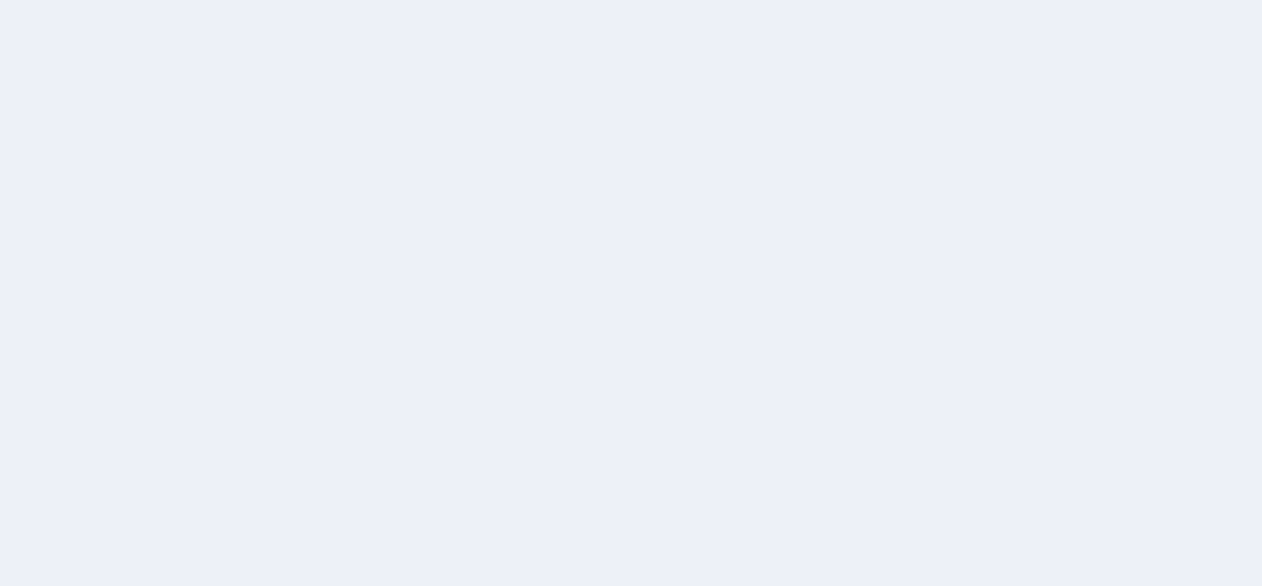 scroll, scrollTop: 0, scrollLeft: 0, axis: both 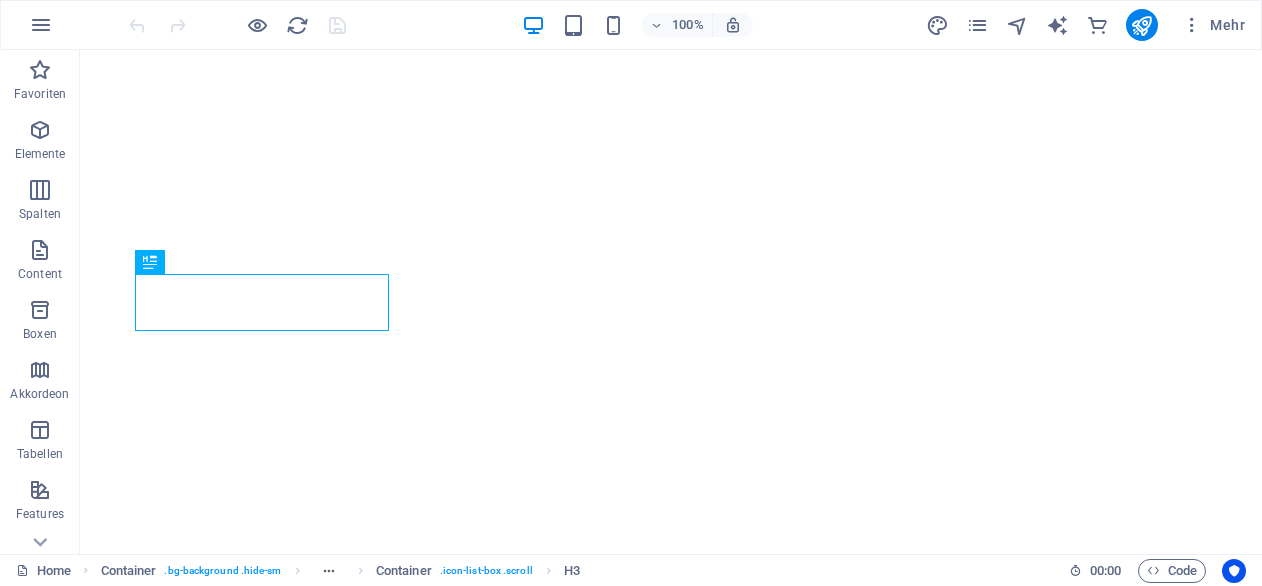 select 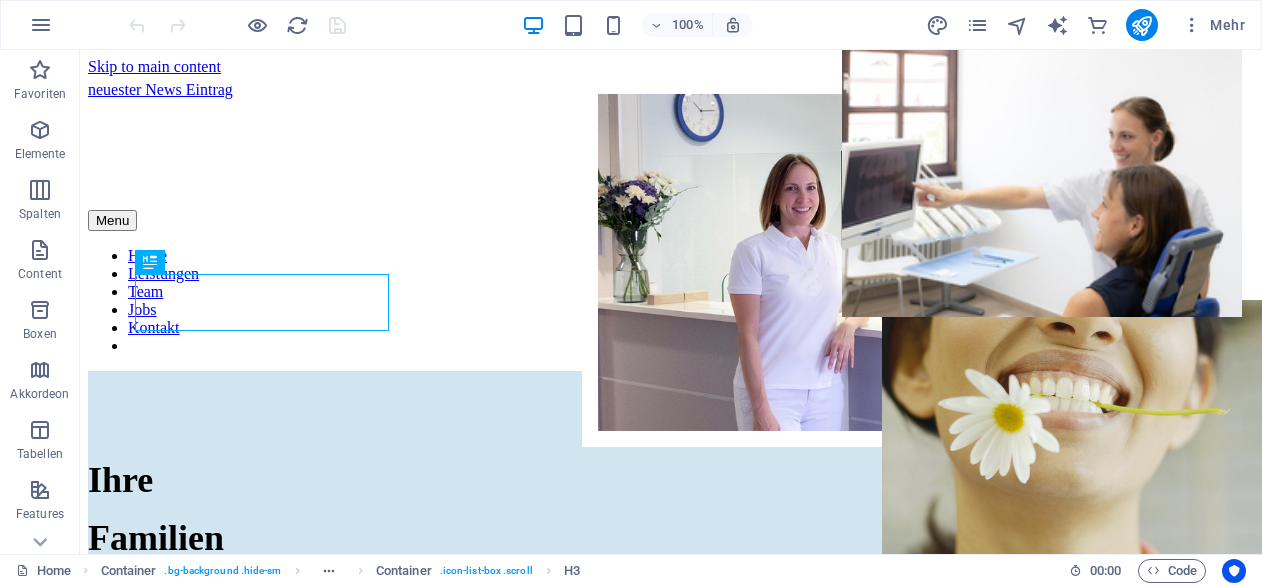 scroll, scrollTop: 2788, scrollLeft: 0, axis: vertical 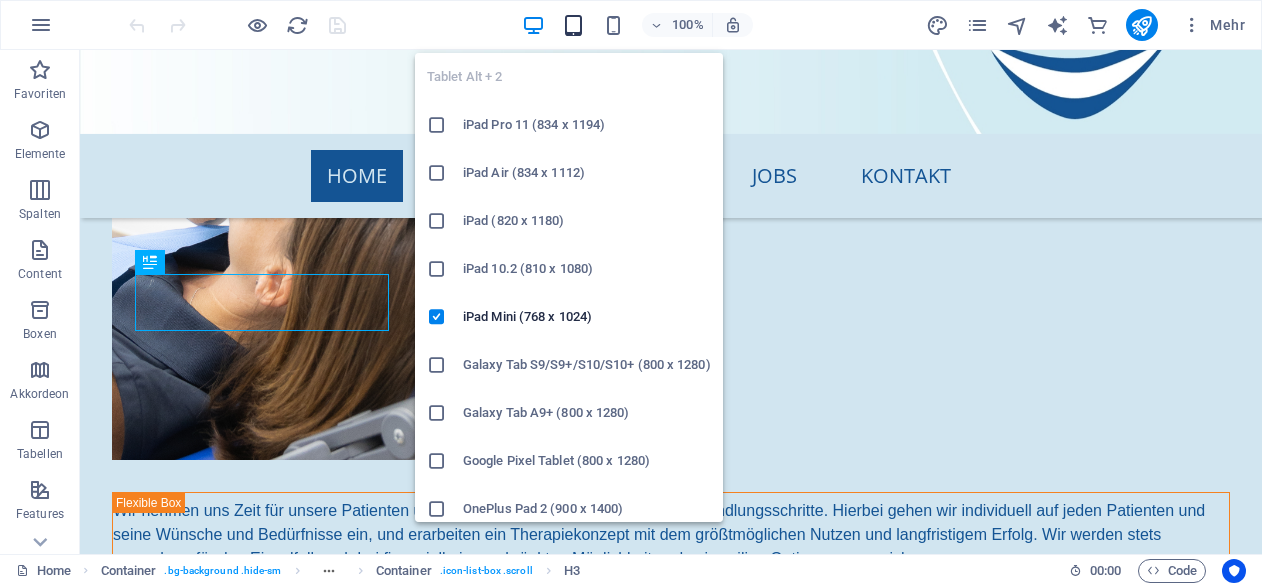 click at bounding box center (573, 25) 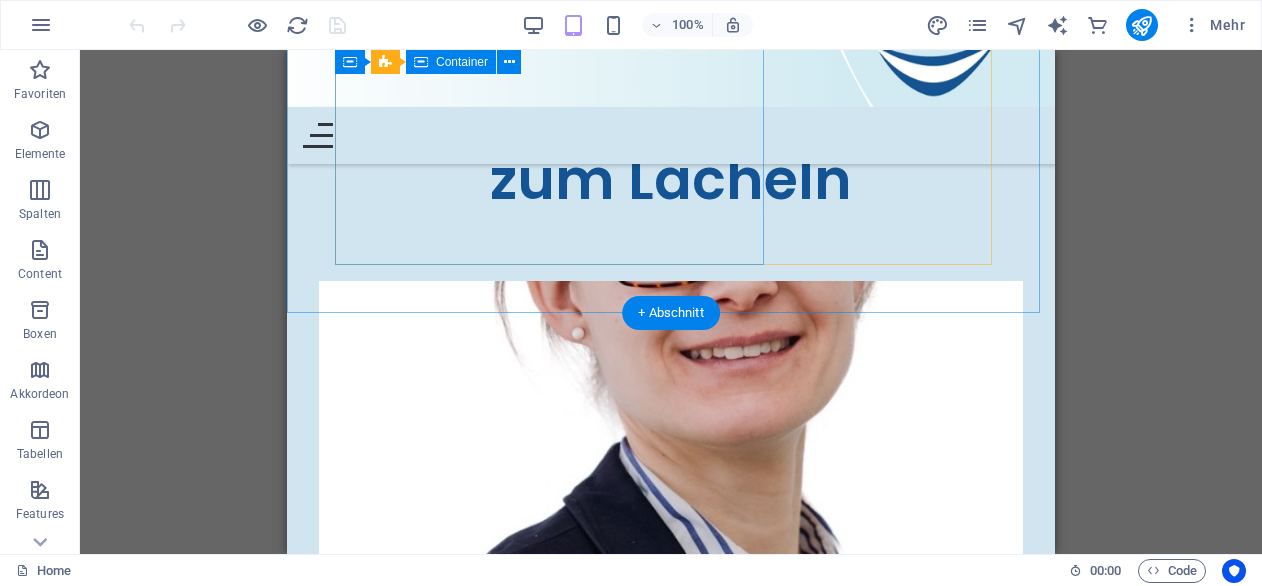 scroll, scrollTop: 7895, scrollLeft: 0, axis: vertical 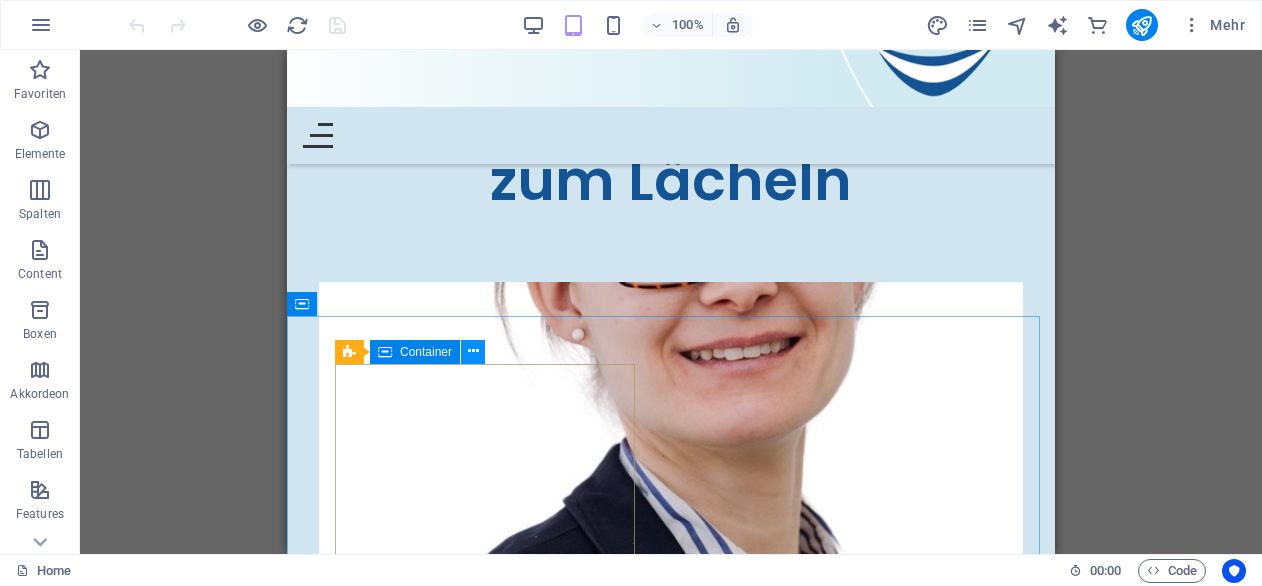 click at bounding box center [473, 351] 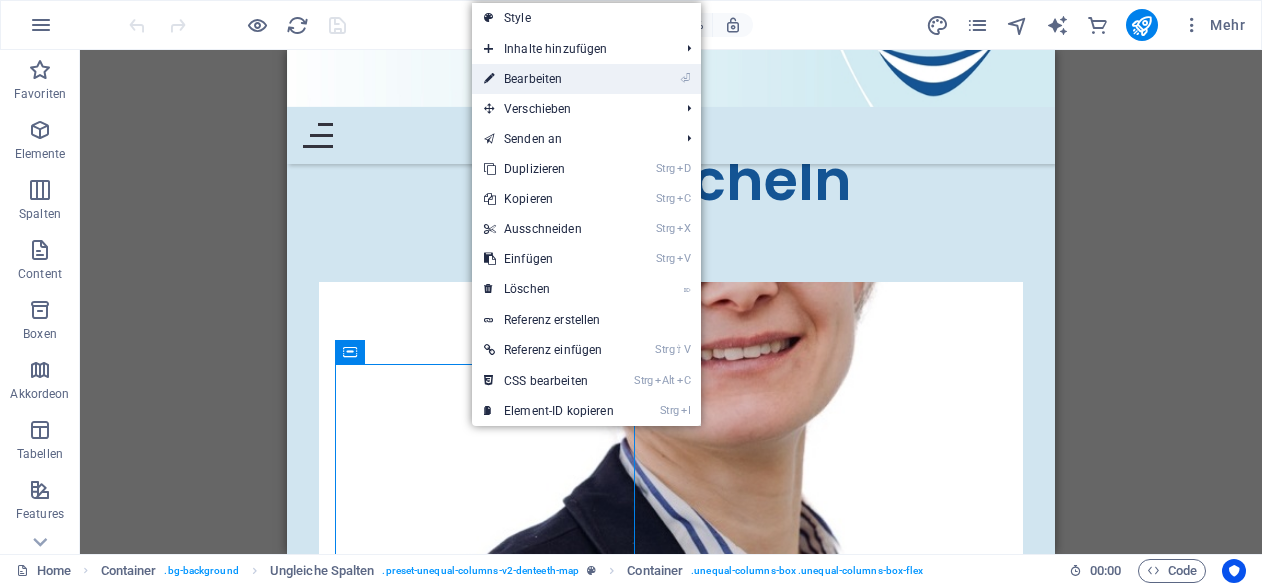 click on "⏎  Bearbeiten" at bounding box center [549, 79] 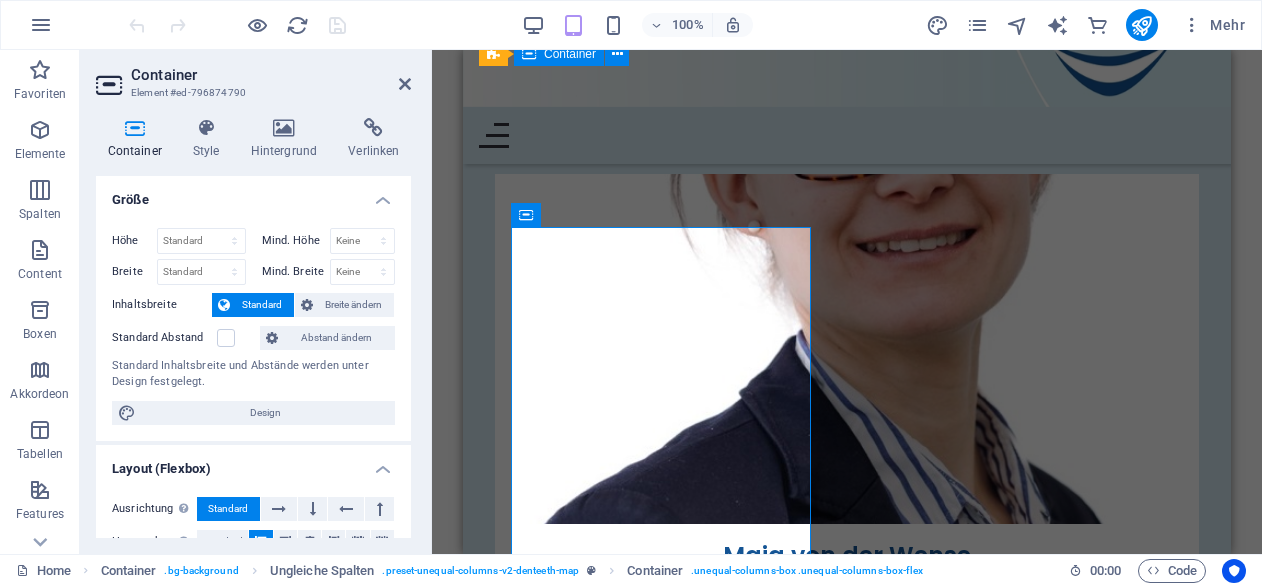 scroll, scrollTop: 7997, scrollLeft: 0, axis: vertical 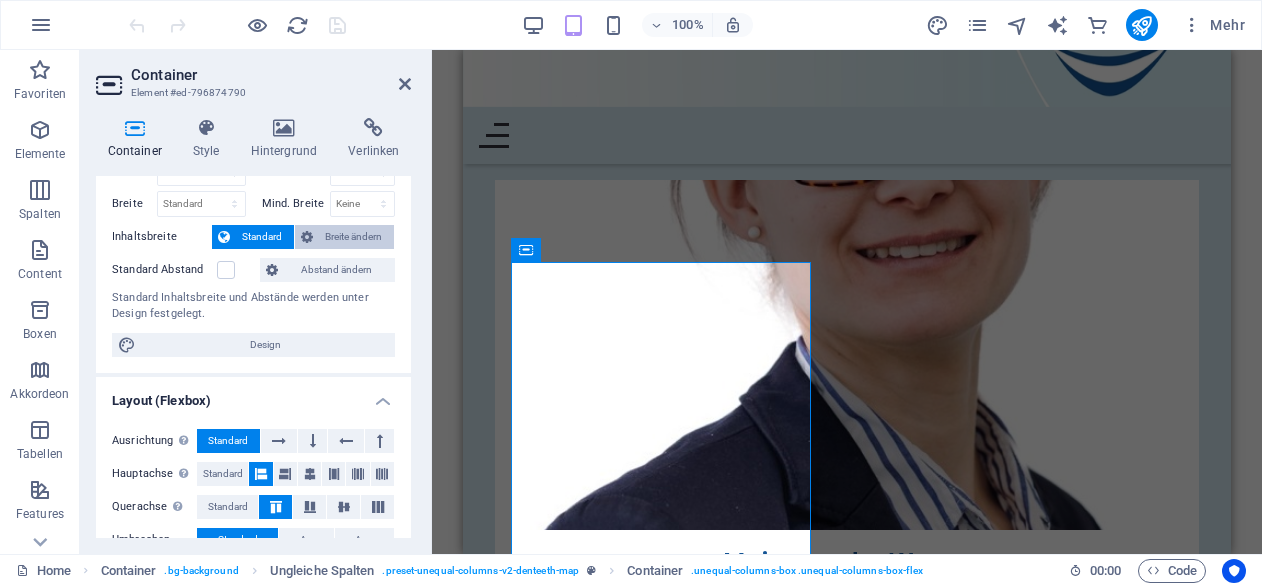 click on "Breite ändern" at bounding box center [353, 237] 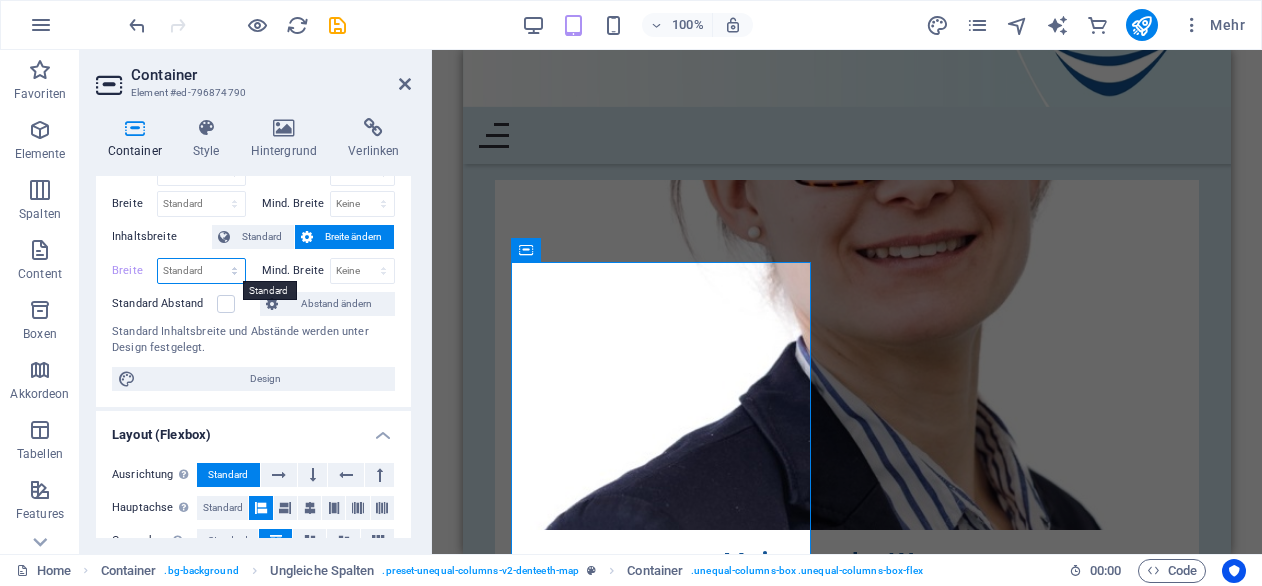 click on "Standard px rem % em vh vw" at bounding box center (201, 271) 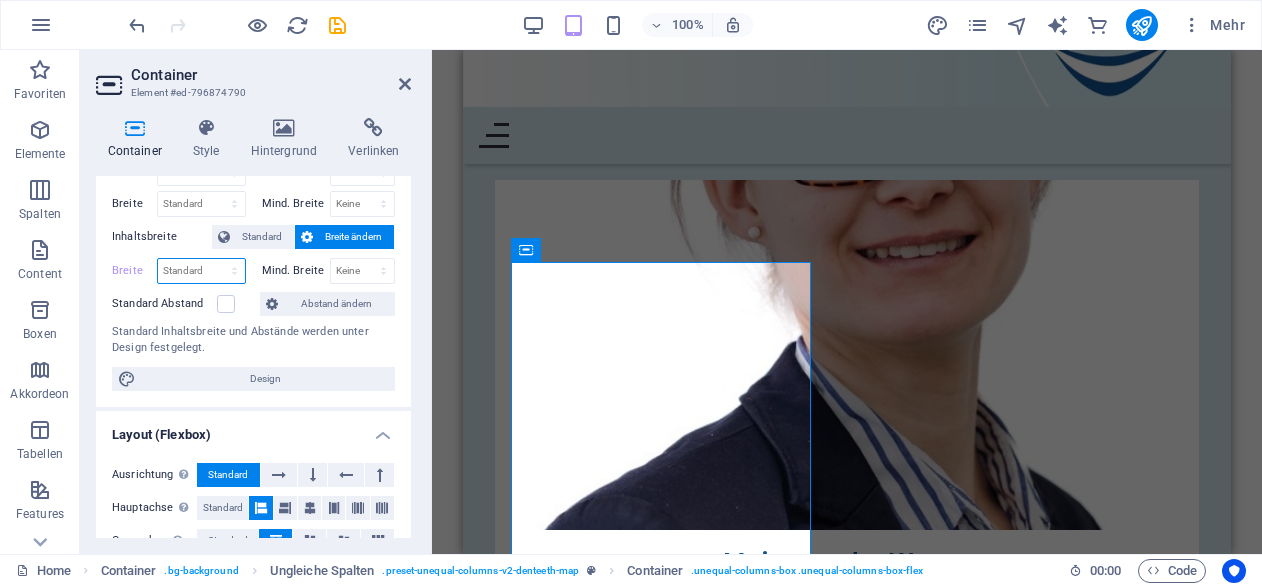 select on "%" 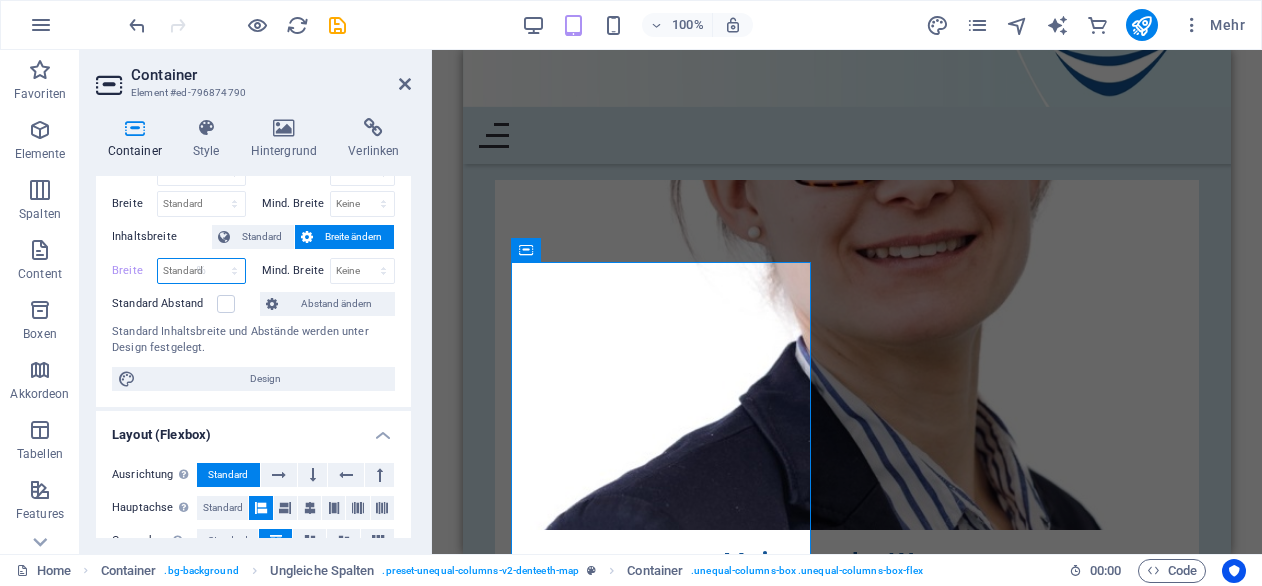 click on "Standard px rem % em vh vw" at bounding box center [201, 271] 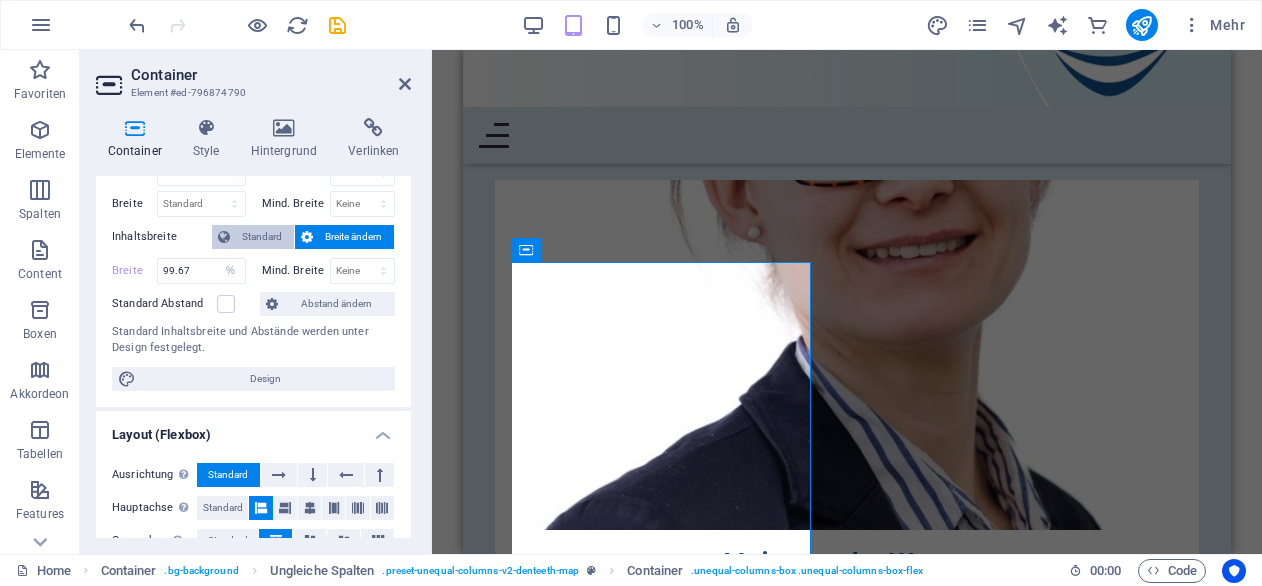 click on "Standard" at bounding box center [262, 237] 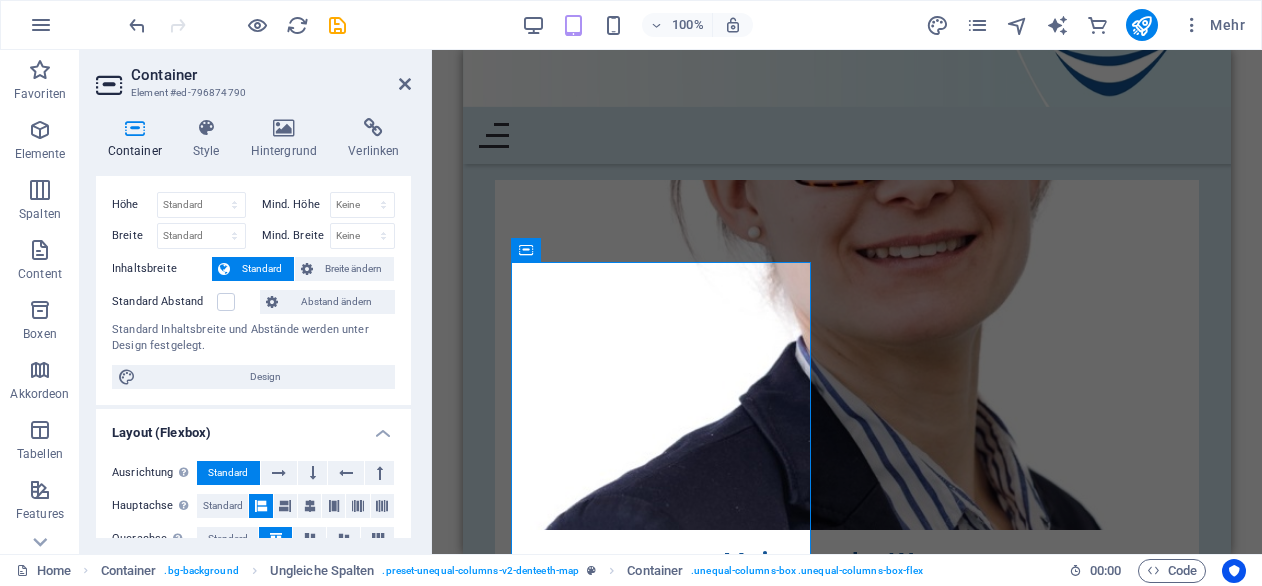 scroll, scrollTop: 29, scrollLeft: 0, axis: vertical 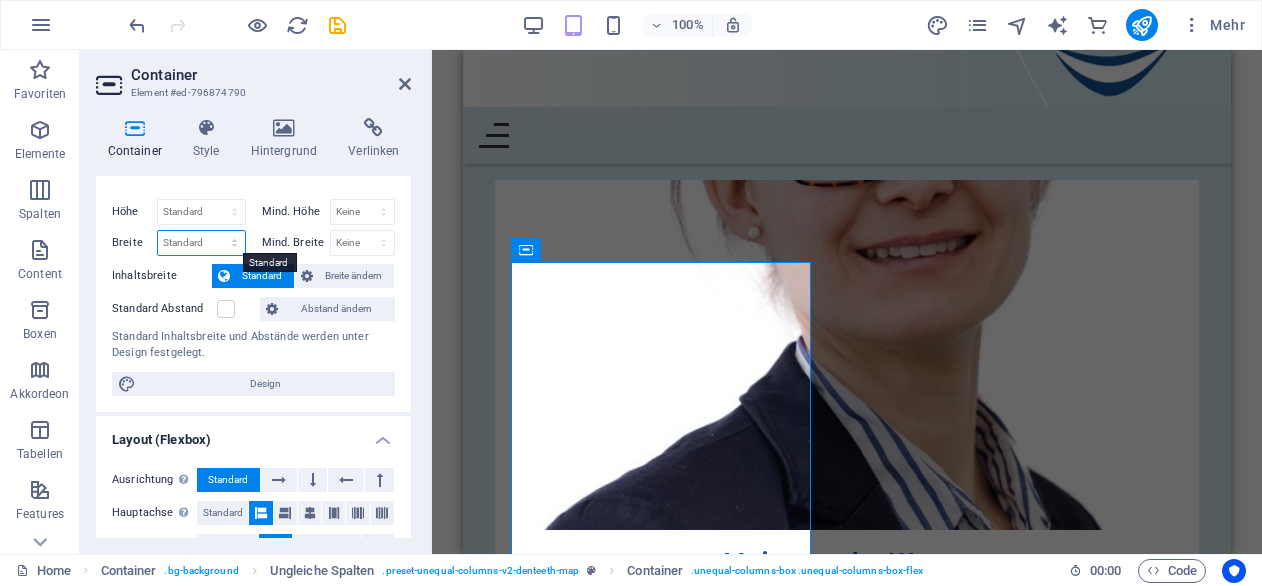 click on "Standard px rem % em vh vw" at bounding box center (201, 243) 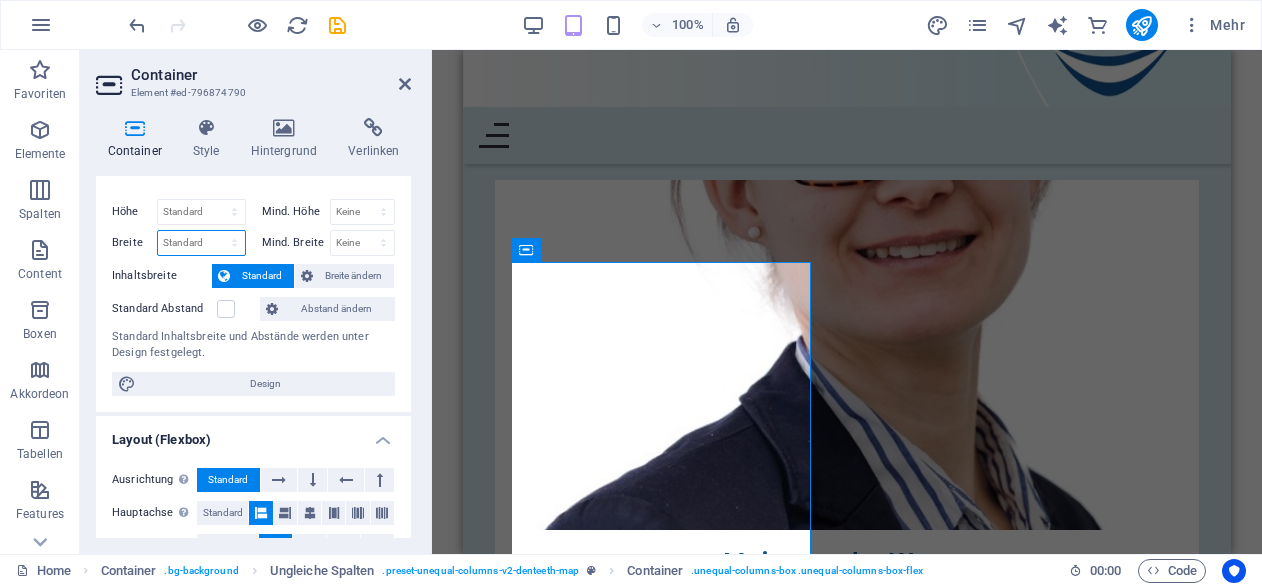 select on "%" 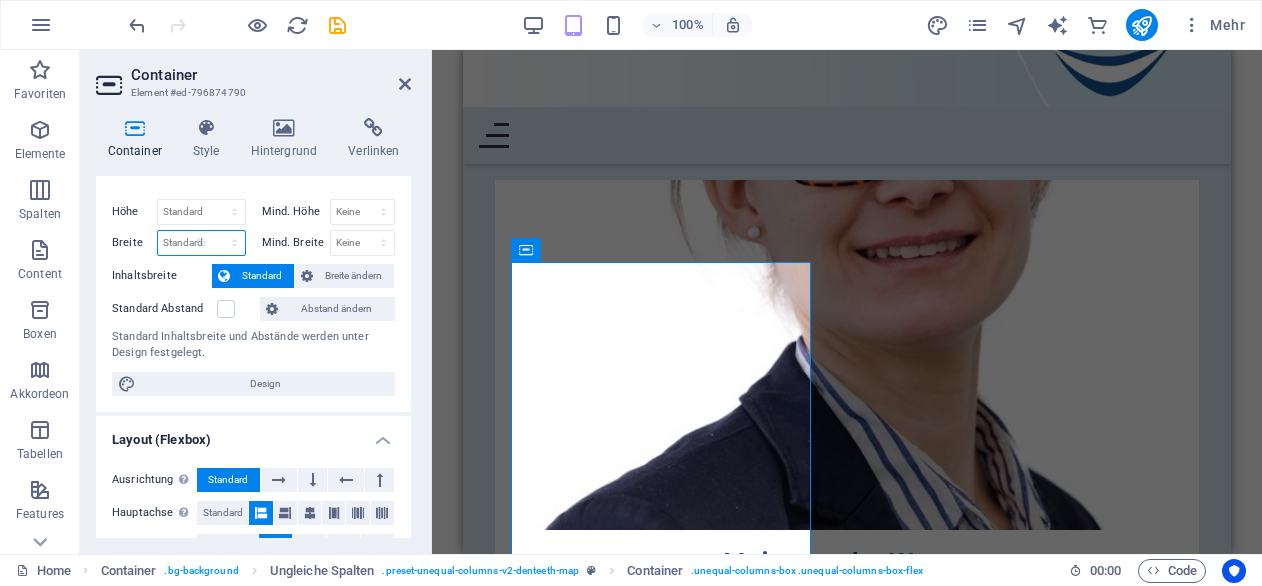click on "Standard px rem % em vh vw" at bounding box center [201, 243] 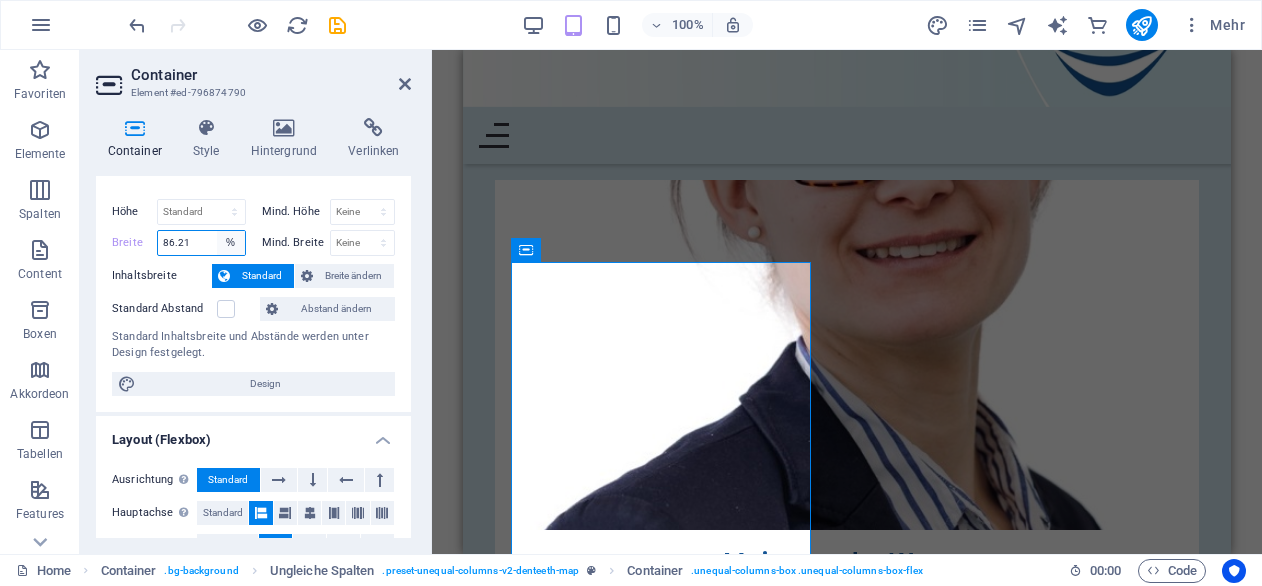 click on "Standard px rem % em vh vw" at bounding box center [231, 243] 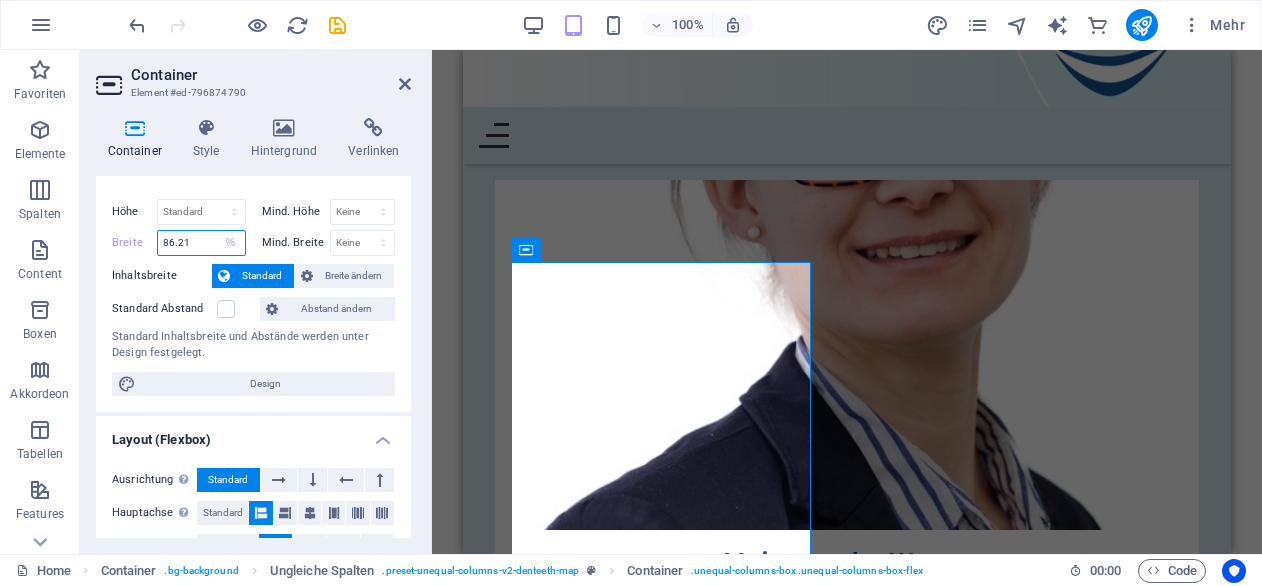 select on "default" 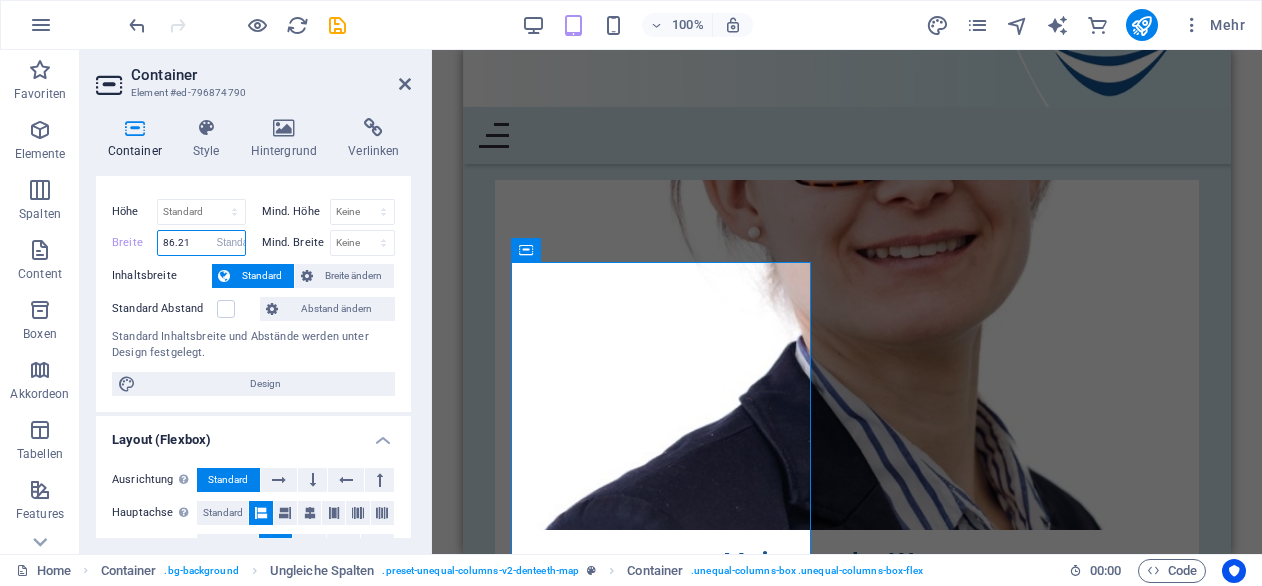 click on "Standard px rem % em vh vw" at bounding box center [231, 243] 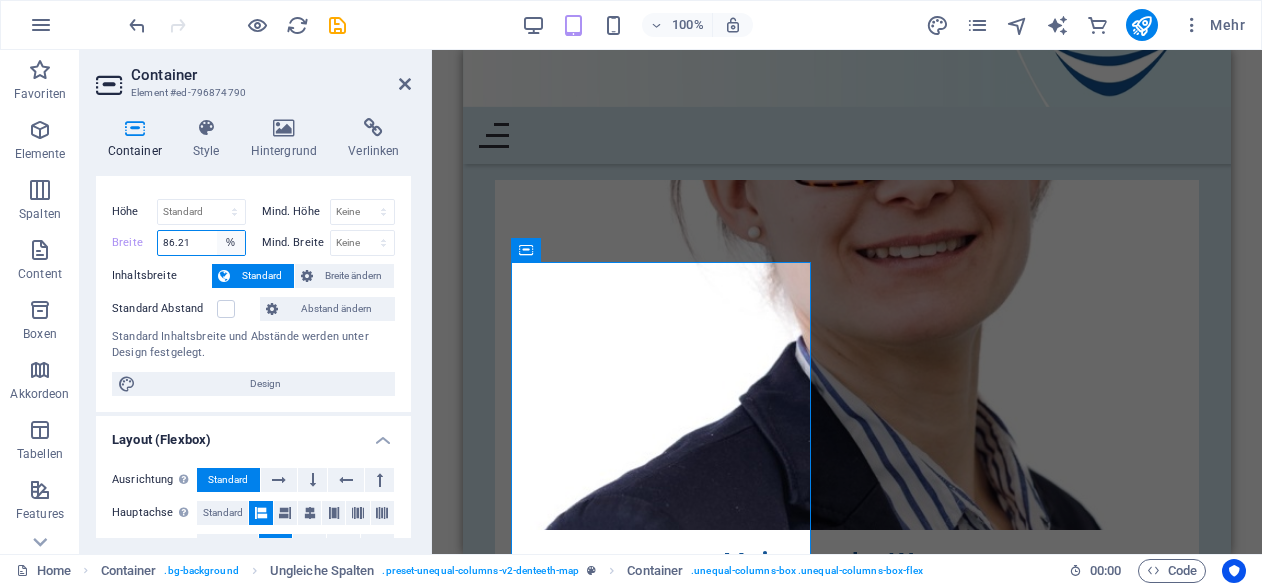 click on "Standard px rem % em vh vw" at bounding box center (231, 243) 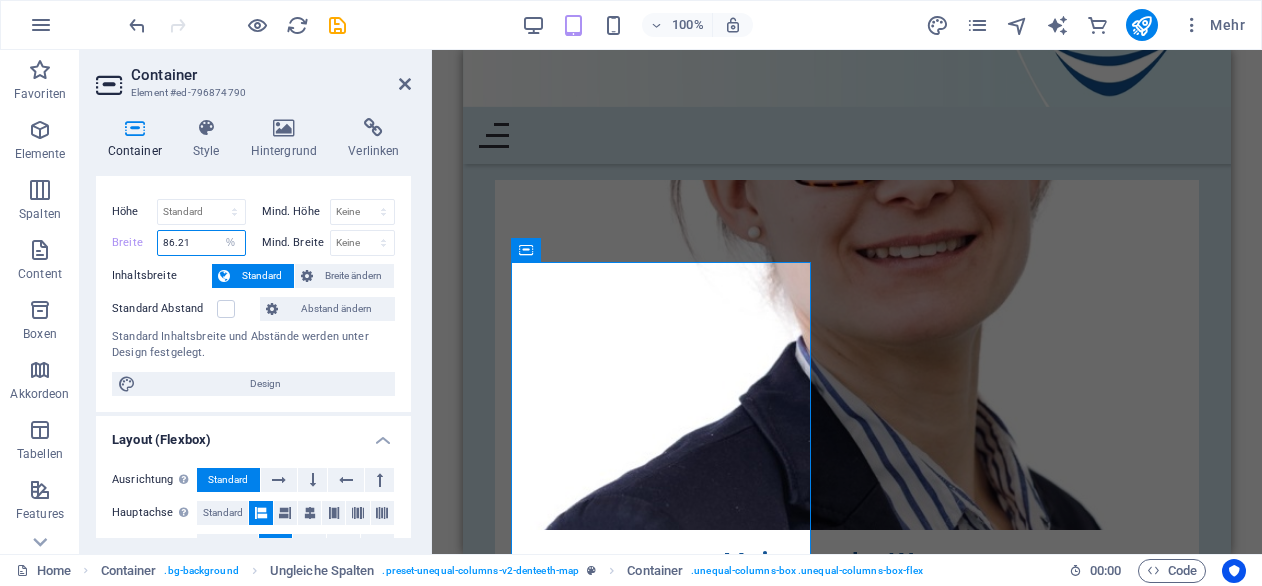 select on "default" 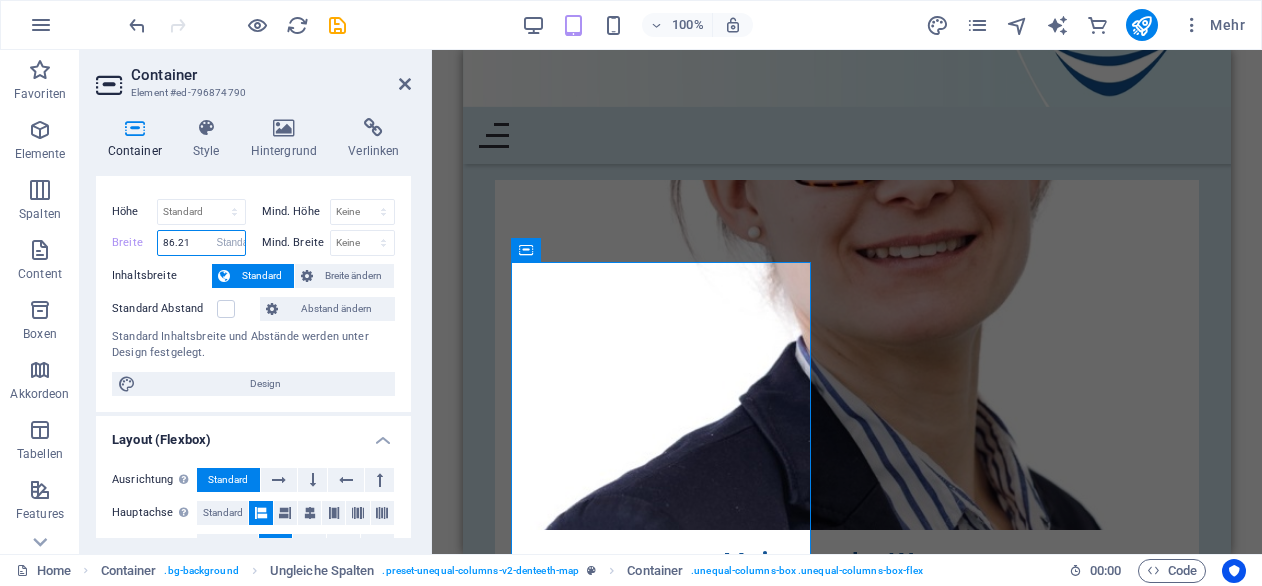 click on "Standard px rem % em vh vw" at bounding box center (231, 243) 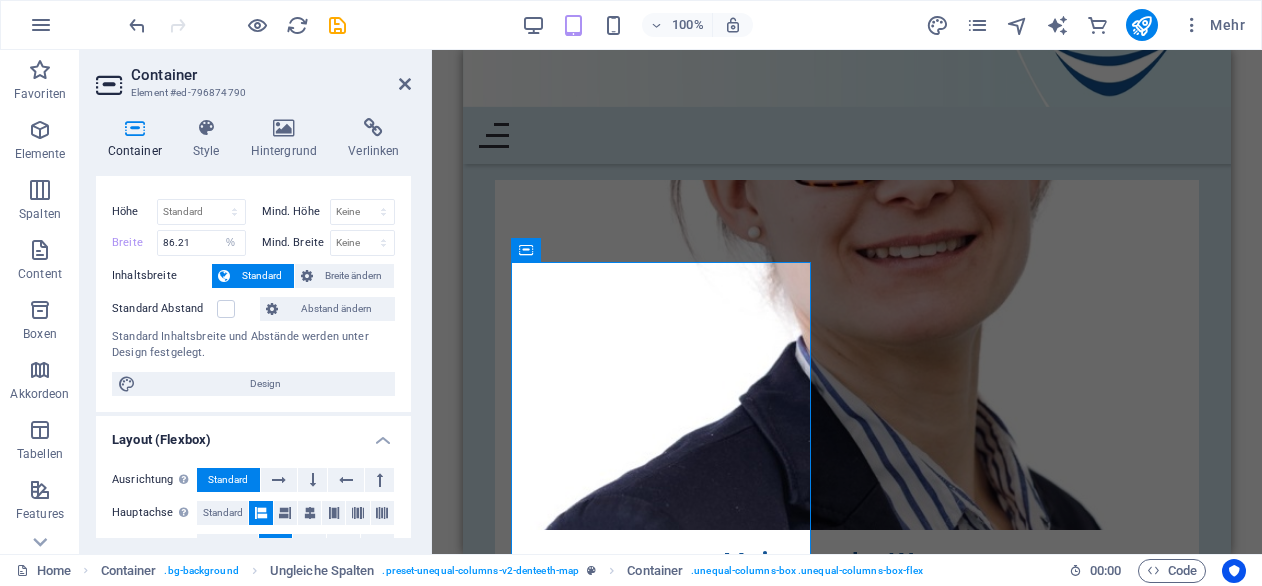 click on "Standard" at bounding box center [262, 276] 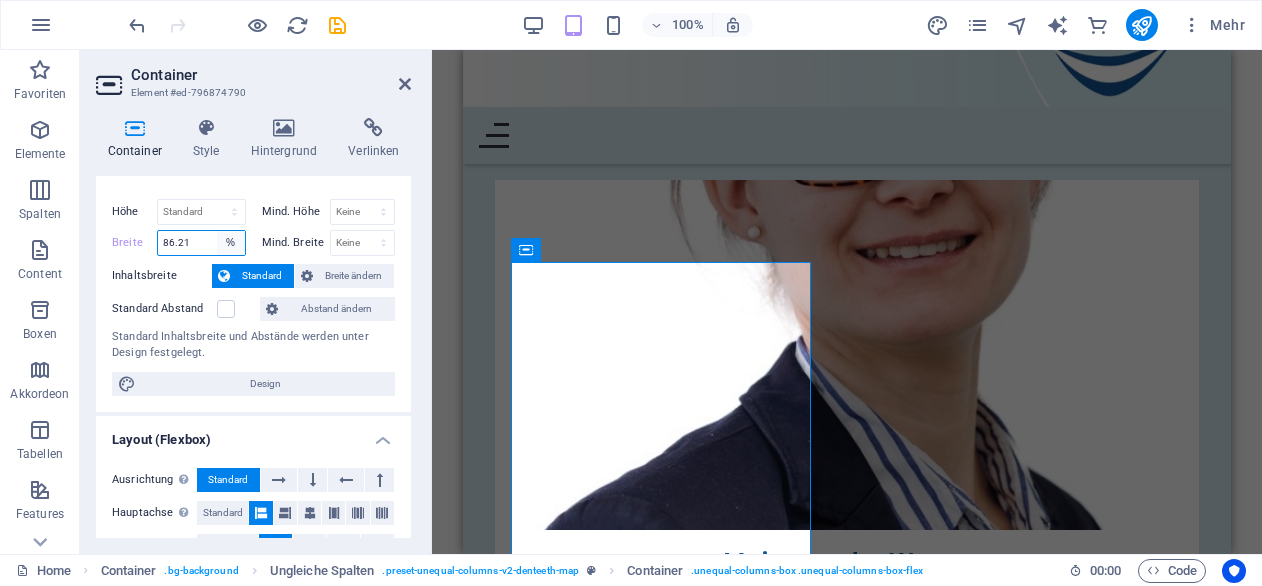 click on "Standard px rem % em vh vw" at bounding box center (231, 243) 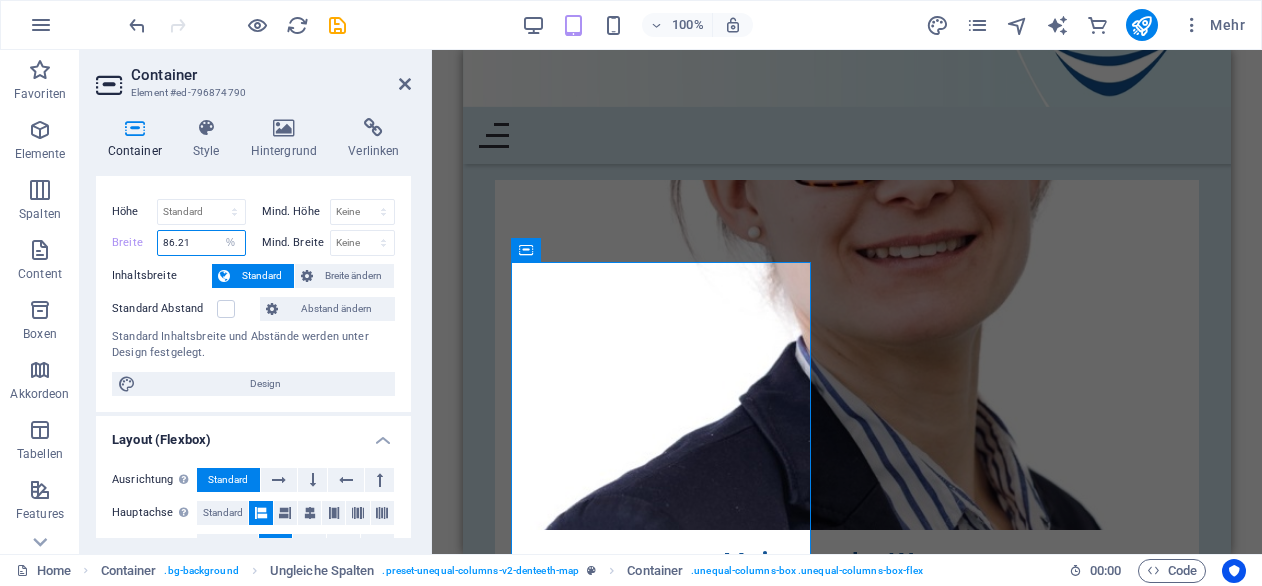 select on "default" 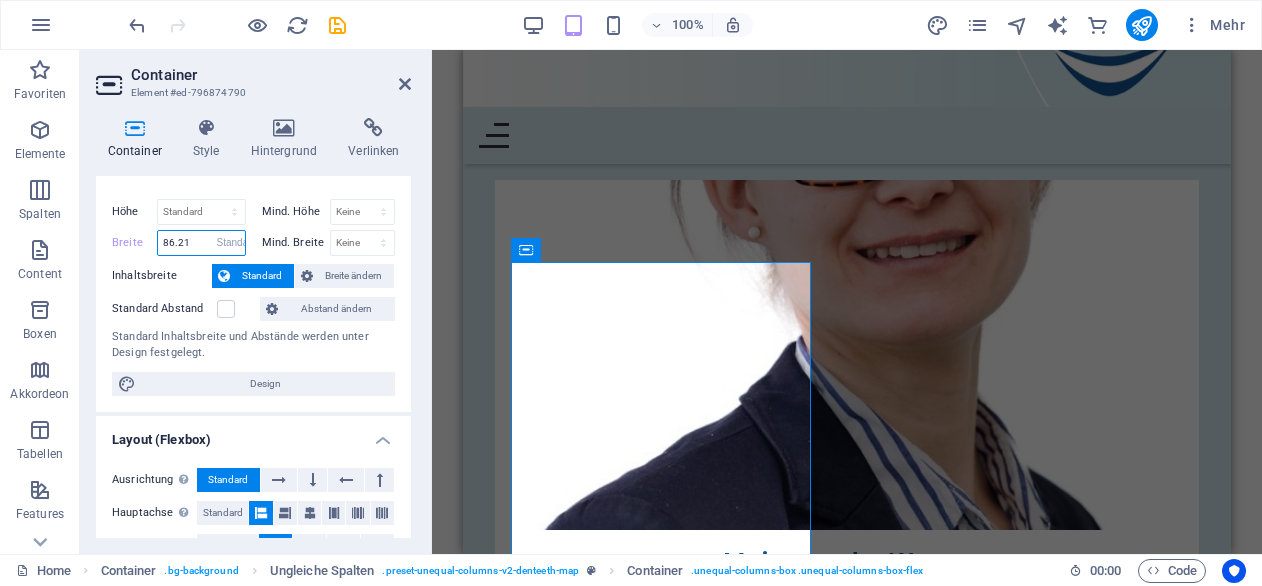 click on "Standard px rem % em vh vw" at bounding box center [231, 243] 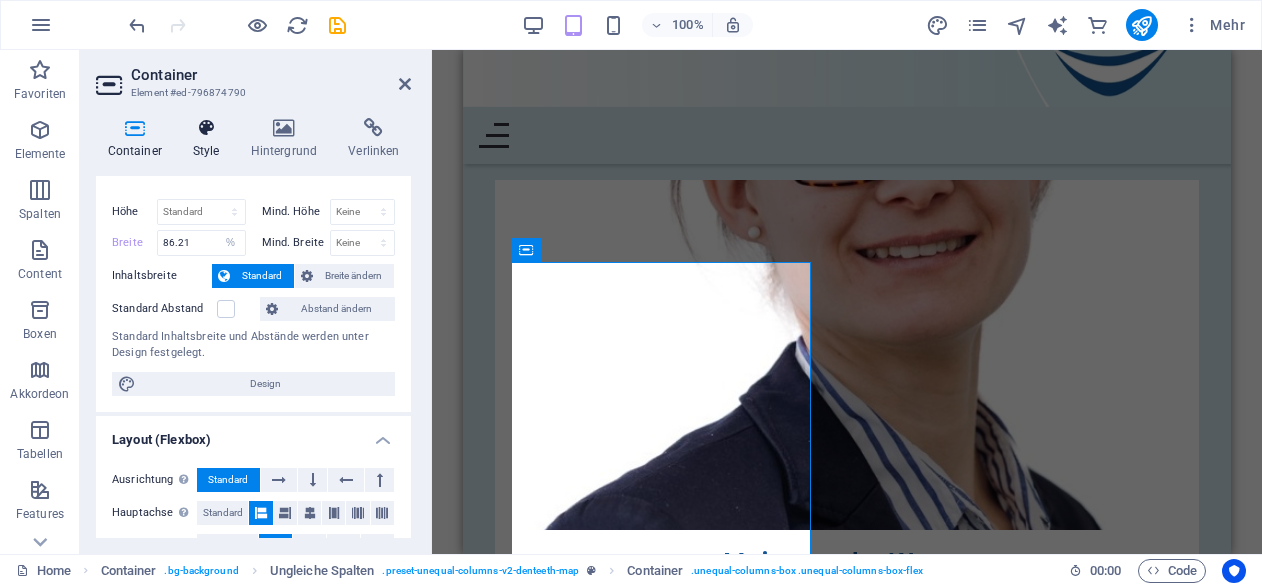 click on "Style" at bounding box center (210, 139) 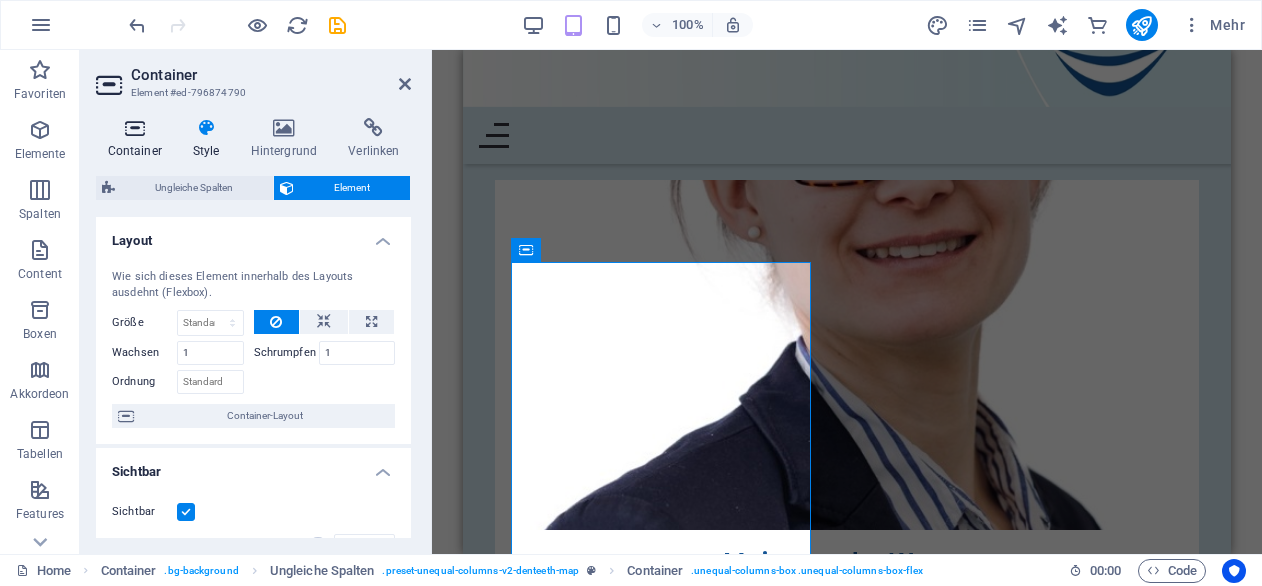 click at bounding box center (134, 128) 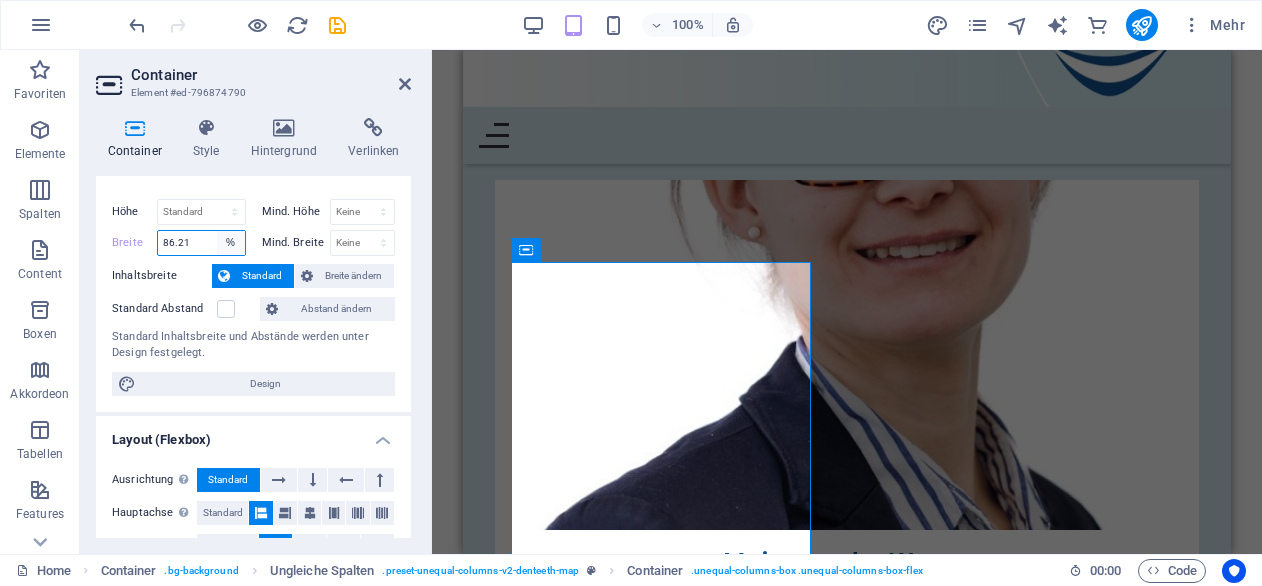 click on "Standard px rem % em vh vw" at bounding box center (231, 243) 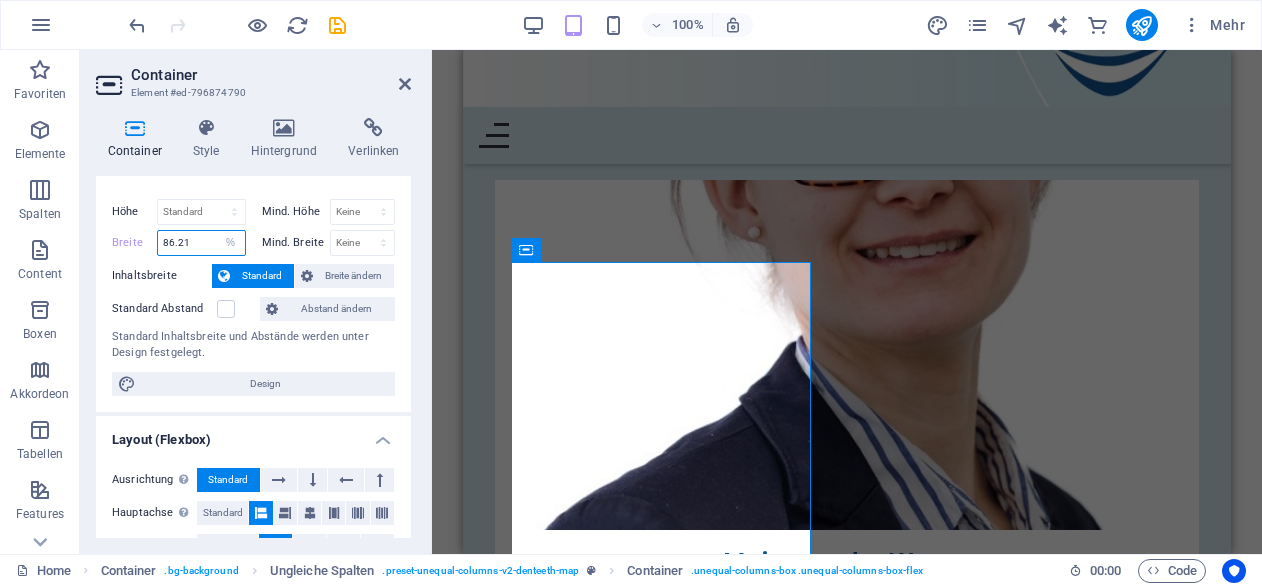 select on "default" 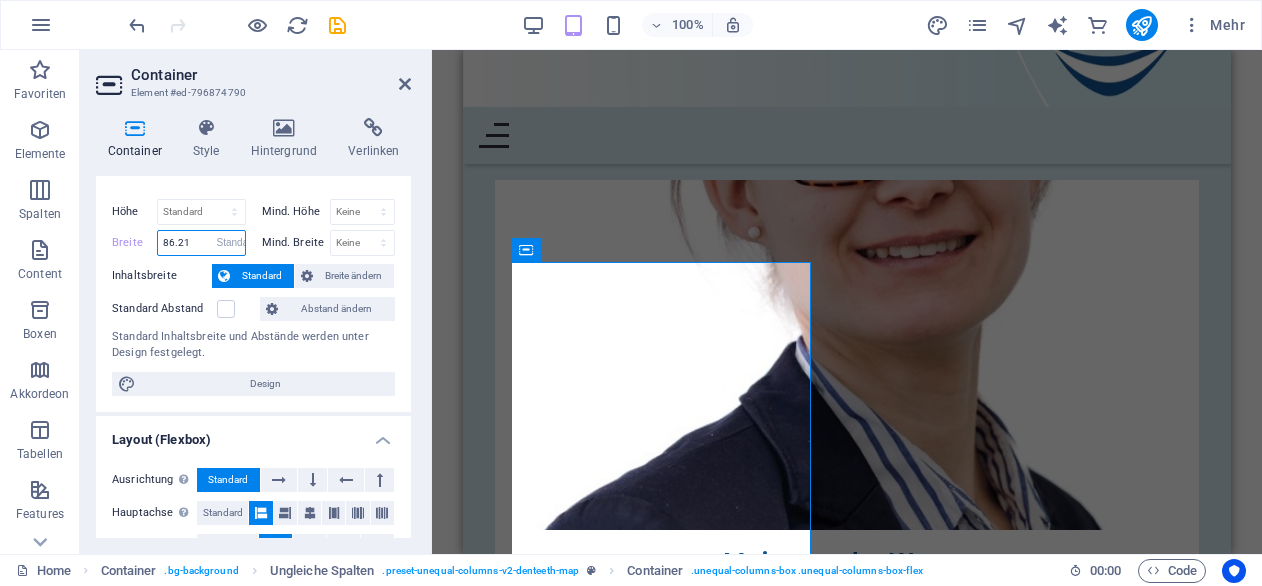 click on "Standard px rem % em vh vw" at bounding box center [231, 243] 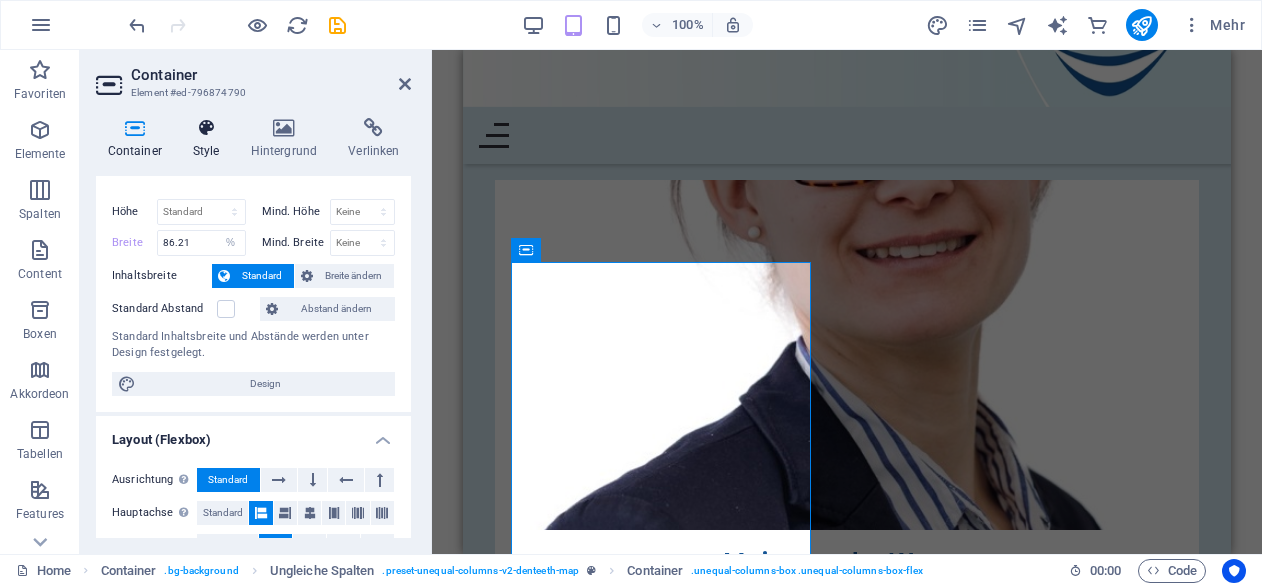 click at bounding box center (206, 128) 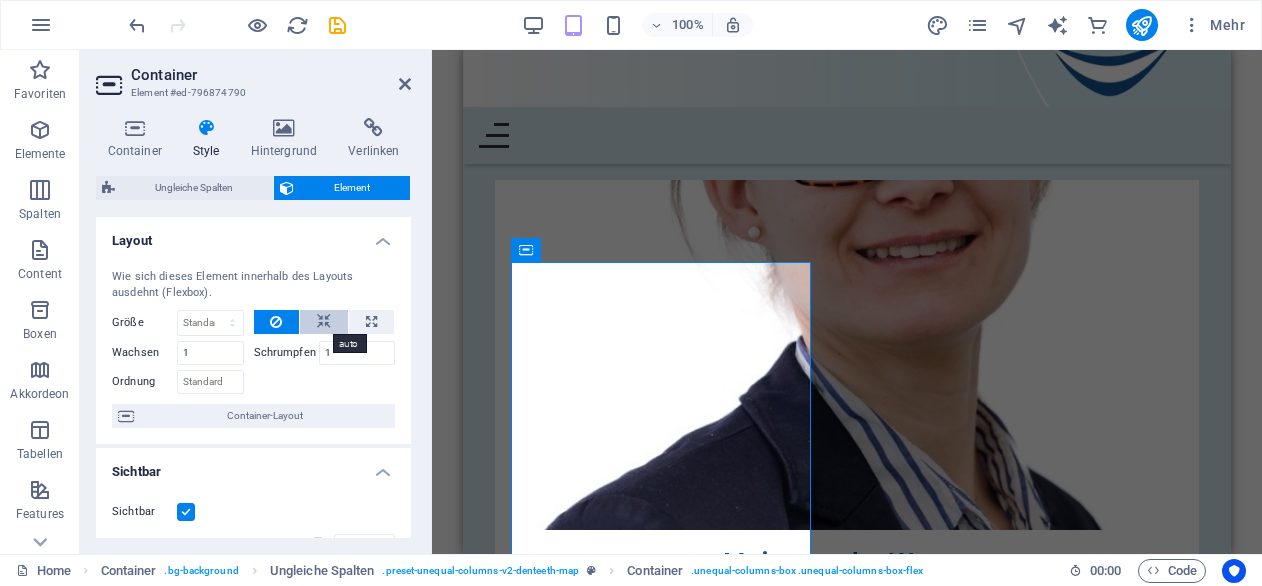 click at bounding box center [324, 322] 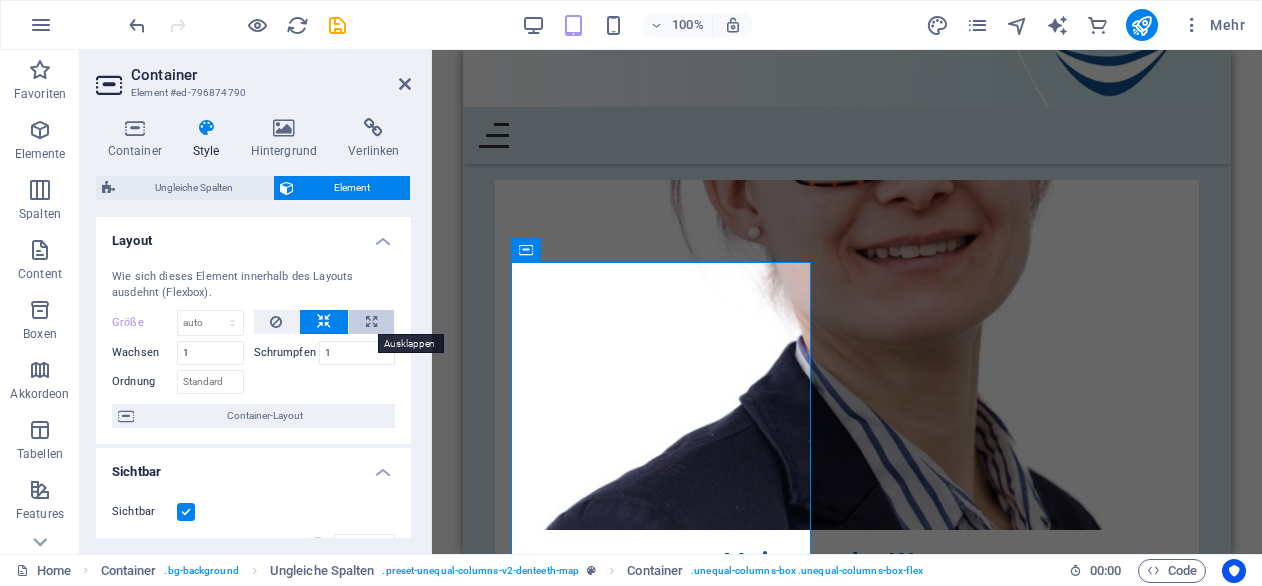 click at bounding box center [371, 322] 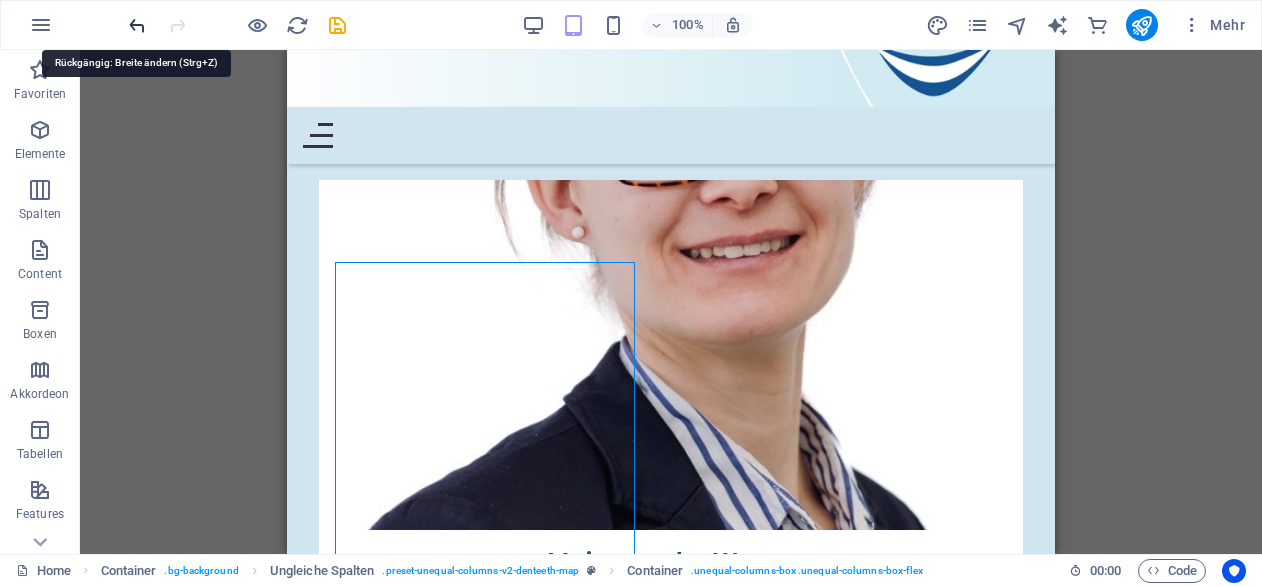 click at bounding box center (137, 25) 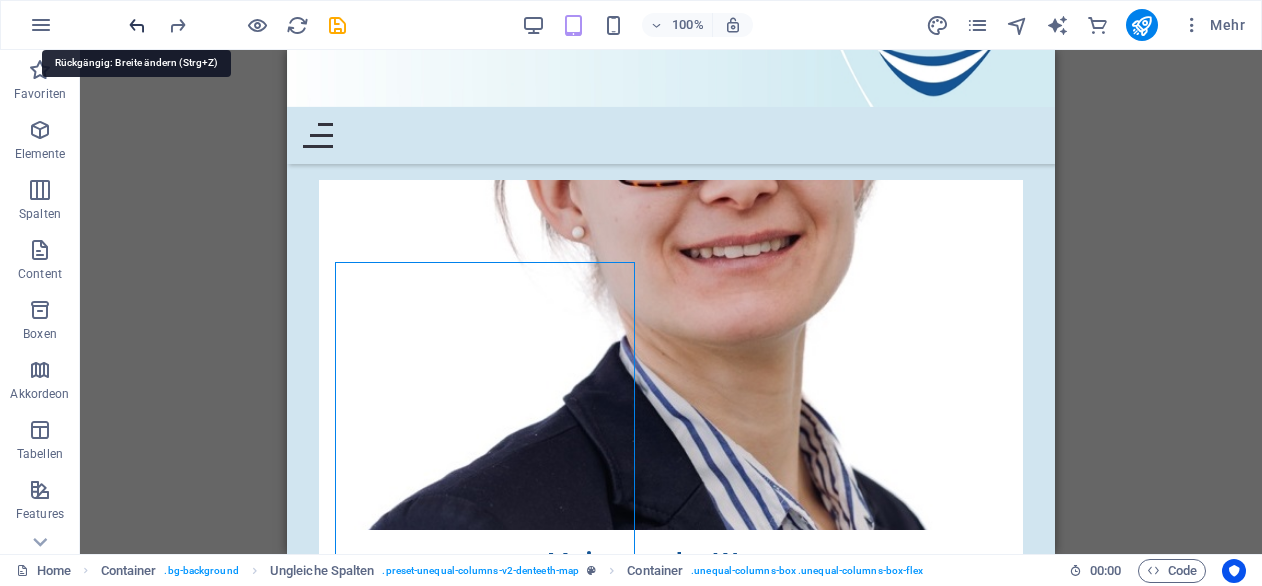 click at bounding box center [137, 25] 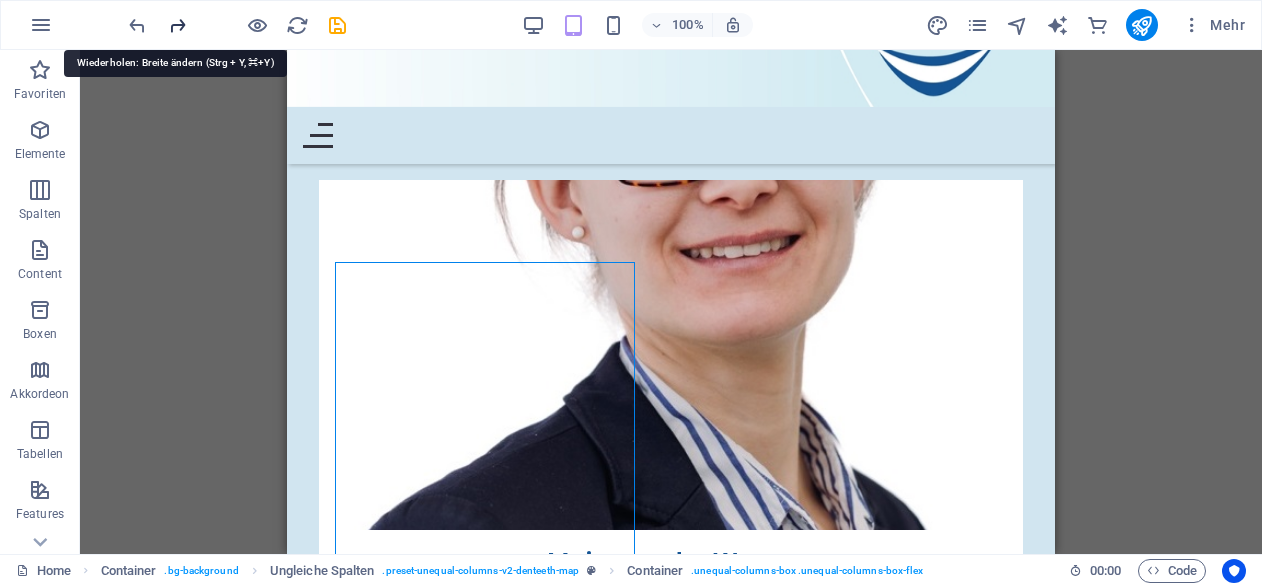 click at bounding box center (177, 25) 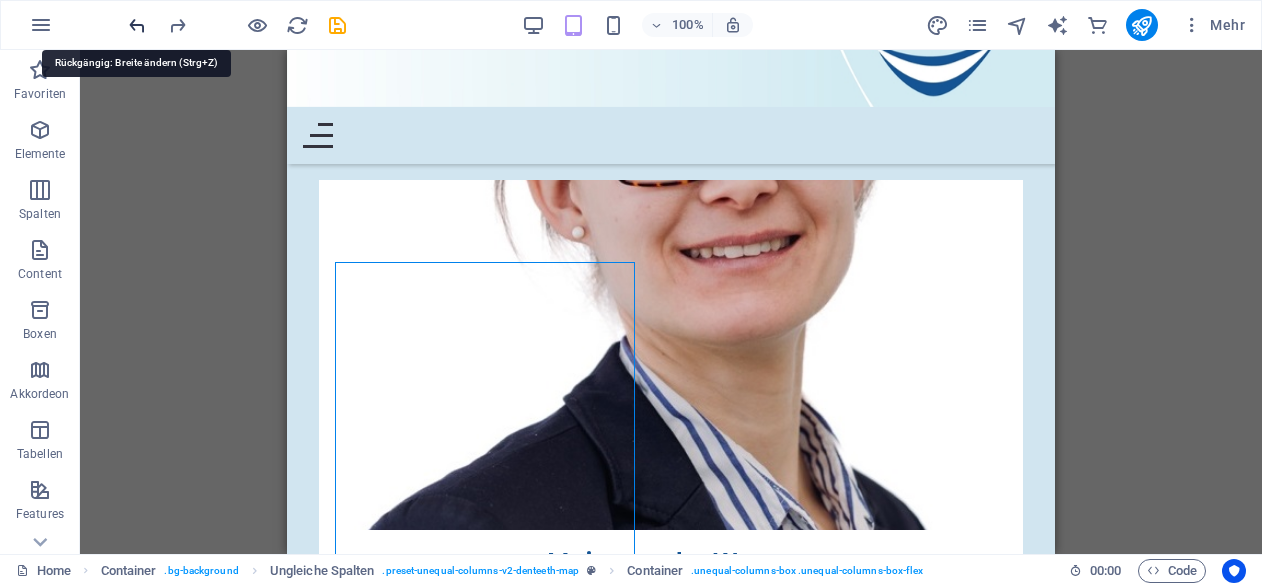 click at bounding box center (137, 25) 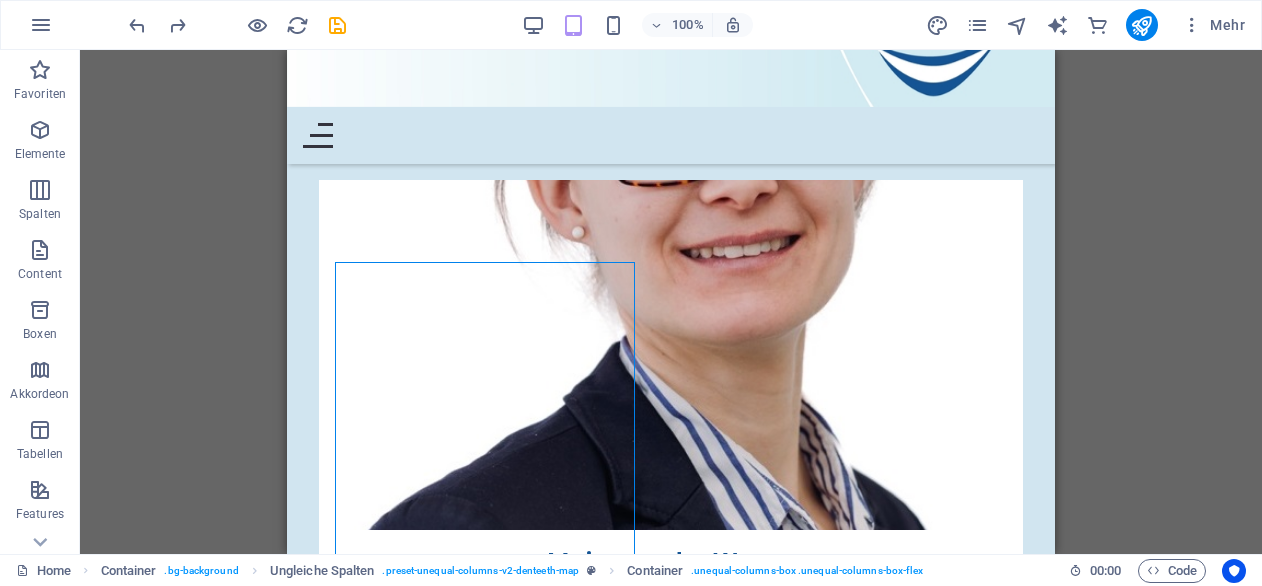 click on "H3   Container   3 Spalten   Container   Icon-Liste   Container   Container   Container   Container   3 Spalten   Icon-Liste   Container   H3   Icon-Liste   Container   Icon-Liste   Container   H3   3 Spalten   Container   Icon-Liste   Container   Container   Boxes   Container   H3   Container   Icon   Container   Container   Container   H3   Container   Abstand   Container   Slider   Container   Slider   Container   Bild mit Text   H3   Text   Abstand   Container   H2   Abstand   Collection-Eintrag   Container   Bild   Team   Collection-Eintrag   Collection-Eintrag   Container   Container   H3   Container   Abstand   Text   Collection-Eintrag   Container   Bild   Collection-Eintrag   Container   Container   H3   Container   Text   Abstand   Container   Abstand   Container   Text Bild überschnitten   Bild   Container   Container   Text Bild überschnitten   Container   Ungleiche Spalten   Container   Ungleiche Spalten   Ungleiche Spalten   Container   Karte   Text   Container   Container" at bounding box center [671, 302] 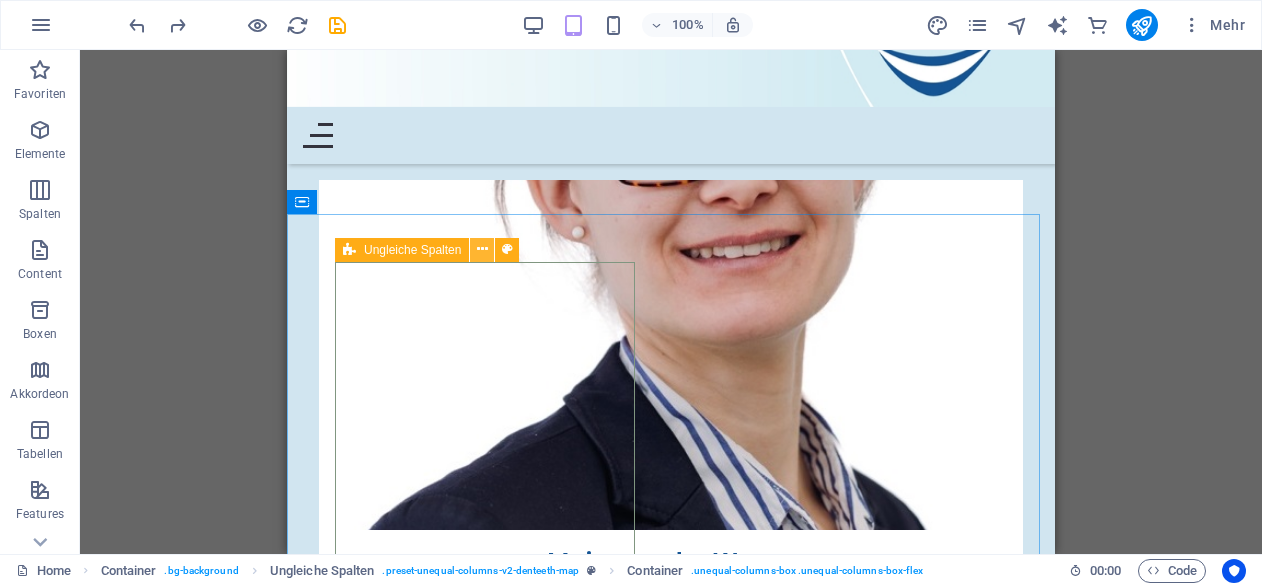 click at bounding box center [482, 249] 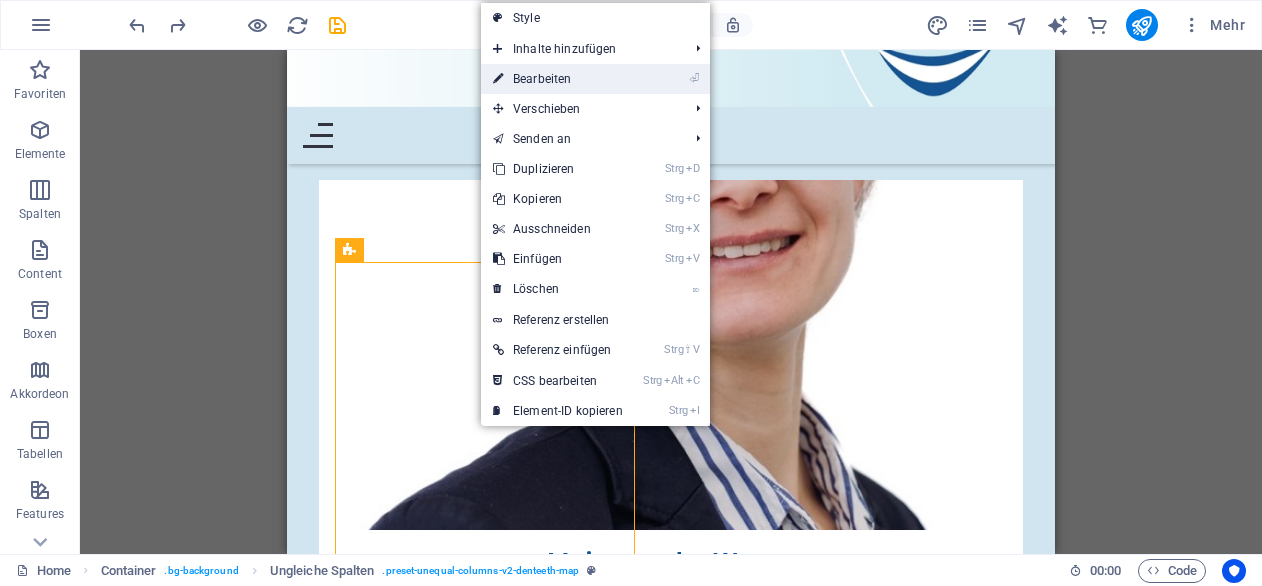 click on "⏎  Bearbeiten" at bounding box center (558, 79) 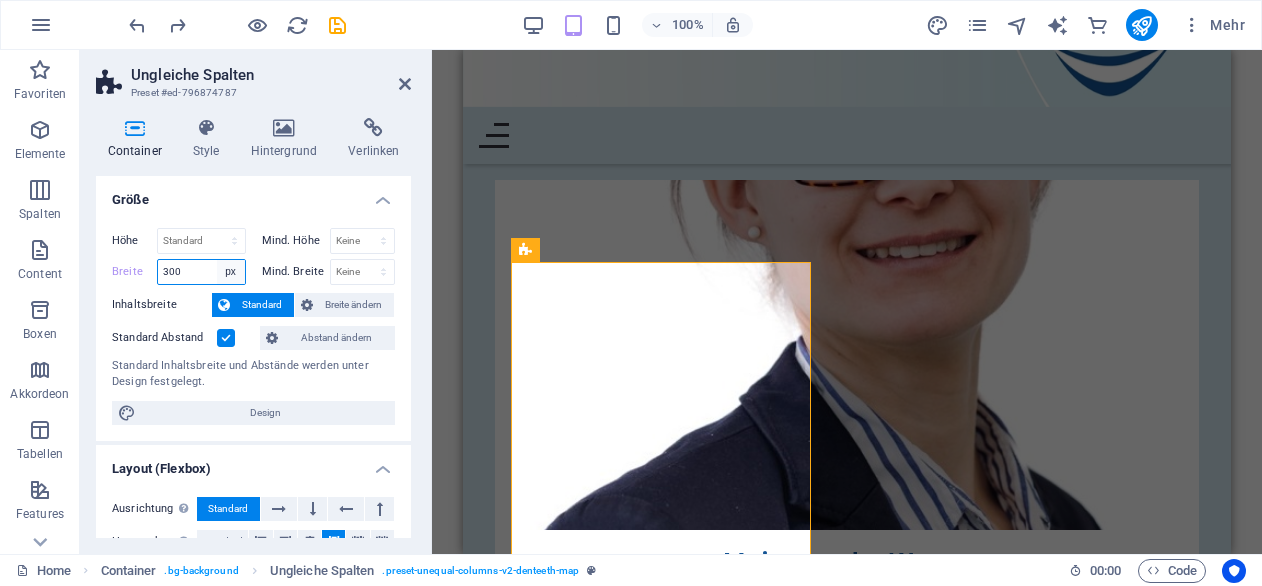 click on "Standard px rem % em vh vw" at bounding box center [231, 272] 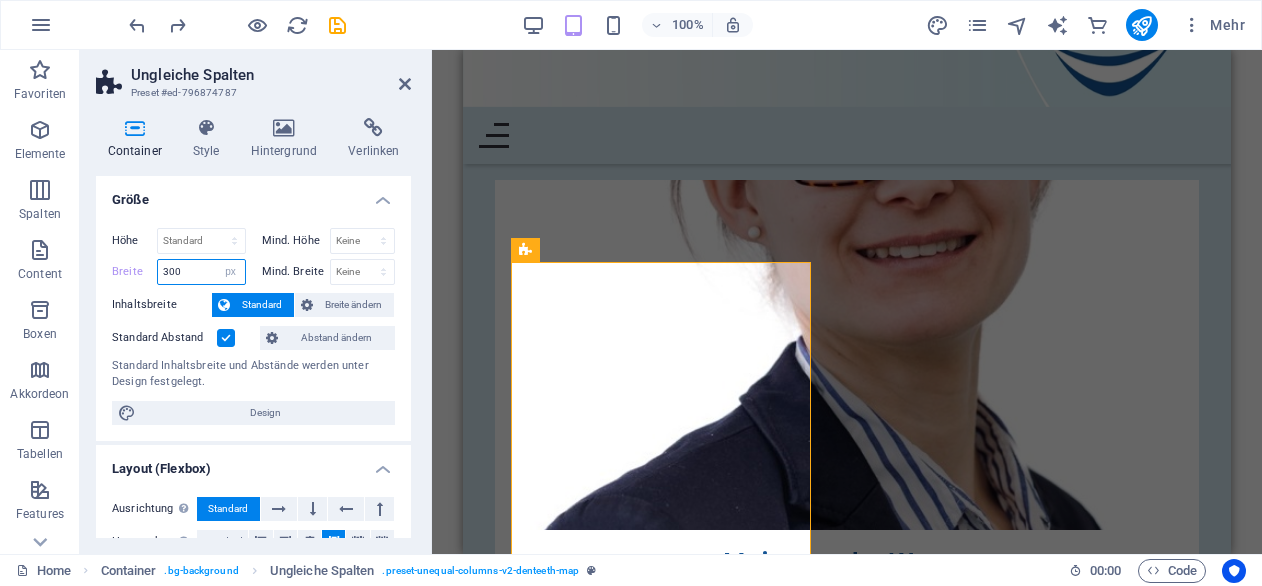 select on "%" 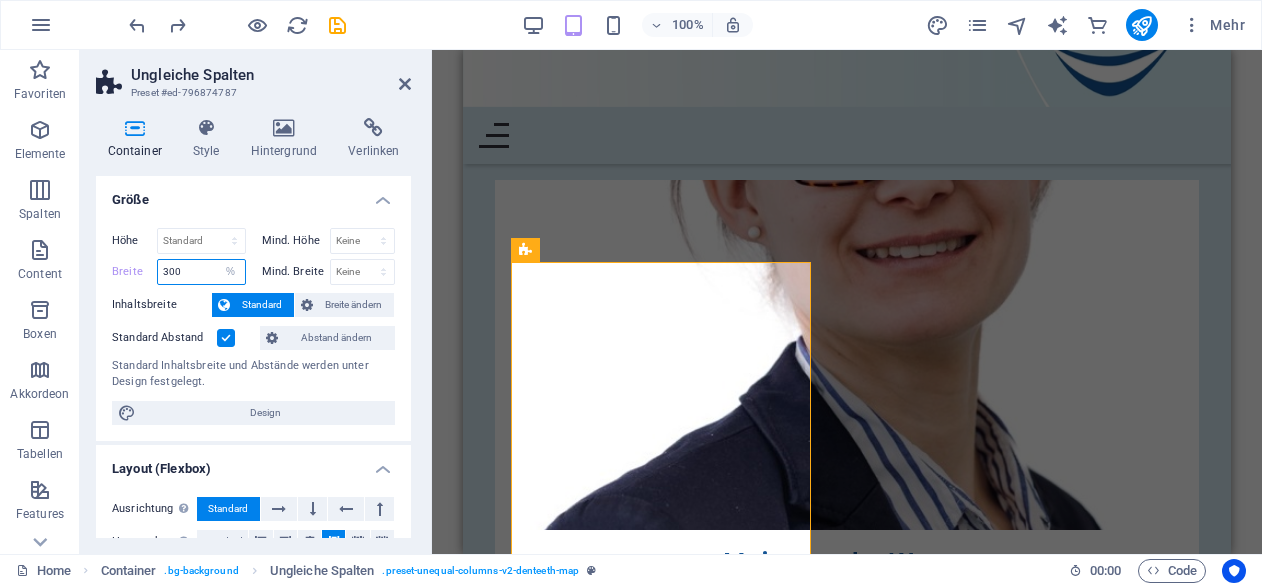 click on "Standard px rem % em vh vw" at bounding box center [231, 272] 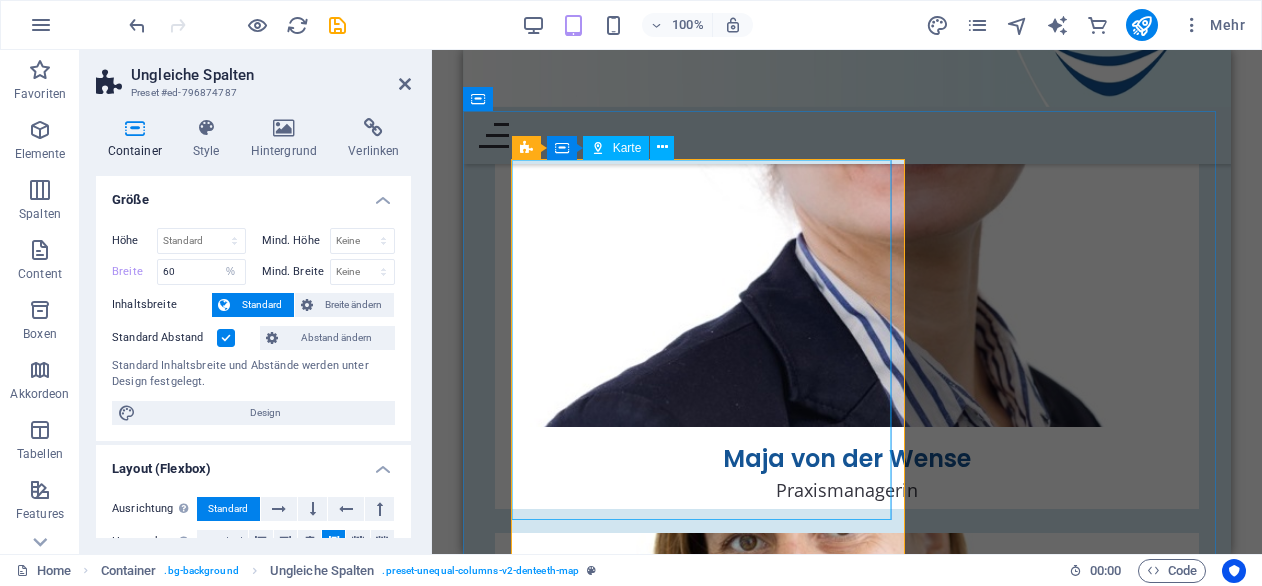 scroll, scrollTop: 8099, scrollLeft: 0, axis: vertical 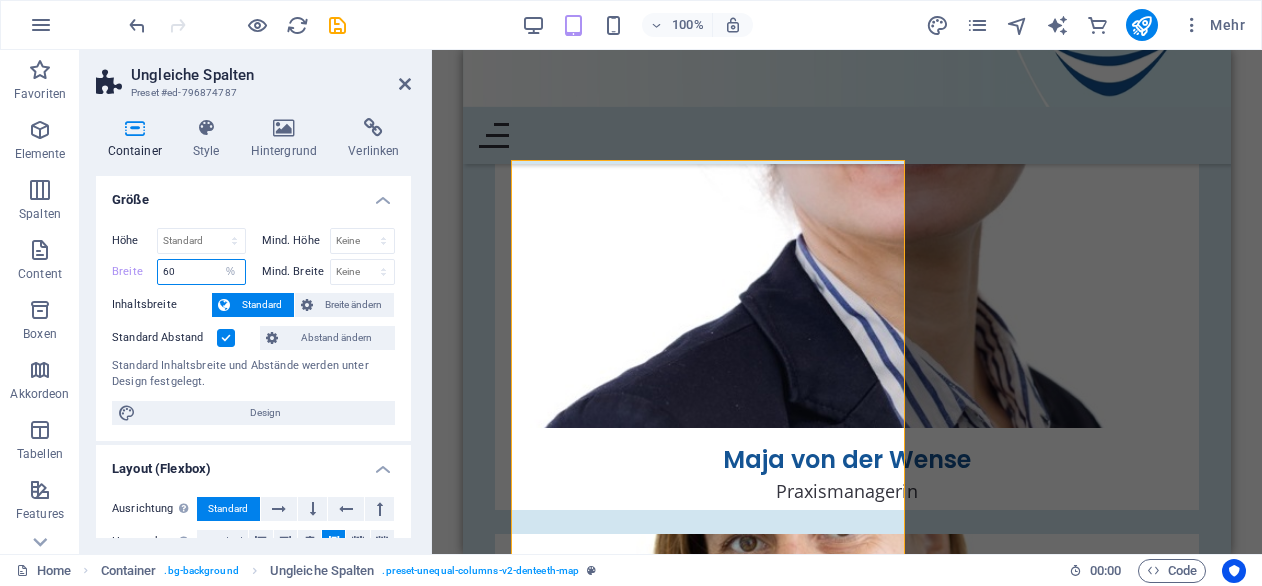 click on "60" at bounding box center [201, 272] 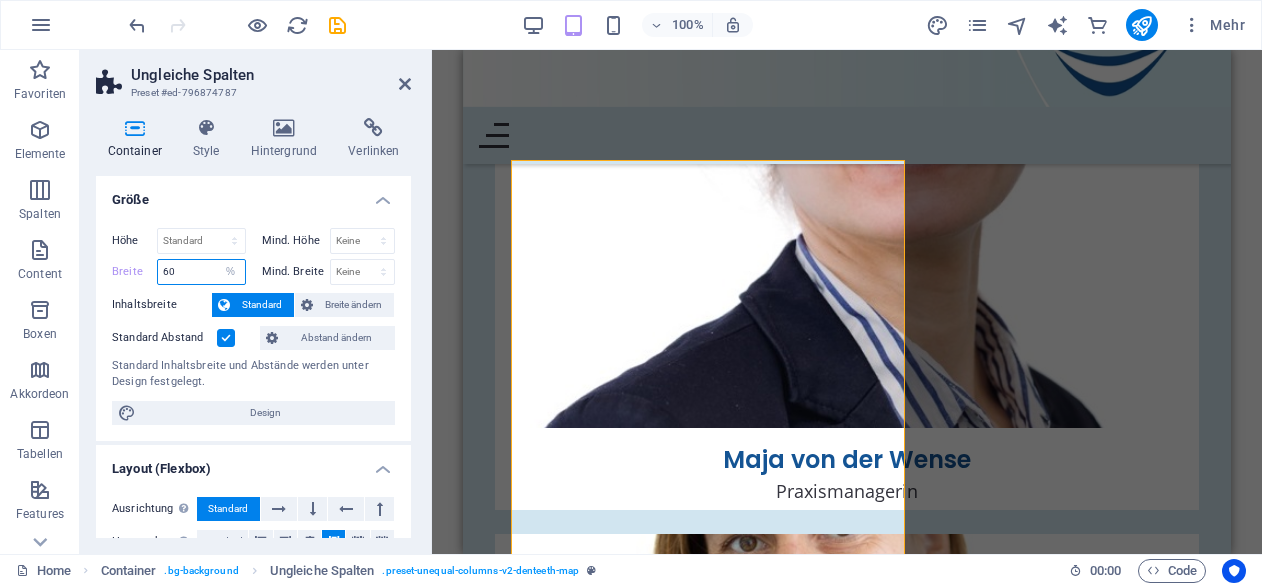 type on "6" 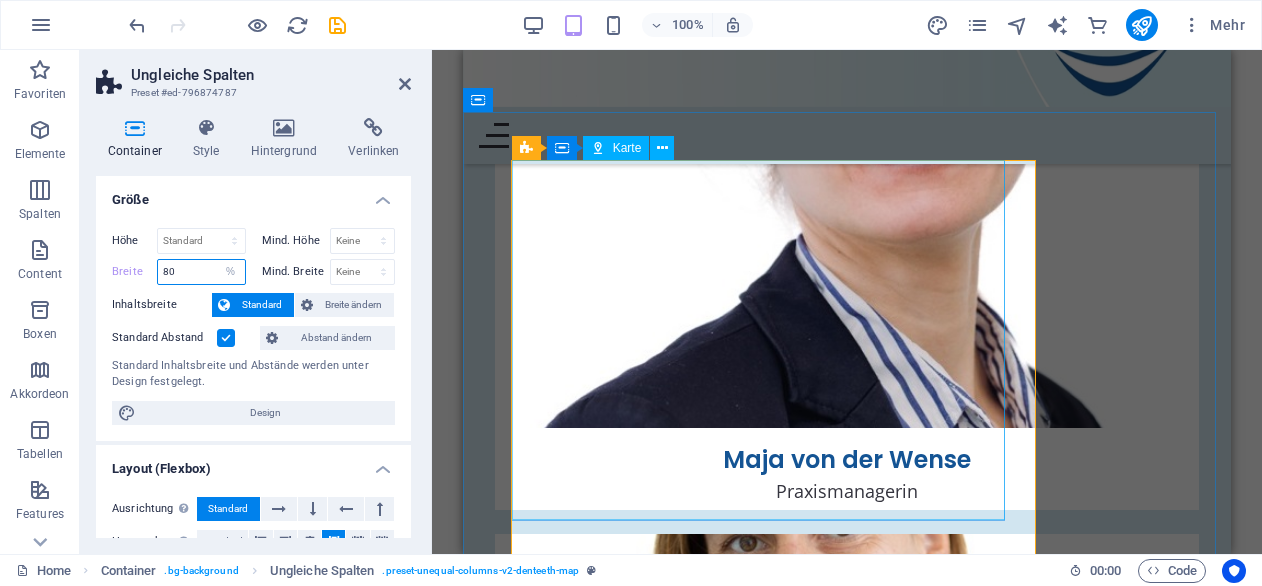 type on "80" 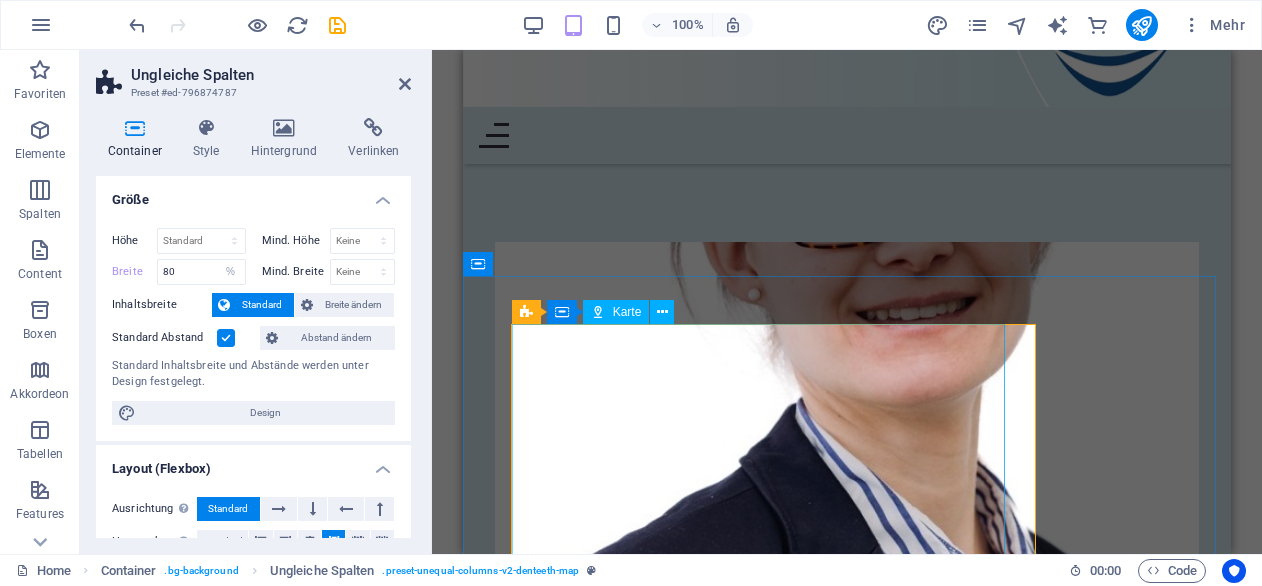 scroll, scrollTop: 7934, scrollLeft: 0, axis: vertical 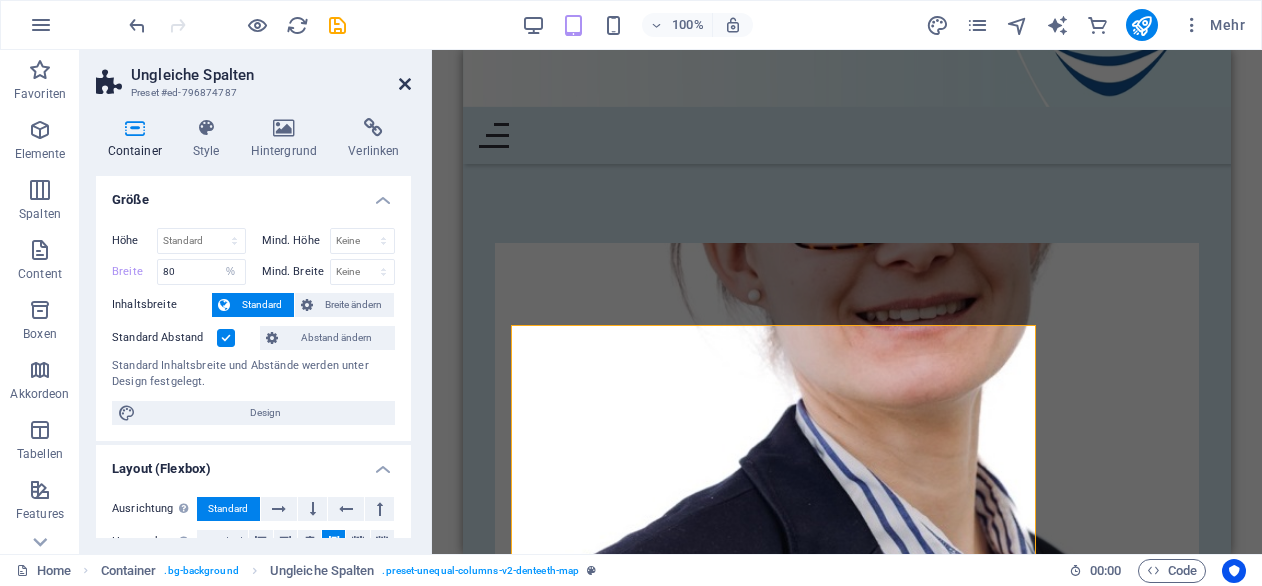click at bounding box center [405, 84] 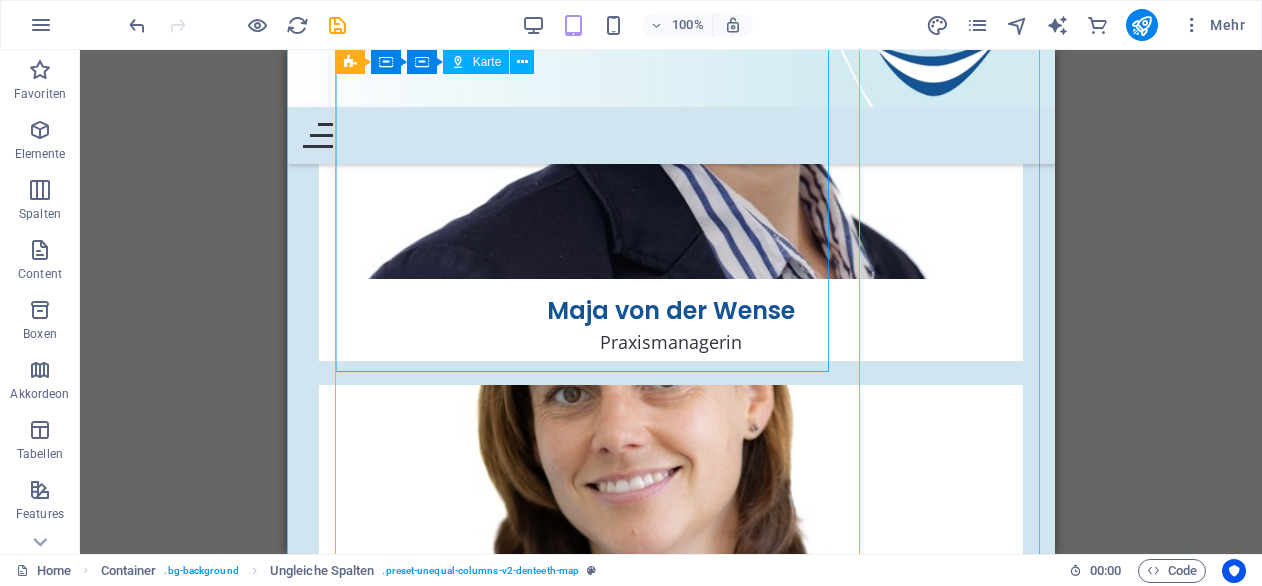 scroll, scrollTop: 8153, scrollLeft: 0, axis: vertical 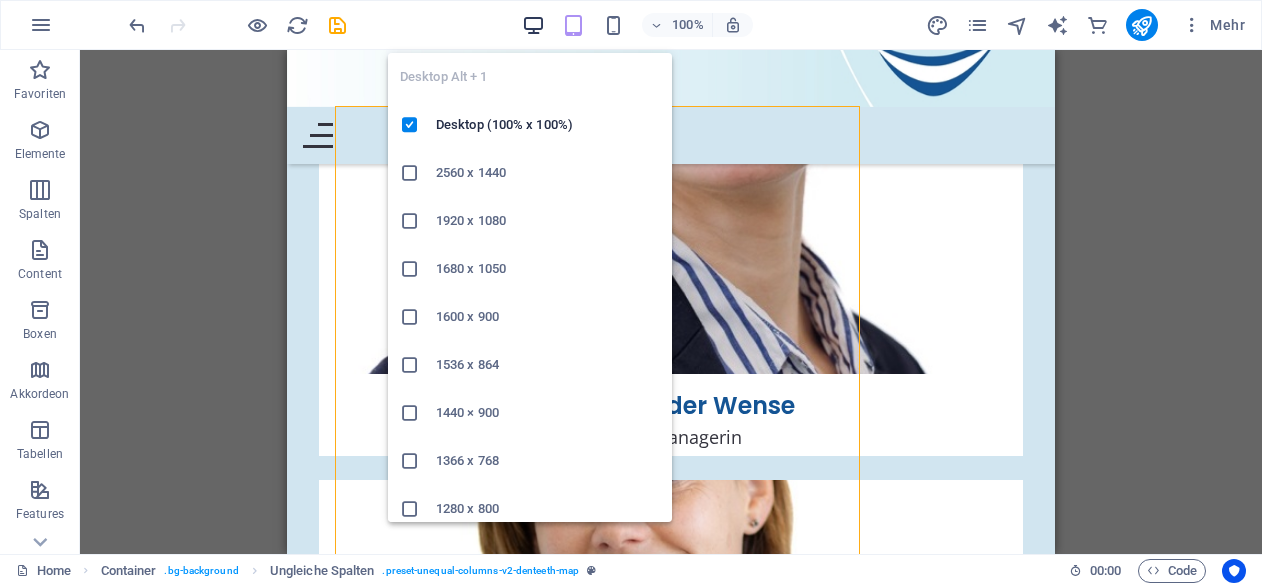 click at bounding box center (533, 25) 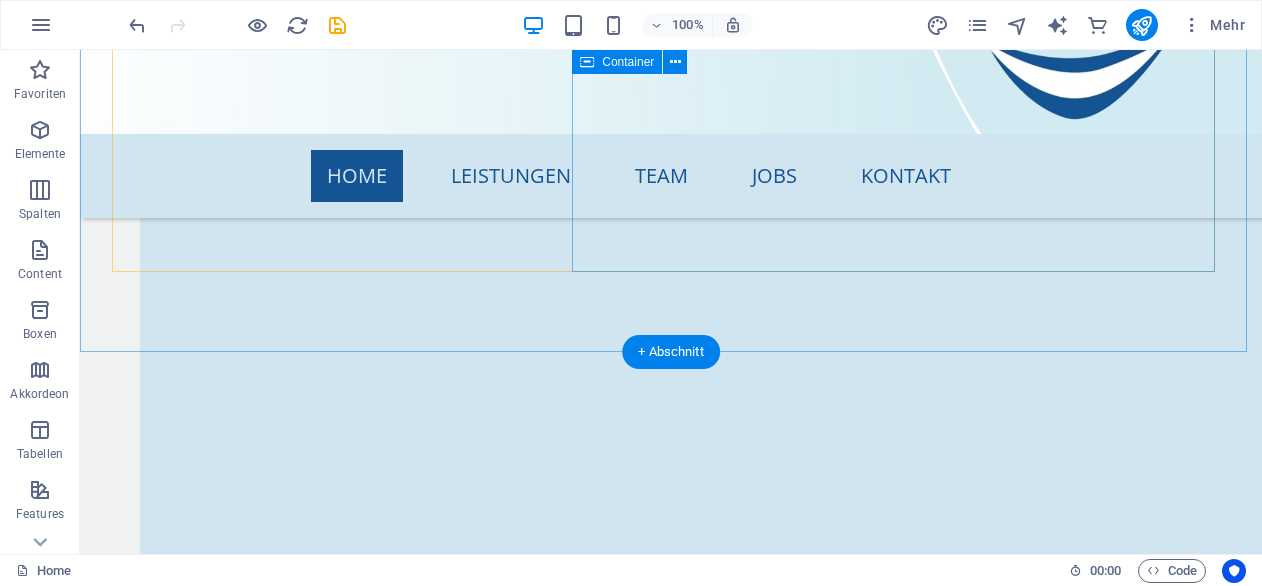 scroll, scrollTop: 7484, scrollLeft: 0, axis: vertical 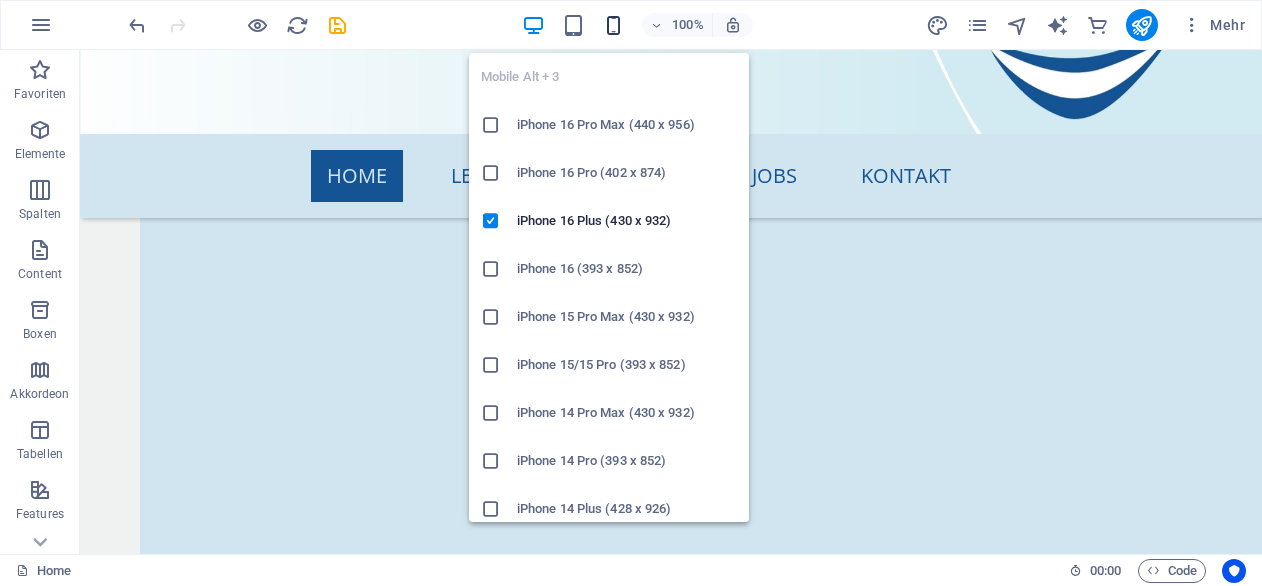 click at bounding box center [613, 25] 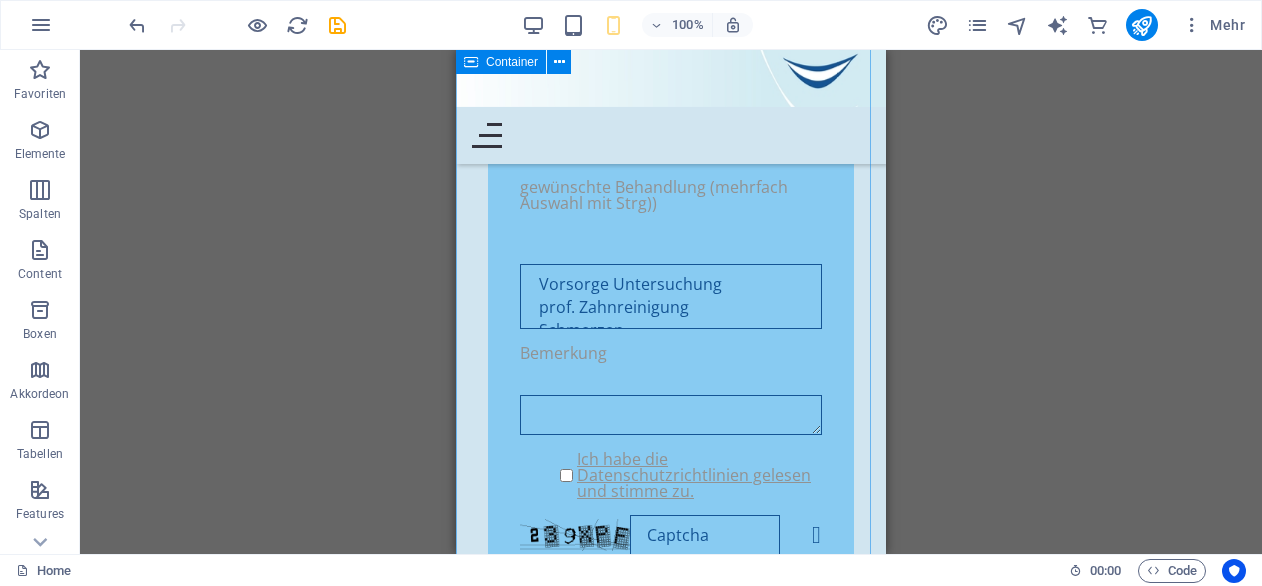 scroll, scrollTop: 10532, scrollLeft: 0, axis: vertical 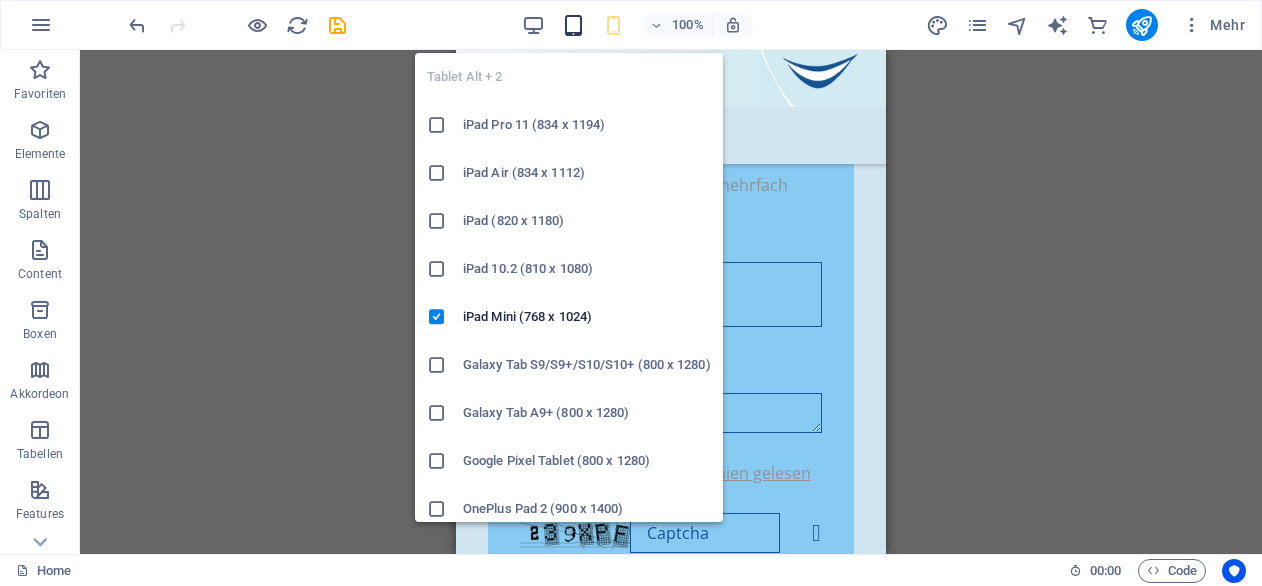 click at bounding box center (573, 25) 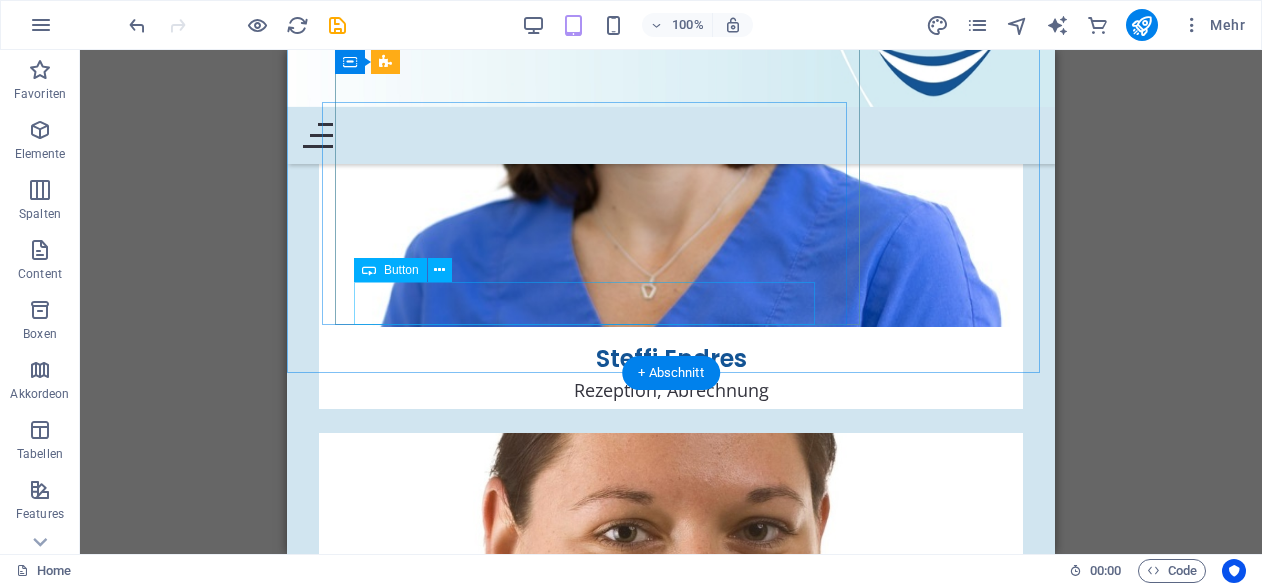 scroll, scrollTop: 8658, scrollLeft: 0, axis: vertical 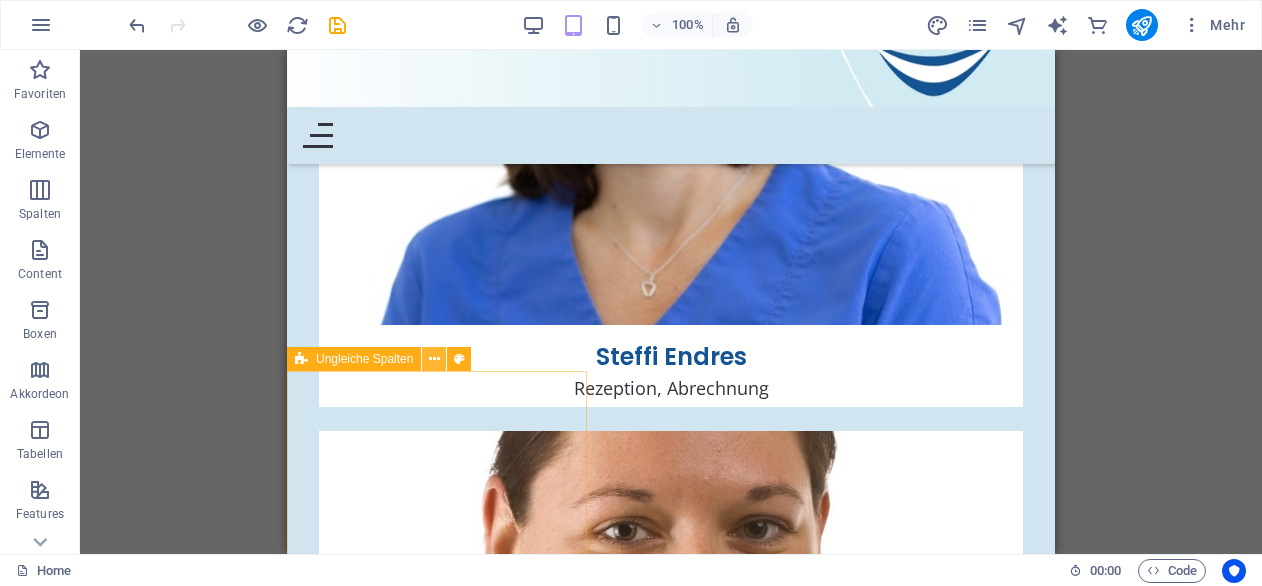 click at bounding box center [434, 359] 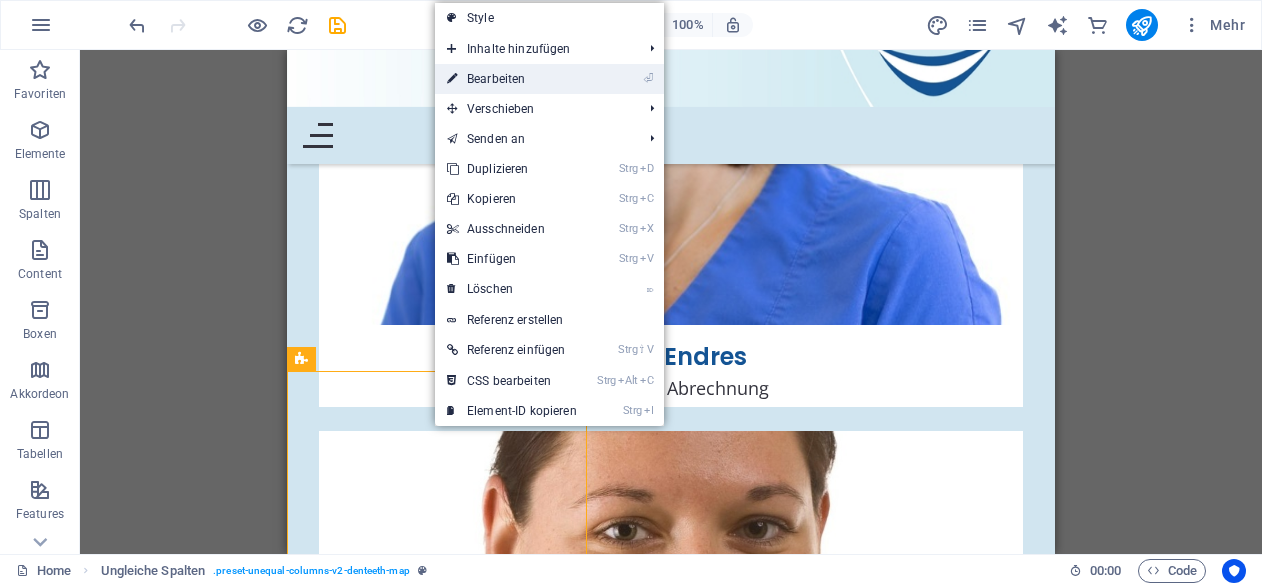 click on "⏎  Bearbeiten" at bounding box center (512, 79) 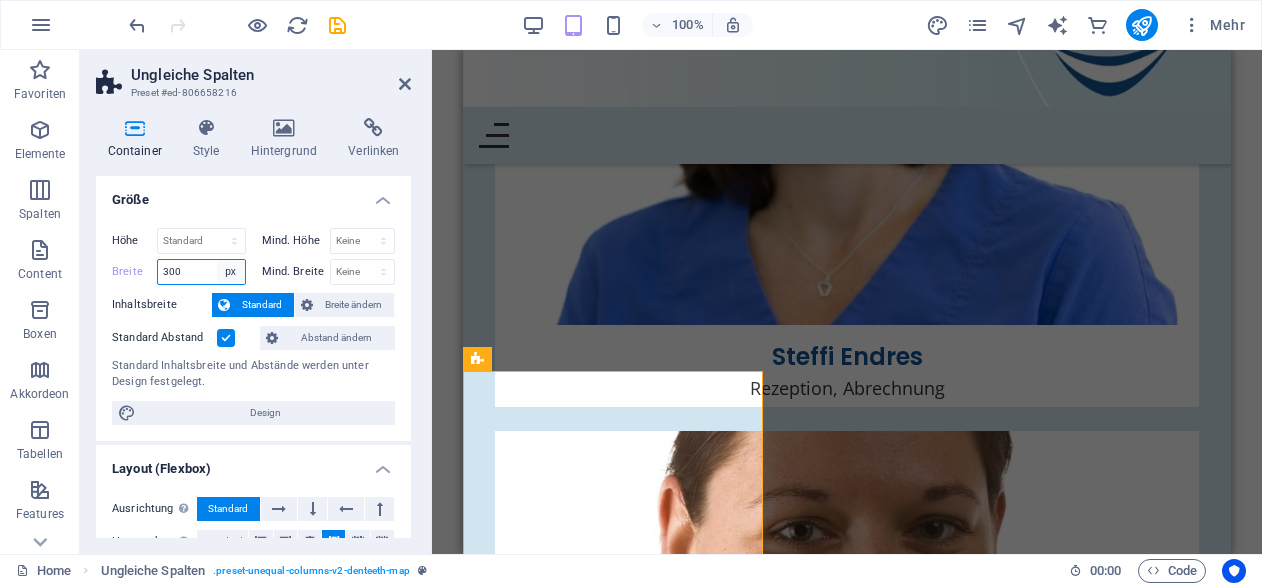 click on "Standard px rem % em vh vw" at bounding box center (231, 272) 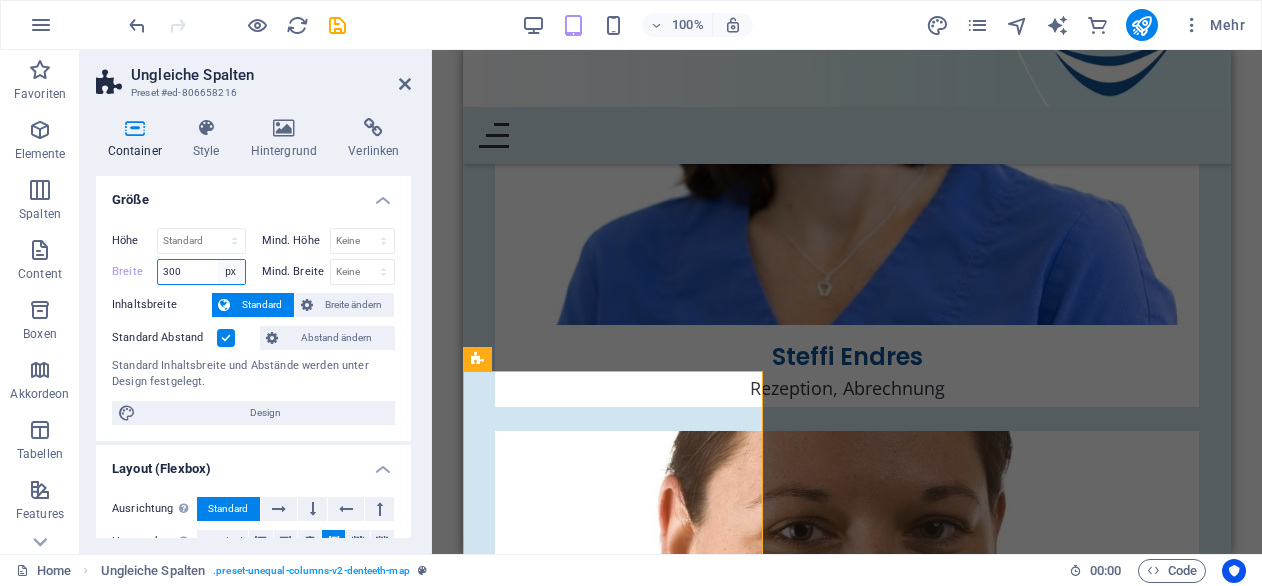 select on "%" 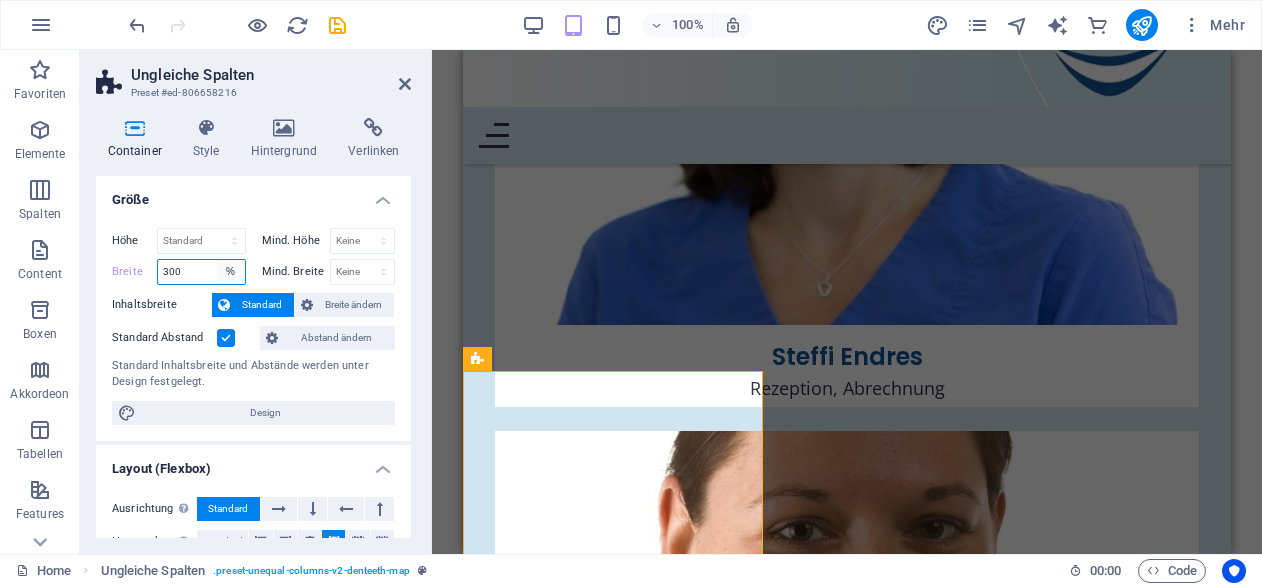 click on "Standard px rem % em vh vw" at bounding box center [231, 272] 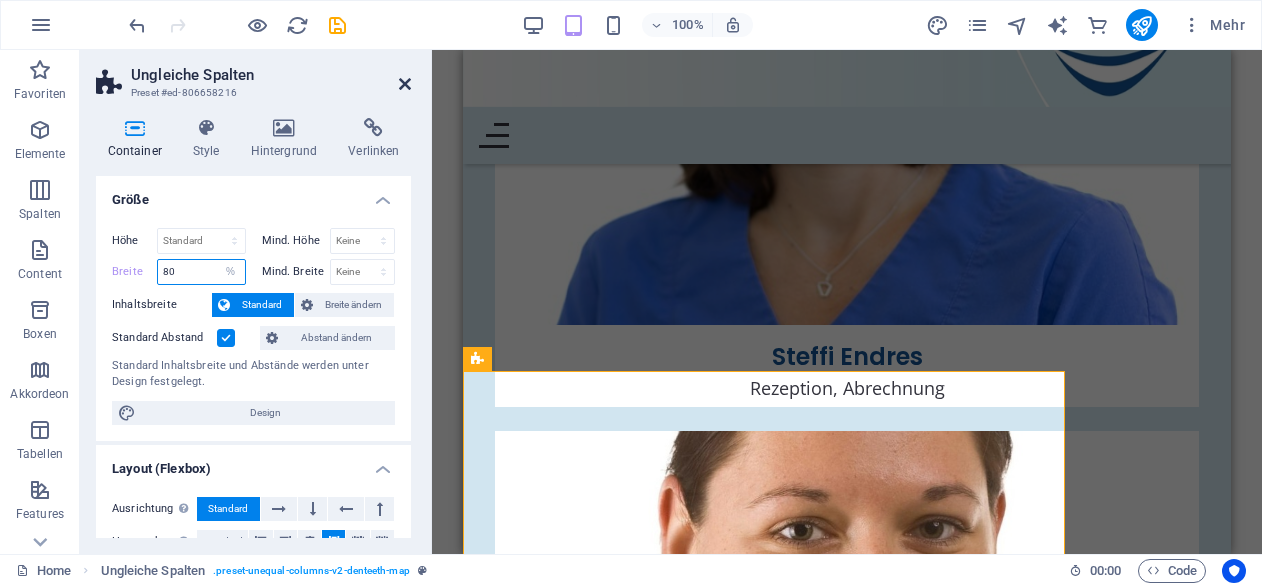 type on "80" 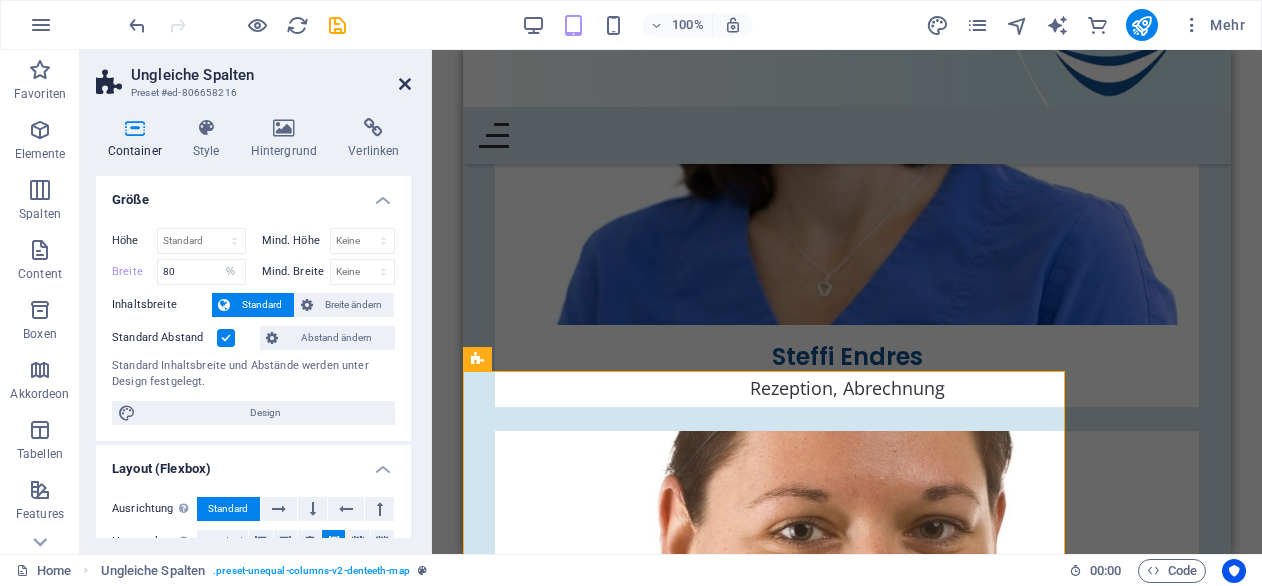 click at bounding box center [405, 84] 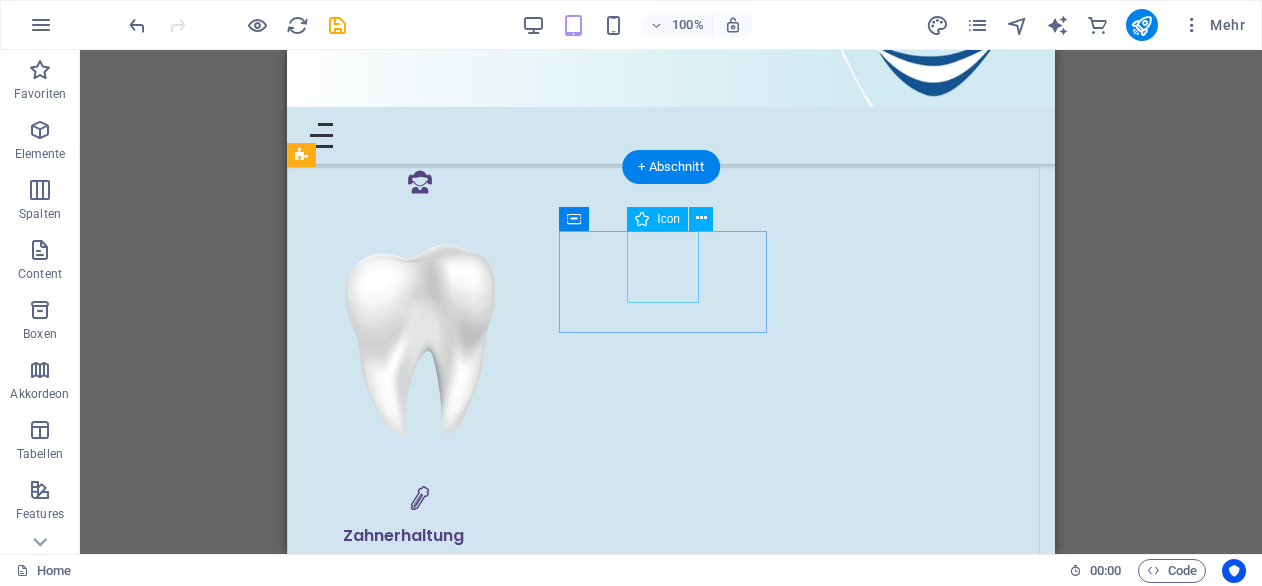 scroll, scrollTop: 3868, scrollLeft: 0, axis: vertical 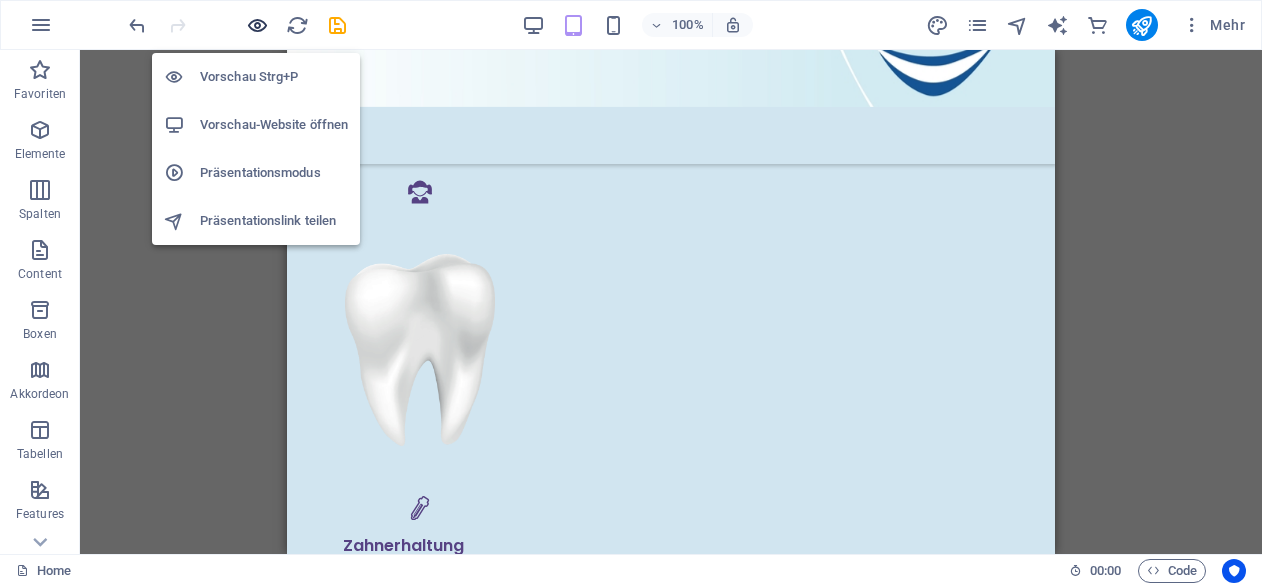 click at bounding box center [257, 25] 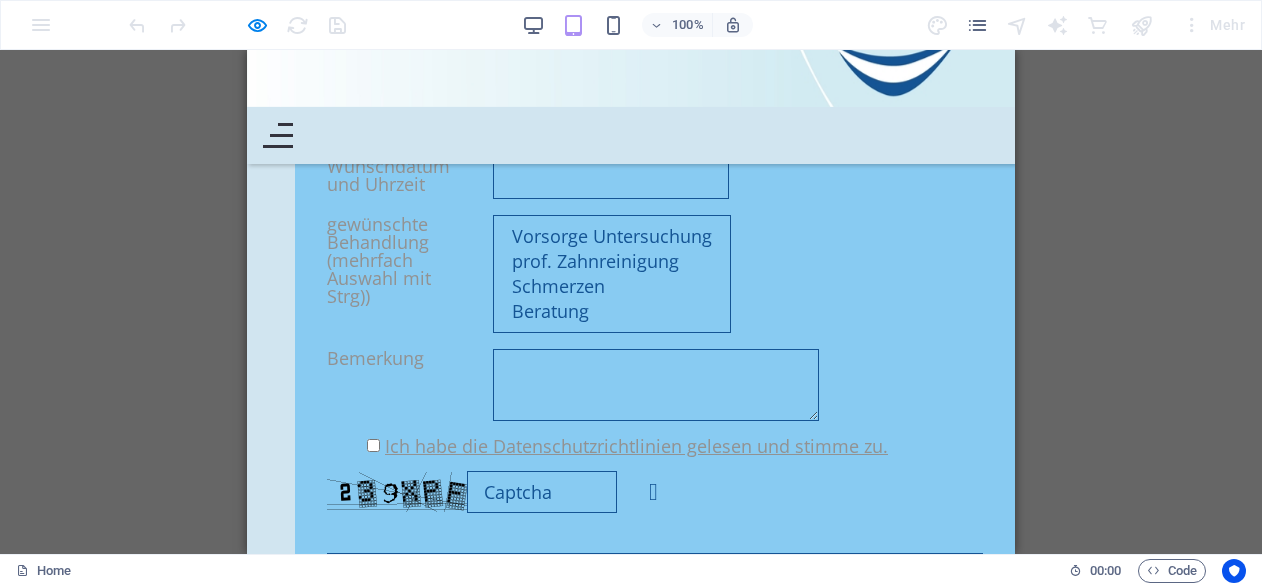 scroll, scrollTop: 8422, scrollLeft: 0, axis: vertical 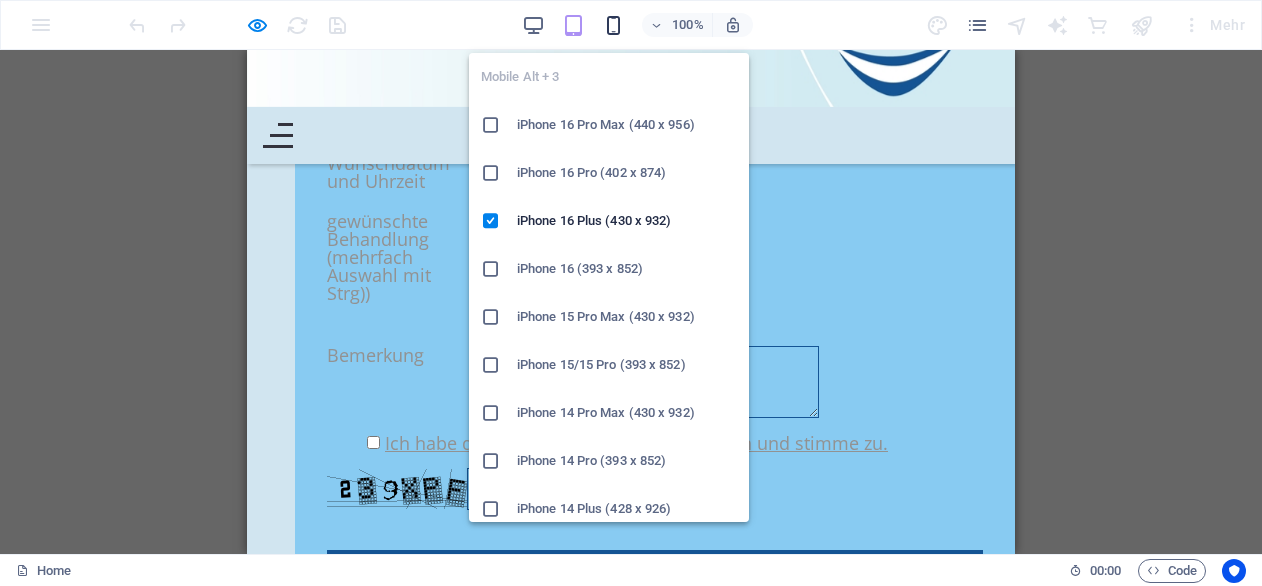 click at bounding box center (613, 25) 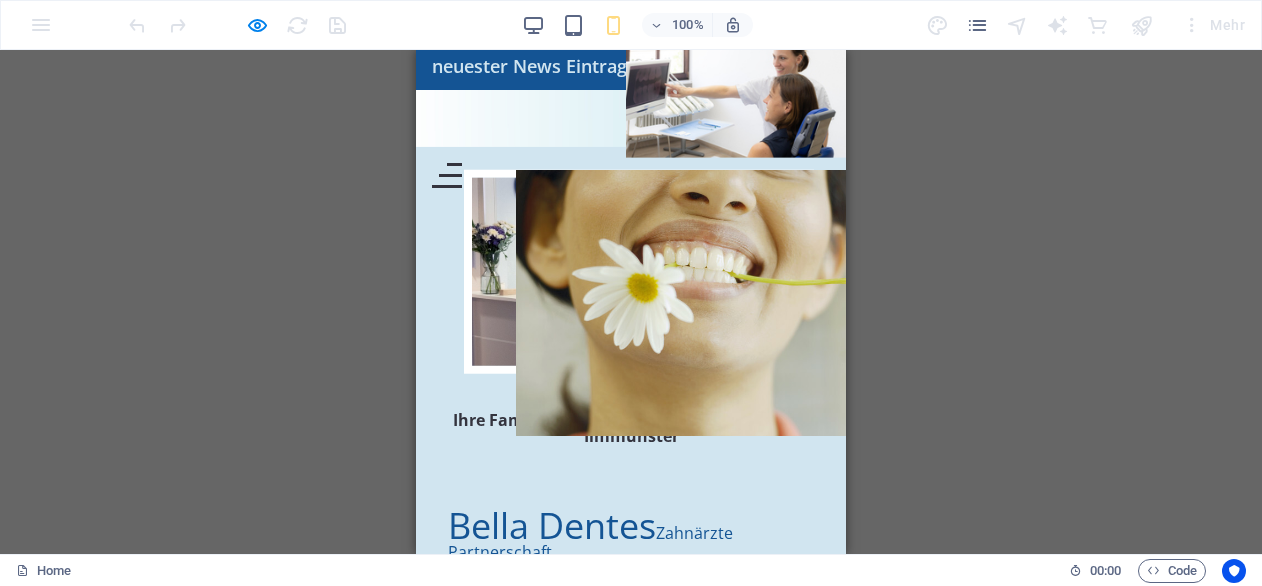 scroll, scrollTop: 0, scrollLeft: 0, axis: both 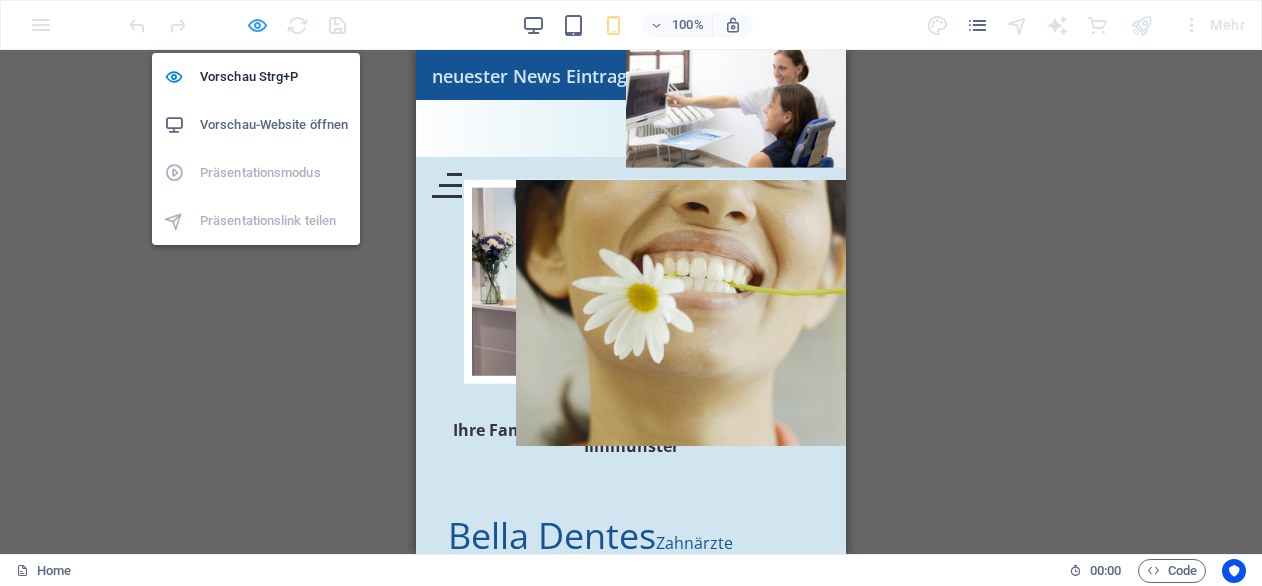 click at bounding box center [257, 25] 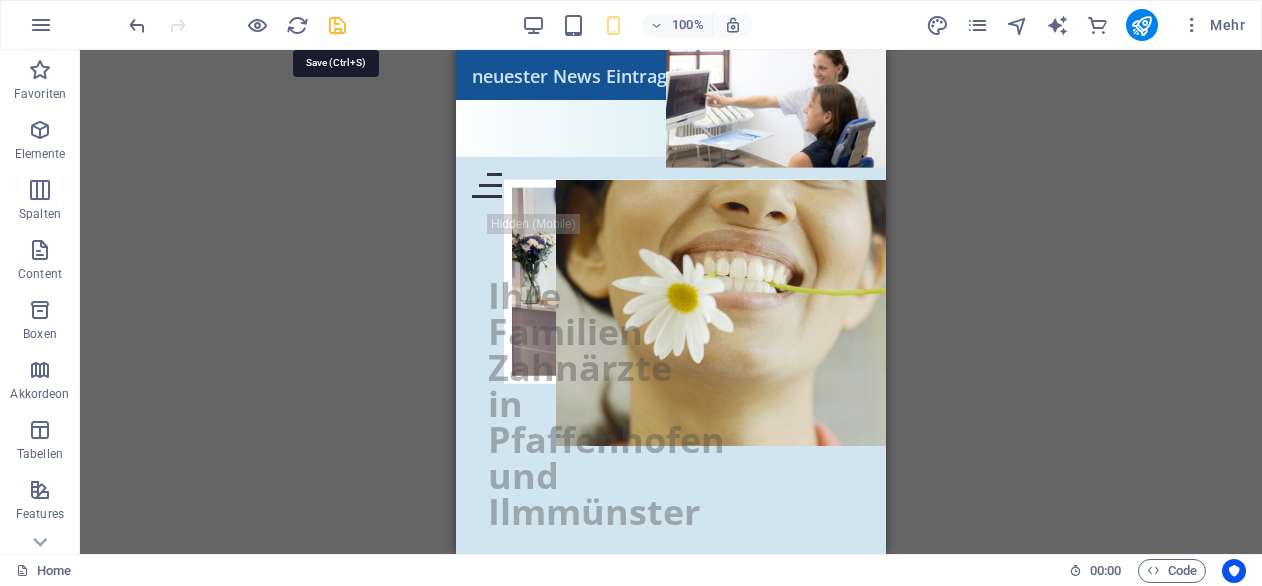 click at bounding box center [337, 25] 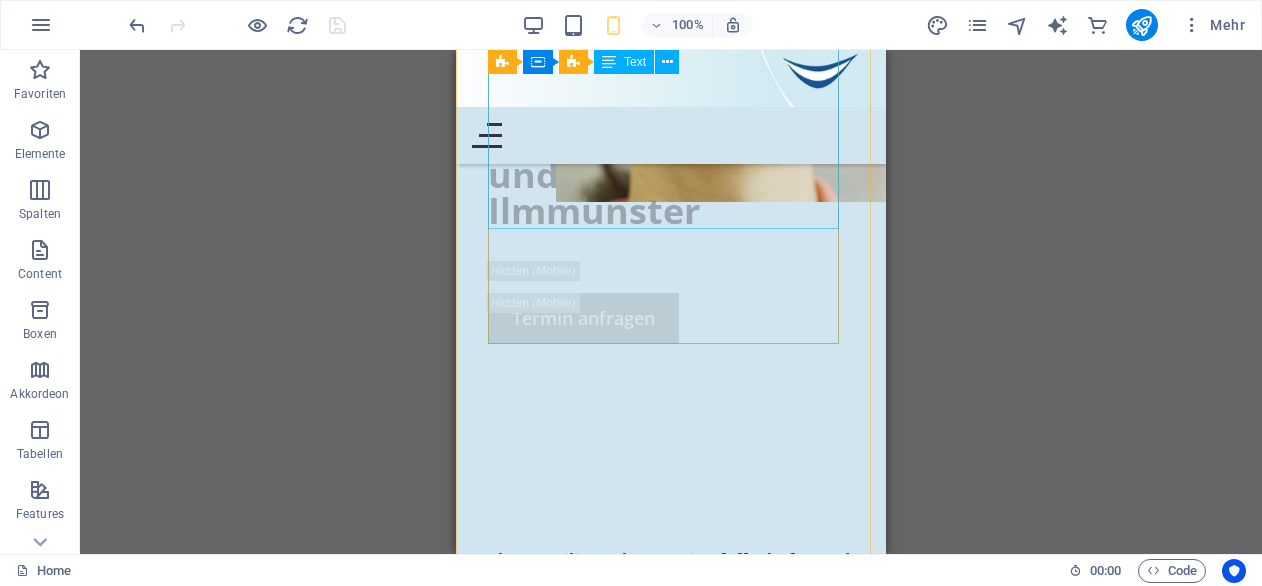 scroll, scrollTop: 245, scrollLeft: 0, axis: vertical 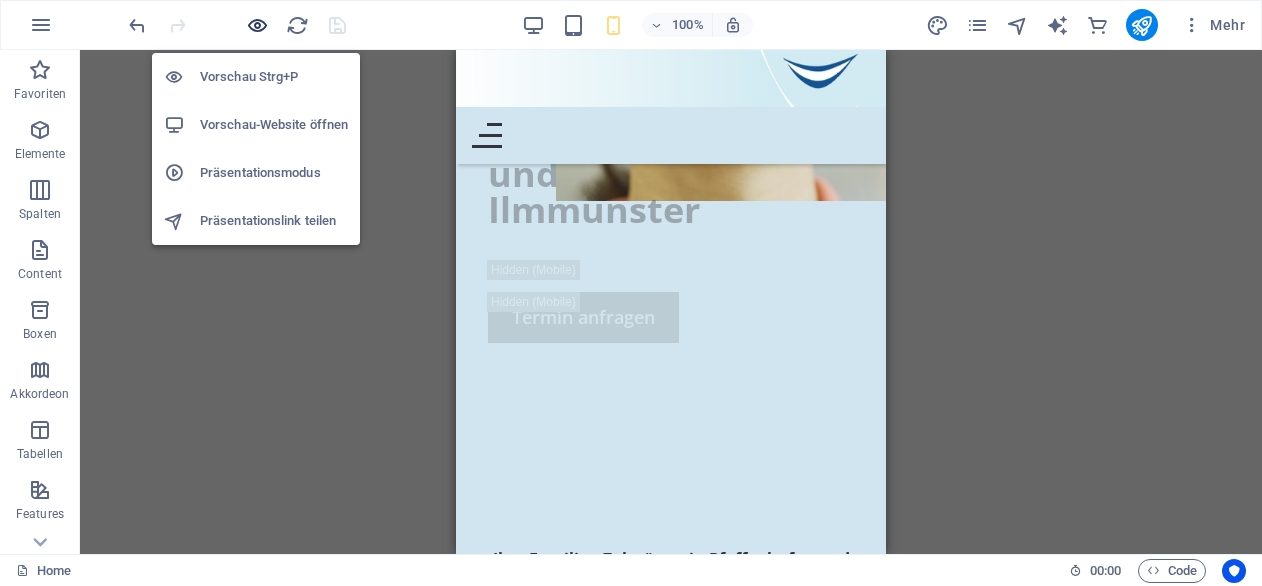 click at bounding box center (257, 25) 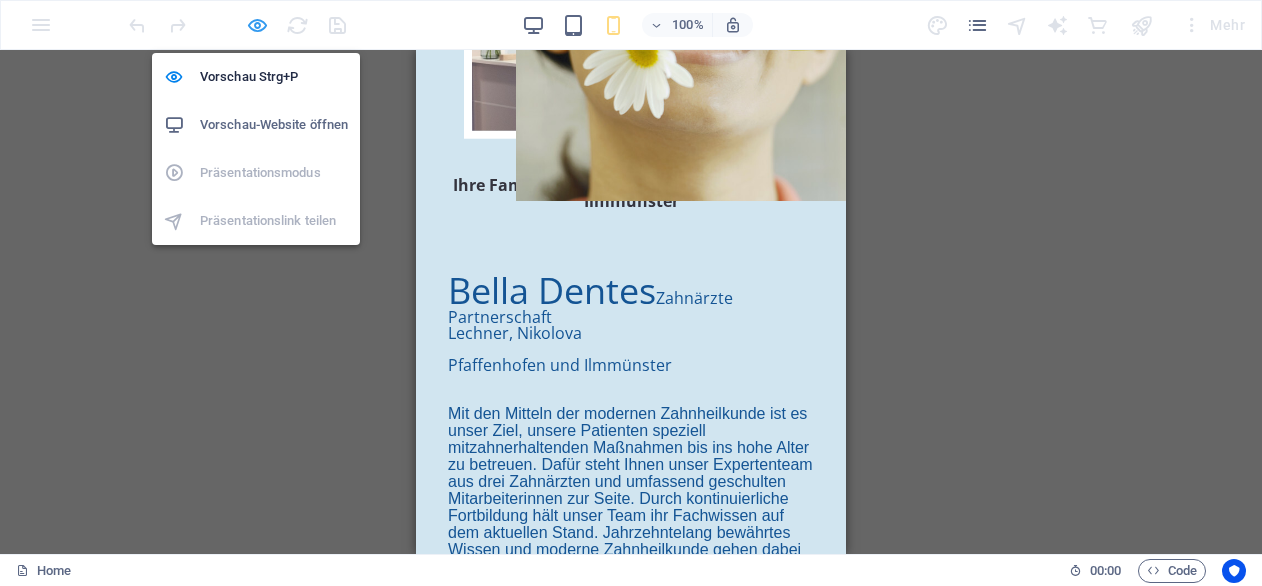 scroll, scrollTop: 0, scrollLeft: 0, axis: both 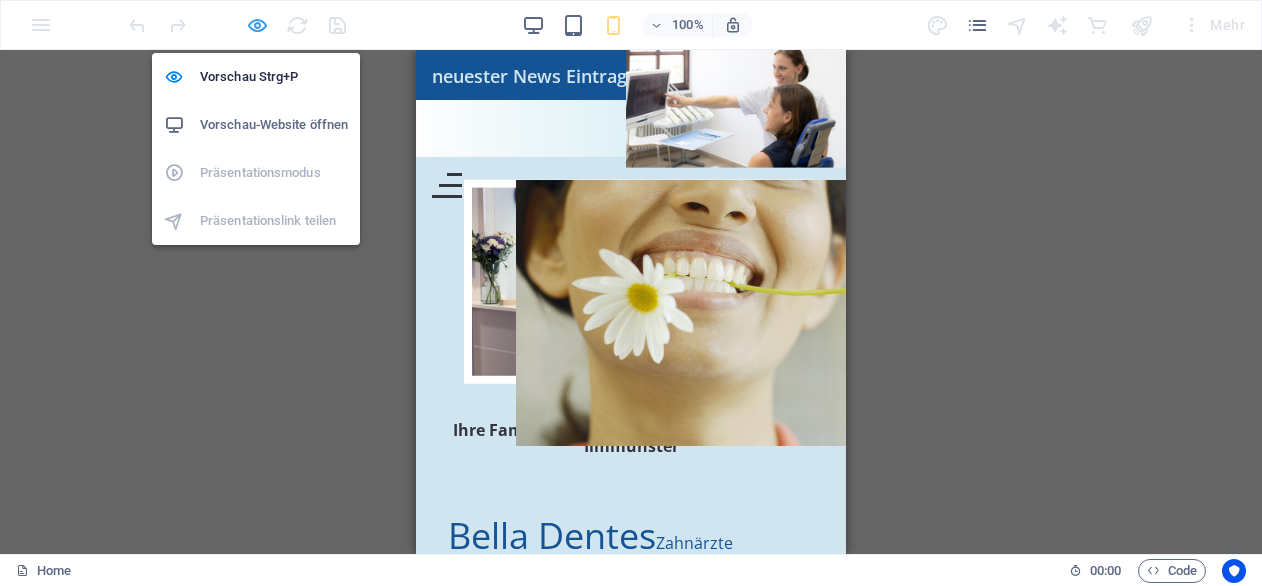 click at bounding box center [257, 25] 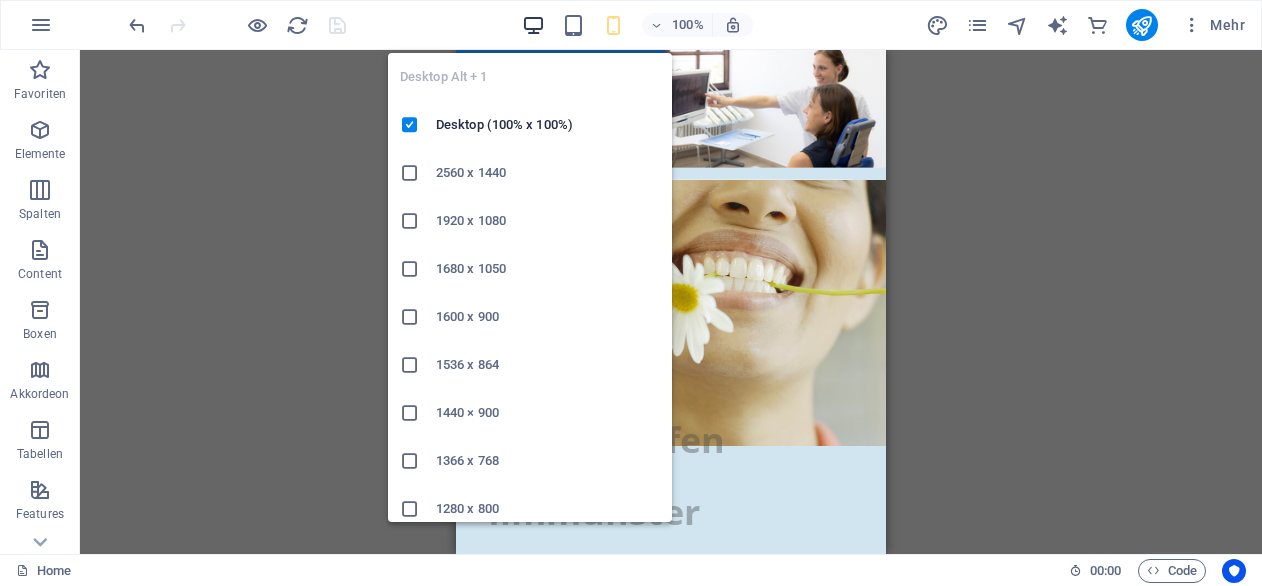 click at bounding box center (533, 25) 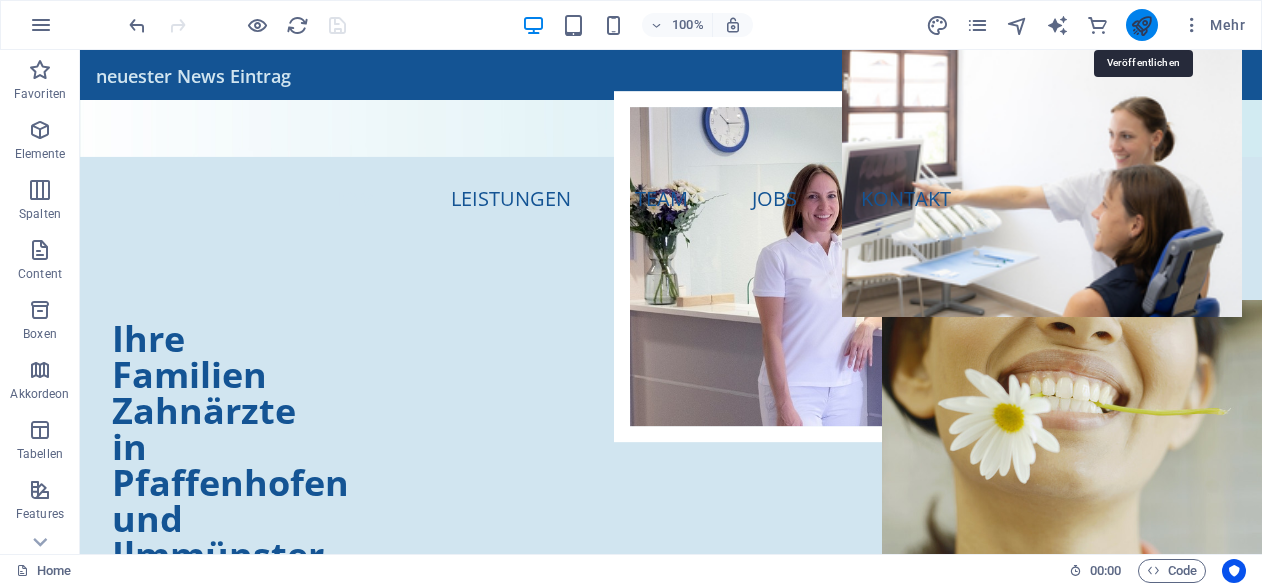click at bounding box center [1141, 25] 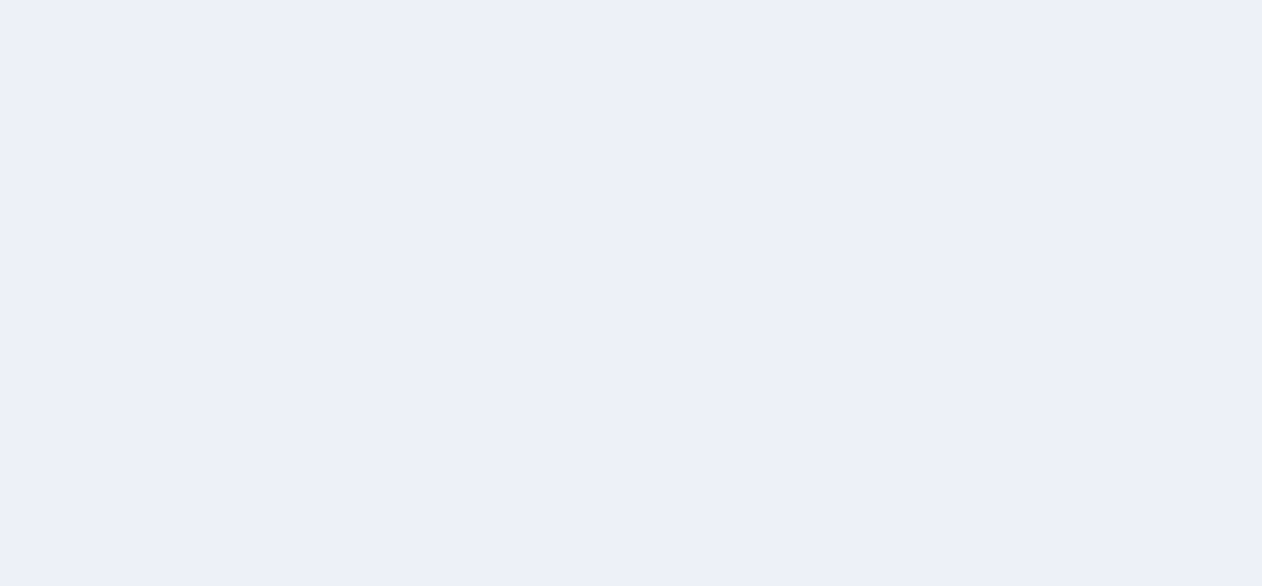 scroll, scrollTop: 0, scrollLeft: 0, axis: both 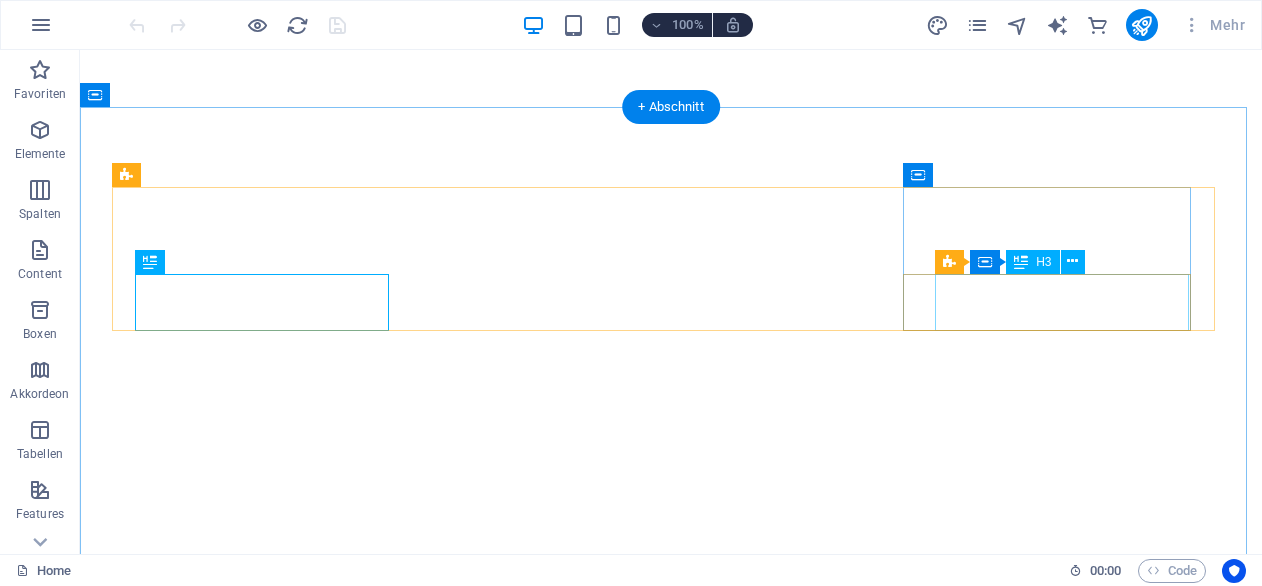 select 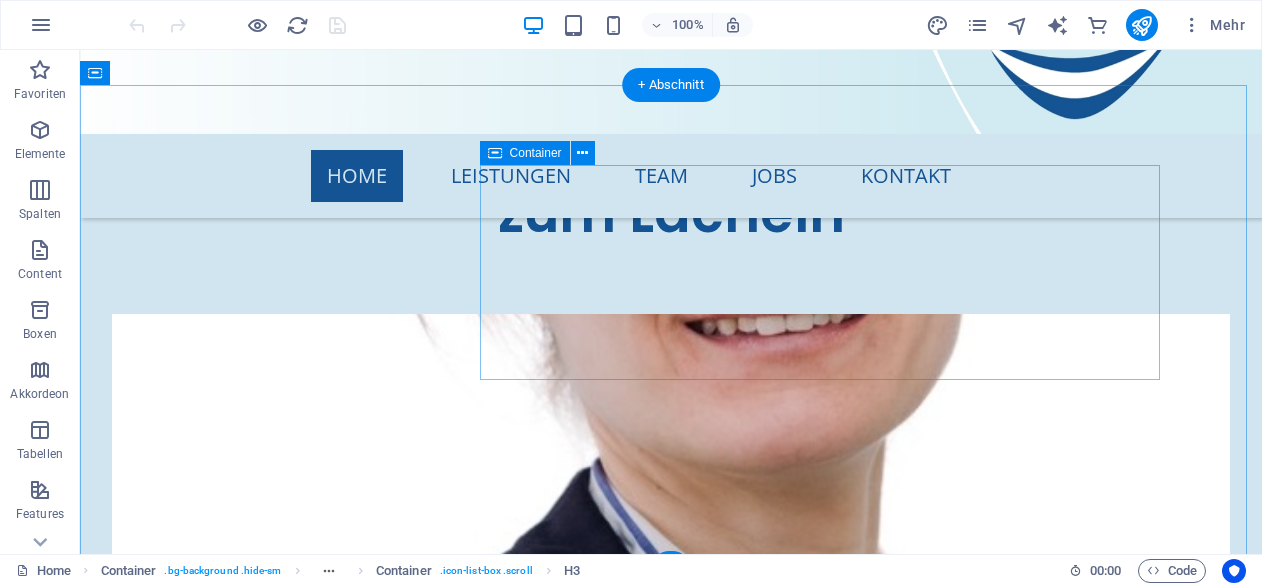 scroll, scrollTop: 8278, scrollLeft: 0, axis: vertical 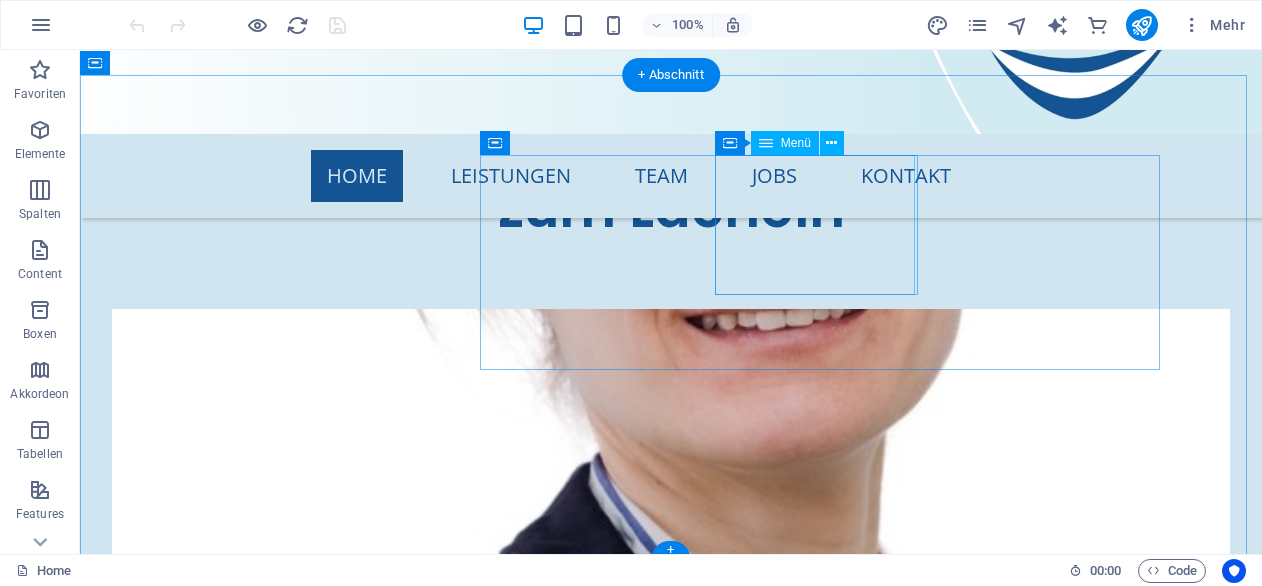 click on "Zahnarzt-Notdienst Apotheken-Notdienst" at bounding box center [244, 8218] 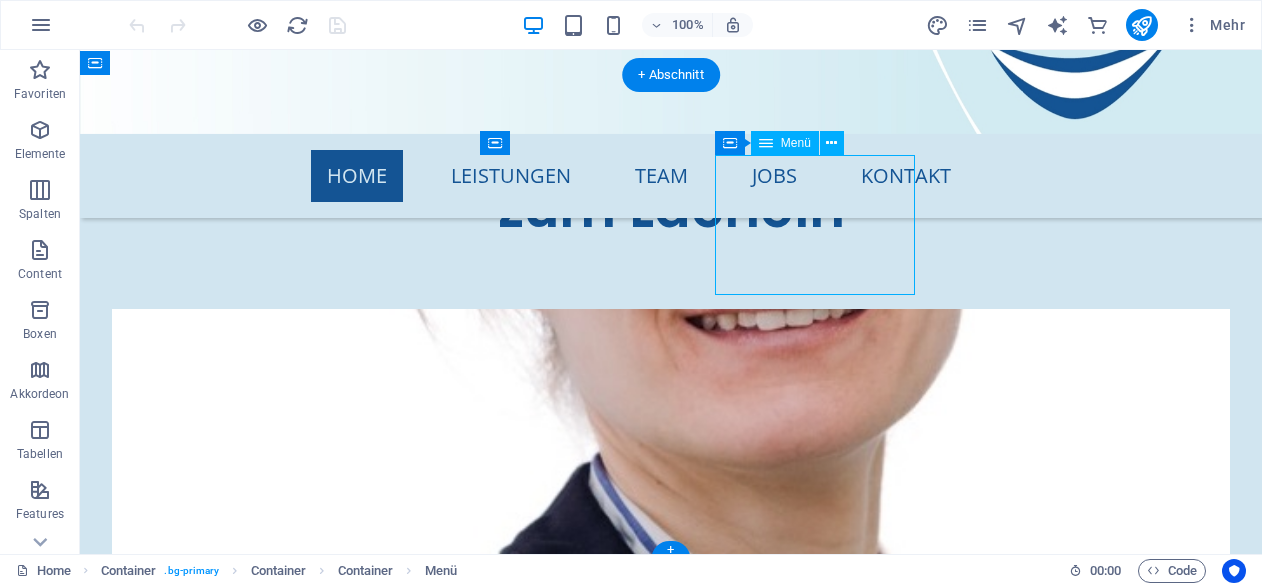 click on "Zahnarzt-Notdienst Apotheken-Notdienst" at bounding box center [244, 8218] 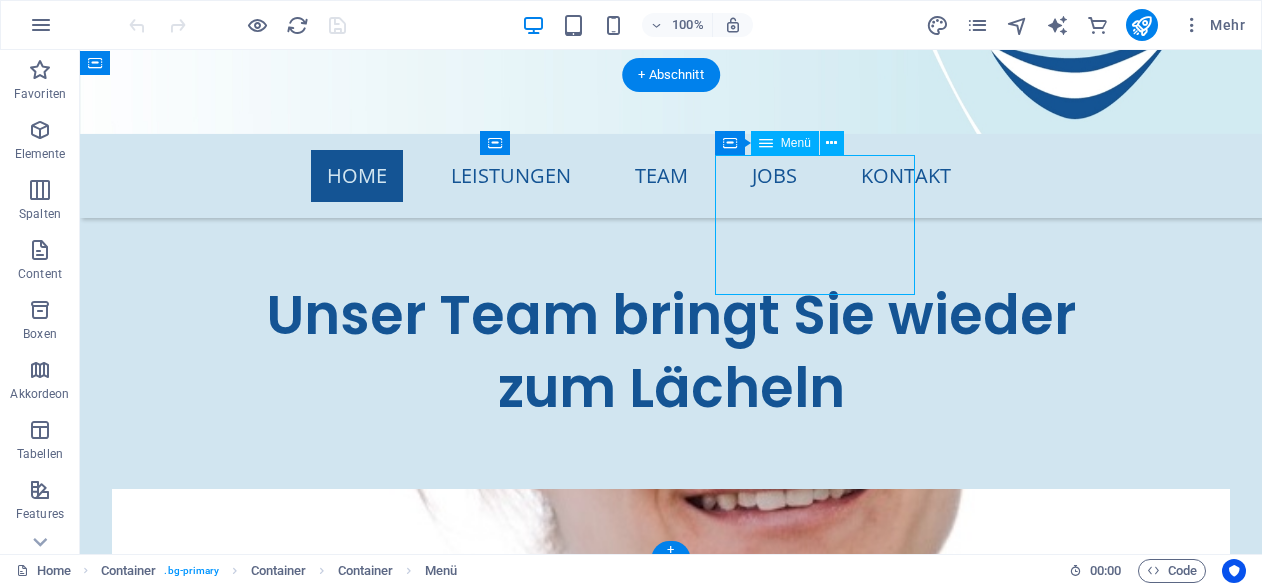 select on "default" 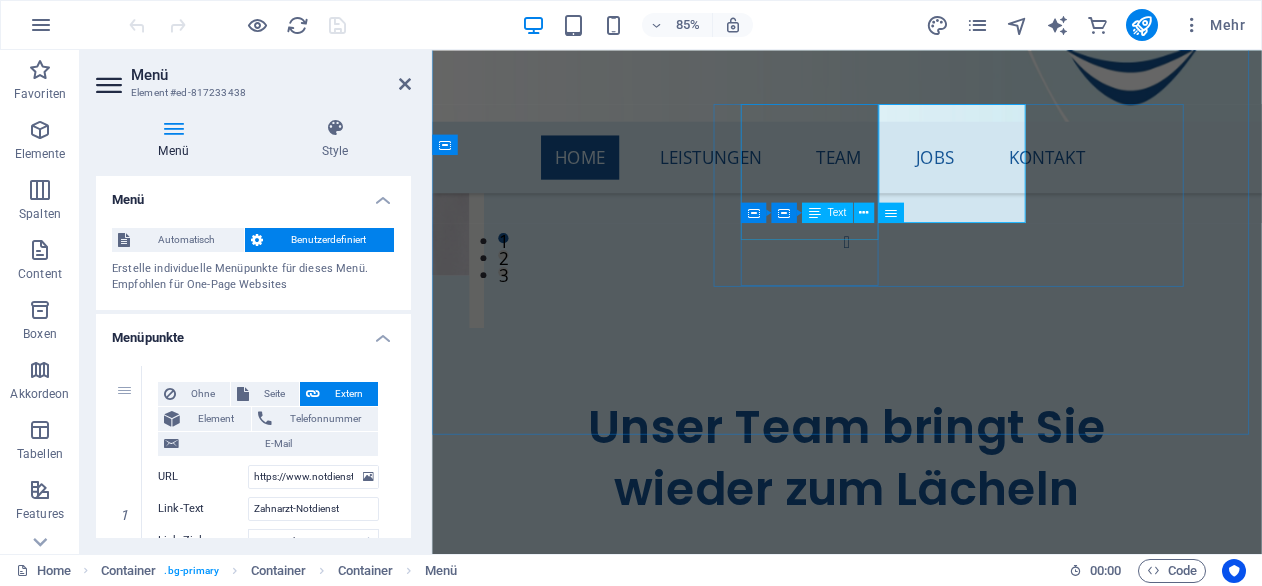 scroll, scrollTop: 8238, scrollLeft: 0, axis: vertical 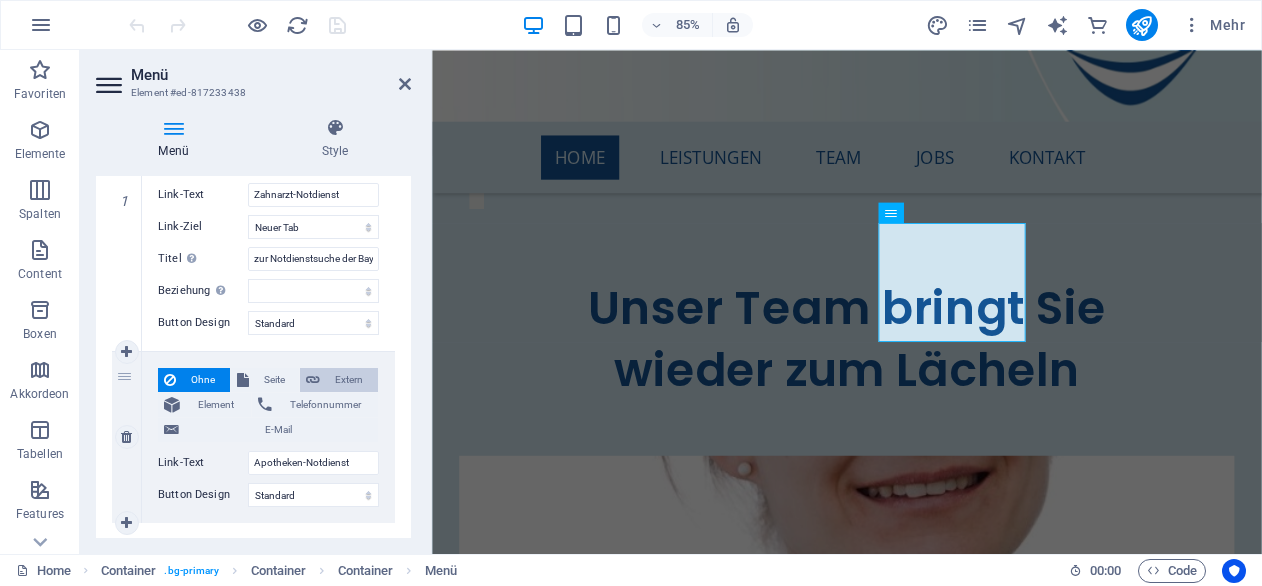 click on "Extern" at bounding box center [349, 380] 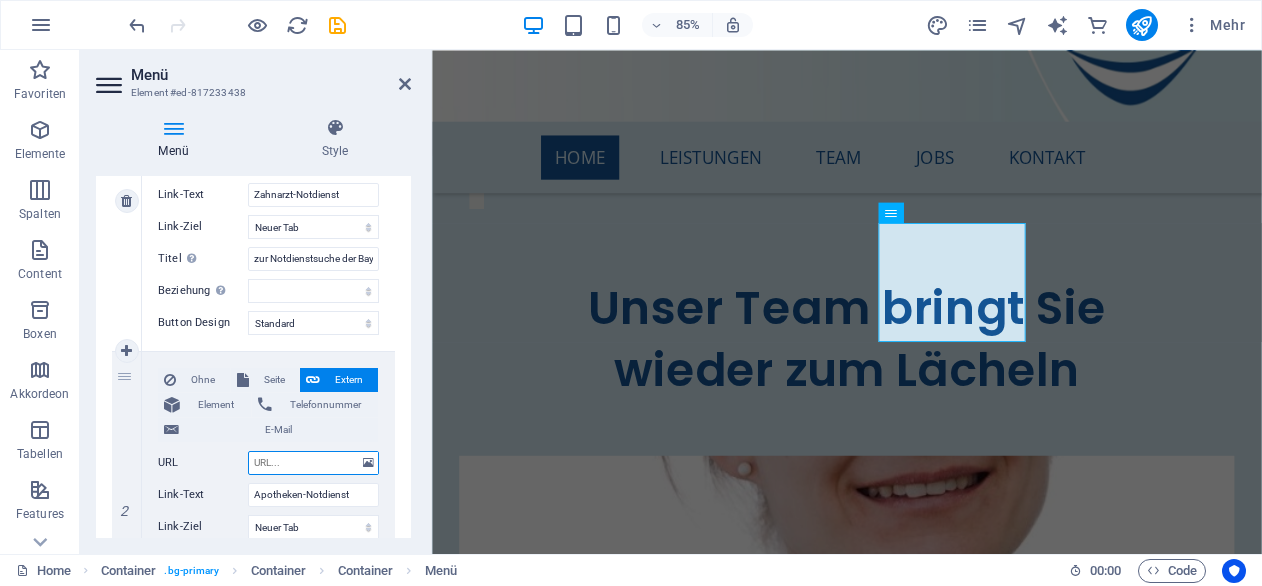 paste on "https://www.aponet.de/apotheke/notdienstsuche/85276%2Bpfaffenhofen/%20/5" 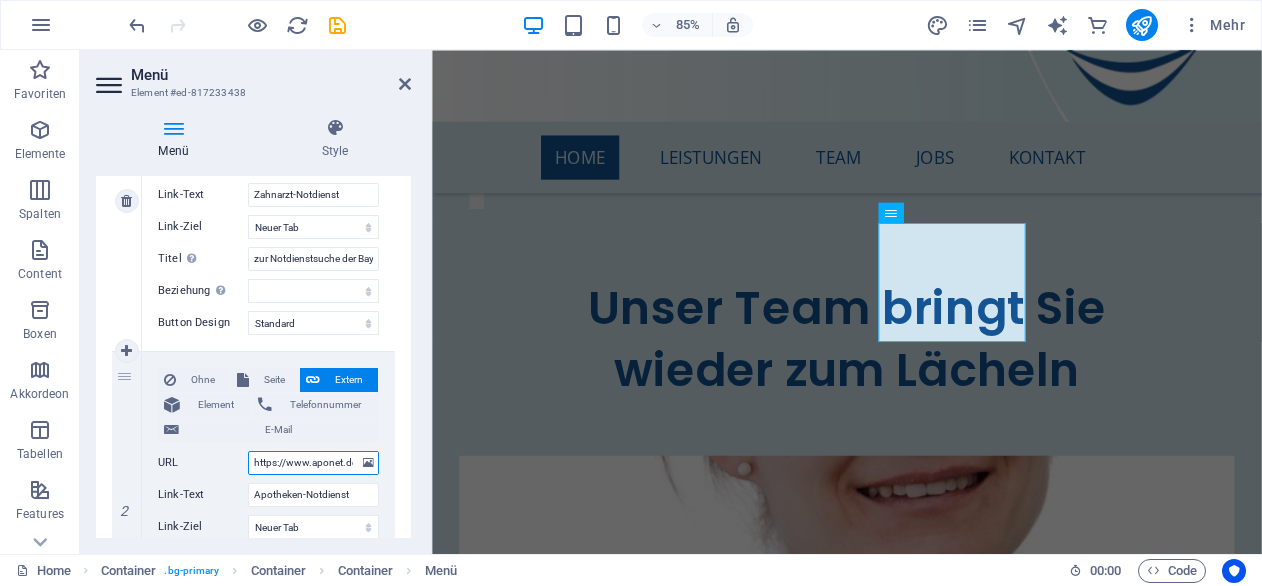 scroll, scrollTop: 0, scrollLeft: 264, axis: horizontal 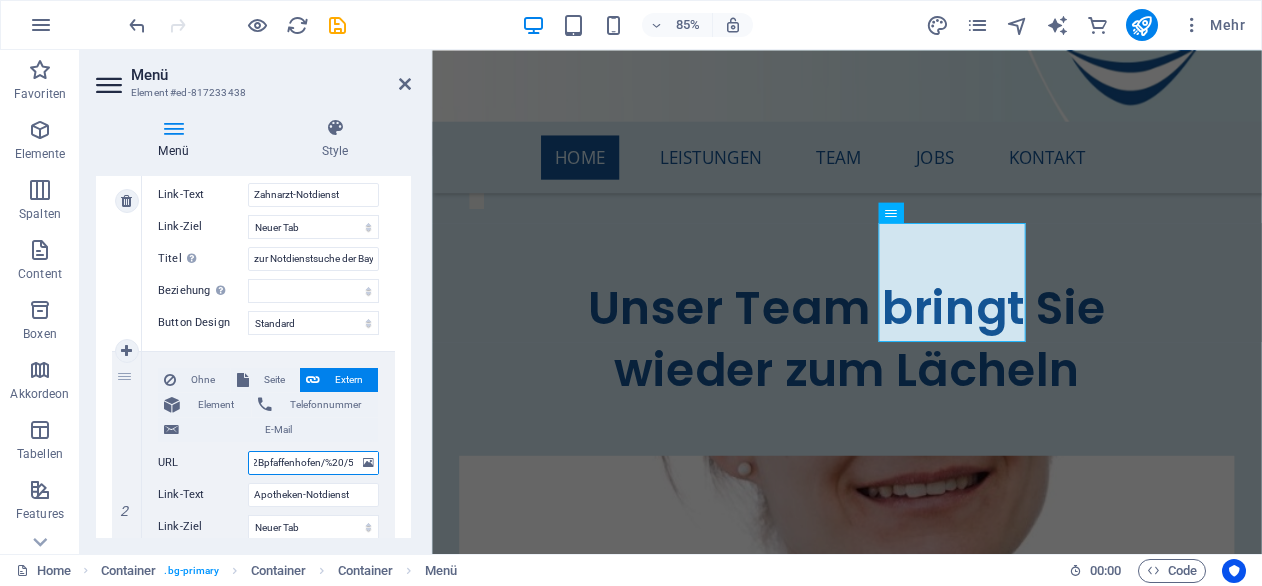 select 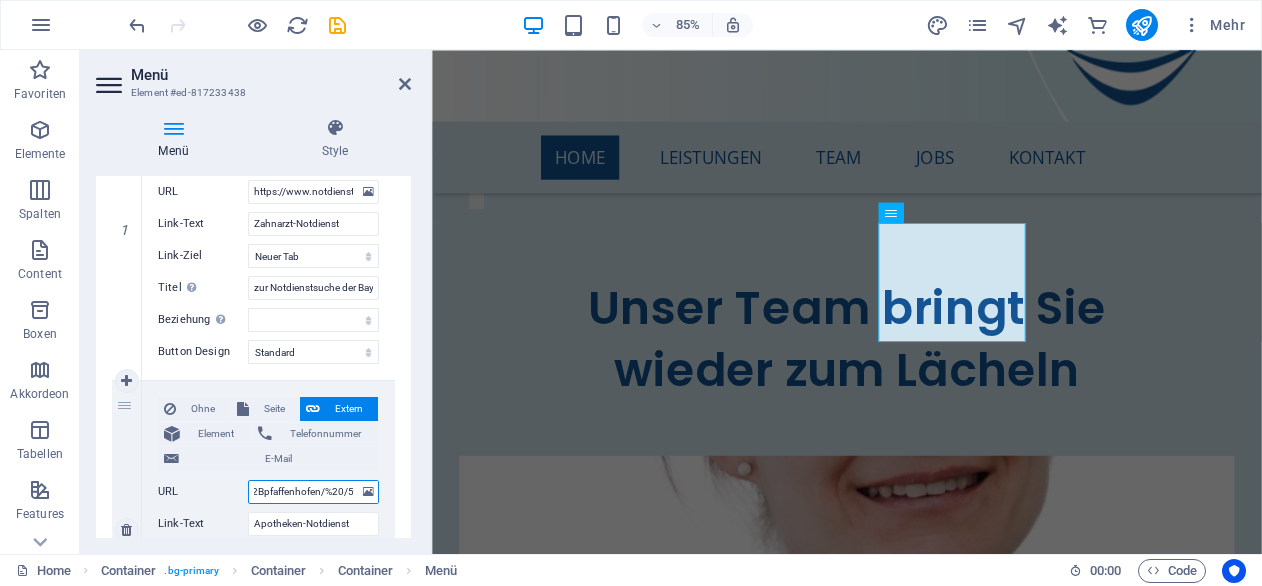 scroll, scrollTop: 398, scrollLeft: 0, axis: vertical 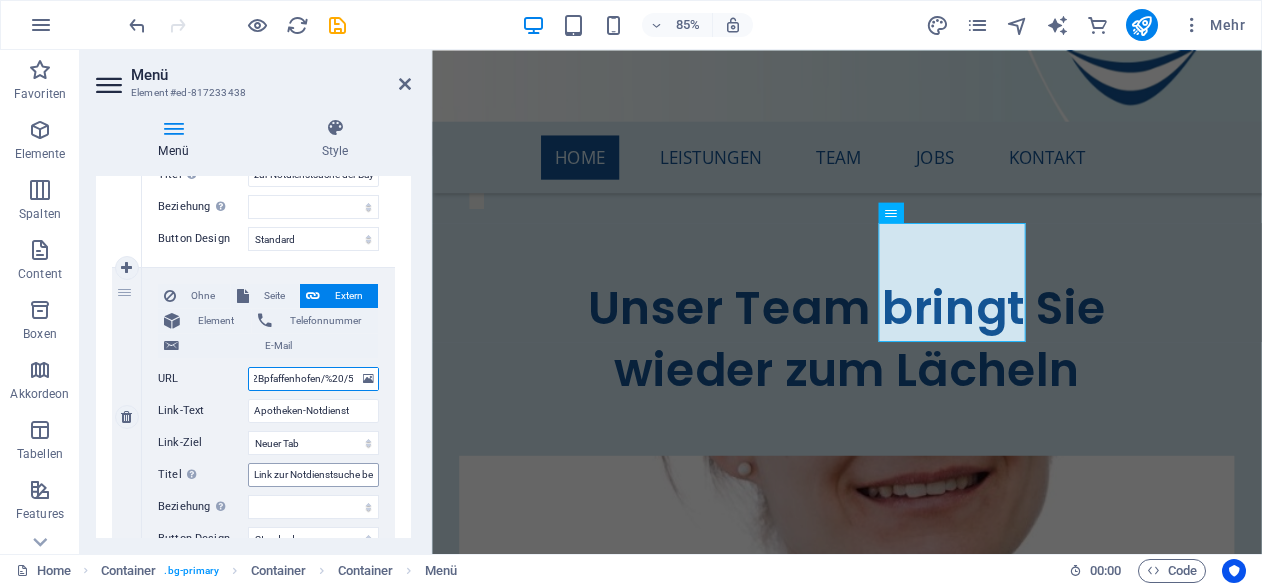 type on "https://www.aponet.de/apotheke/notdienstsuche/85276%2Bpfaffenhofen/%20/5" 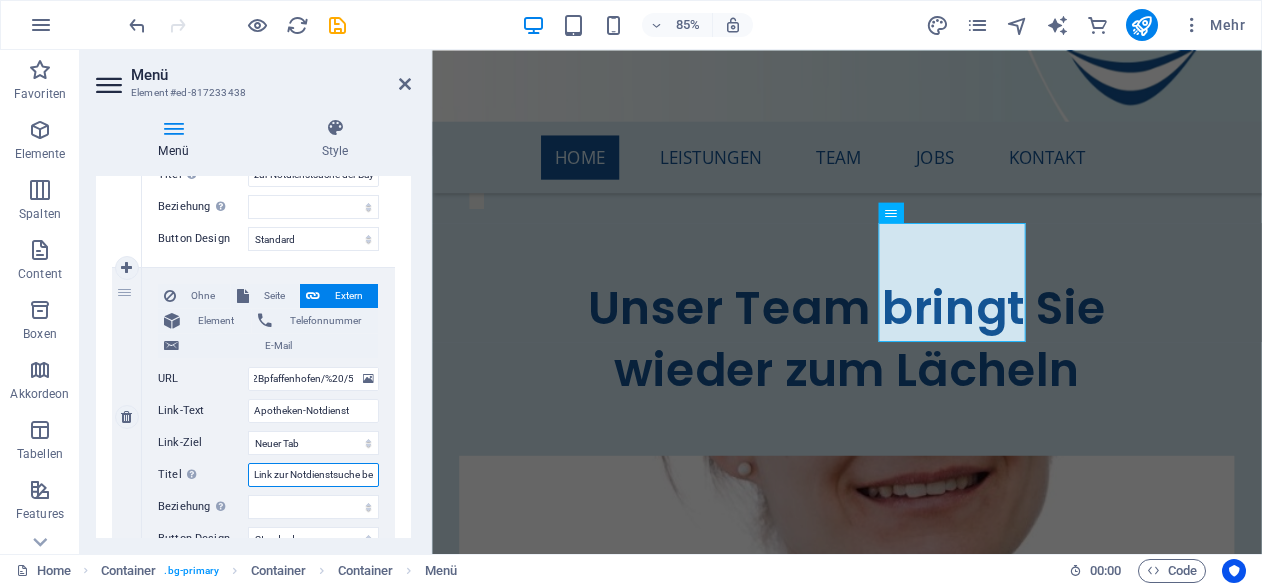scroll, scrollTop: 0, scrollLeft: 0, axis: both 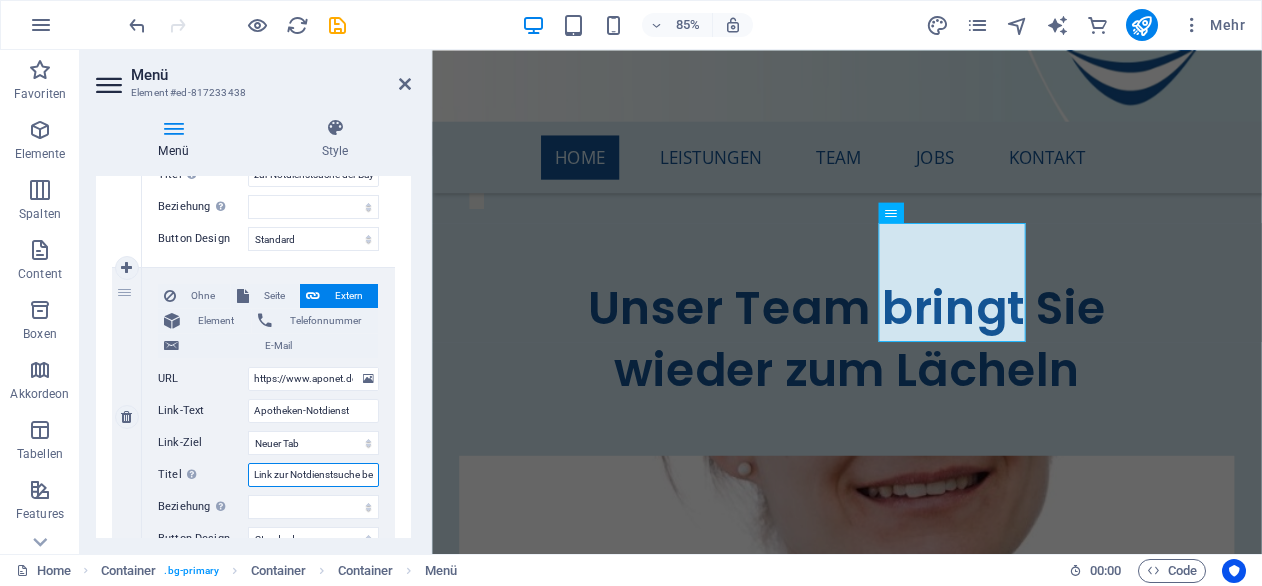 click on "Link zur Notdienstsuche bei Aponet.de" at bounding box center (313, 475) 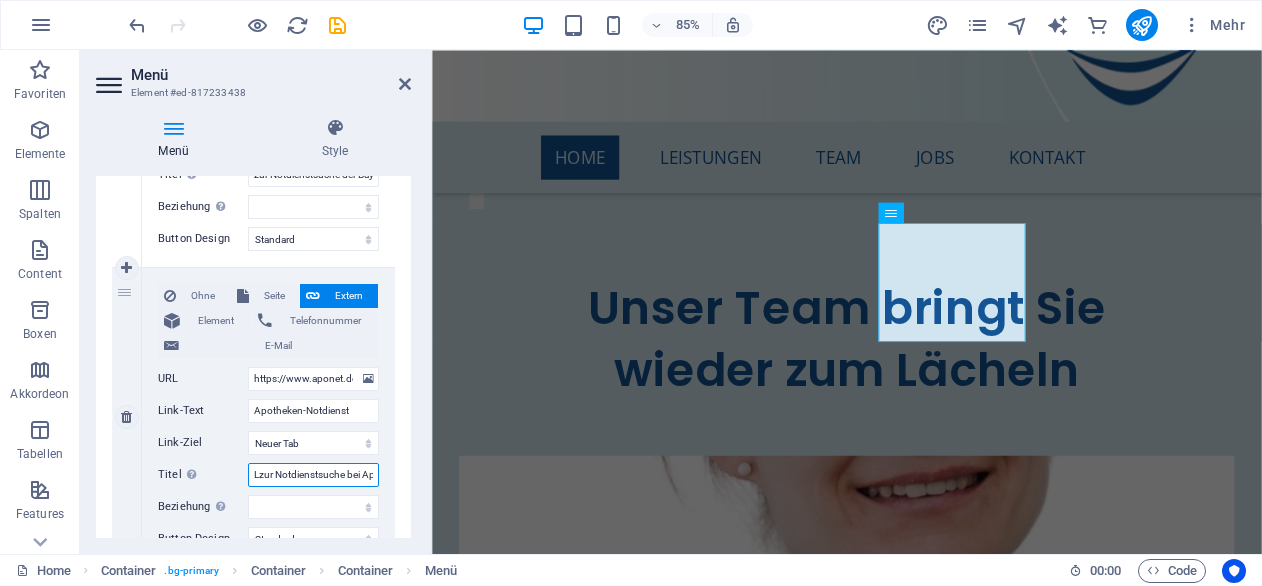 type on "zur Notdienstsuche bei Aponet.de" 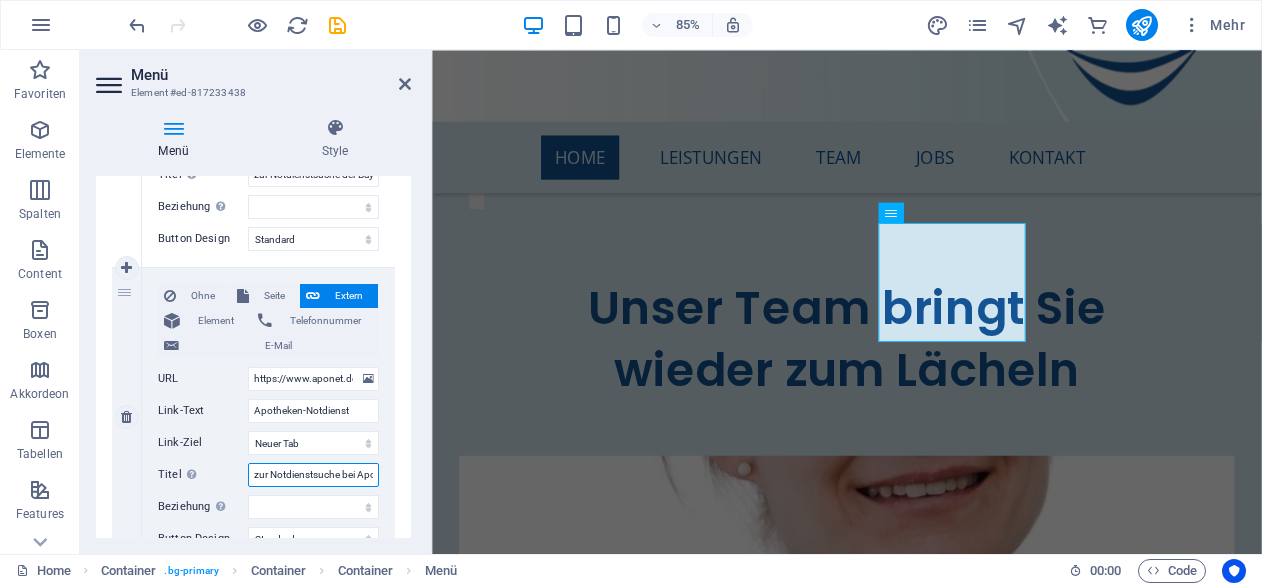 select 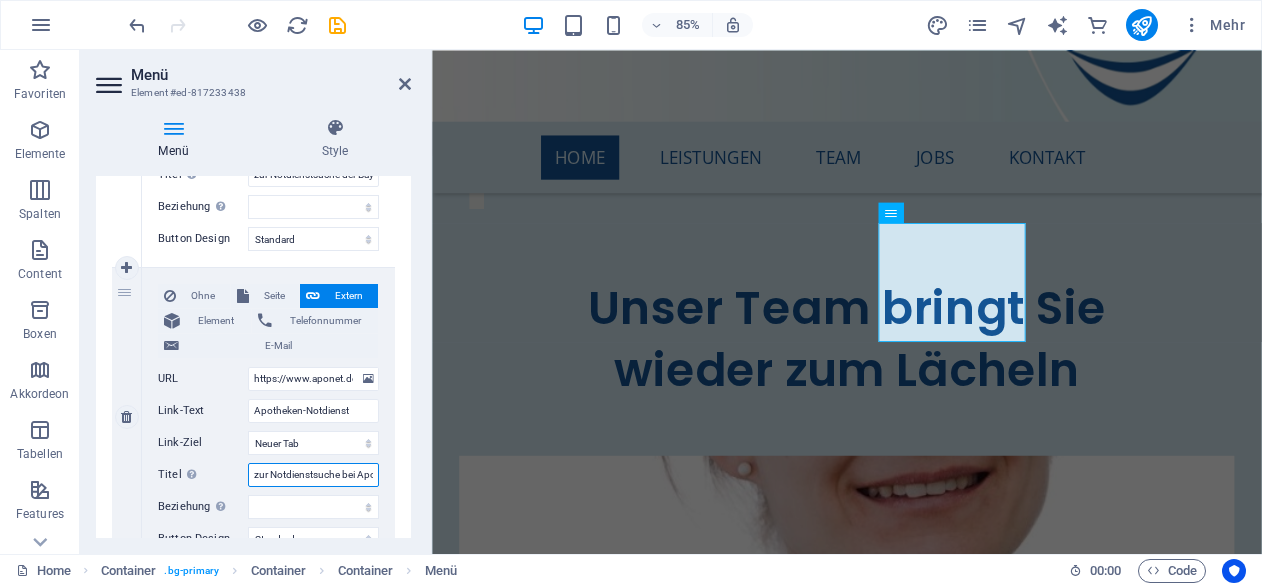 click on "zur Notdienstsuche bei Aponet.de" at bounding box center (313, 475) 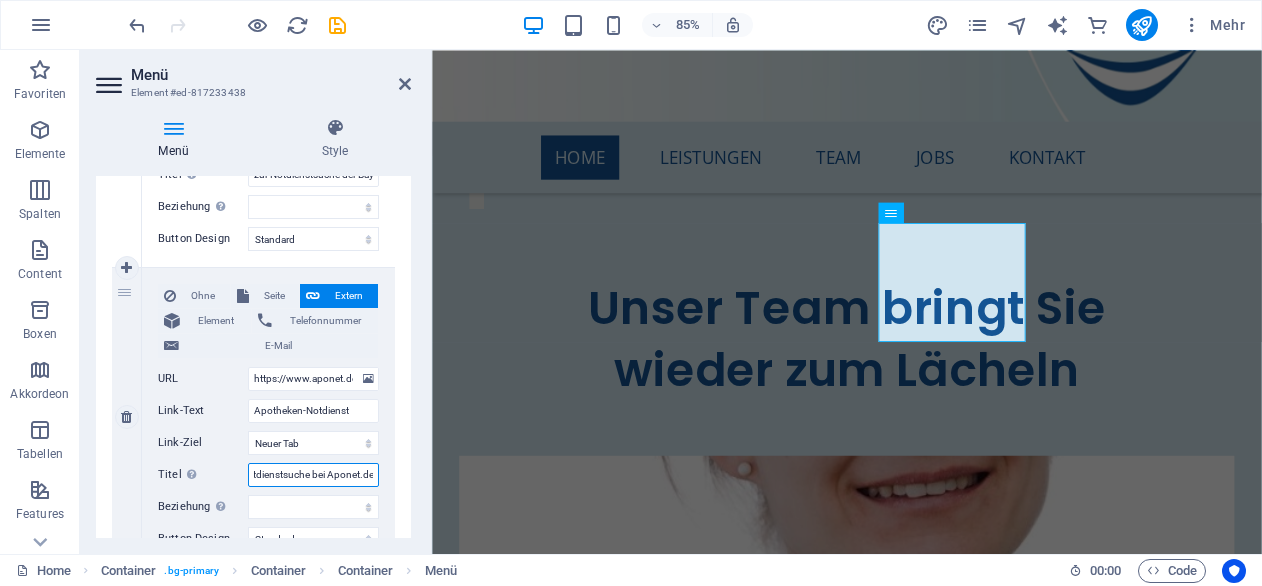 scroll, scrollTop: 0, scrollLeft: 34, axis: horizontal 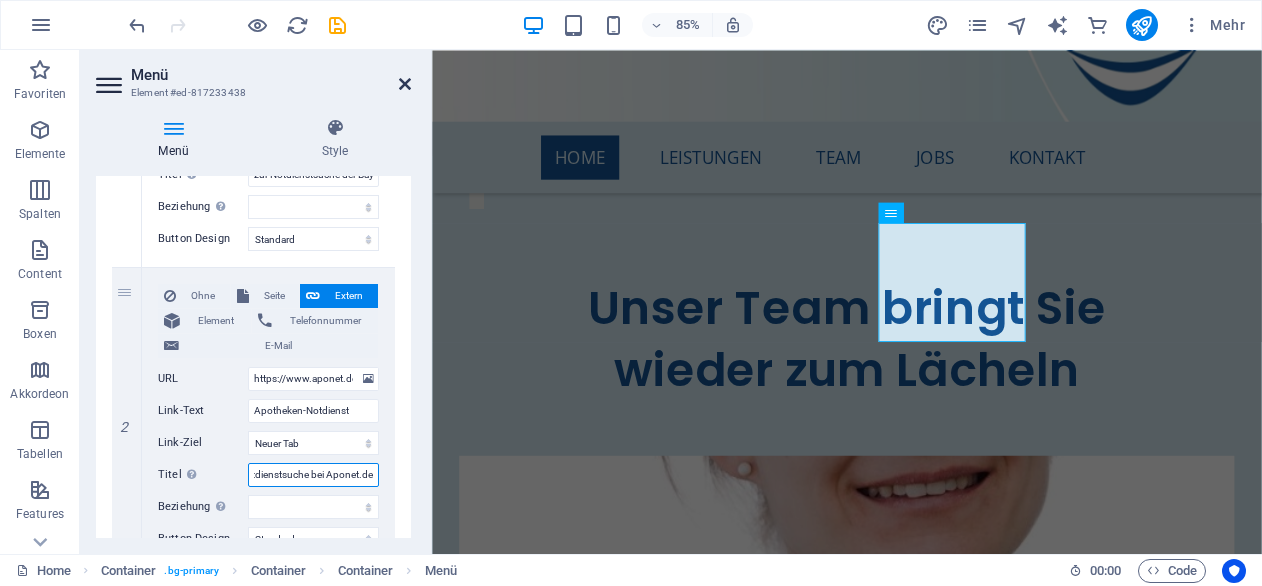 type on "zur Notdienstsuche bei Aponet.de" 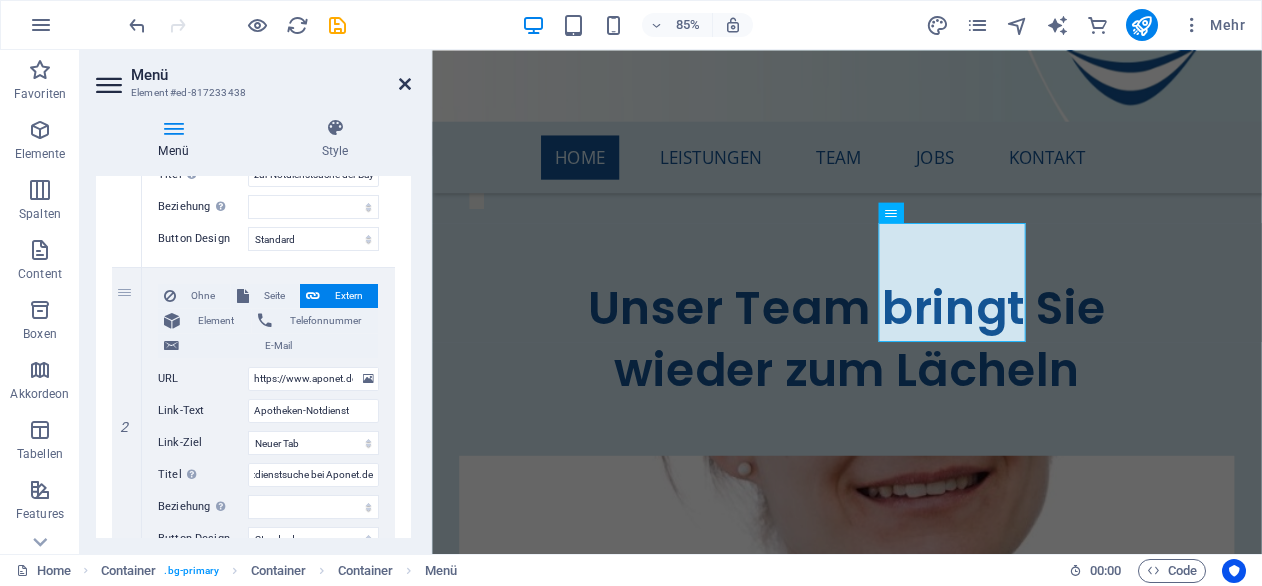 scroll, scrollTop: 0, scrollLeft: 0, axis: both 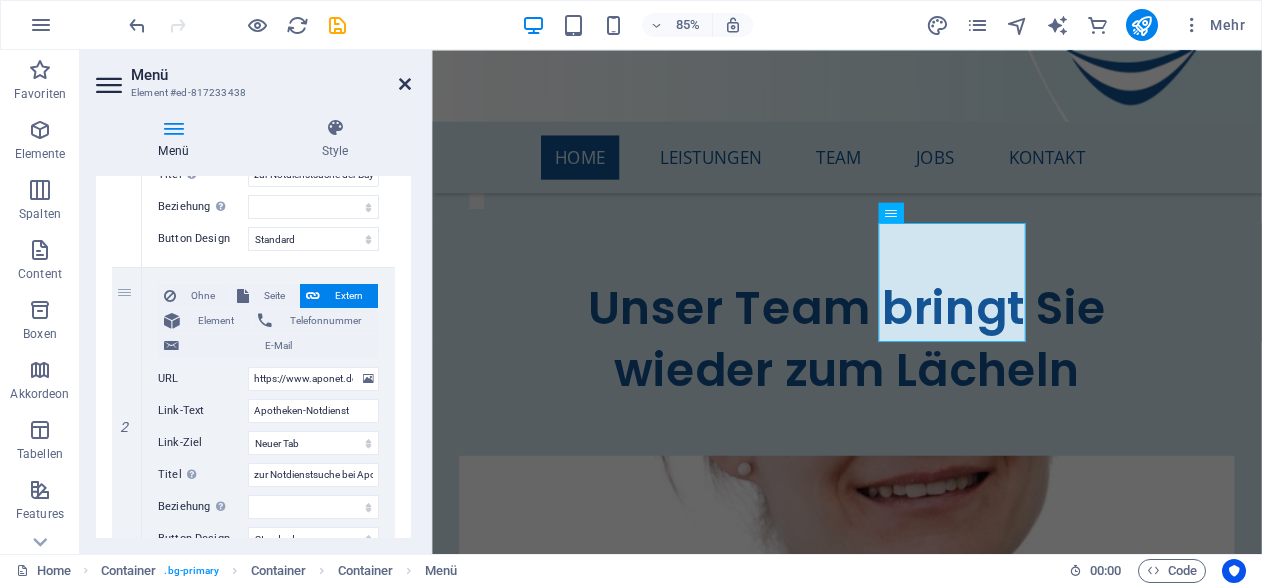 click at bounding box center [405, 84] 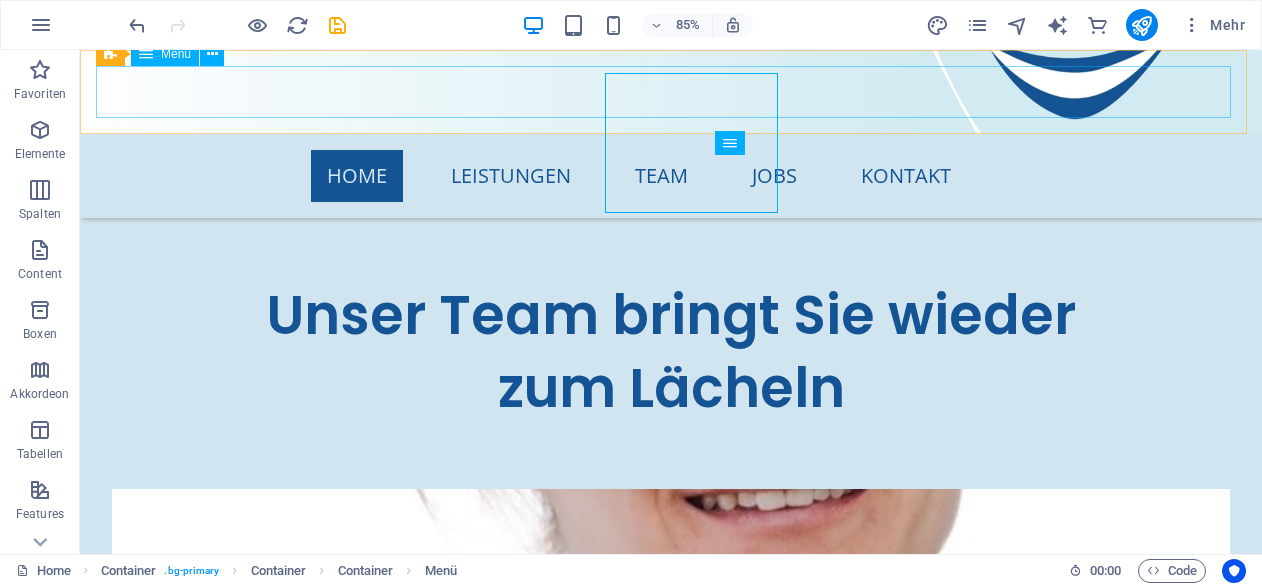 scroll, scrollTop: 8278, scrollLeft: 0, axis: vertical 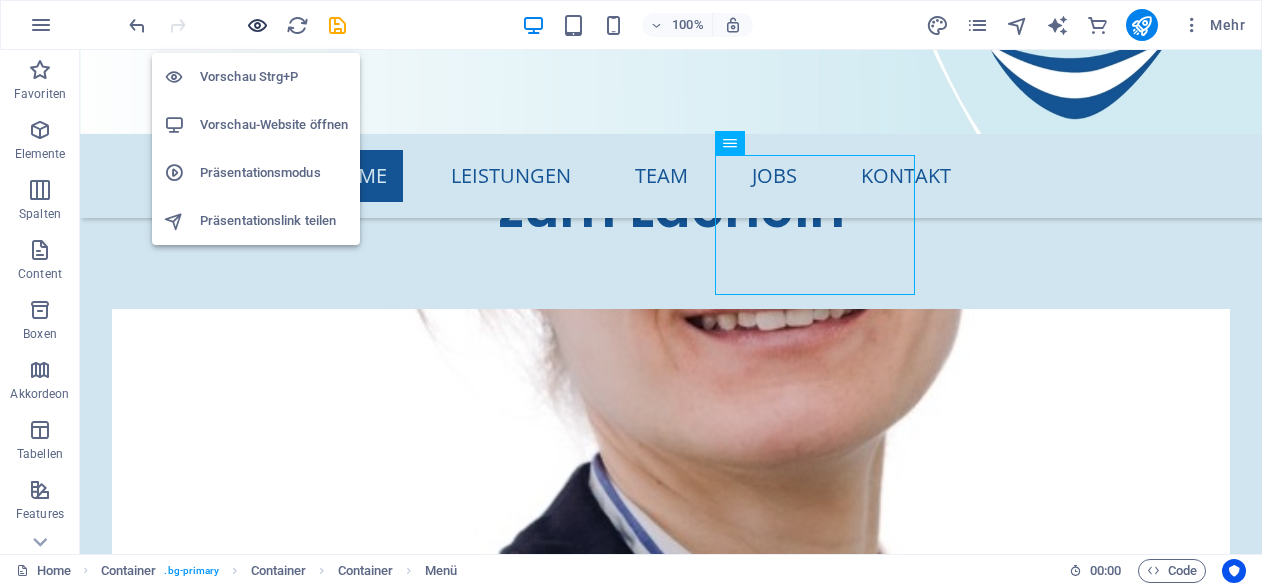 click at bounding box center [257, 25] 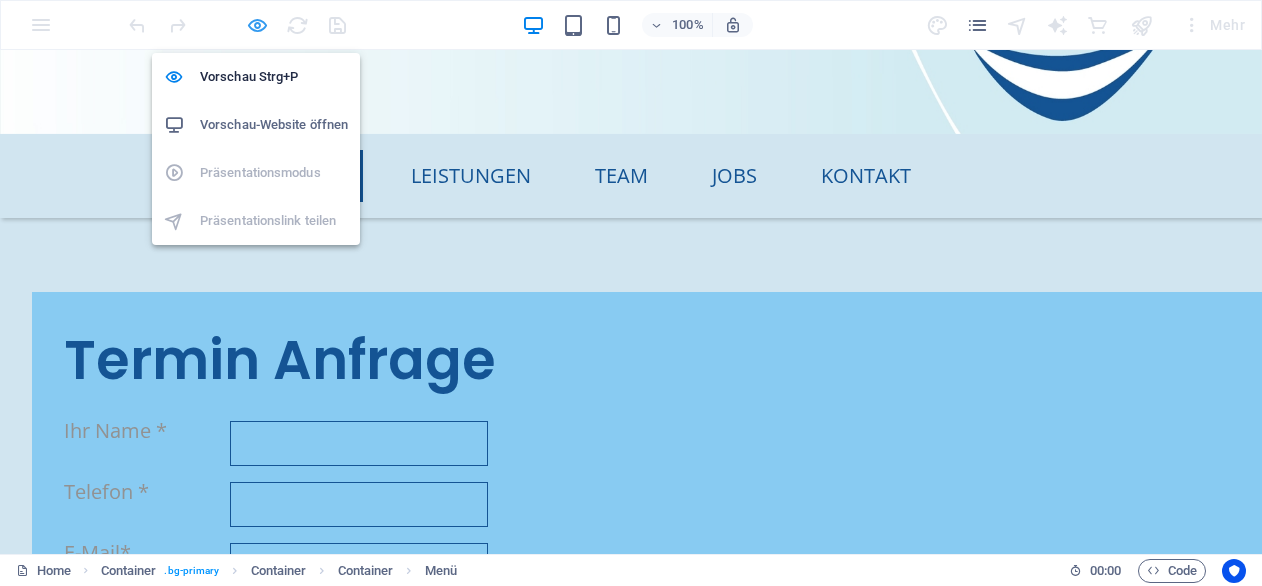 scroll, scrollTop: 7330, scrollLeft: 0, axis: vertical 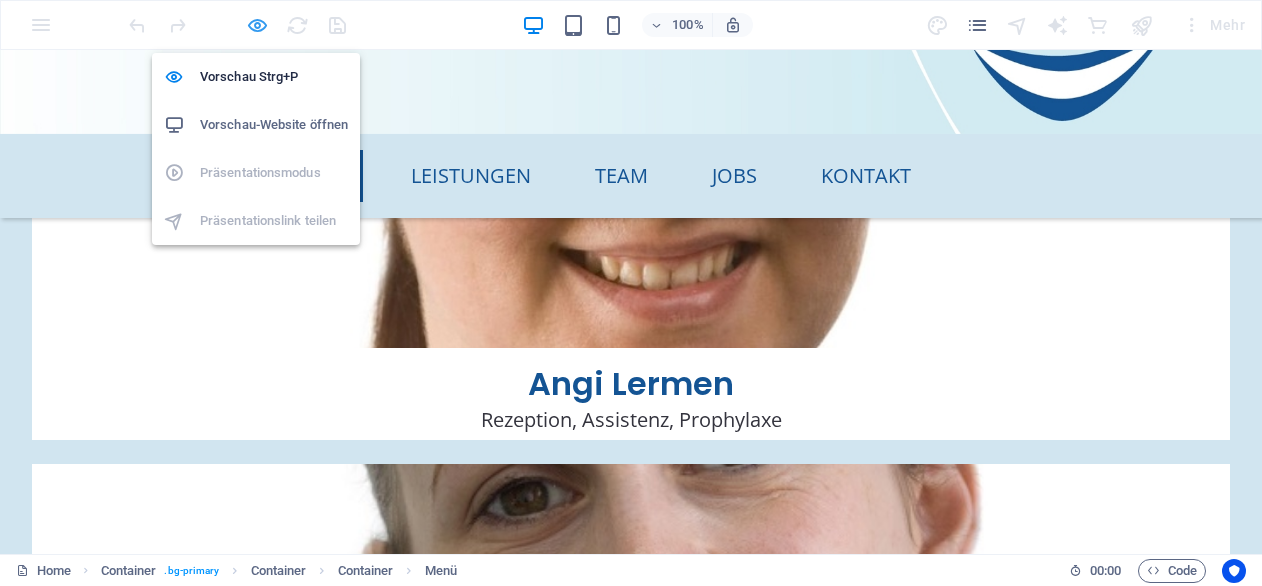 click at bounding box center (257, 25) 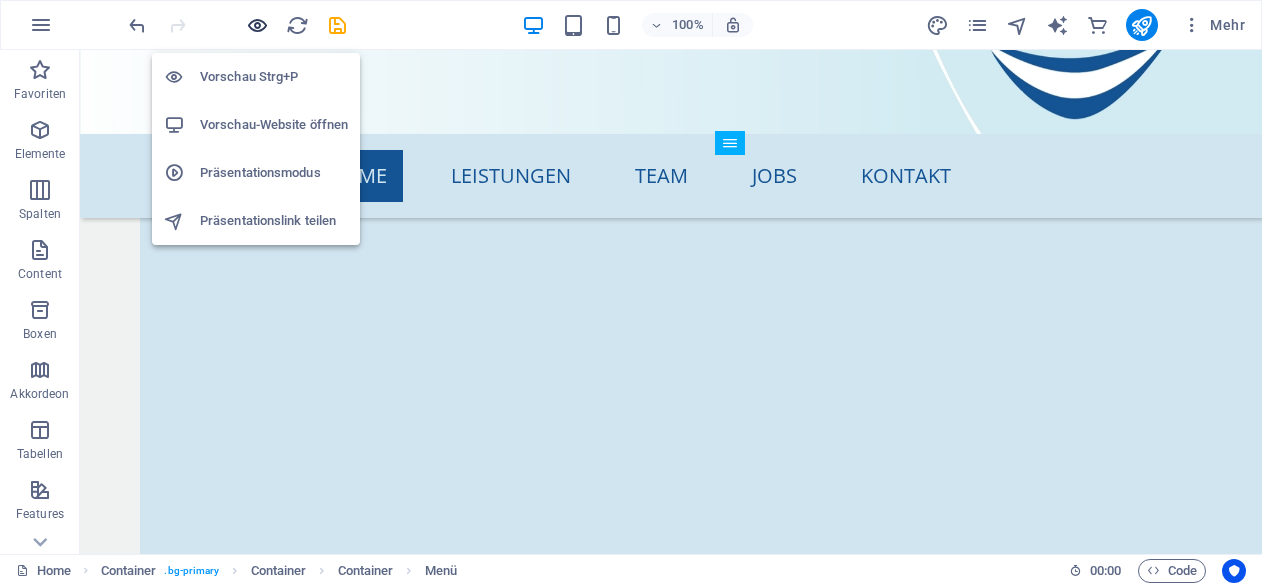 scroll, scrollTop: 8278, scrollLeft: 0, axis: vertical 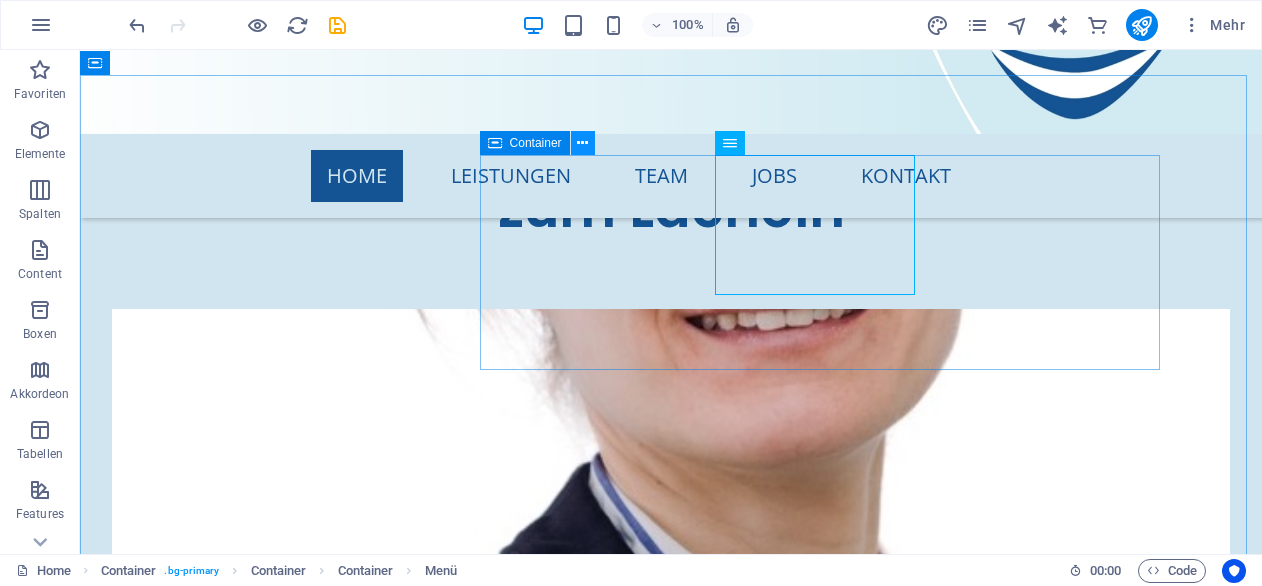 click at bounding box center (582, 143) 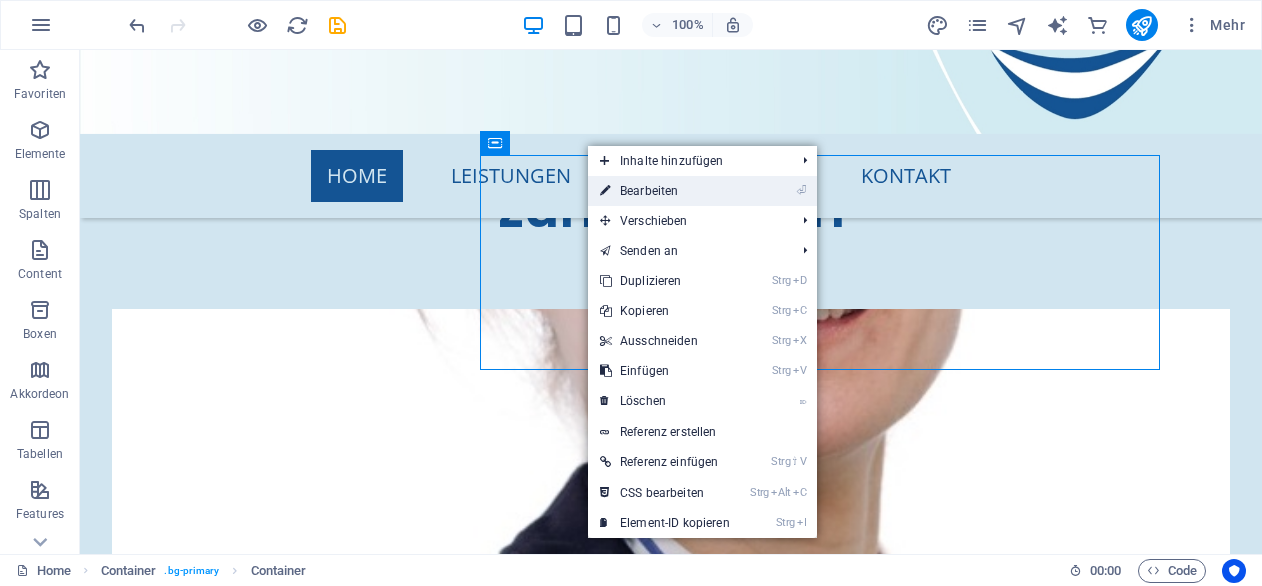 click on "⏎  Bearbeiten" at bounding box center (665, 191) 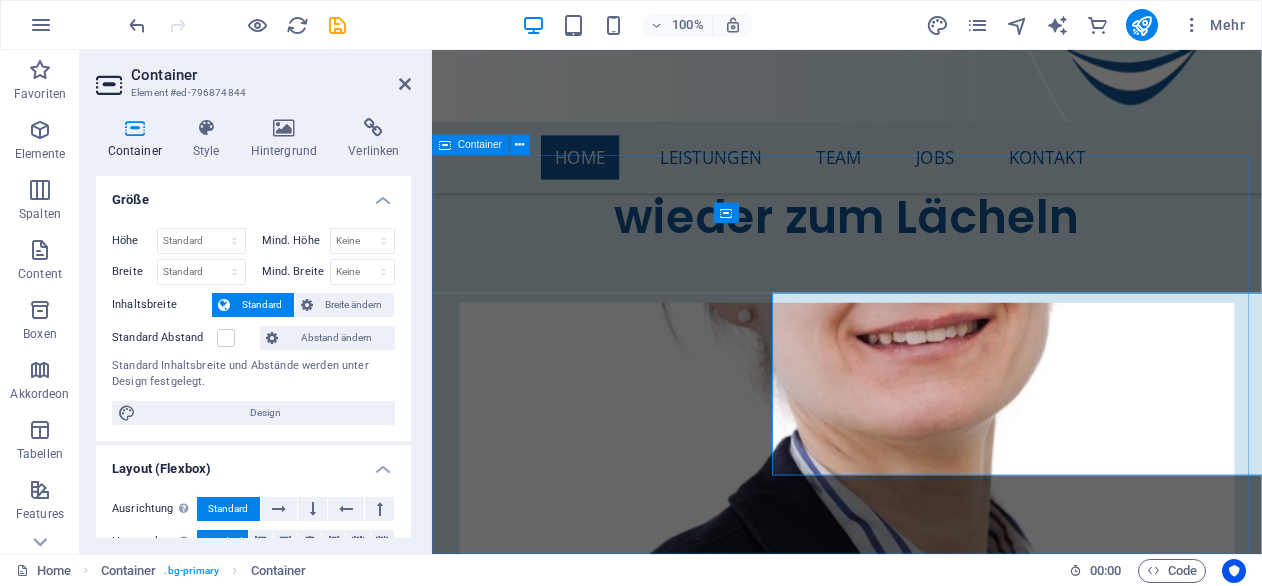 scroll, scrollTop: 8238, scrollLeft: 0, axis: vertical 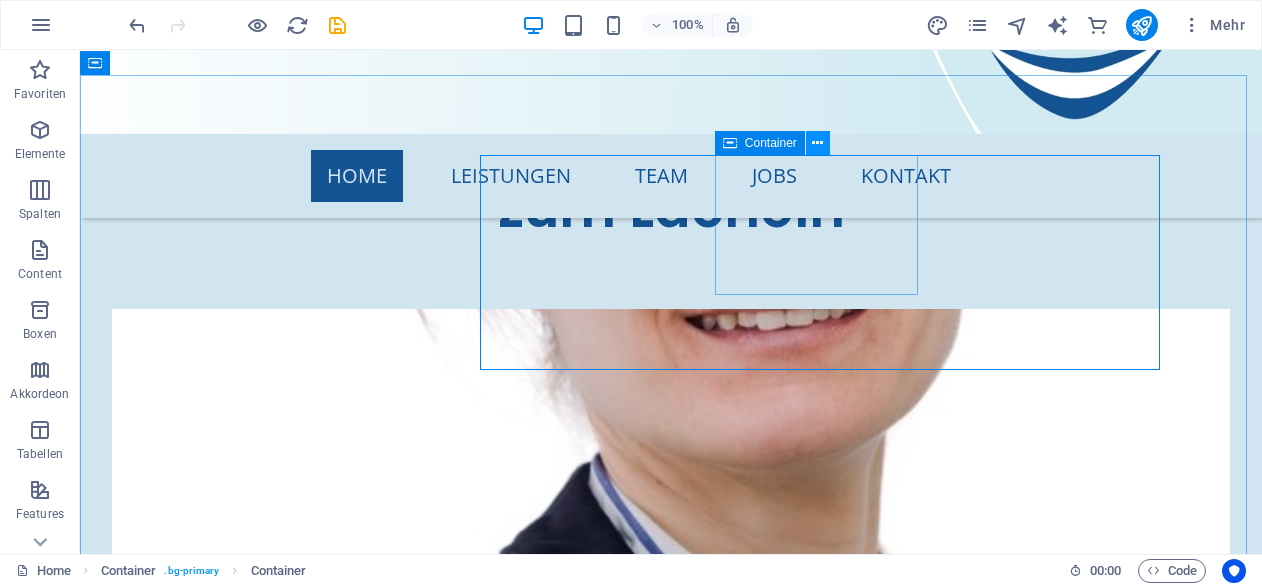 click at bounding box center (817, 143) 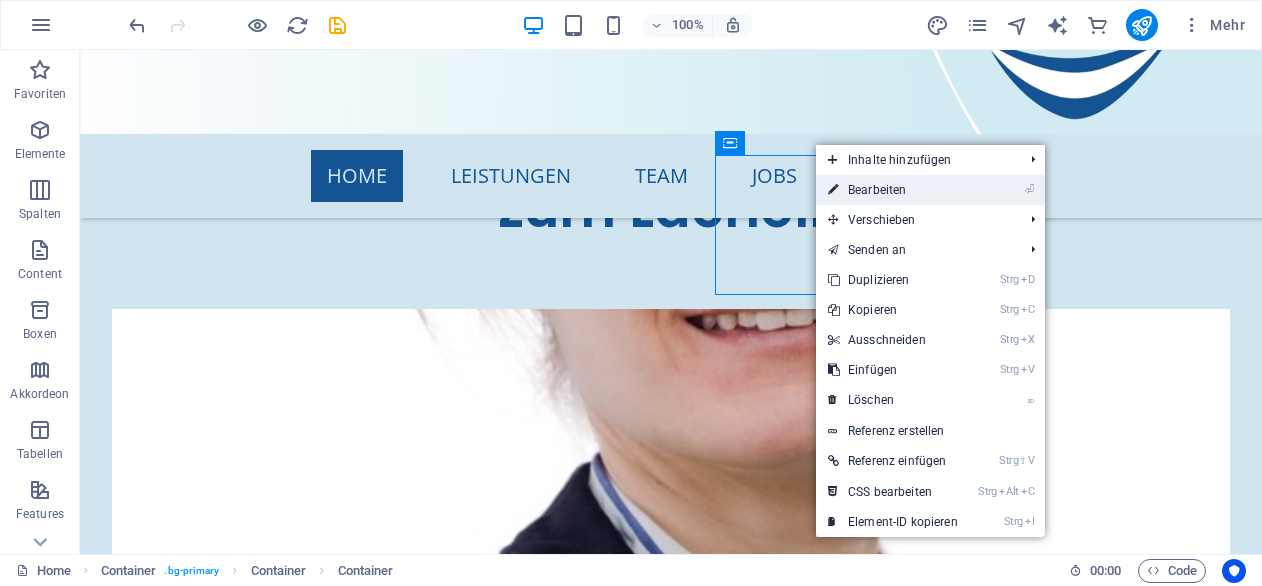 click on "⏎  Bearbeiten" at bounding box center (893, 190) 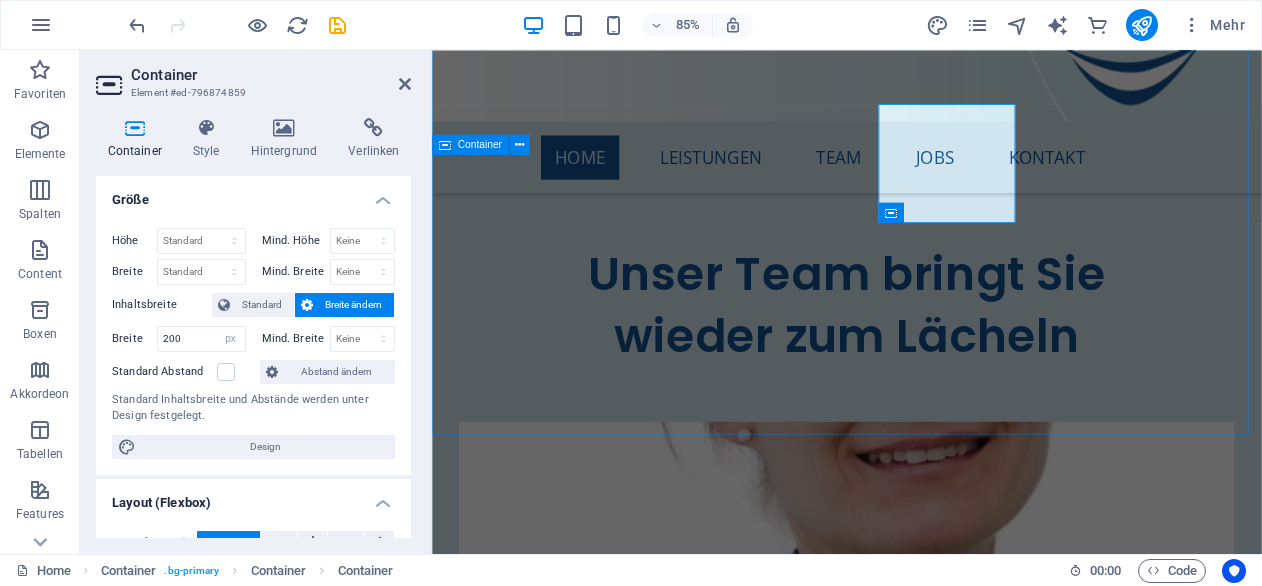 scroll, scrollTop: 8238, scrollLeft: 0, axis: vertical 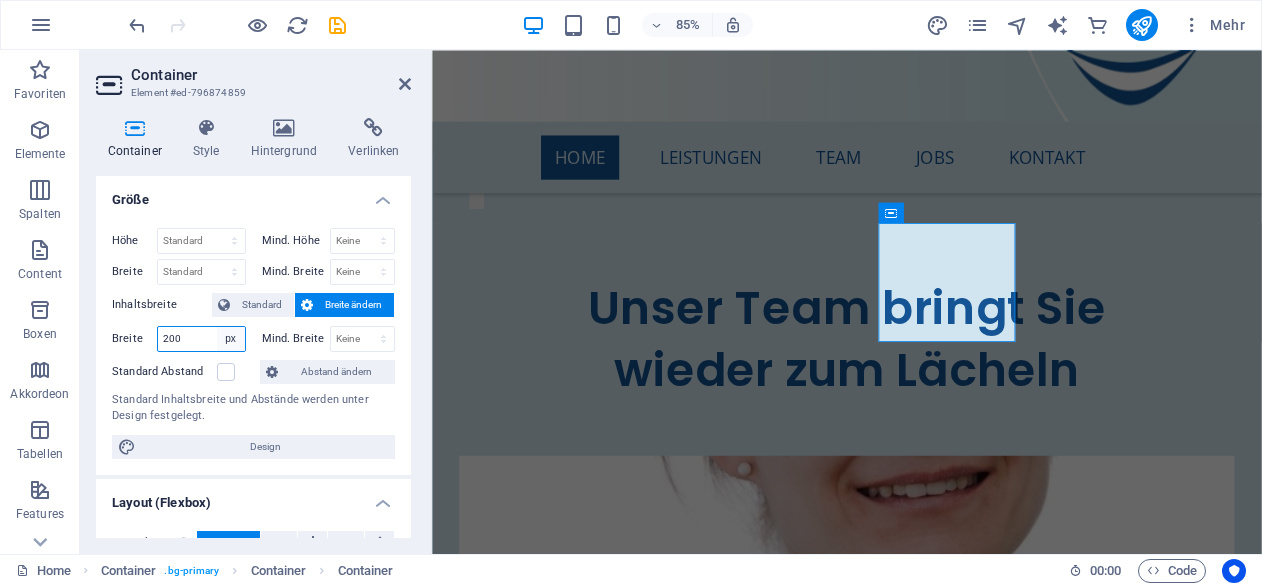 click on "Standard px rem % em vh vw" at bounding box center (231, 339) 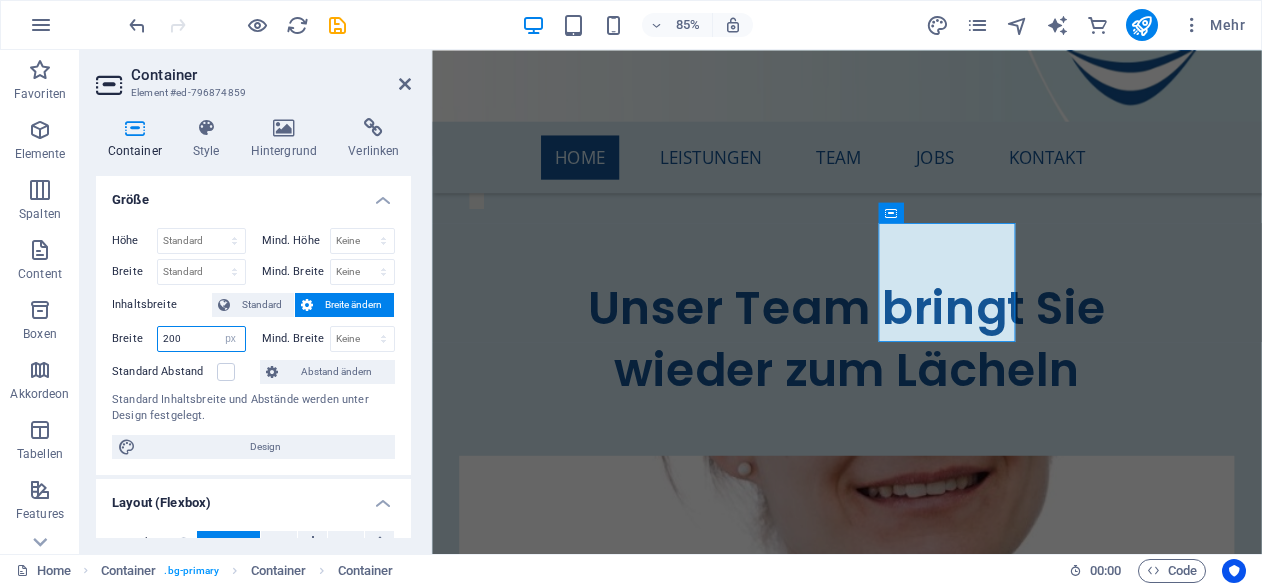 select on "%" 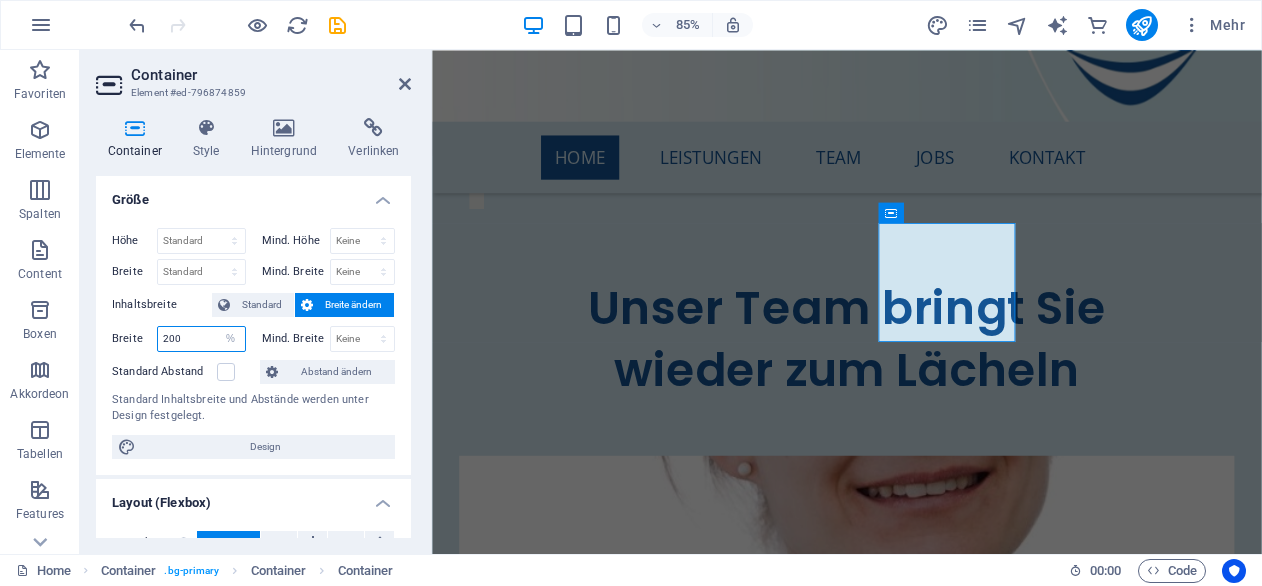 click on "Standard px rem % em vh vw" at bounding box center (231, 339) 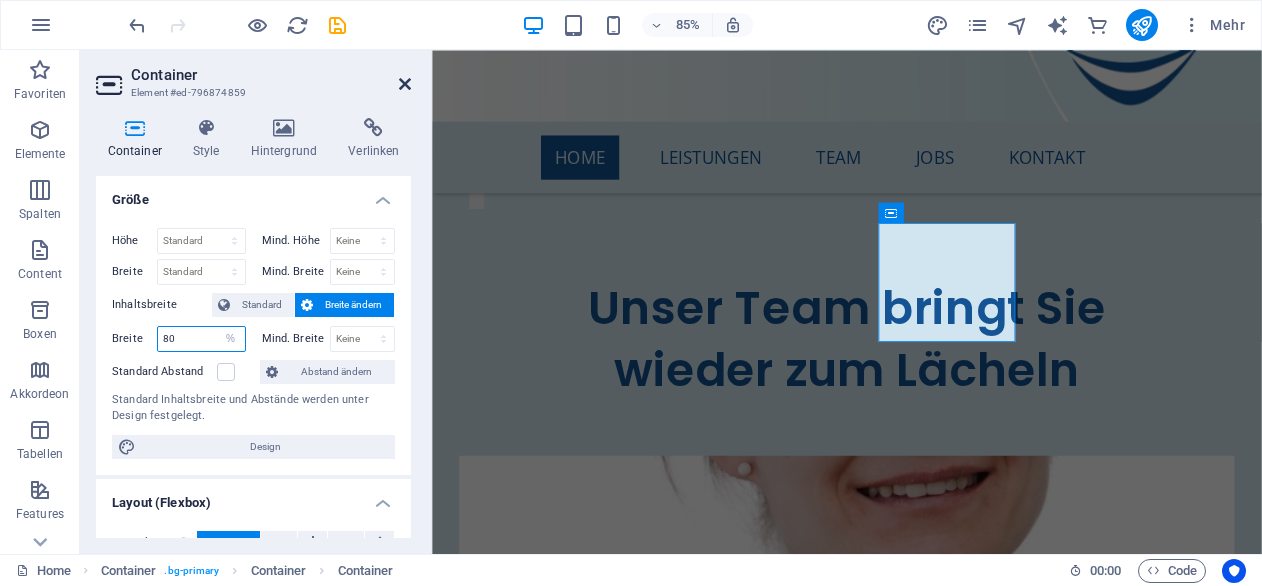 type on "80" 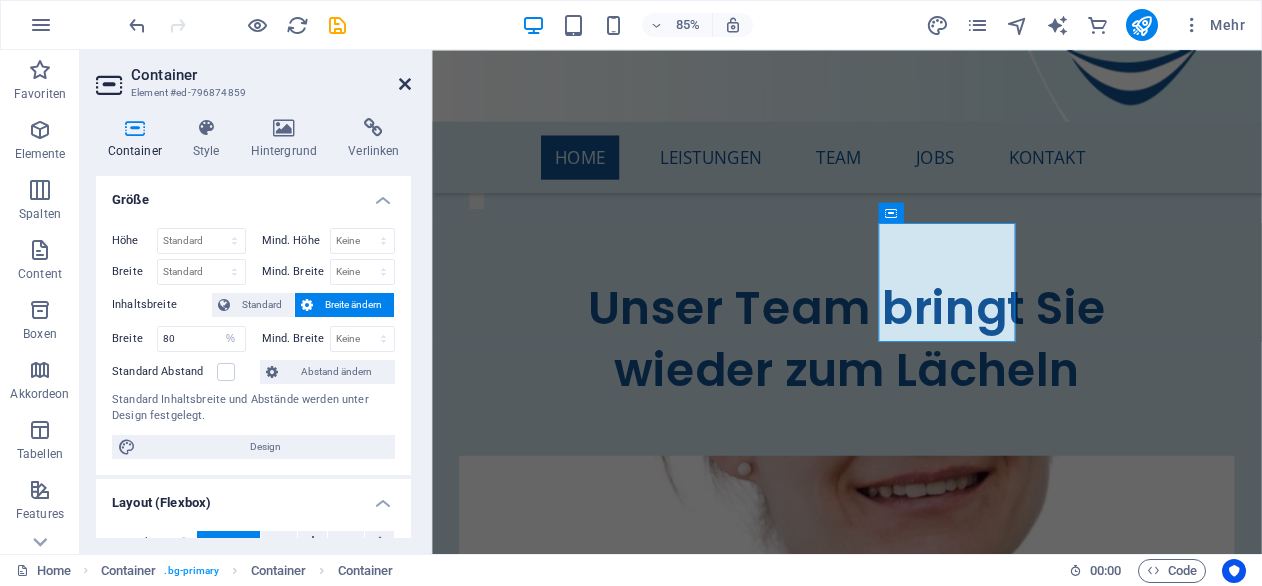 click at bounding box center (405, 84) 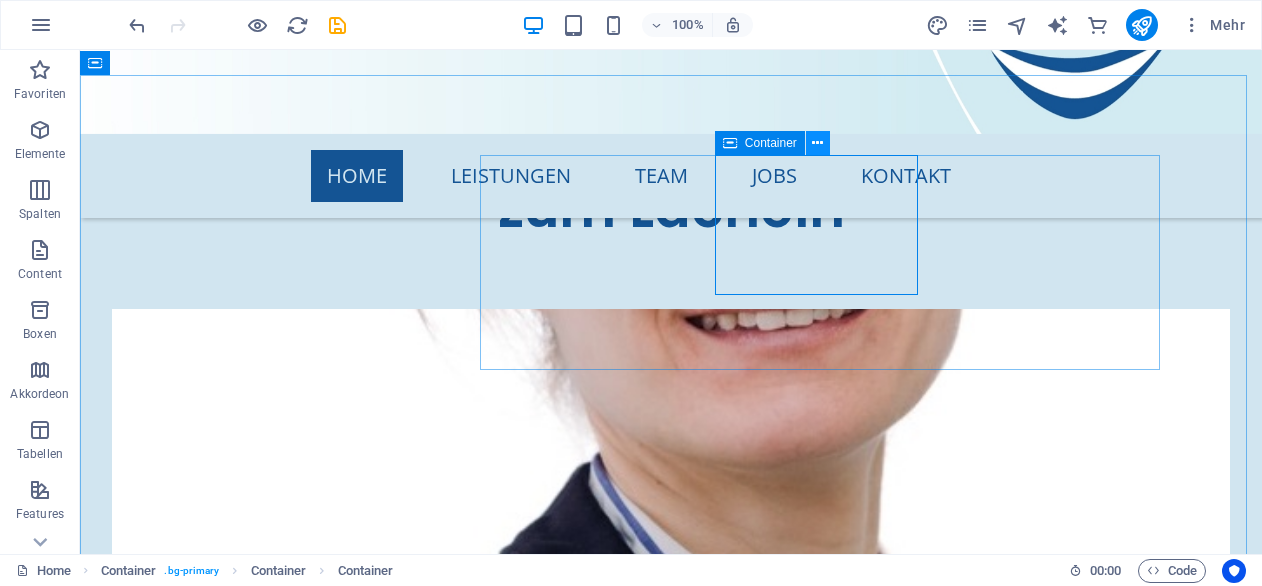 click at bounding box center [817, 143] 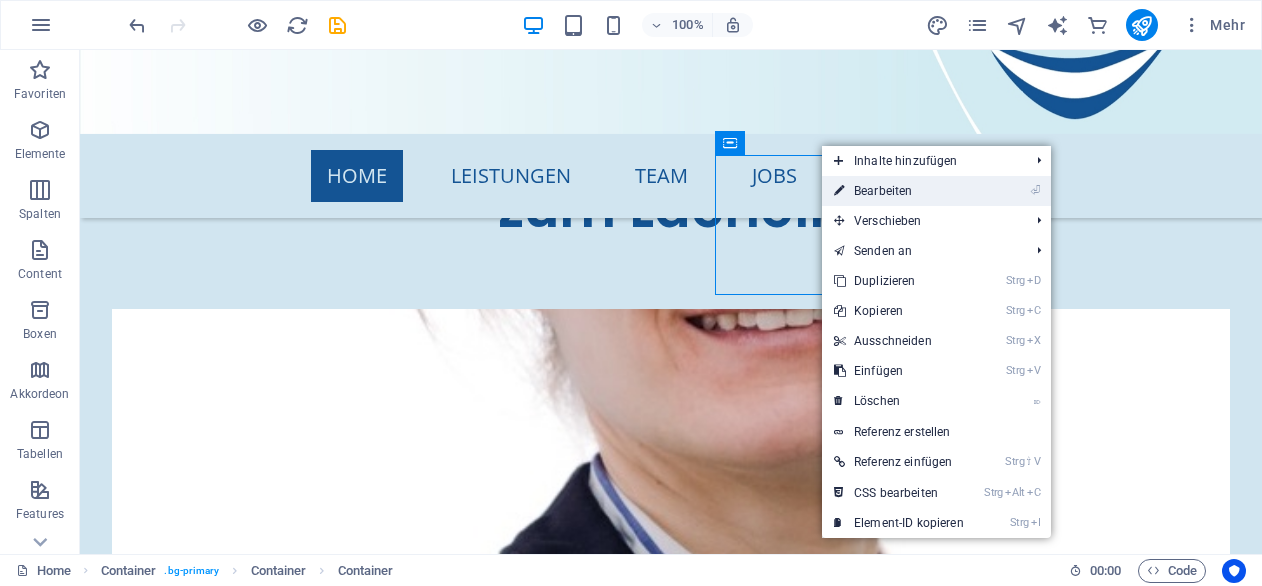 click on "⏎  Bearbeiten" at bounding box center (899, 191) 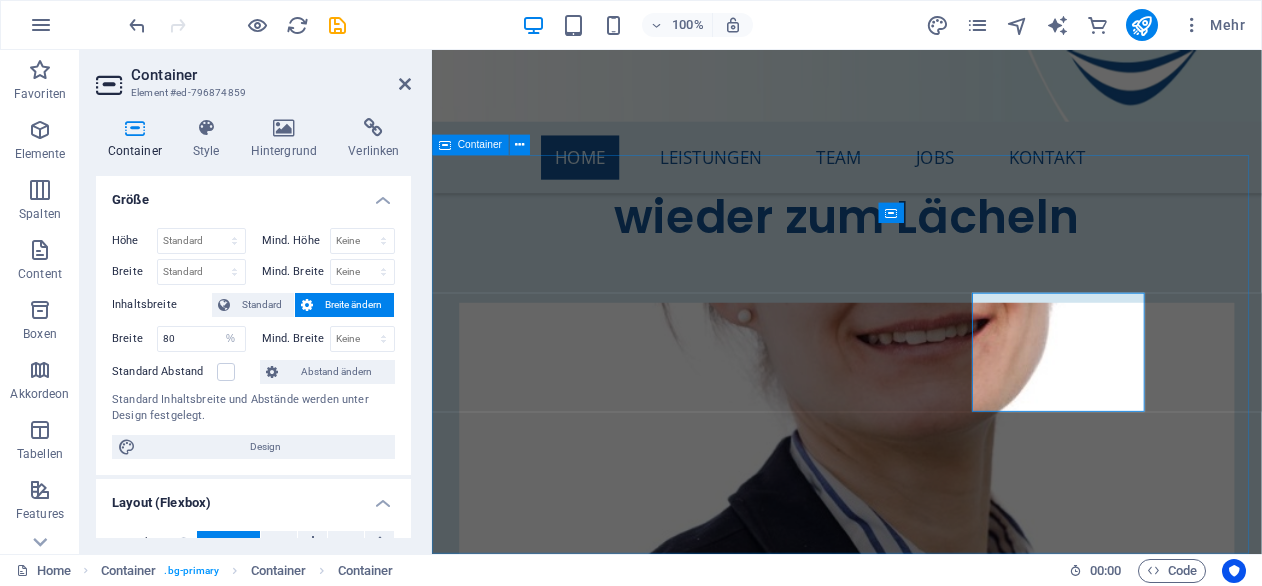 scroll, scrollTop: 8238, scrollLeft: 0, axis: vertical 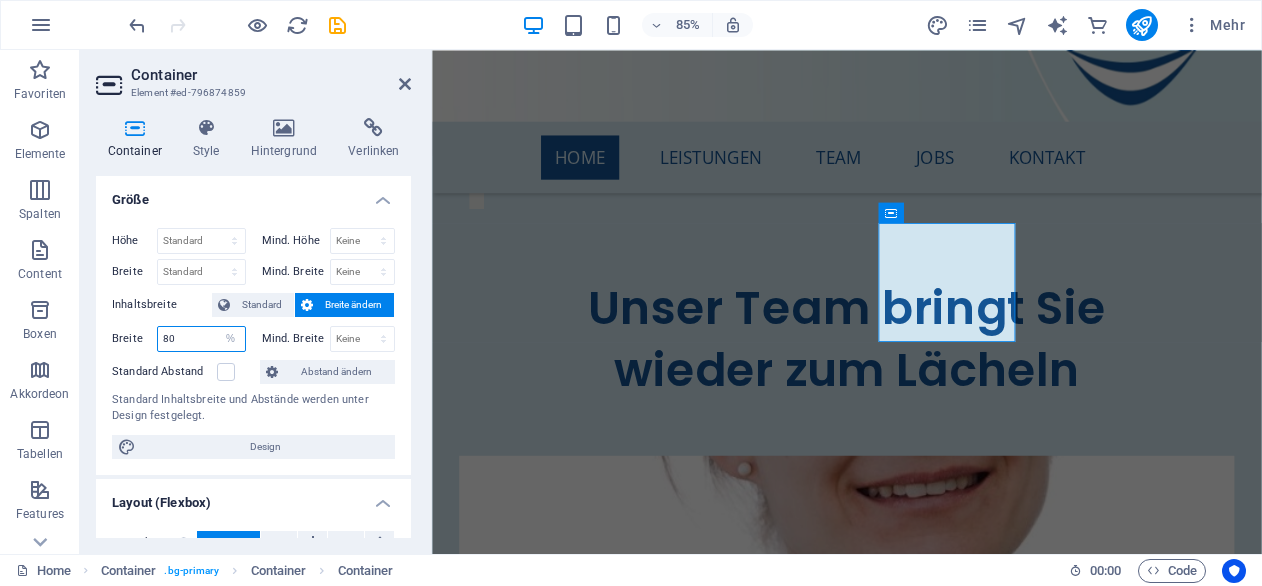 click on "80" at bounding box center [201, 339] 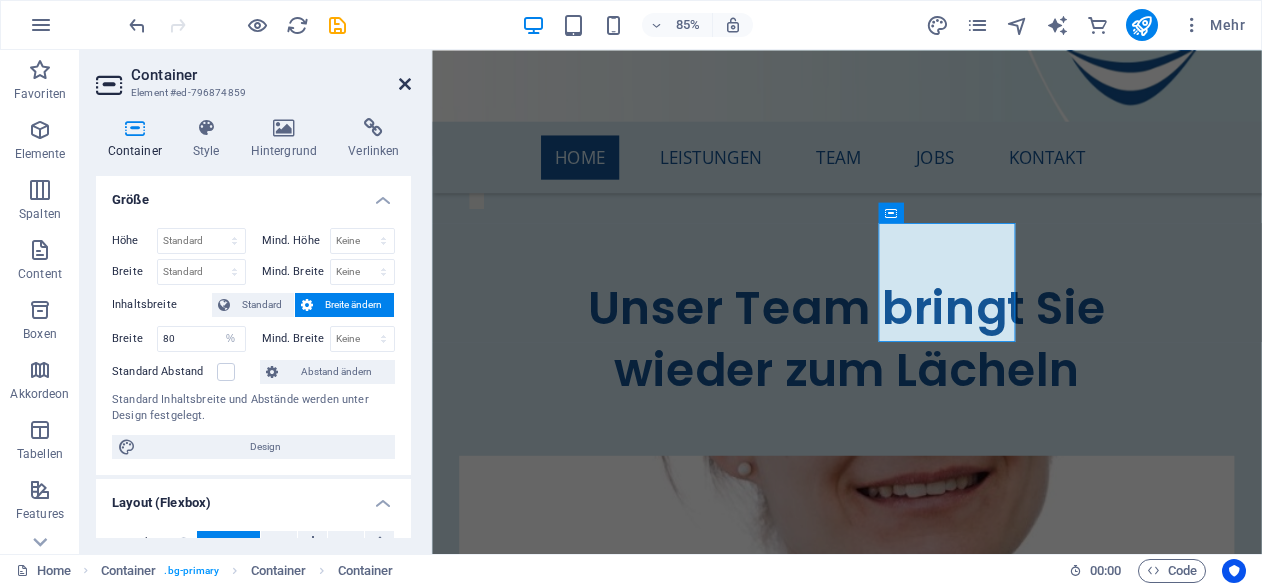 click at bounding box center (405, 84) 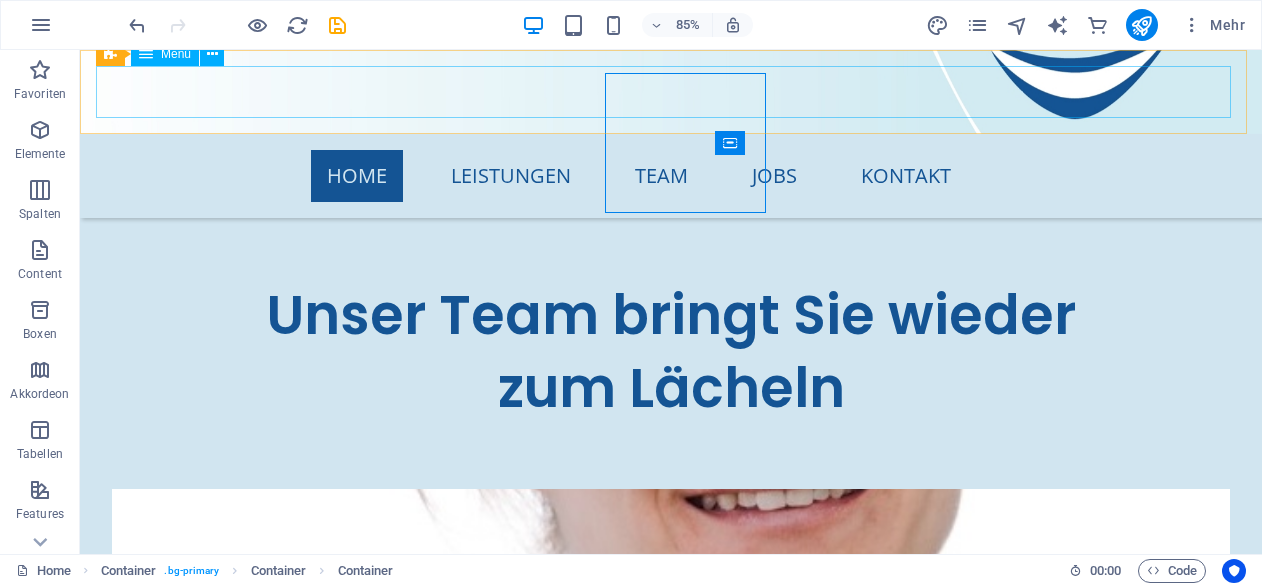 scroll, scrollTop: 8278, scrollLeft: 0, axis: vertical 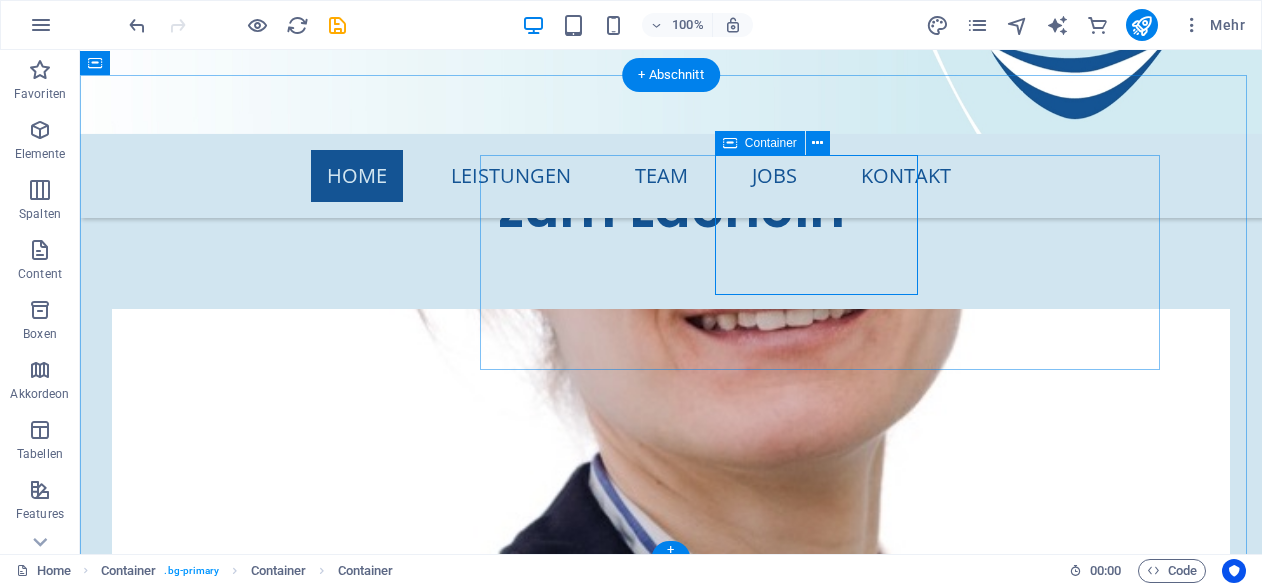 click on "Zahnarzt-Notdienst Apotheken-Notdienst" at bounding box center (643, 8191) 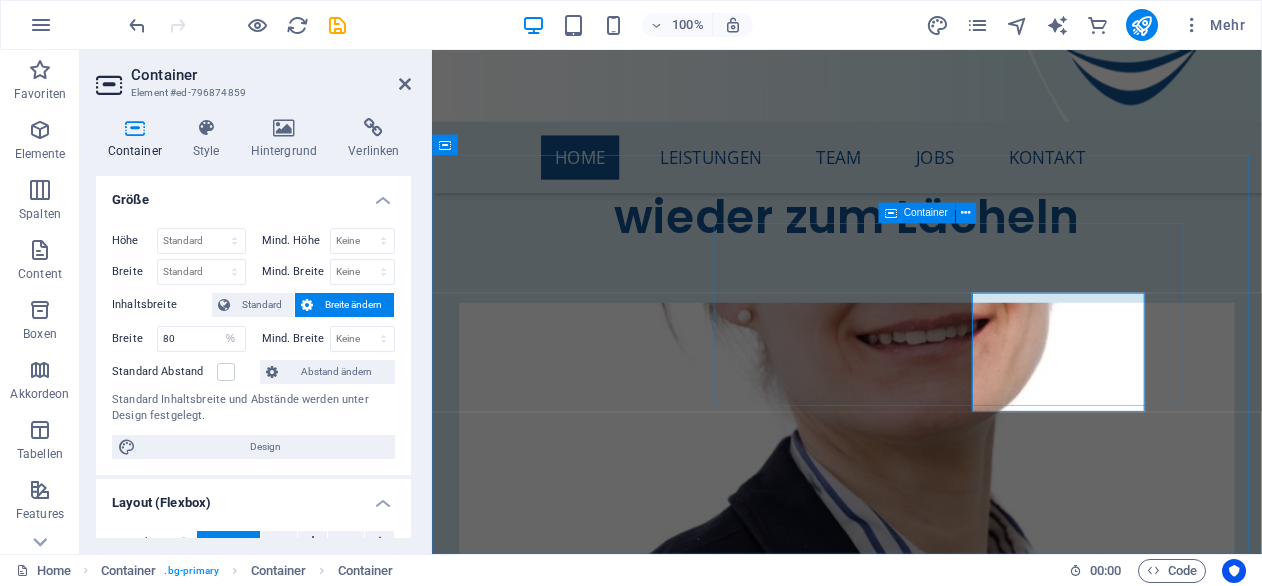 scroll, scrollTop: 8238, scrollLeft: 0, axis: vertical 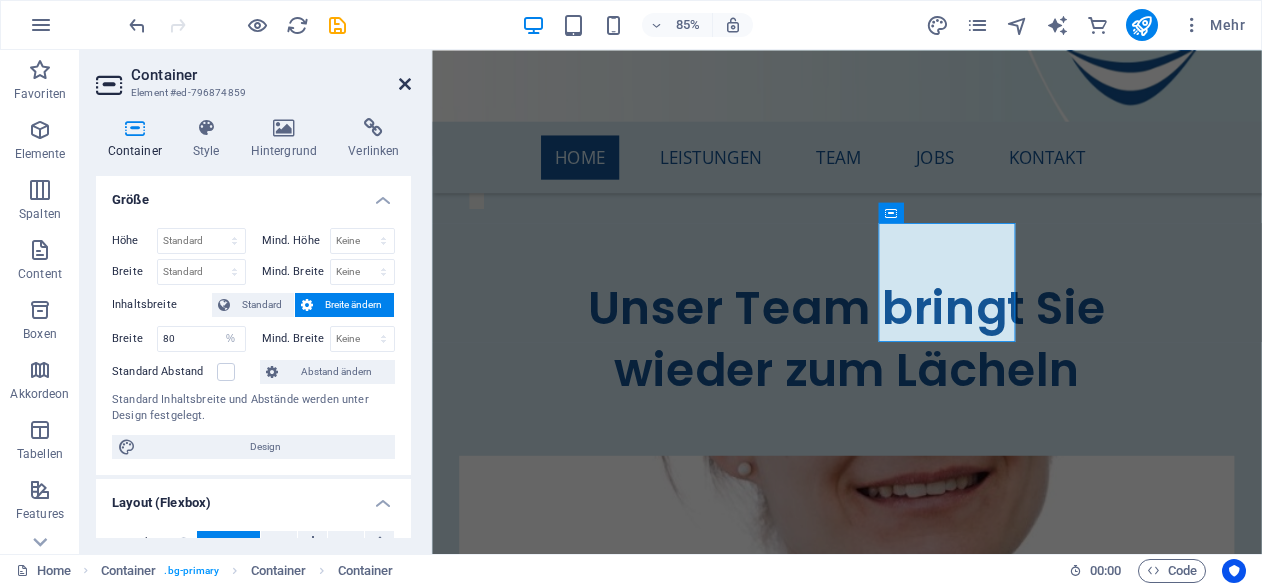 click at bounding box center [405, 84] 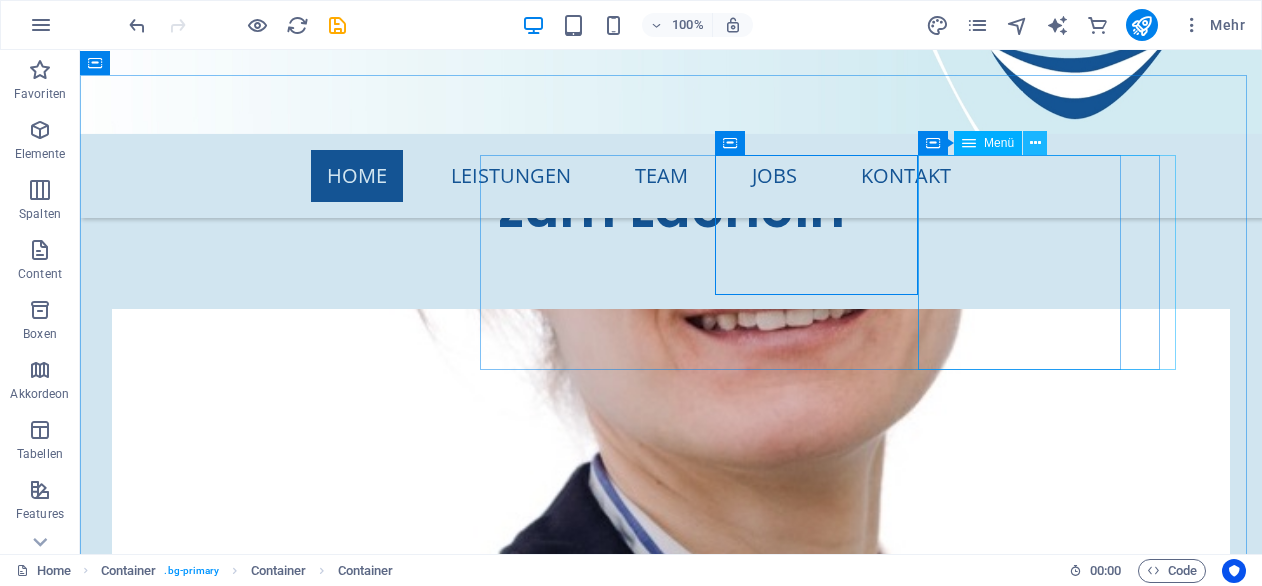 click at bounding box center (1035, 143) 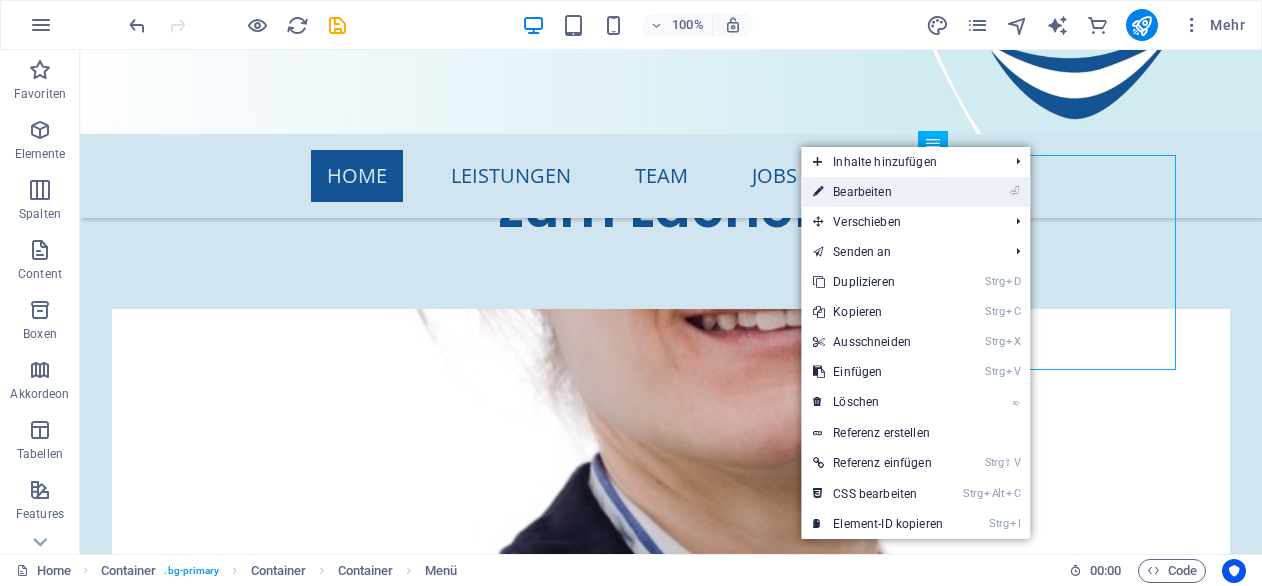 click on "⏎  Bearbeiten" at bounding box center (878, 192) 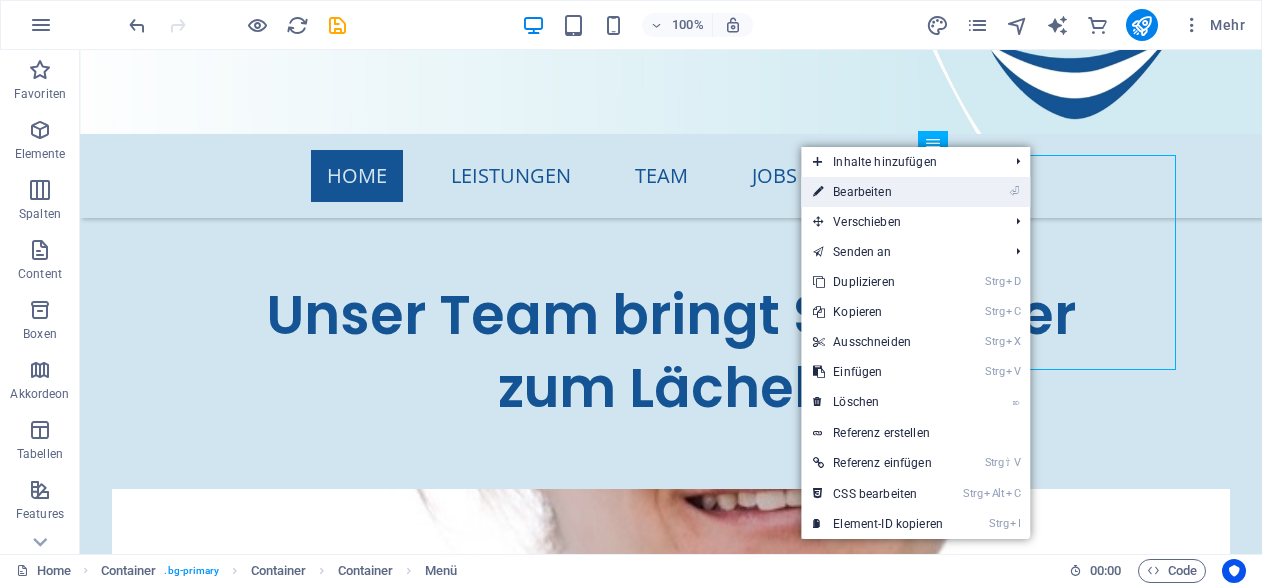 select on "3" 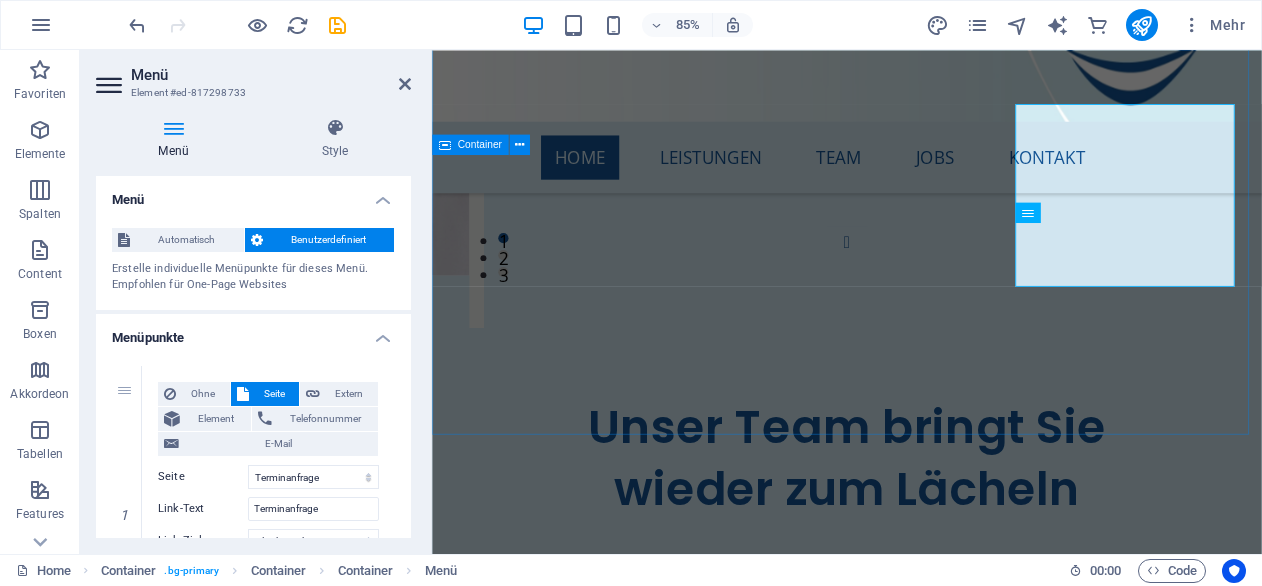 scroll, scrollTop: 8238, scrollLeft: 0, axis: vertical 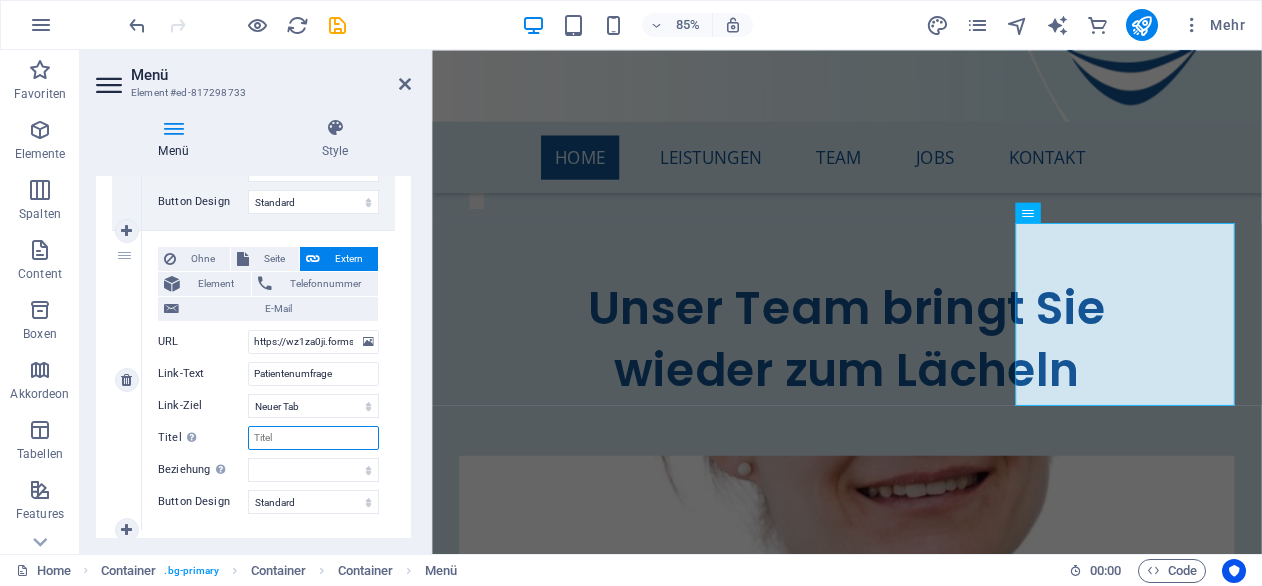 click on "Titel Zusätzliche Linkbeschreibung, sollte nicht mit dem Linktext identisch sein. Der Titel wird meist als Tooltip-Text angezeigt, wenn die Maus über das Element bewegt wird. Kann leer bleiben." at bounding box center [313, 438] 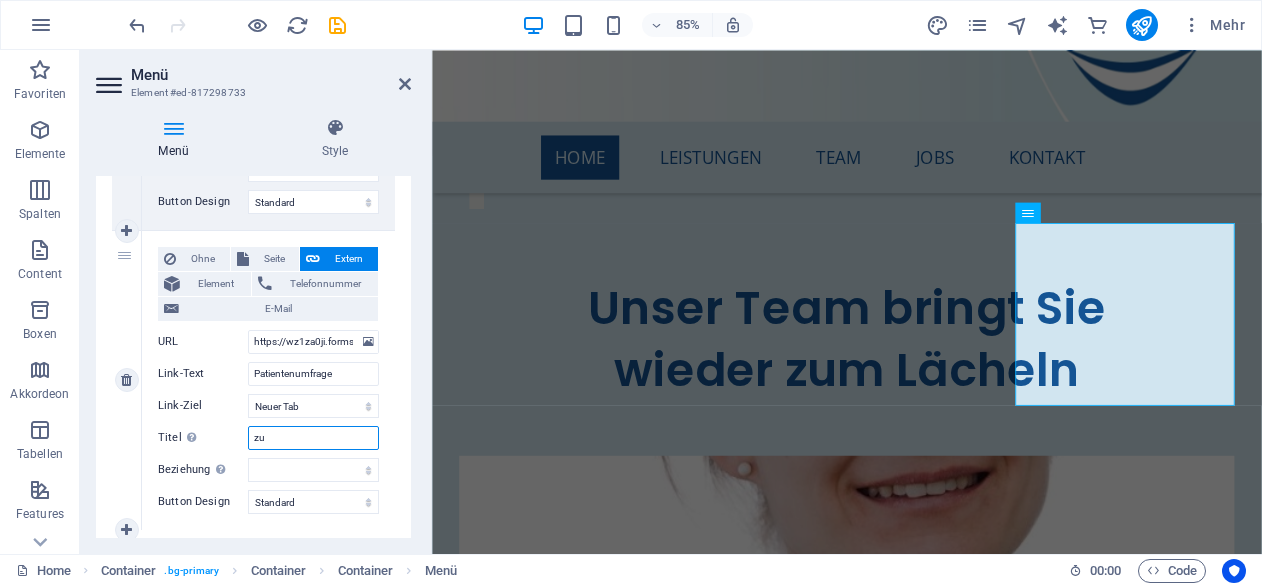 type on "zur" 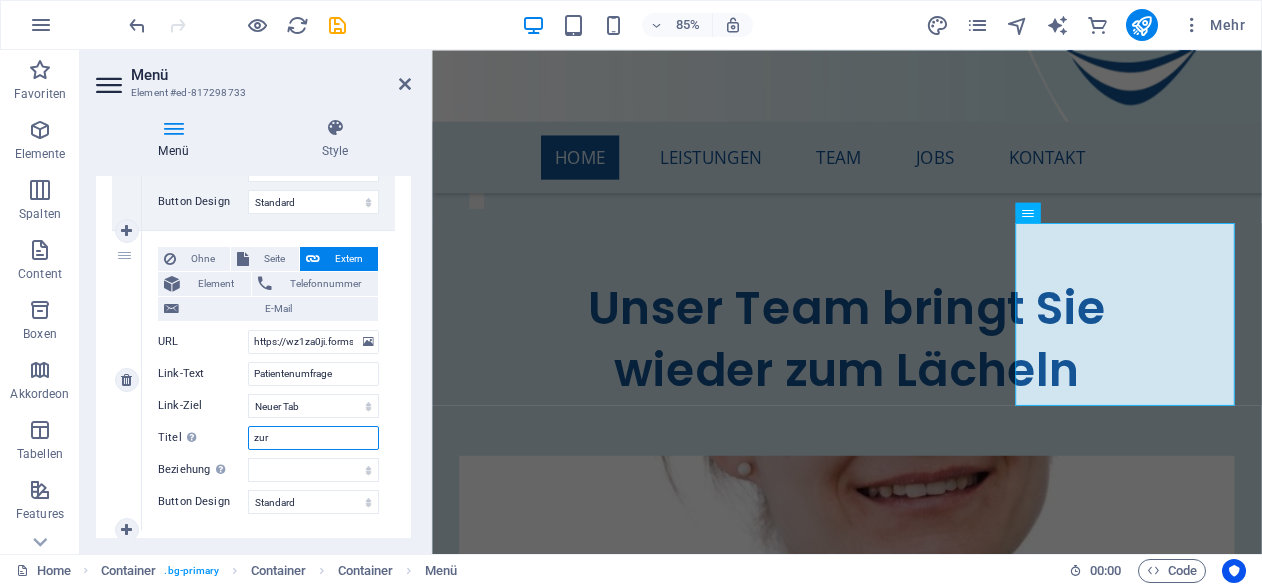 select 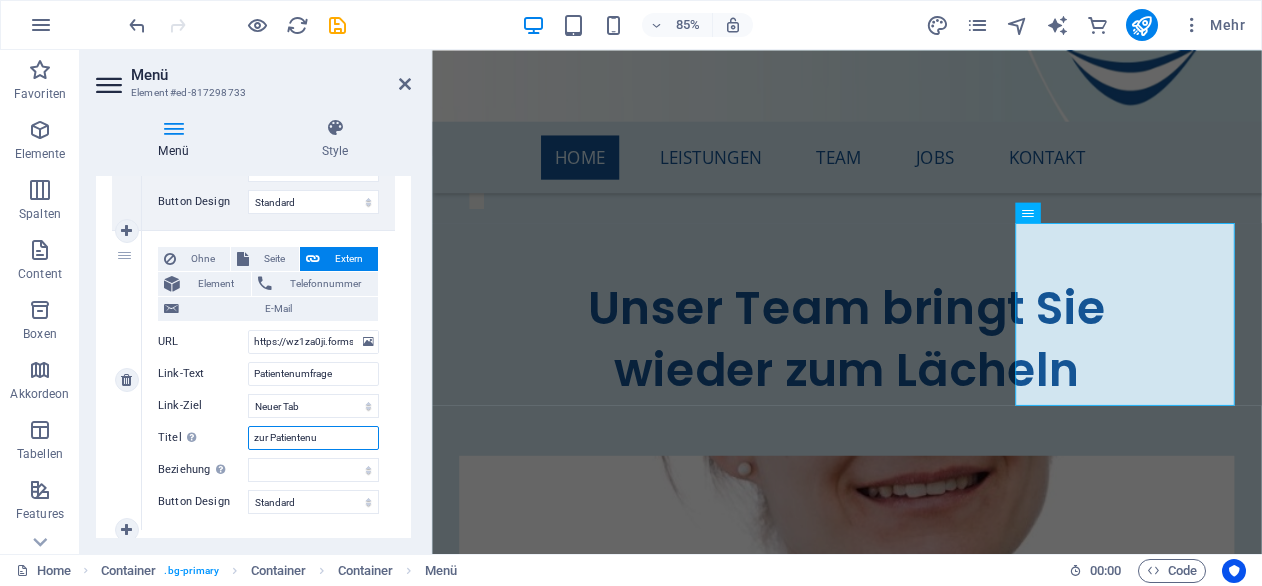 type on "zur Patientenum" 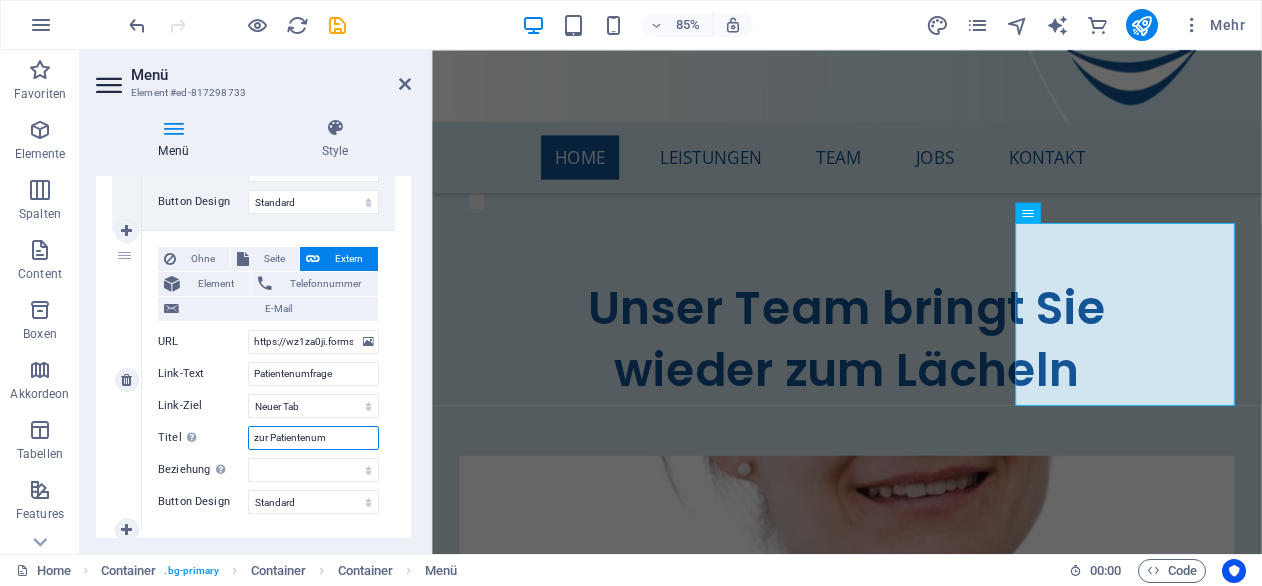 select 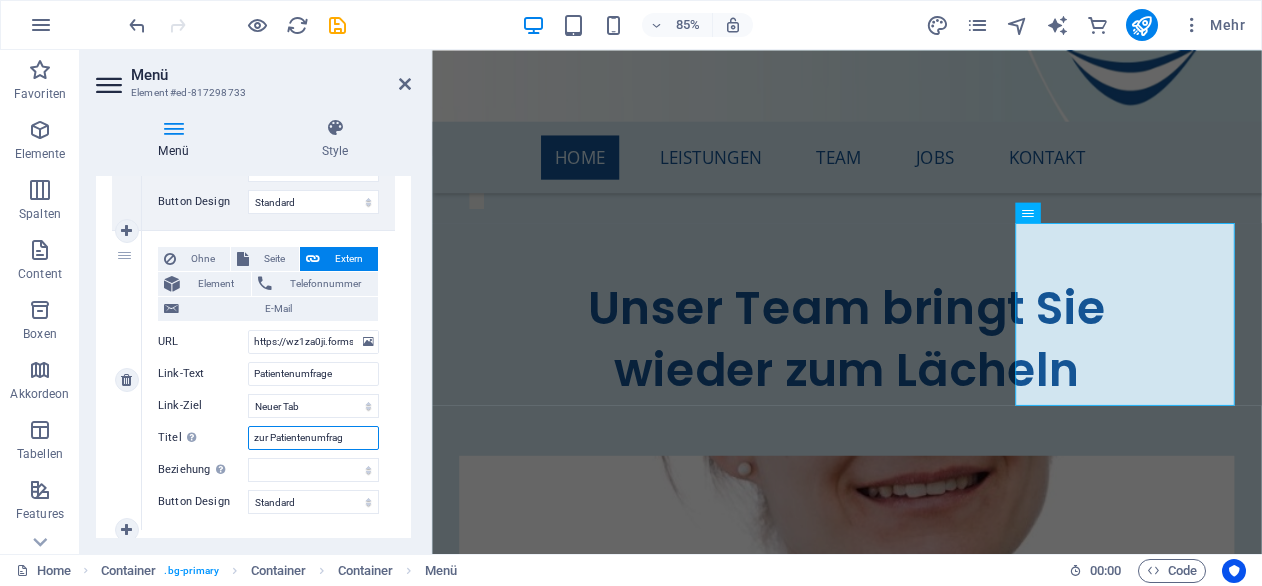 type on "zur Patientenumfrage" 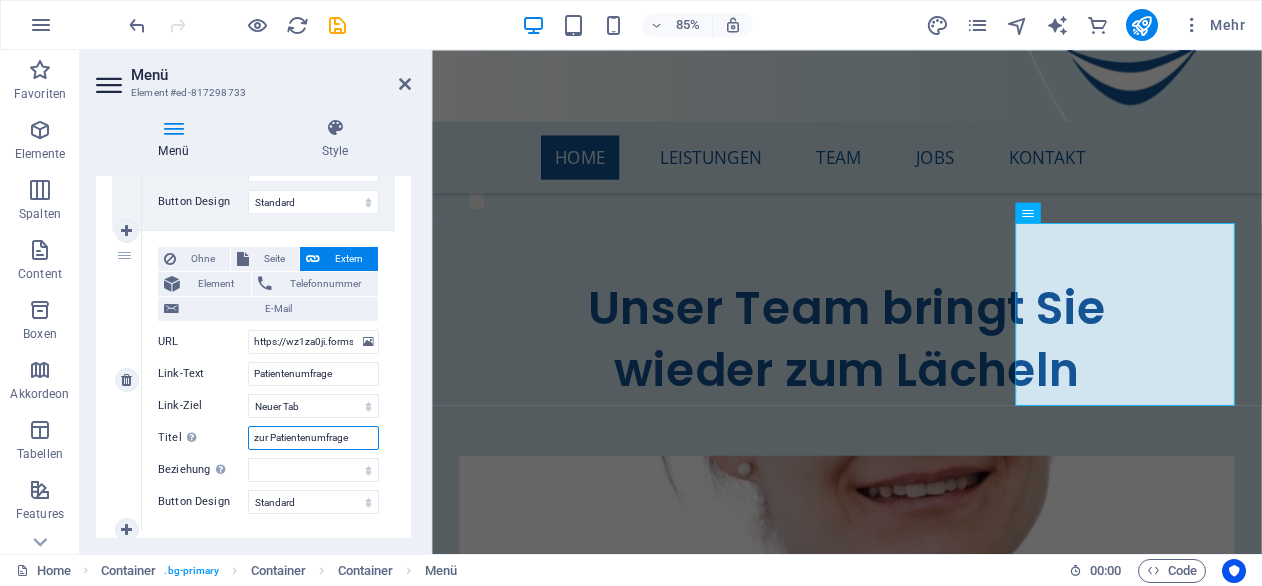 select 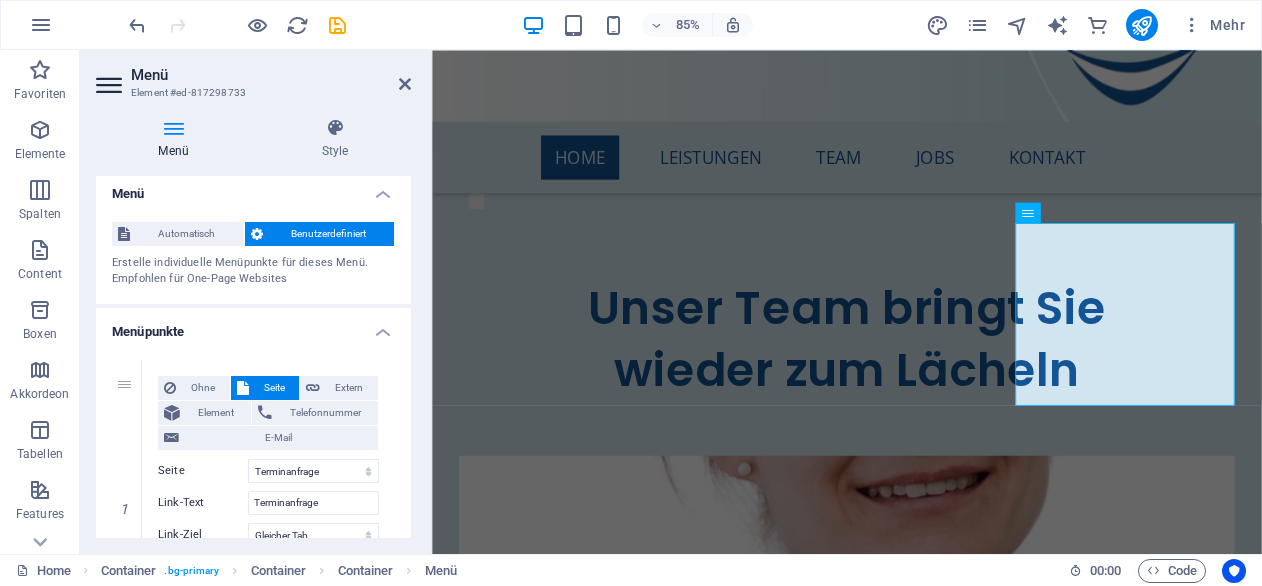 scroll, scrollTop: 0, scrollLeft: 0, axis: both 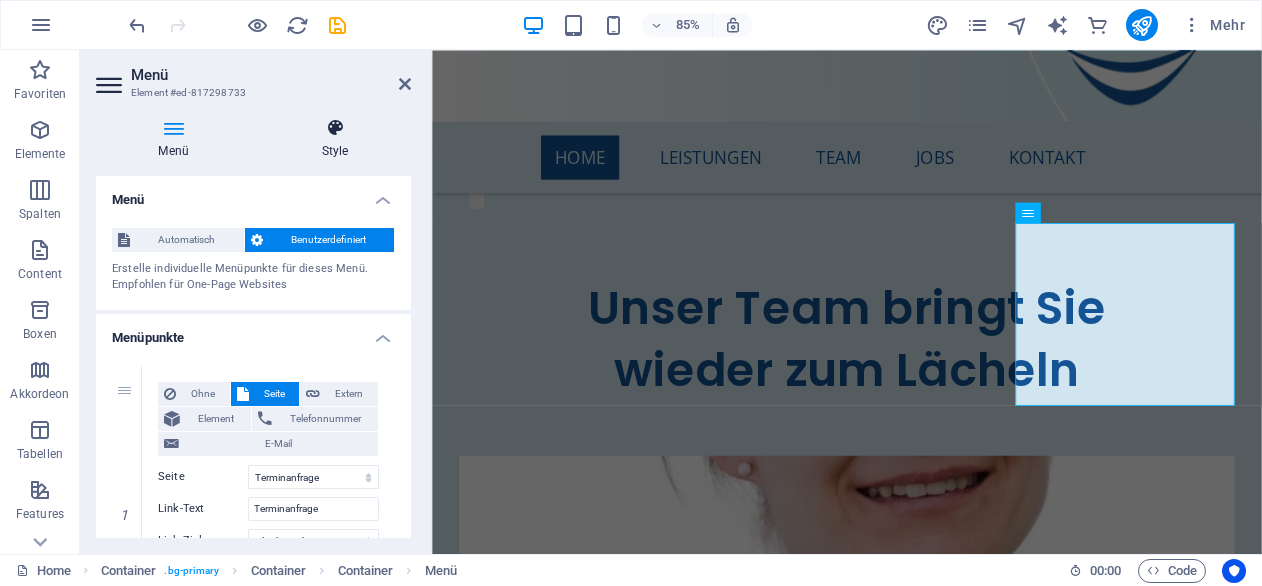 type on "zur Patientenumfrage" 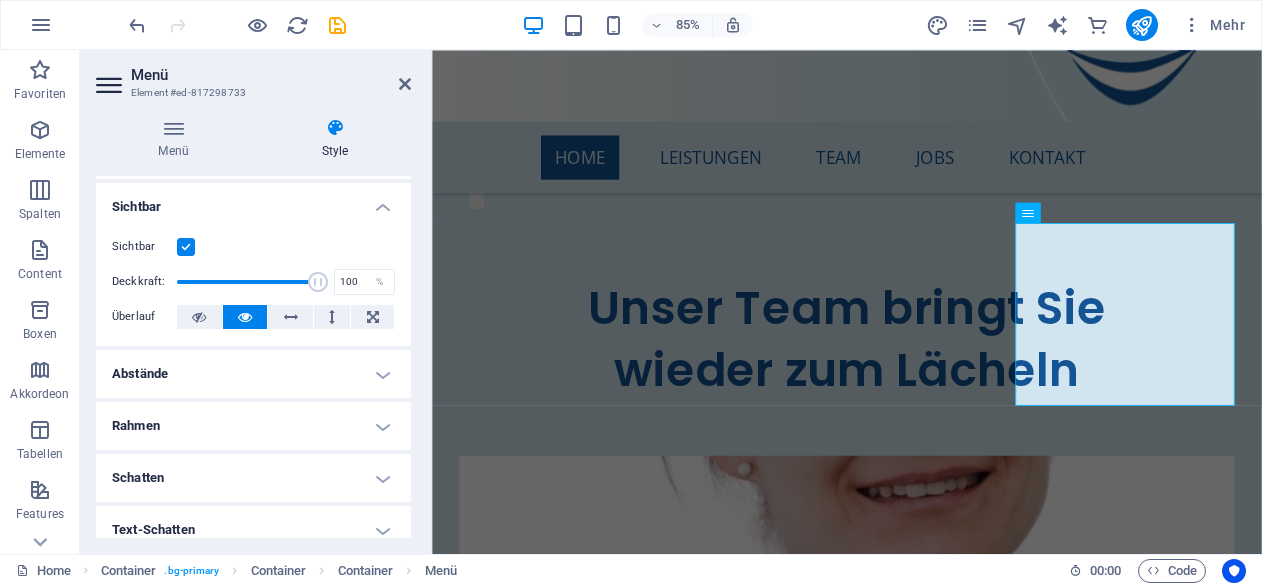 scroll, scrollTop: 225, scrollLeft: 0, axis: vertical 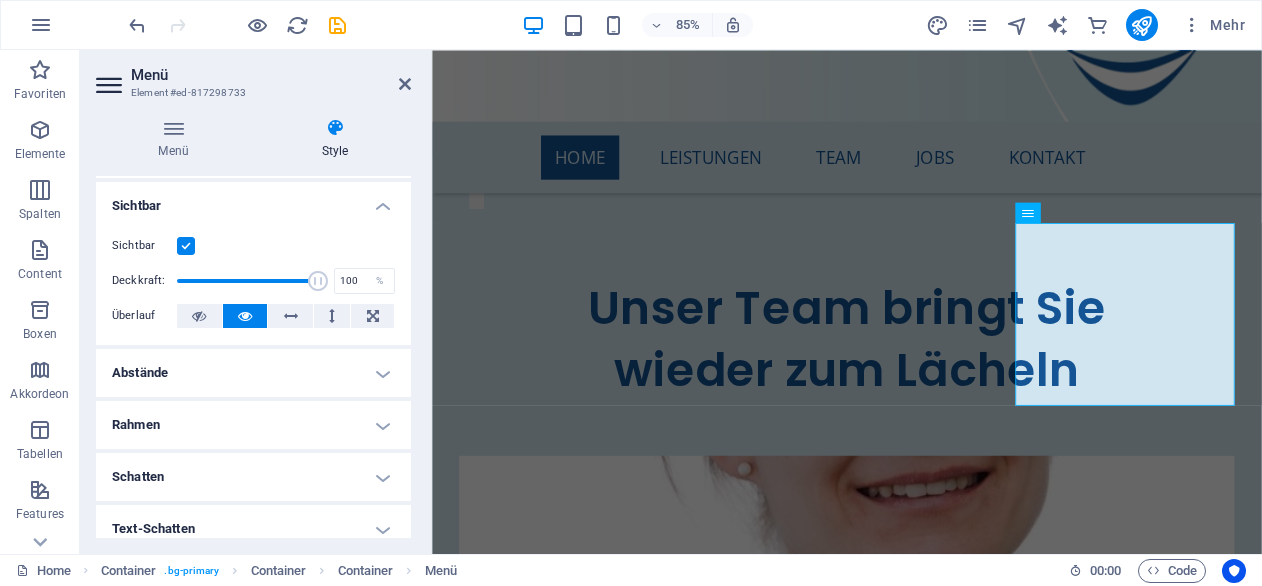 click on "Abstände" at bounding box center (253, 373) 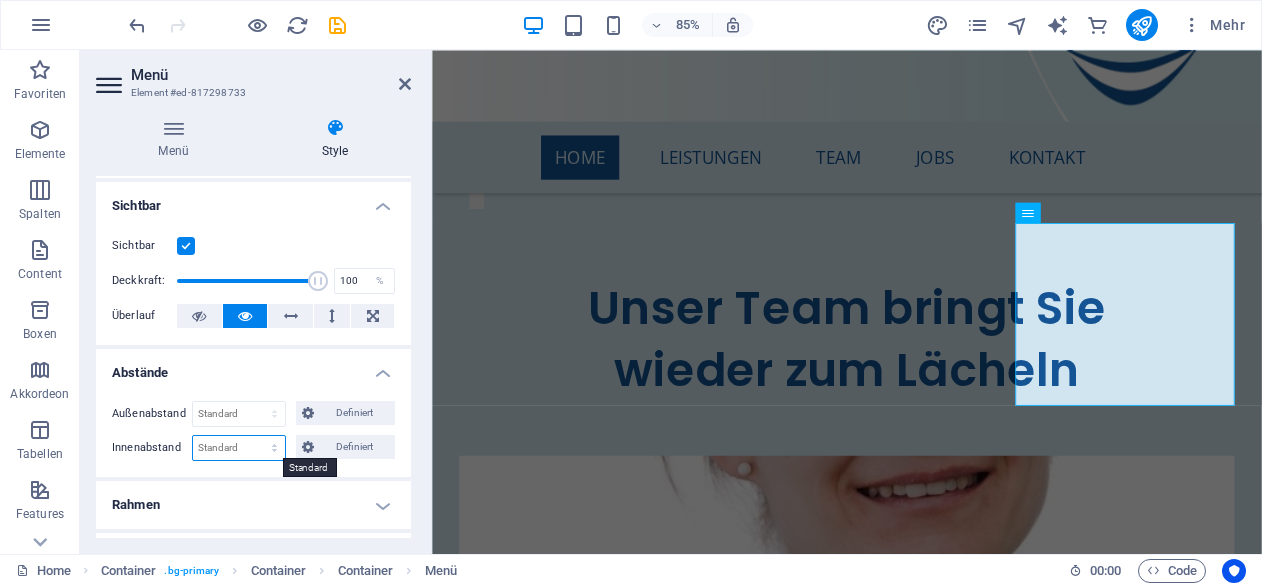 click on "Standard px rem % vh vw Definiert" at bounding box center [239, 448] 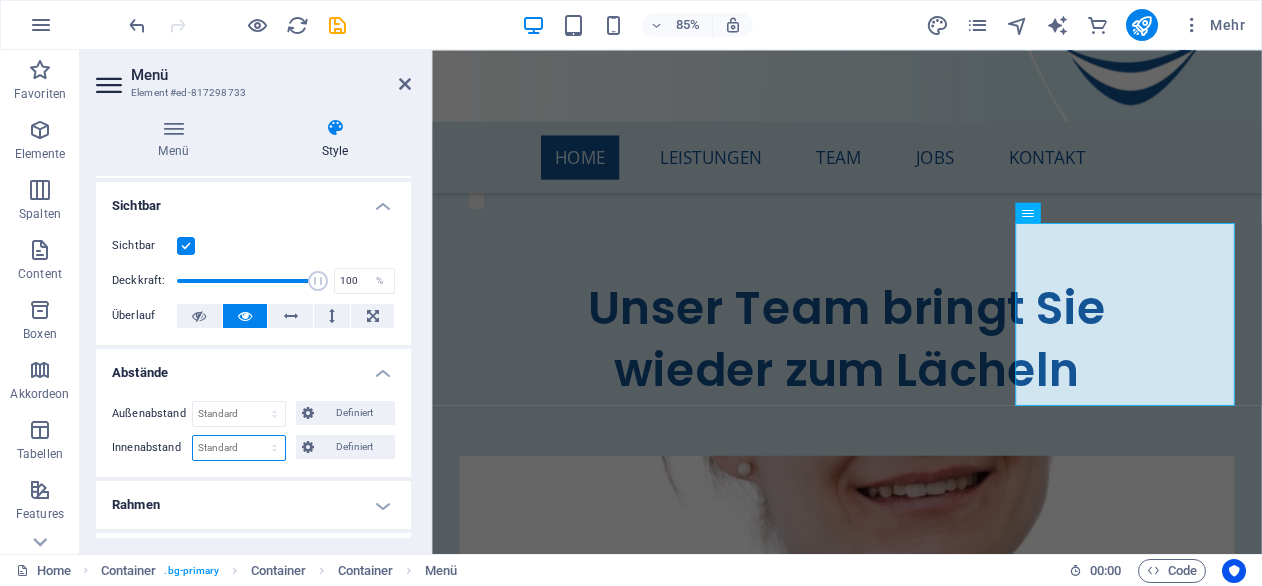 select on "%" 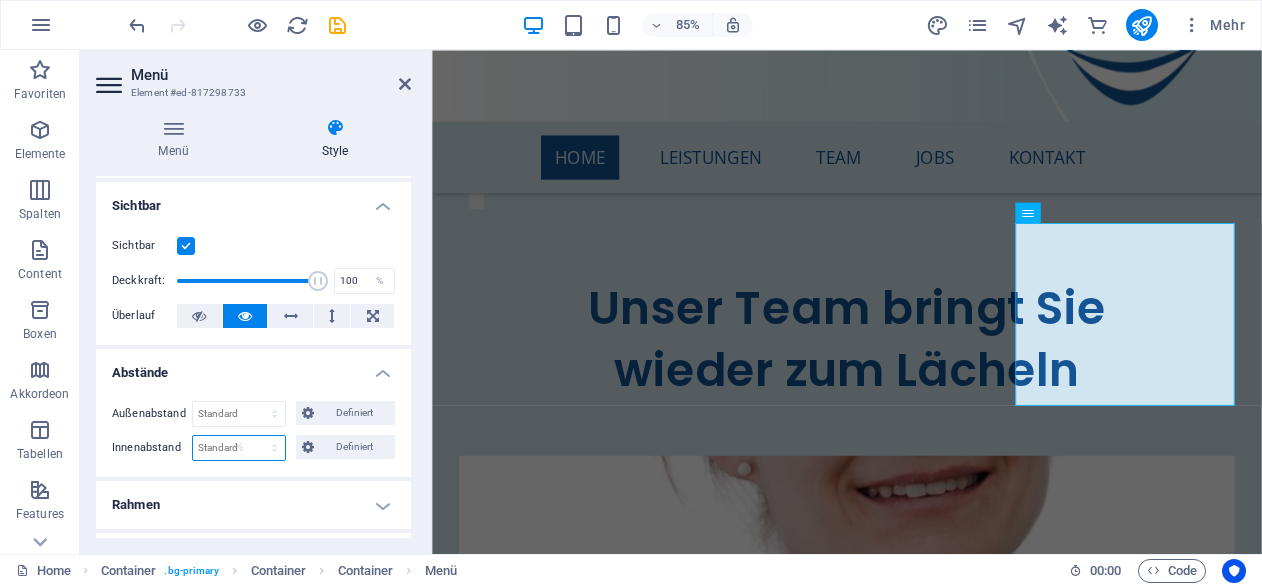 click on "Standard px rem % vh vw Definiert" at bounding box center (239, 448) 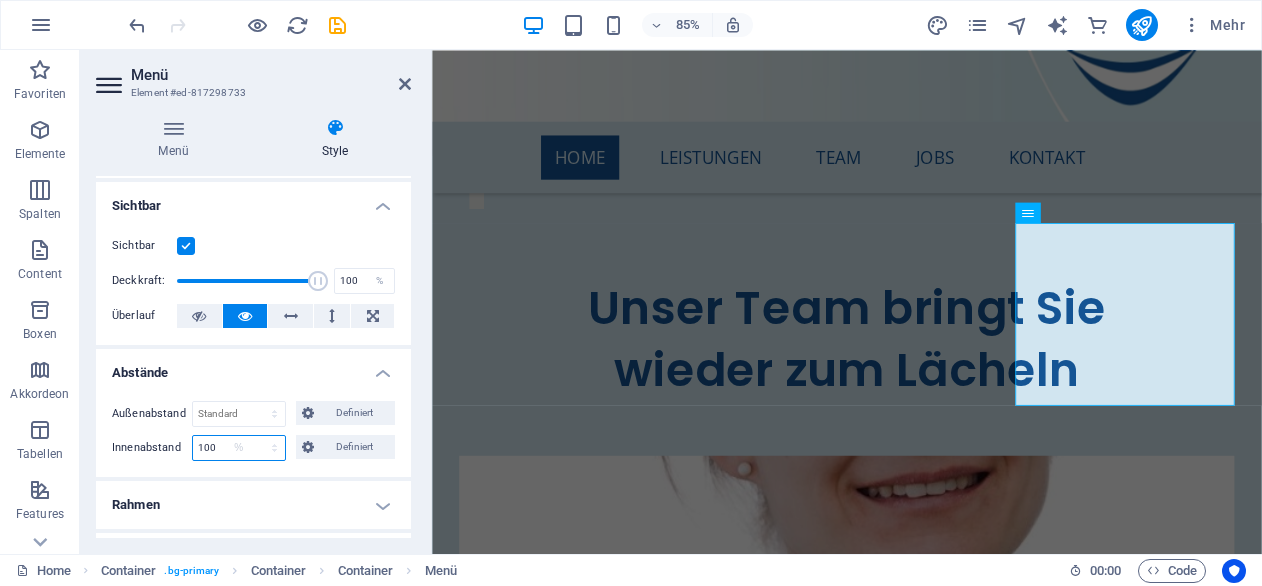 scroll, scrollTop: 8336, scrollLeft: 0, axis: vertical 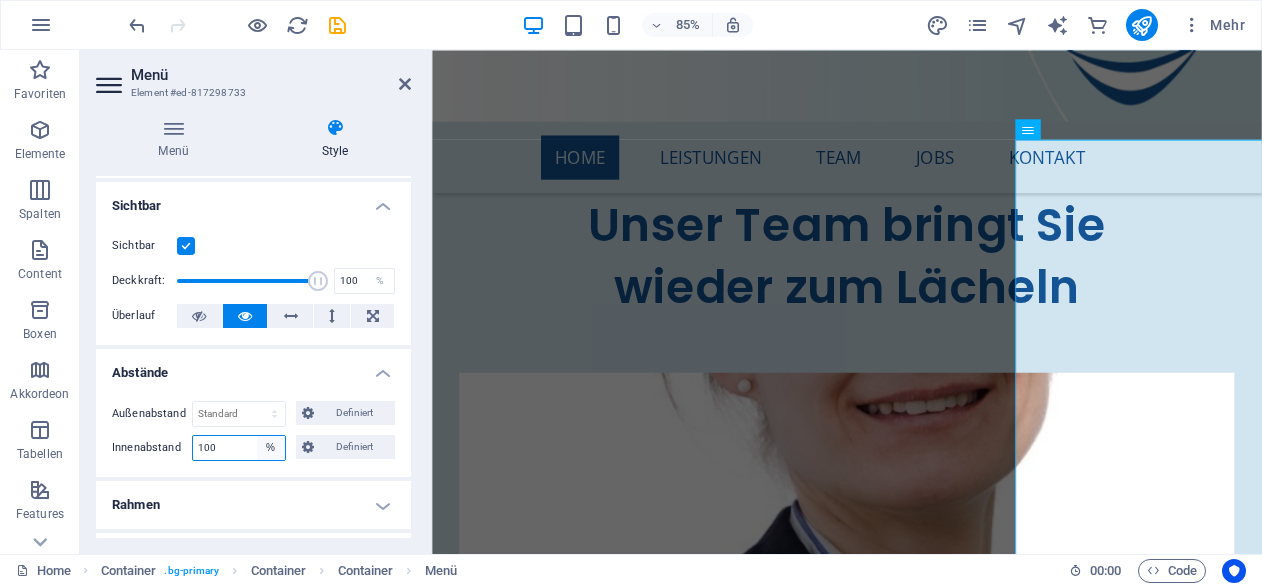click on "Standard px rem % vh vw Definiert" at bounding box center (271, 448) 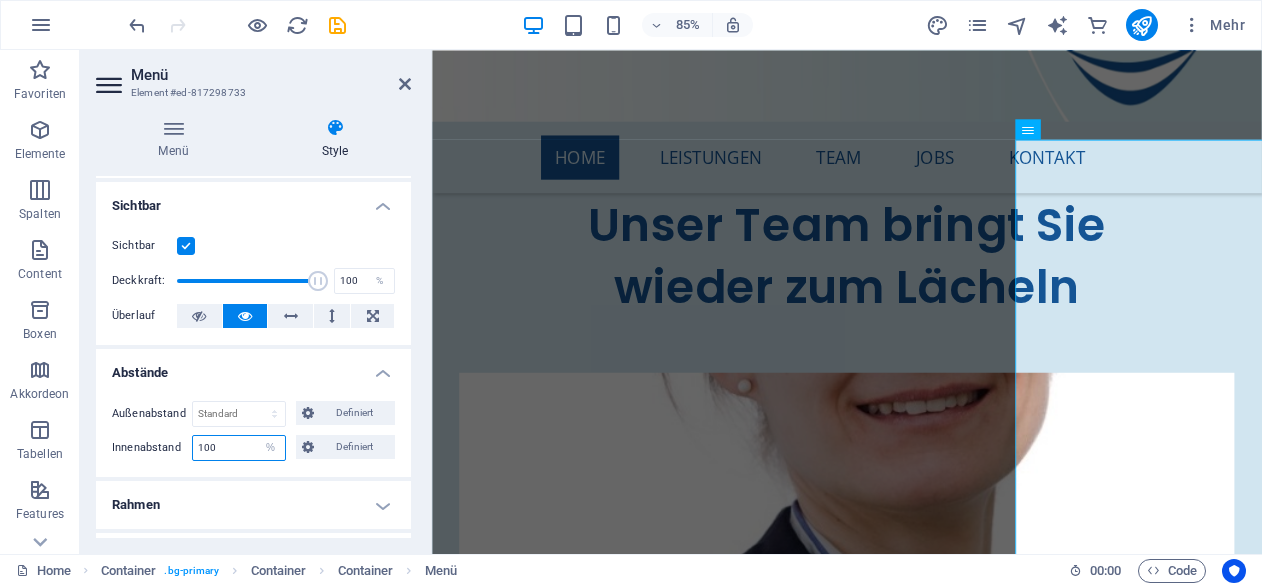 select on "default" 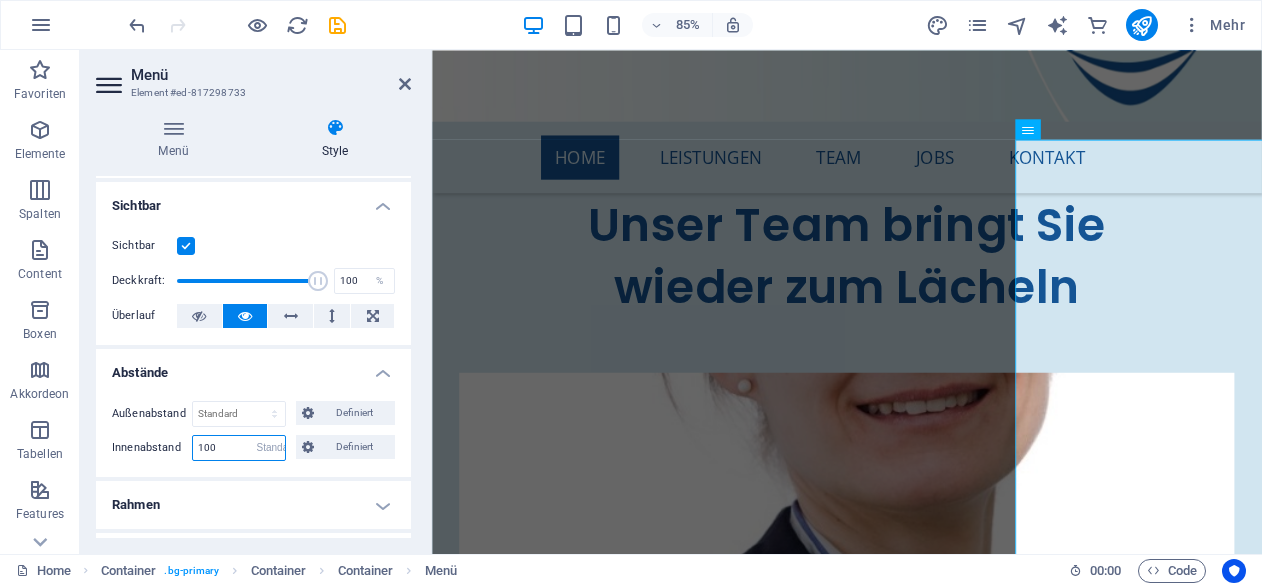 click on "Standard px rem % vh vw Definiert" at bounding box center (271, 448) 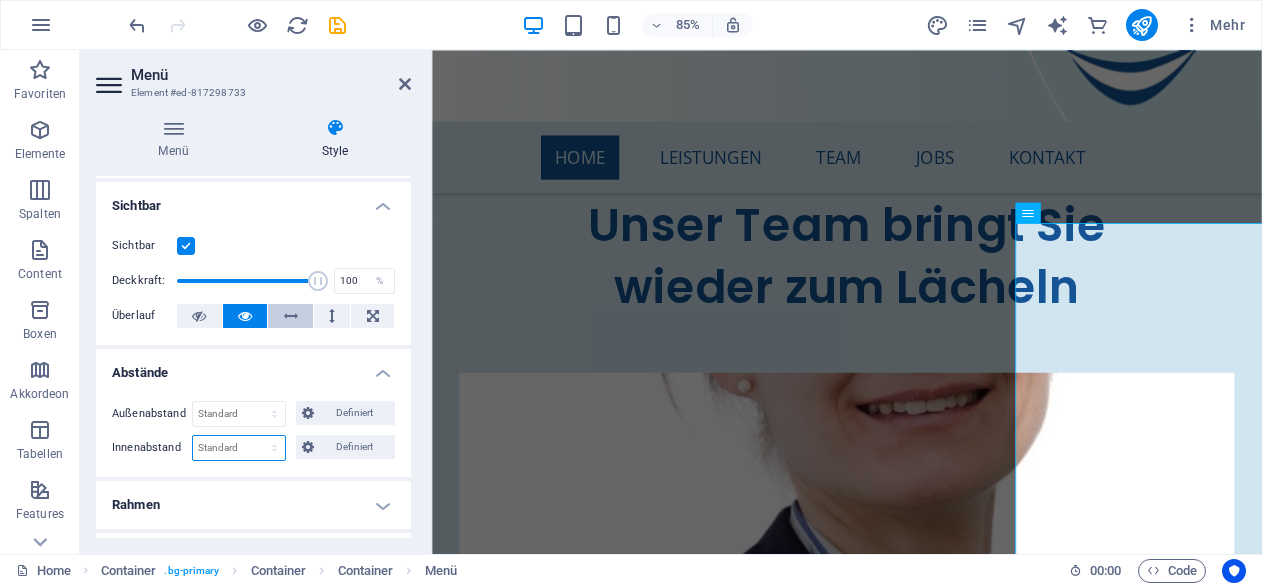 scroll, scrollTop: 8238, scrollLeft: 0, axis: vertical 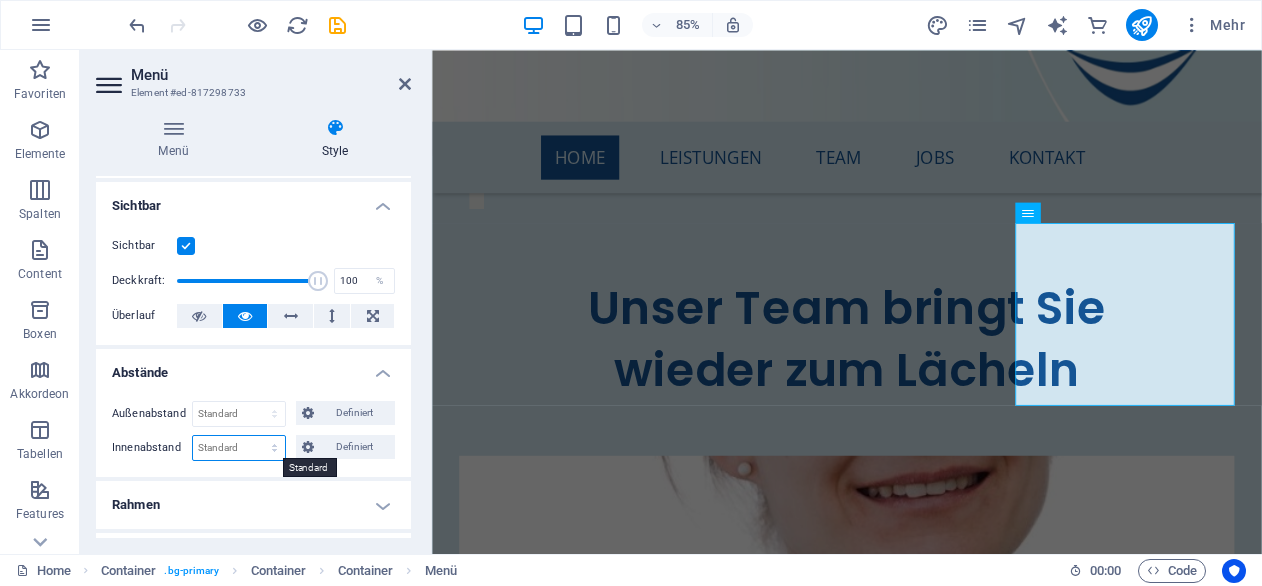 click on "Standard px rem % vh vw Definiert" at bounding box center (239, 448) 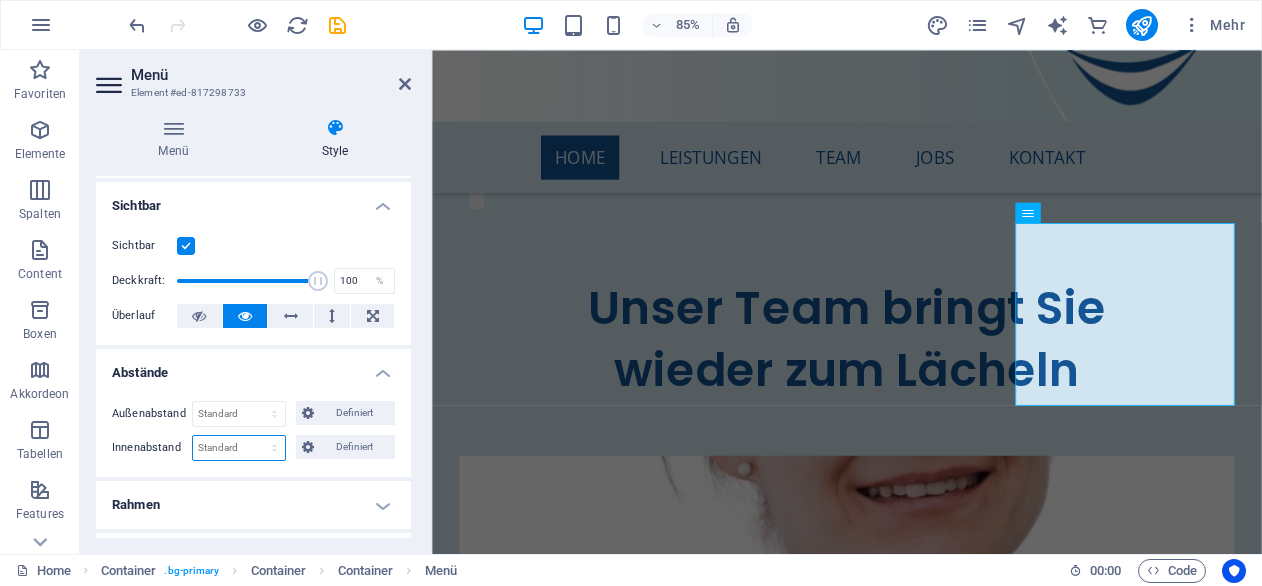 select on "px" 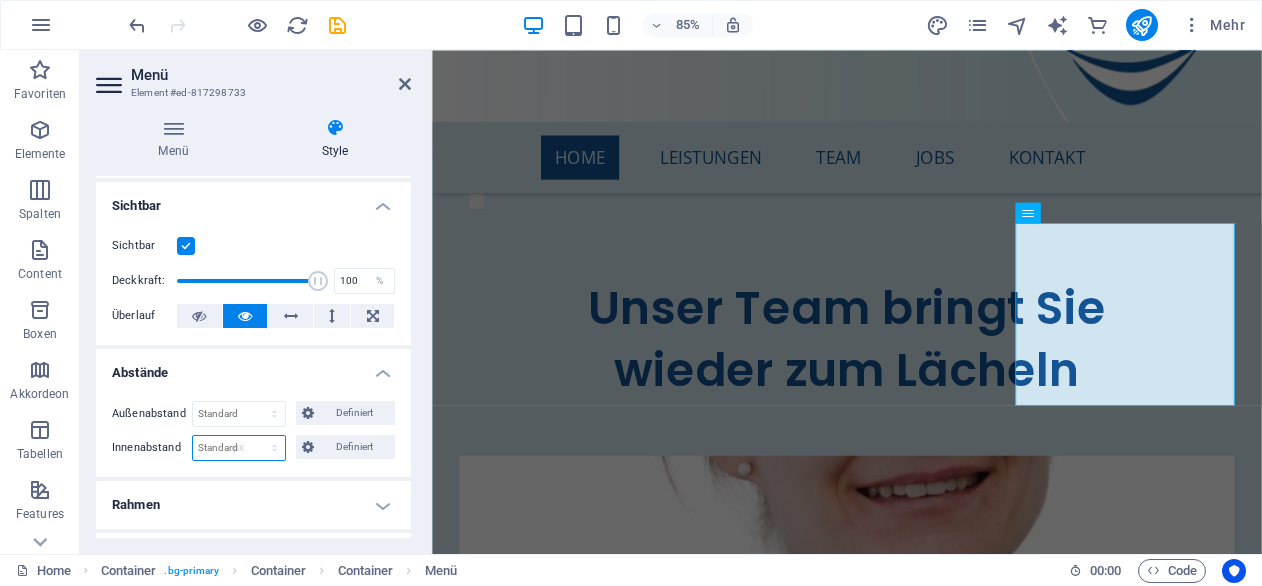 click on "Standard px rem % vh vw Definiert" at bounding box center [239, 448] 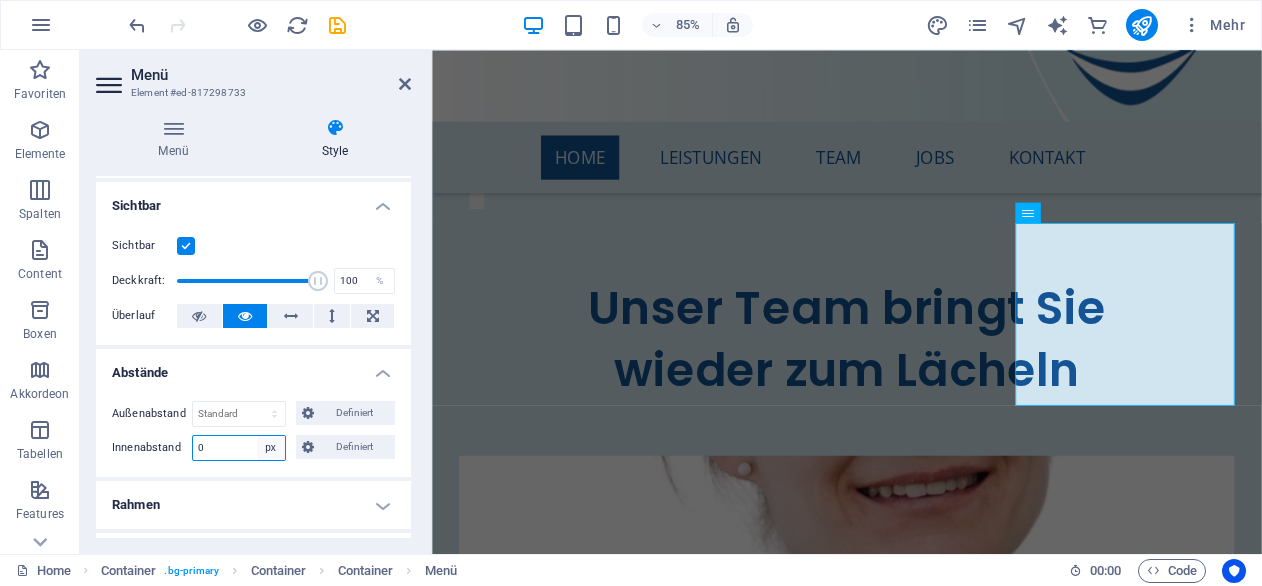 click on "Standard px rem % vh vw Definiert" at bounding box center [271, 448] 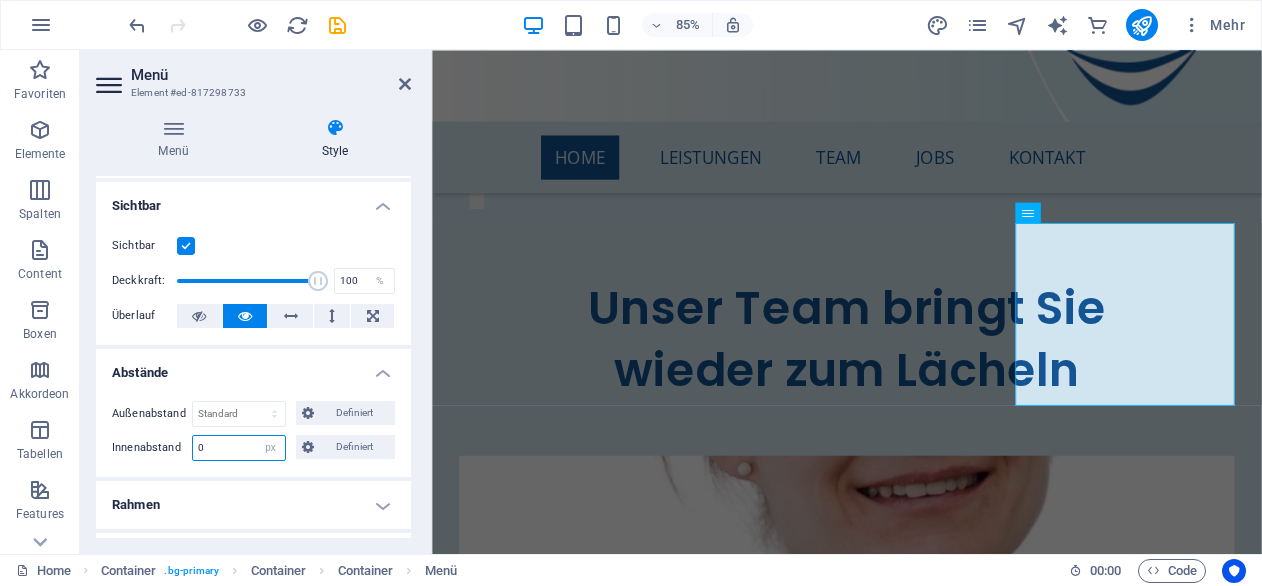 select on "default" 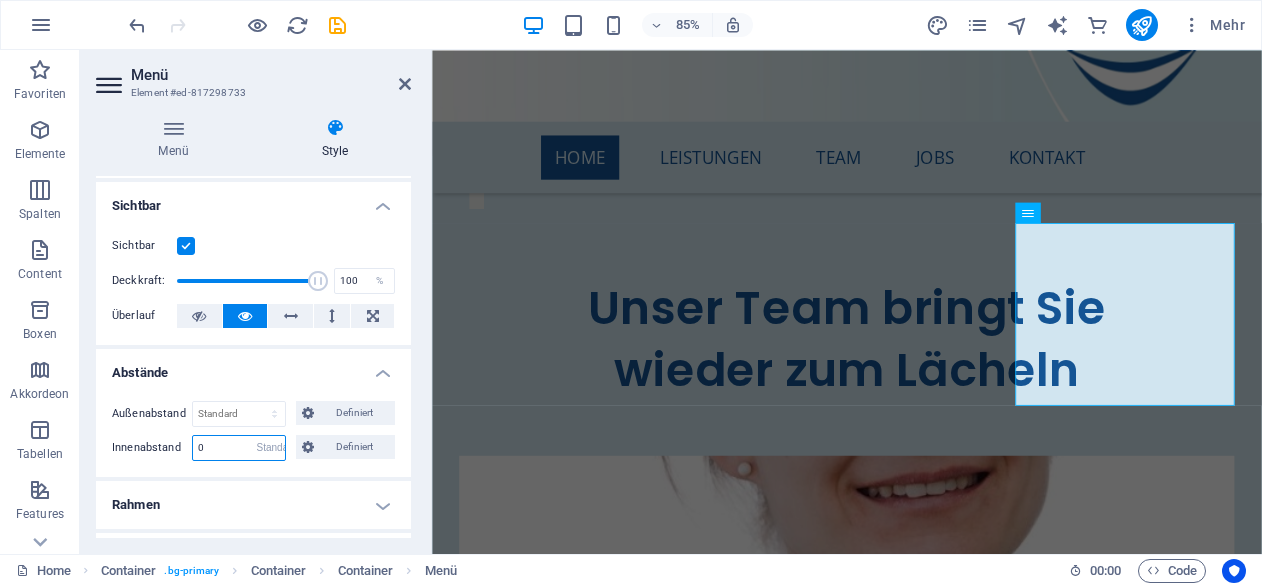 click on "Standard px rem % vh vw Definiert" at bounding box center [271, 448] 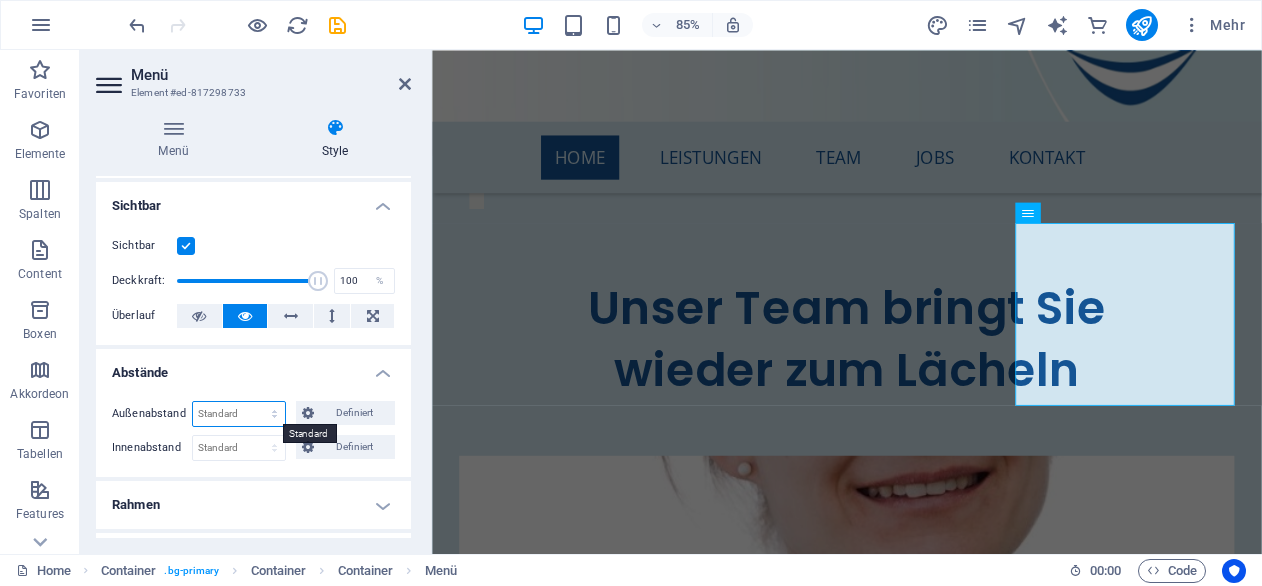 click on "Standard auto px % rem vw vh Definiert" at bounding box center (239, 414) 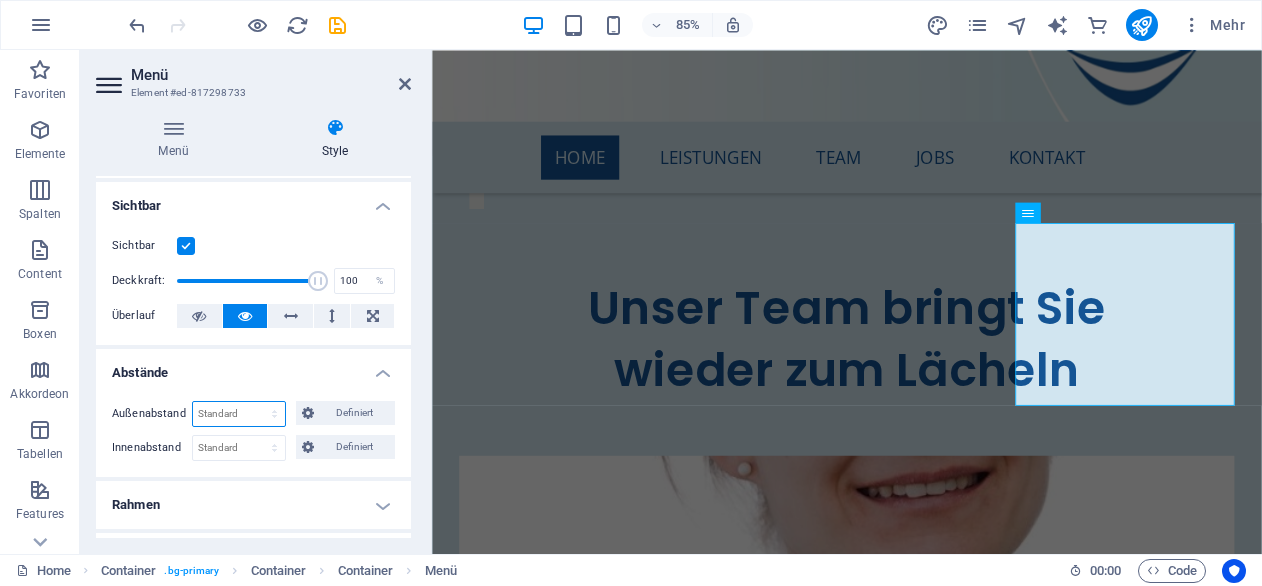 select on "px" 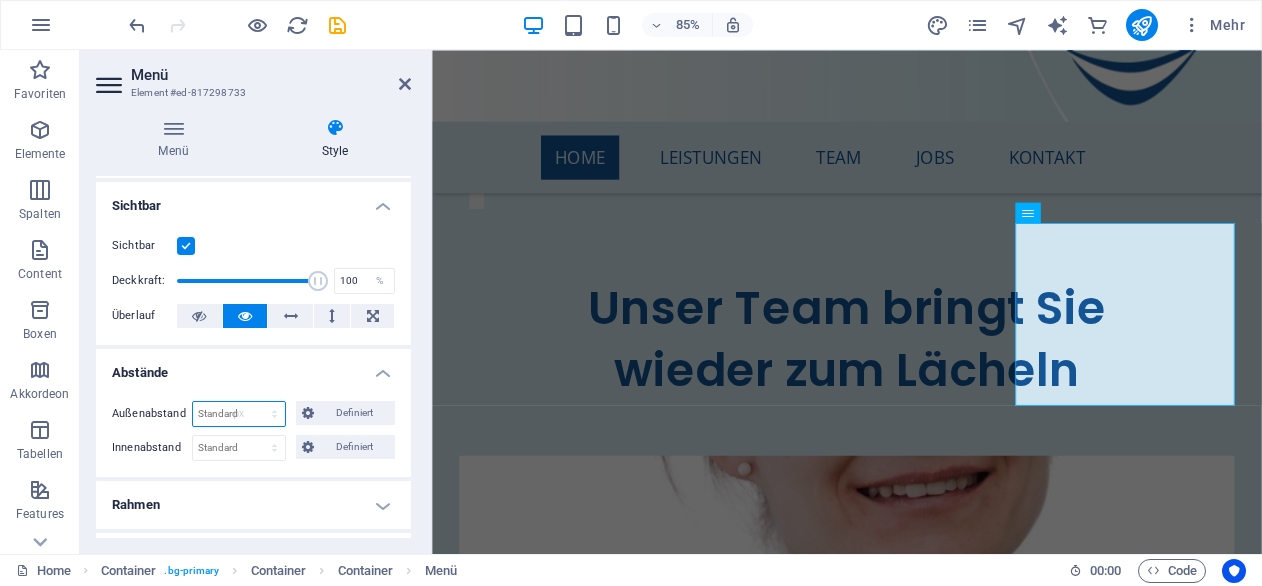 click on "Standard auto px % rem vw vh Definiert" at bounding box center (239, 414) 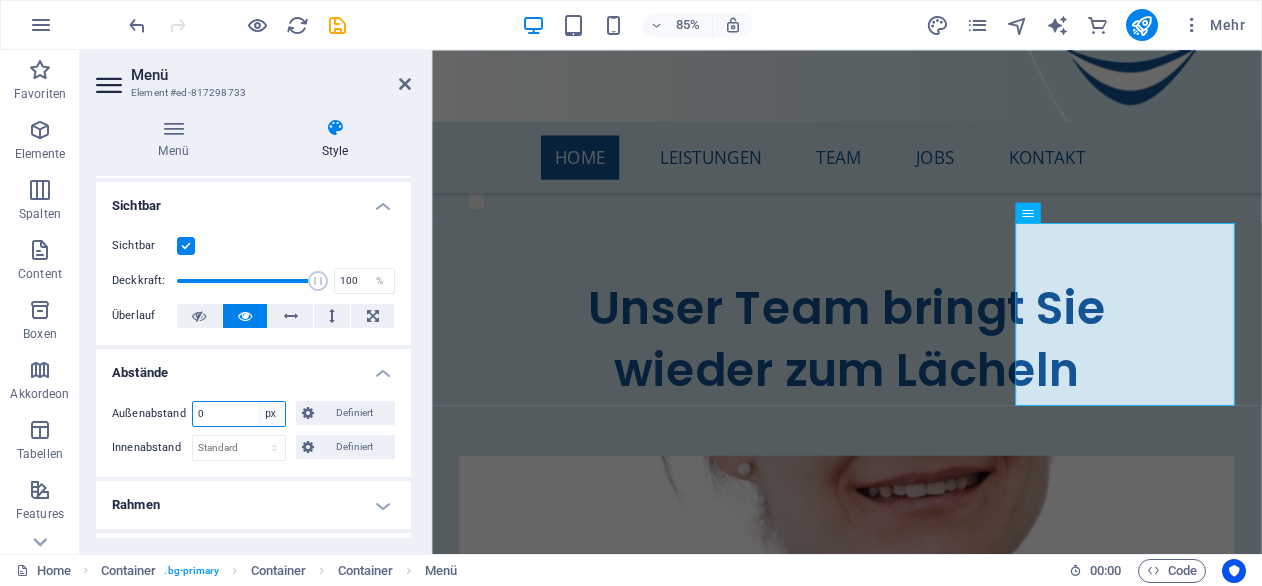 click on "Standard auto px % rem vw vh Definiert" at bounding box center [271, 414] 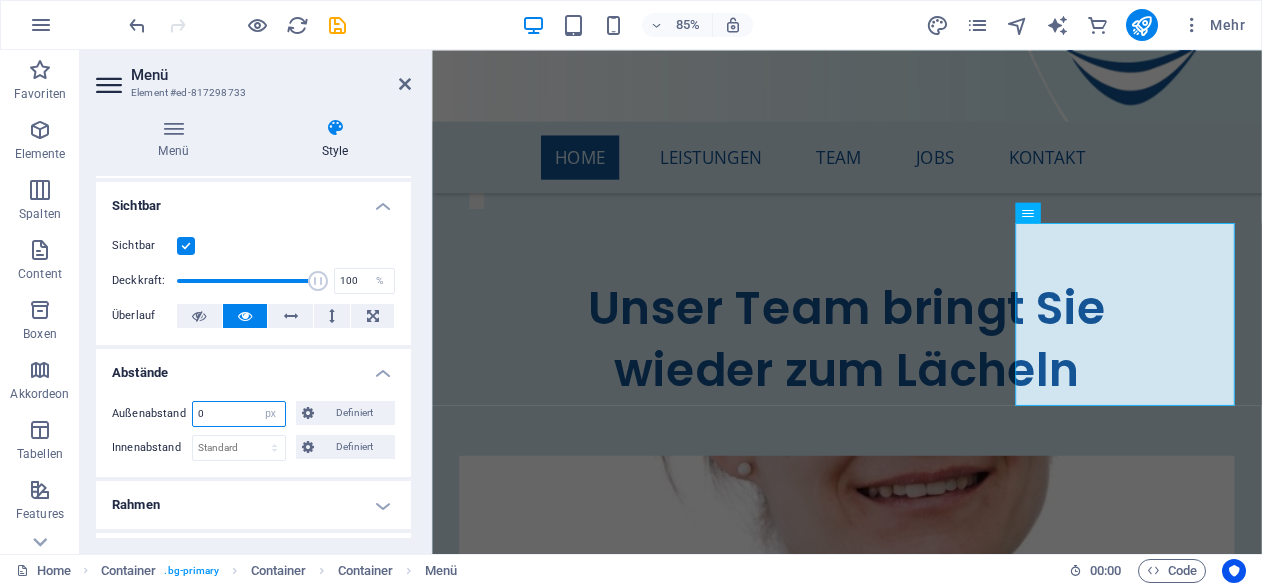 select on "default" 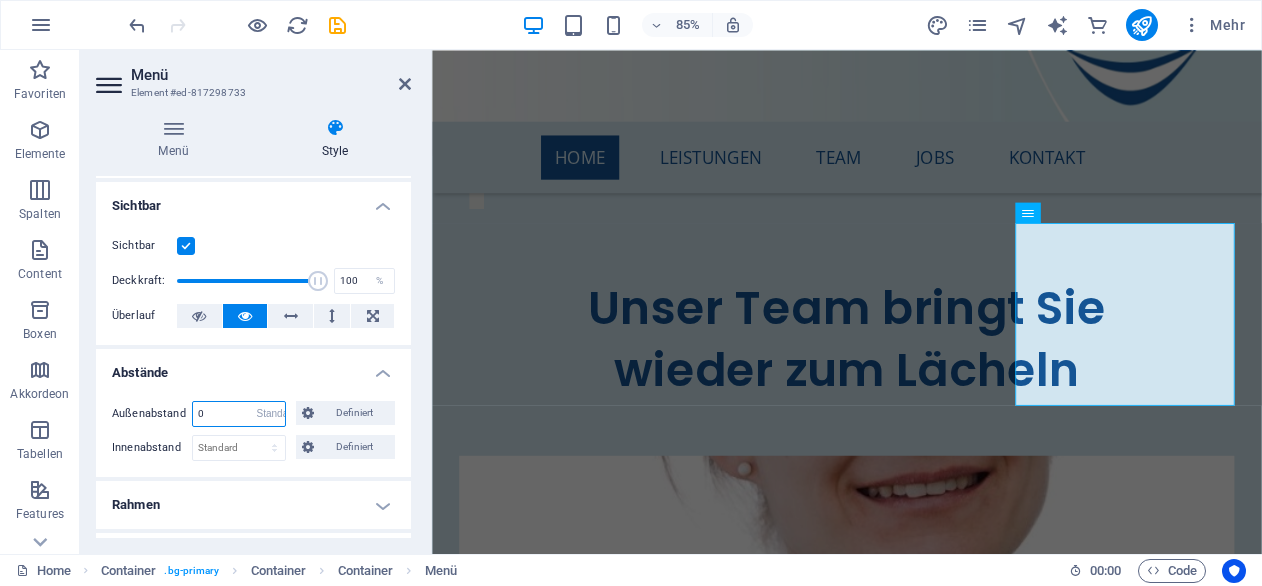 click on "Standard auto px % rem vw vh Definiert" at bounding box center [271, 414] 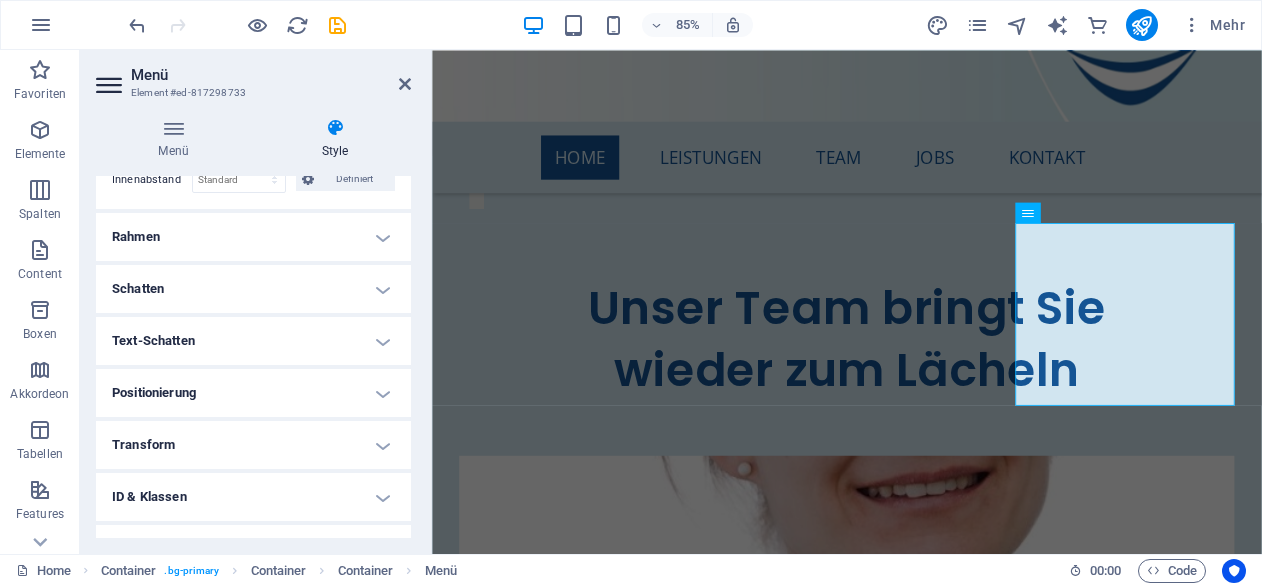 scroll, scrollTop: 494, scrollLeft: 0, axis: vertical 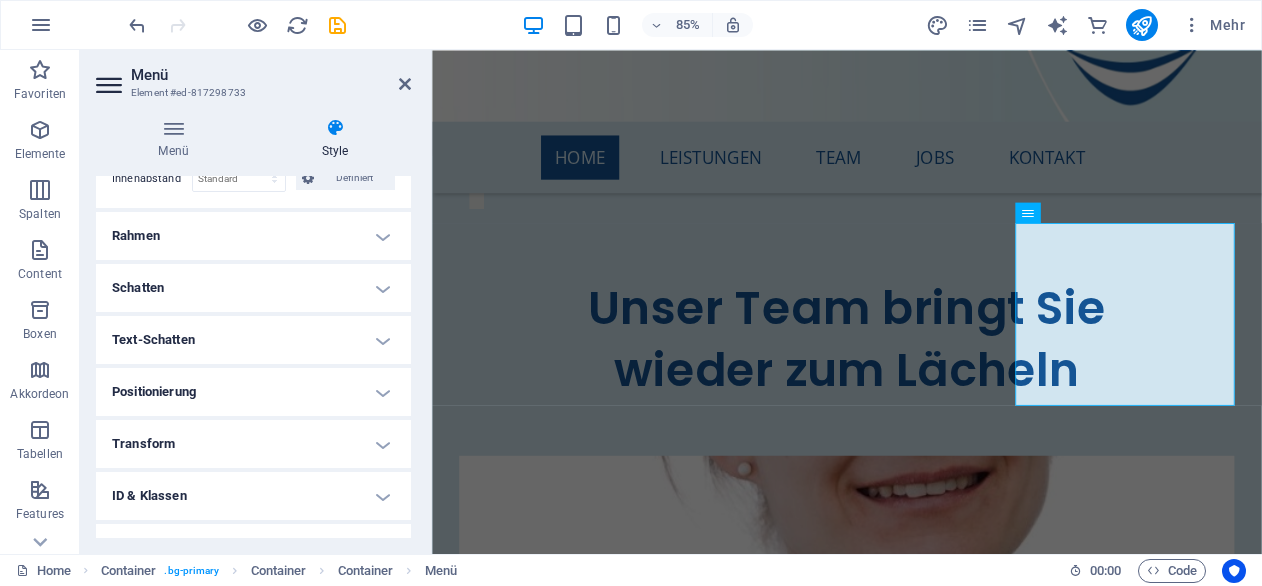 click on "Positionierung" at bounding box center (253, 392) 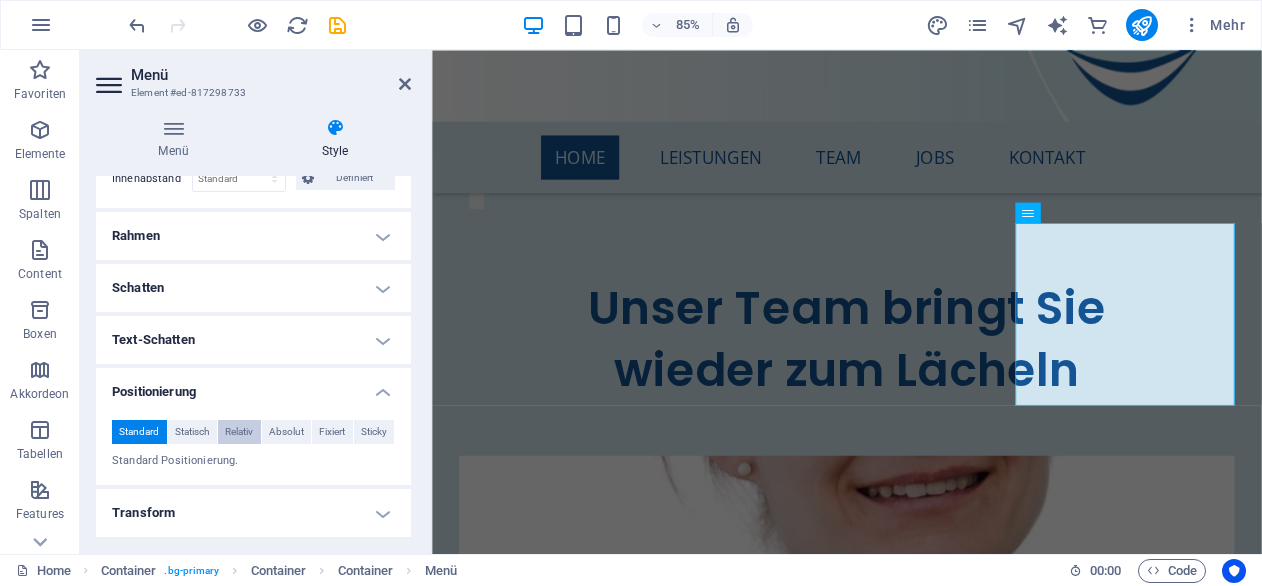 click on "Relativ" at bounding box center [239, 432] 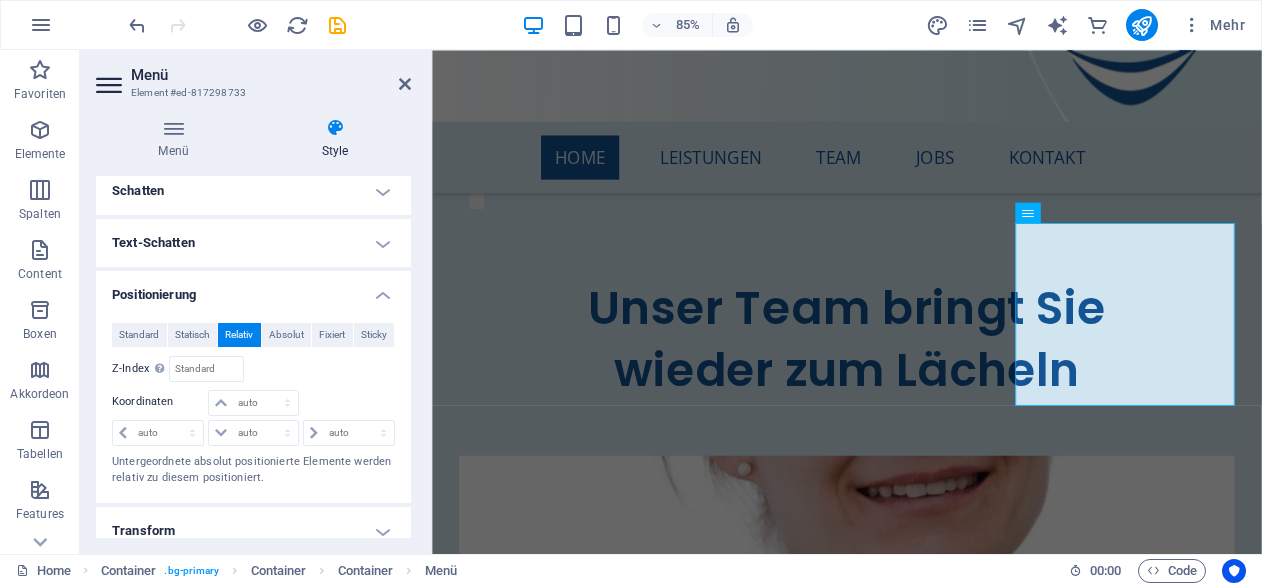 scroll, scrollTop: 592, scrollLeft: 0, axis: vertical 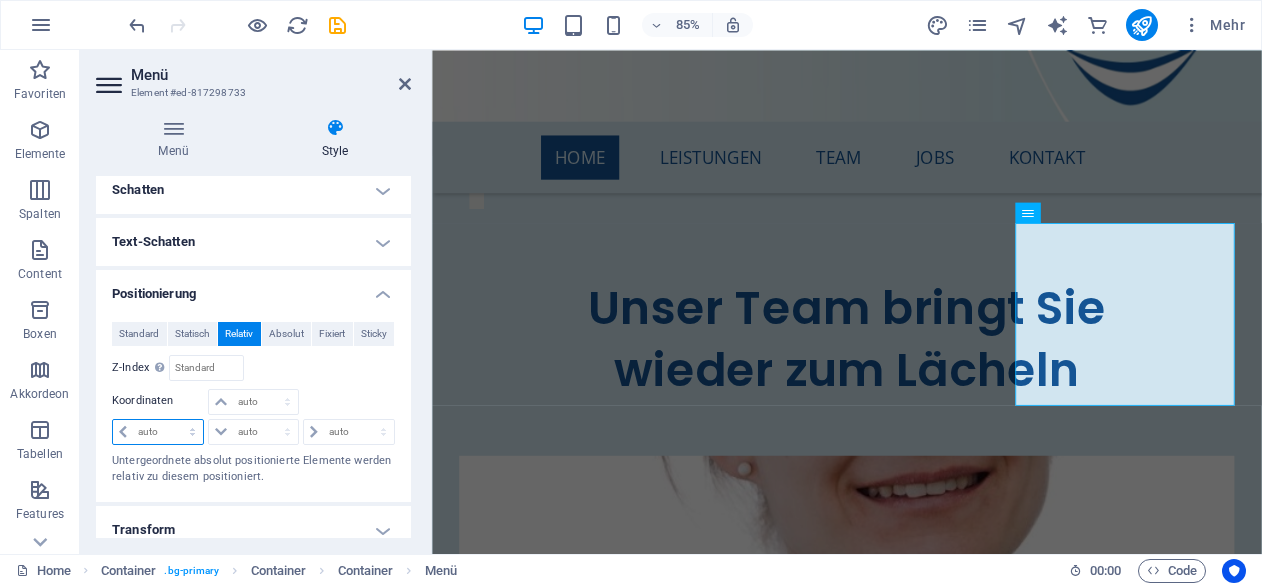 click on "auto px rem % em" at bounding box center (158, 432) 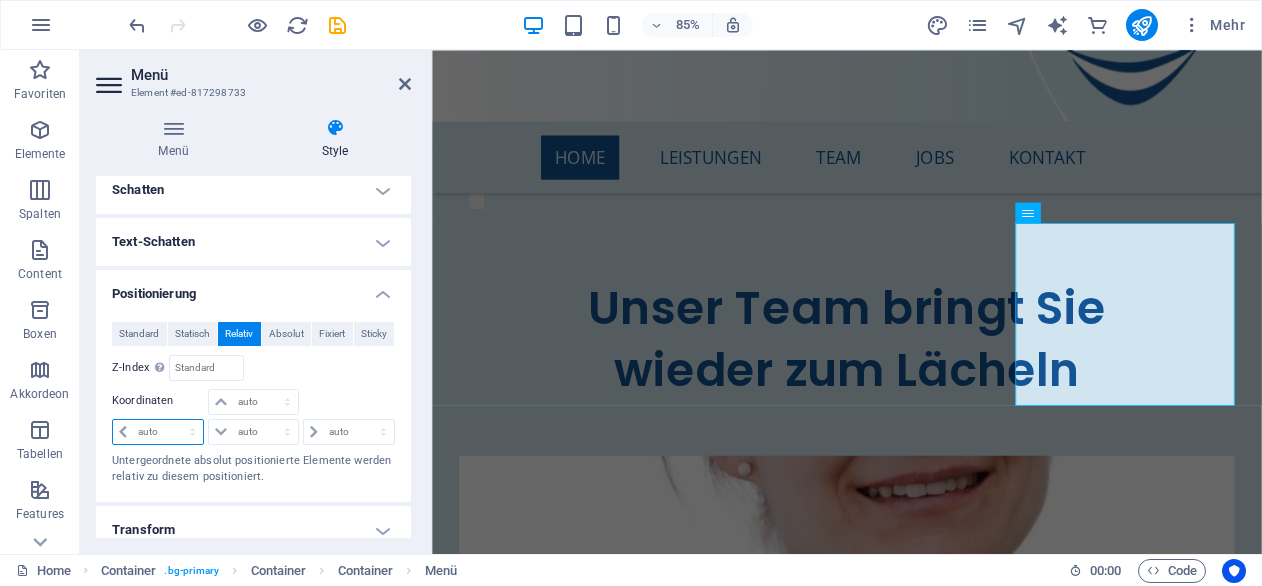 select on "px" 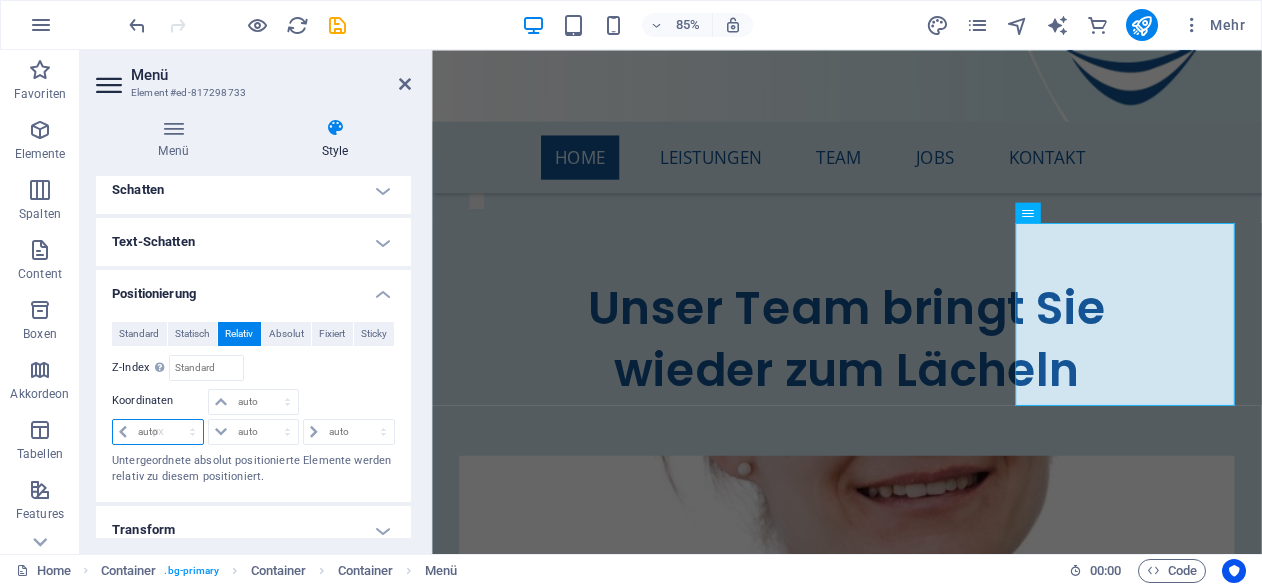 click on "auto px rem % em" at bounding box center (158, 432) 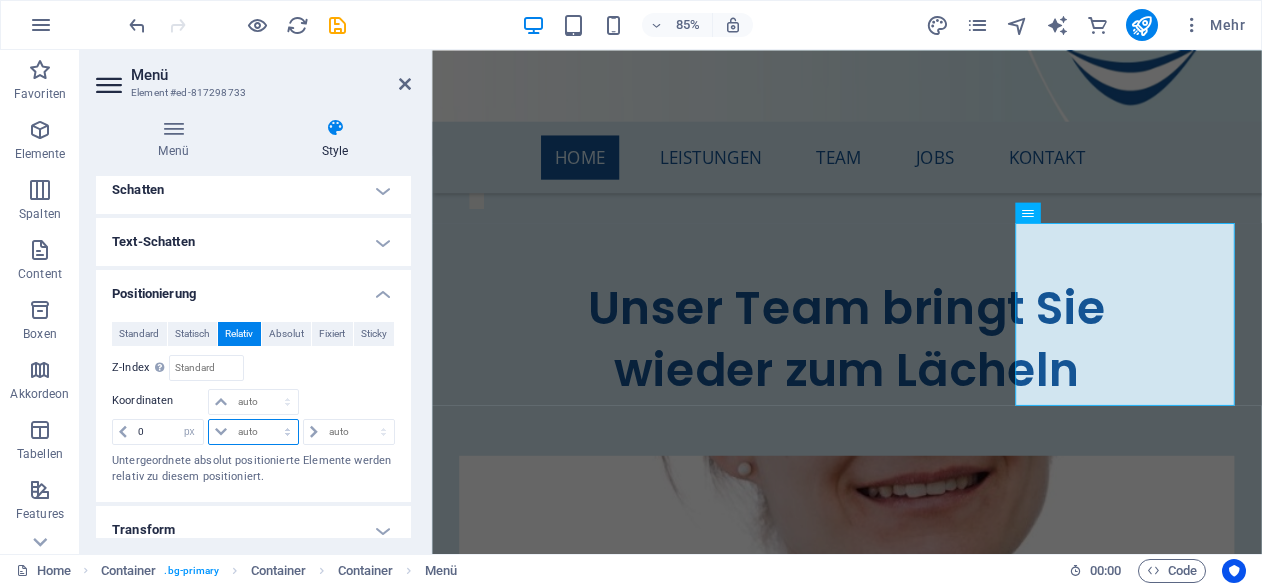 click on "auto px rem % em" at bounding box center (253, 432) 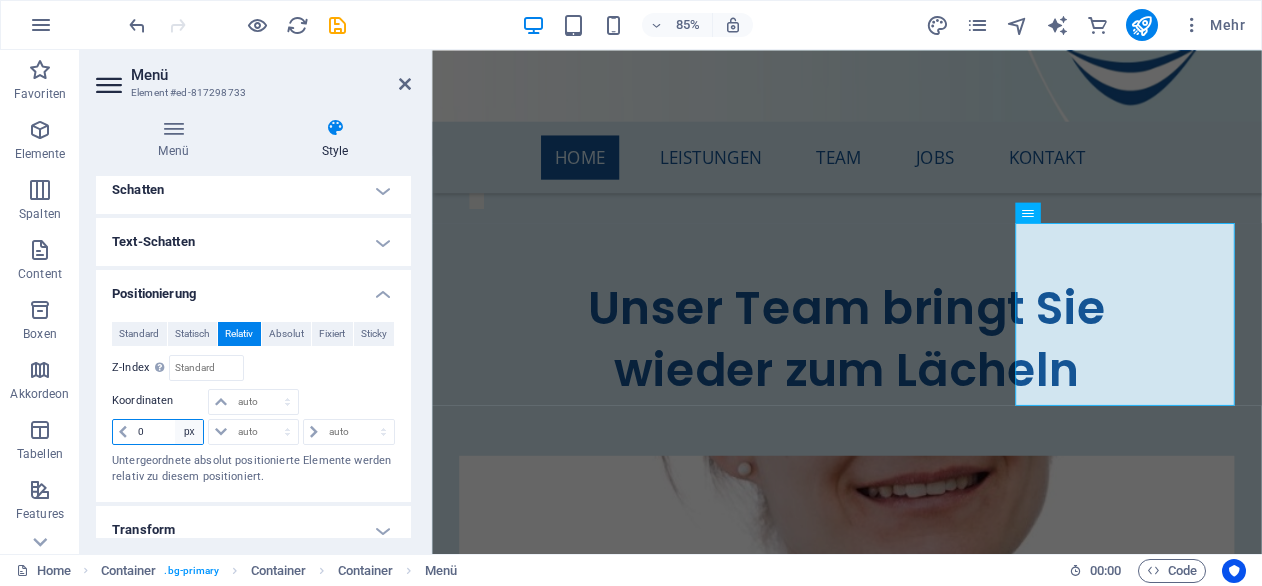 click on "auto px rem % em" at bounding box center (189, 432) 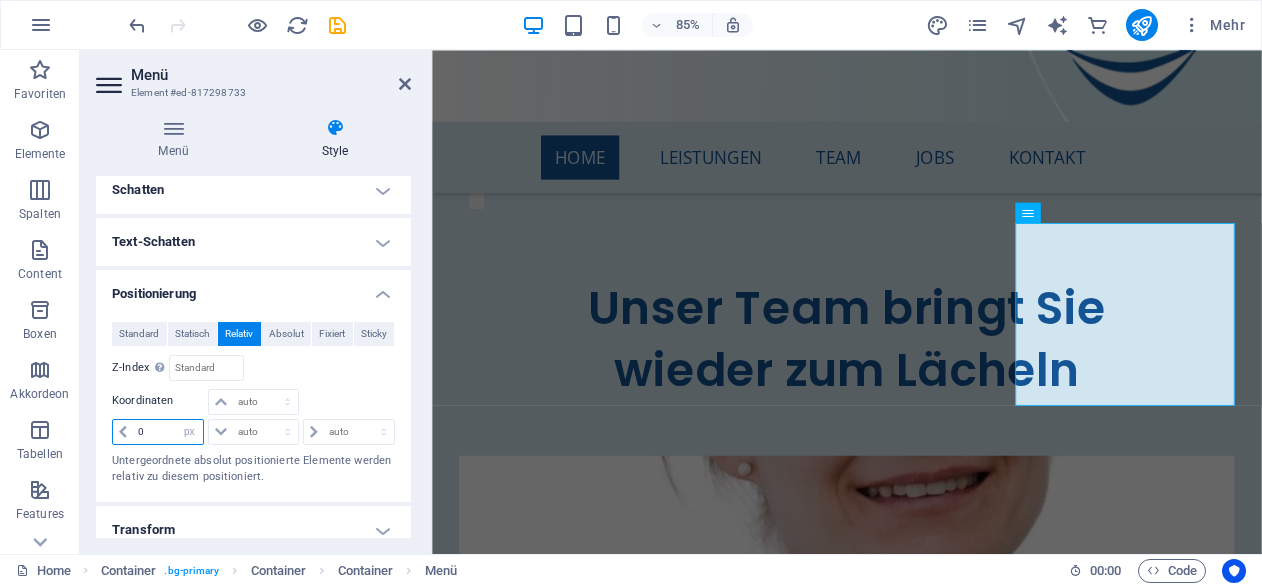 select on "auto" 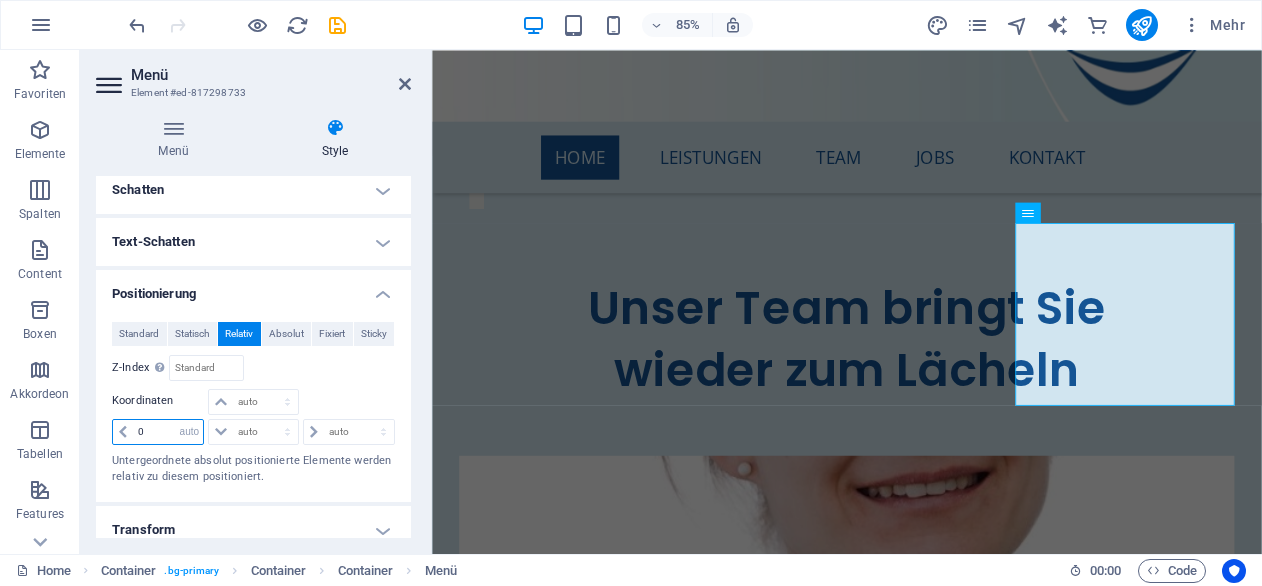 click on "auto px rem % em" at bounding box center [189, 432] 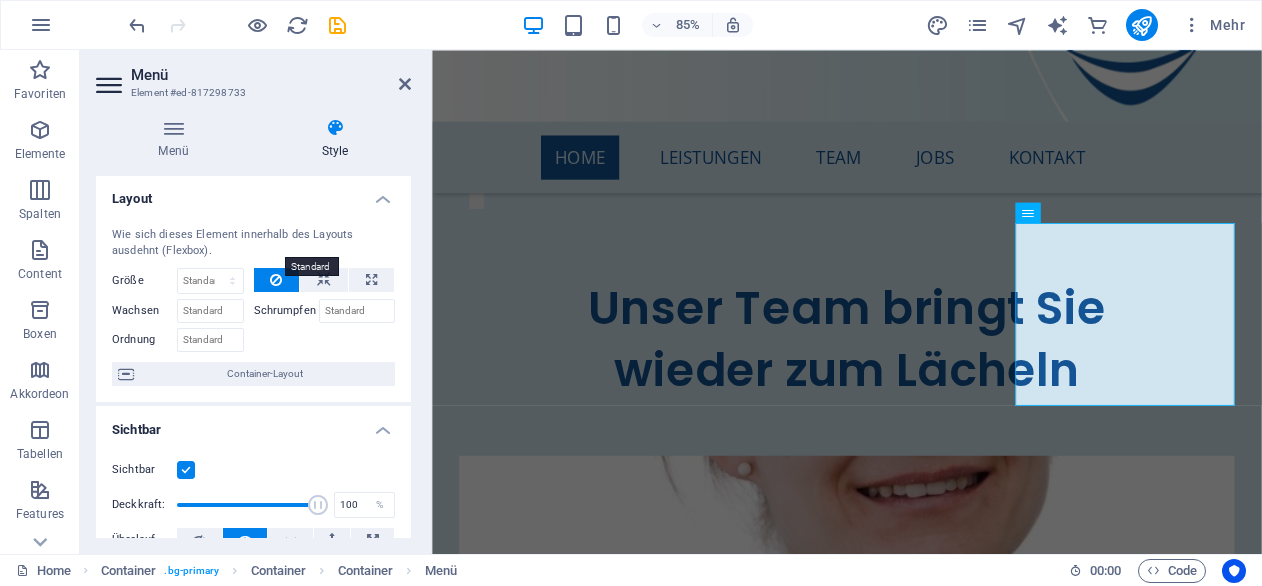 scroll, scrollTop: 0, scrollLeft: 0, axis: both 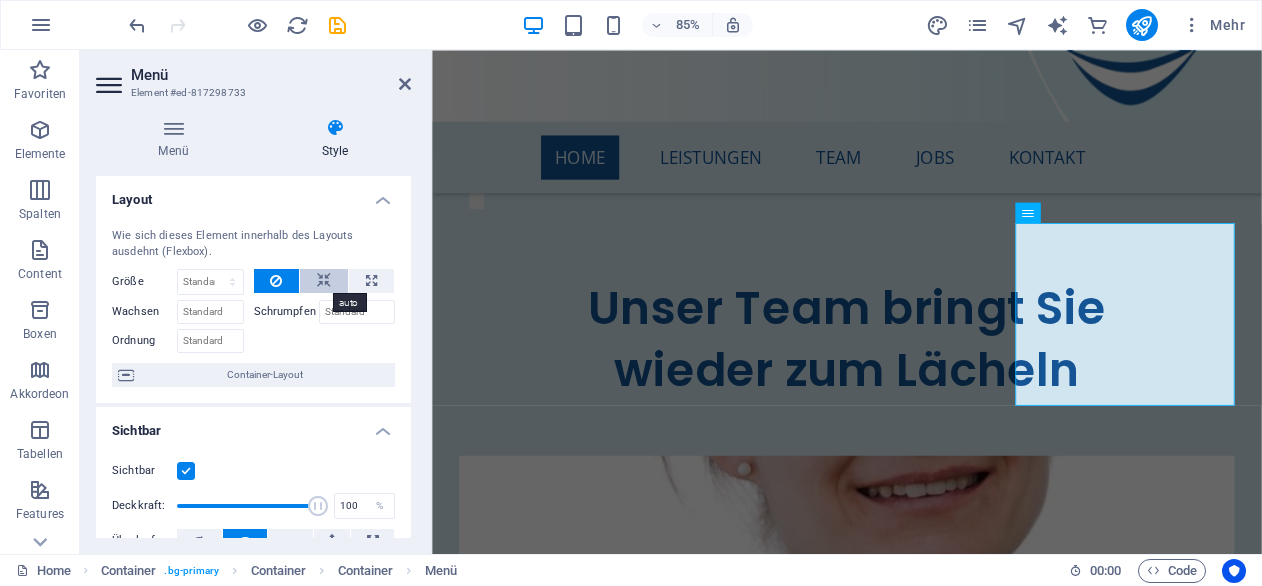 click at bounding box center [324, 281] 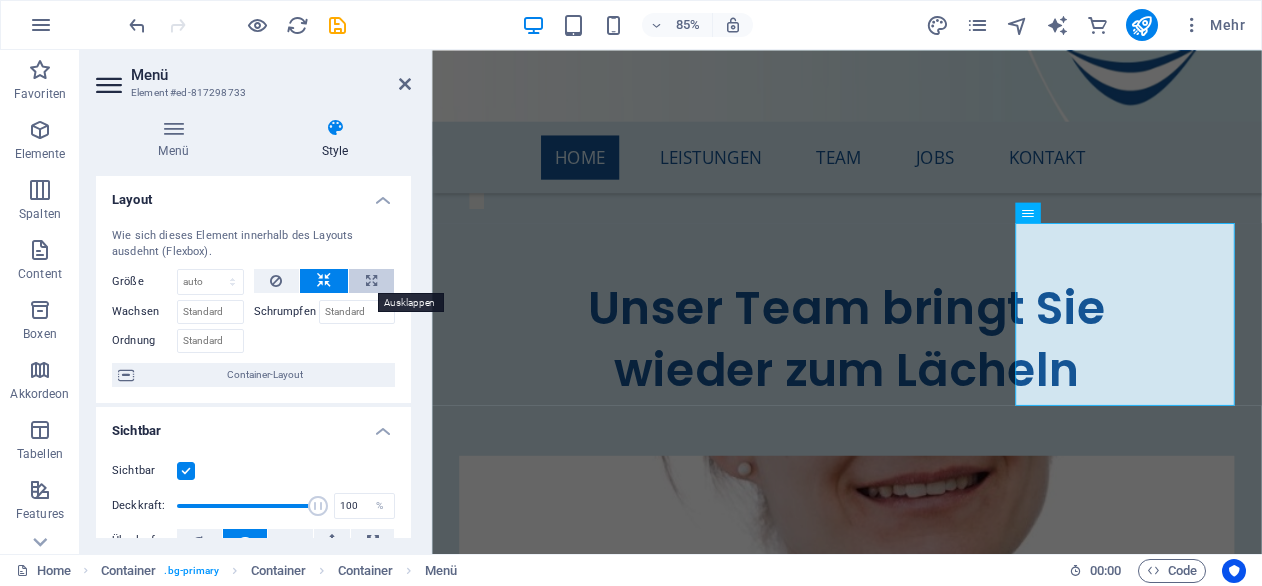 click at bounding box center [371, 281] 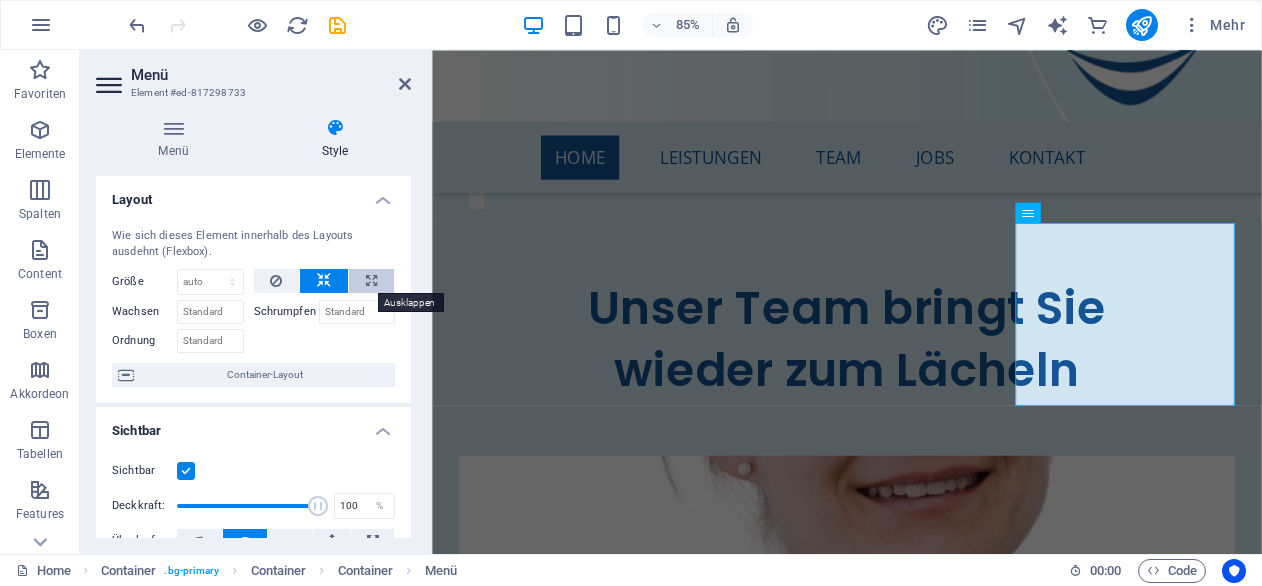 select on "%" 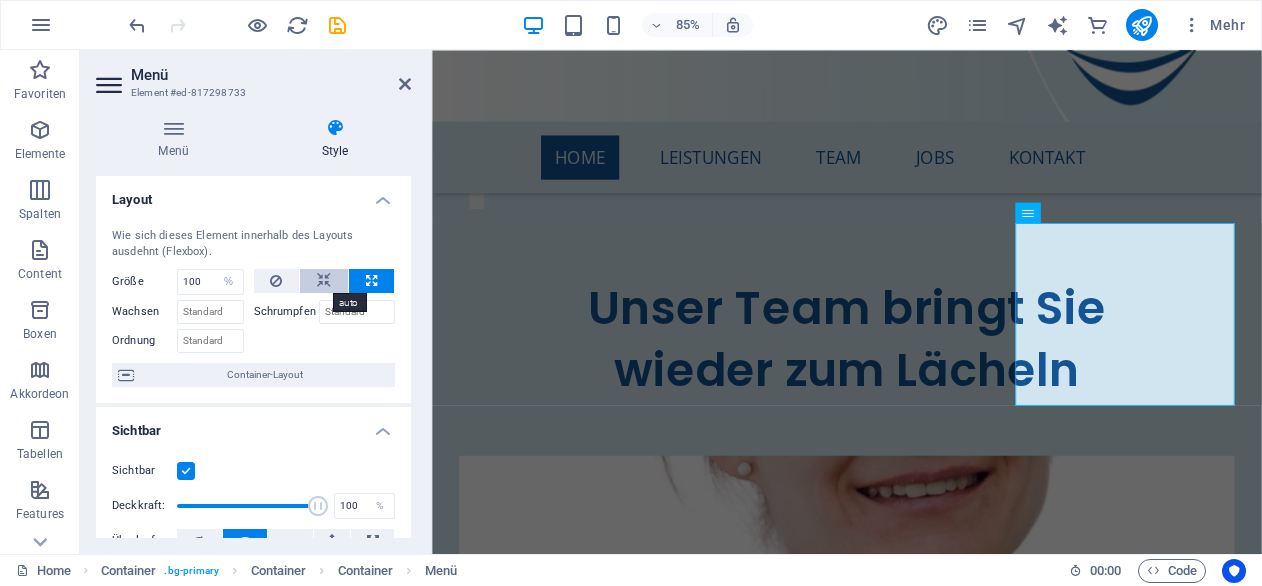 click at bounding box center [324, 281] 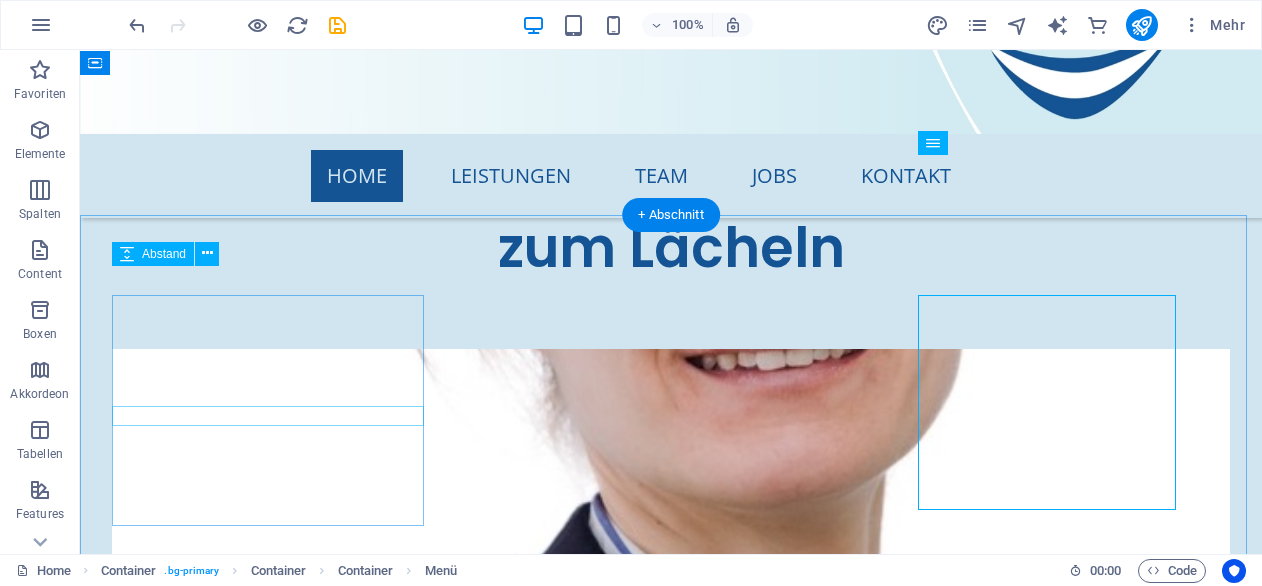 scroll, scrollTop: 8278, scrollLeft: 0, axis: vertical 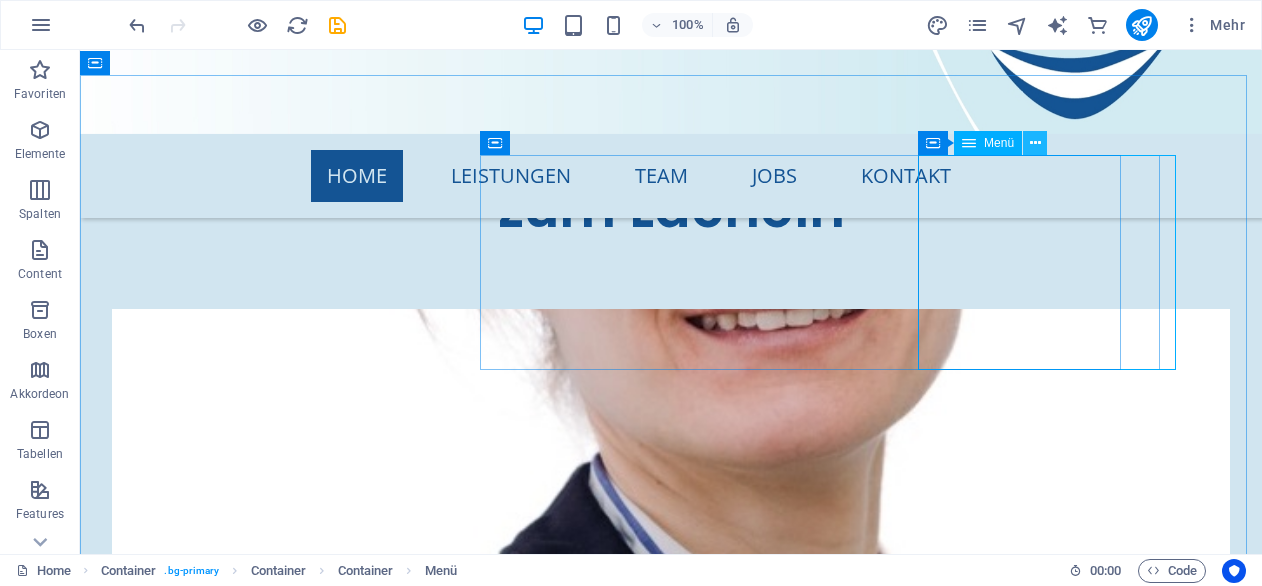 click at bounding box center (1035, 143) 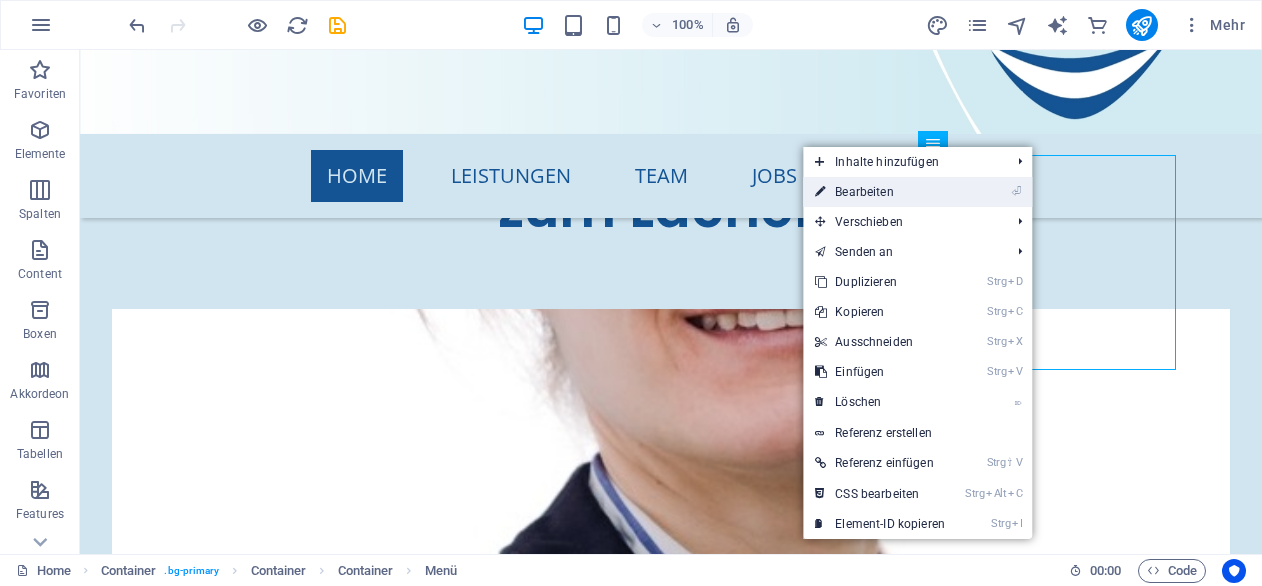 click on "⏎  Bearbeiten" at bounding box center [917, 192] 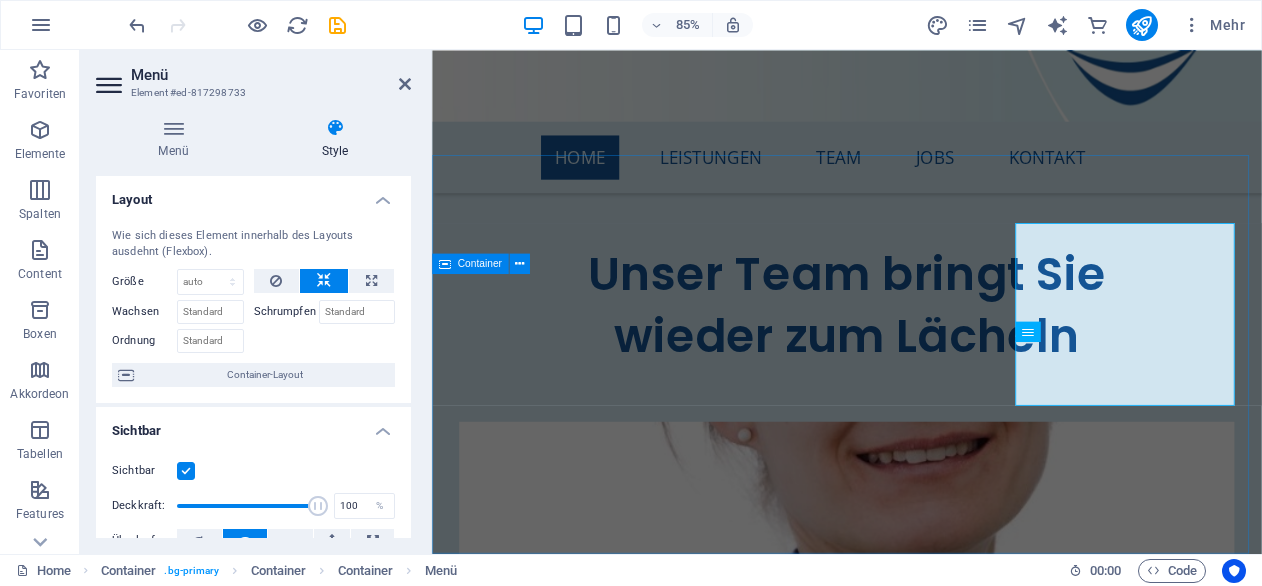 scroll, scrollTop: 8238, scrollLeft: 0, axis: vertical 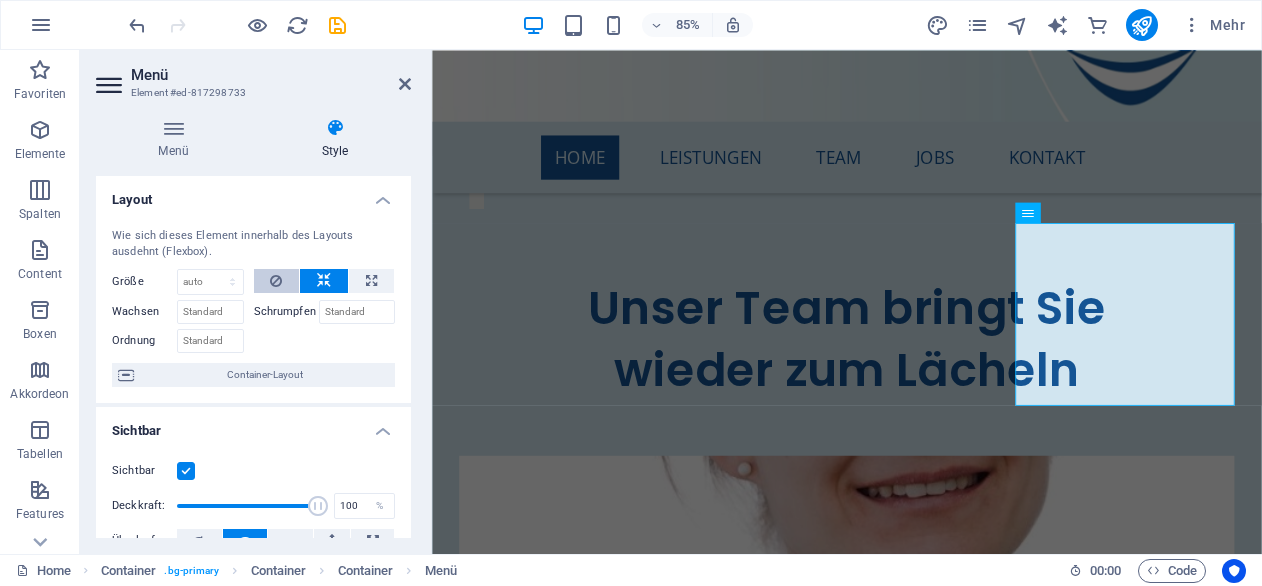 click at bounding box center (276, 281) 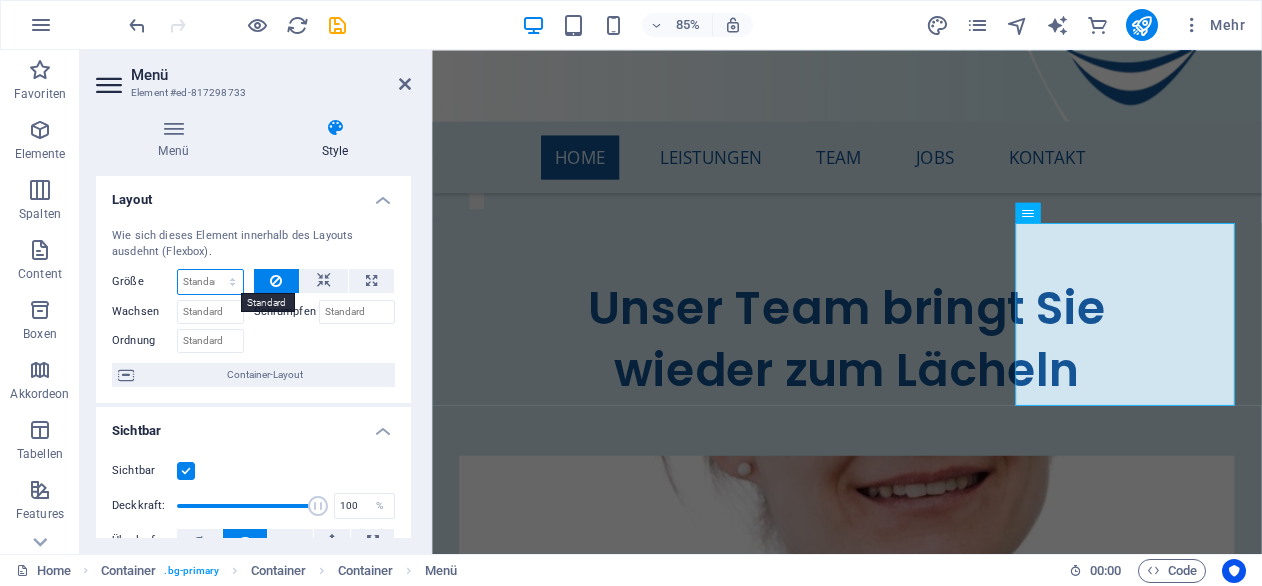 click on "Standard auto px % 1/1 1/2 1/3 1/4 1/5 1/6 1/7 1/8 1/9 1/10" at bounding box center (210, 282) 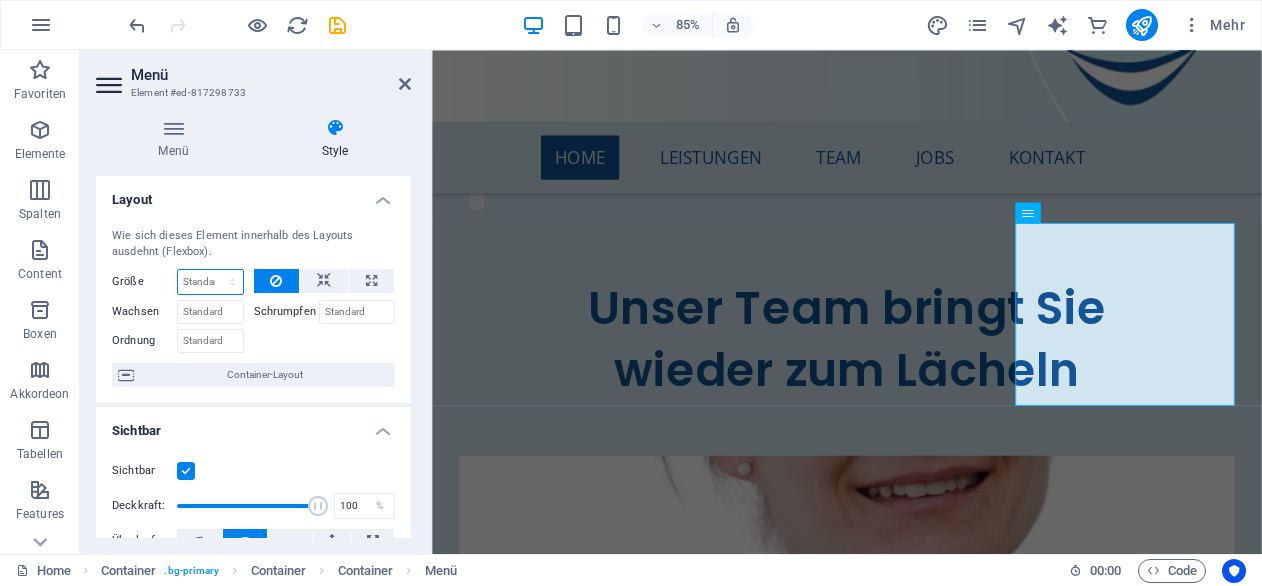 select on "1/1" 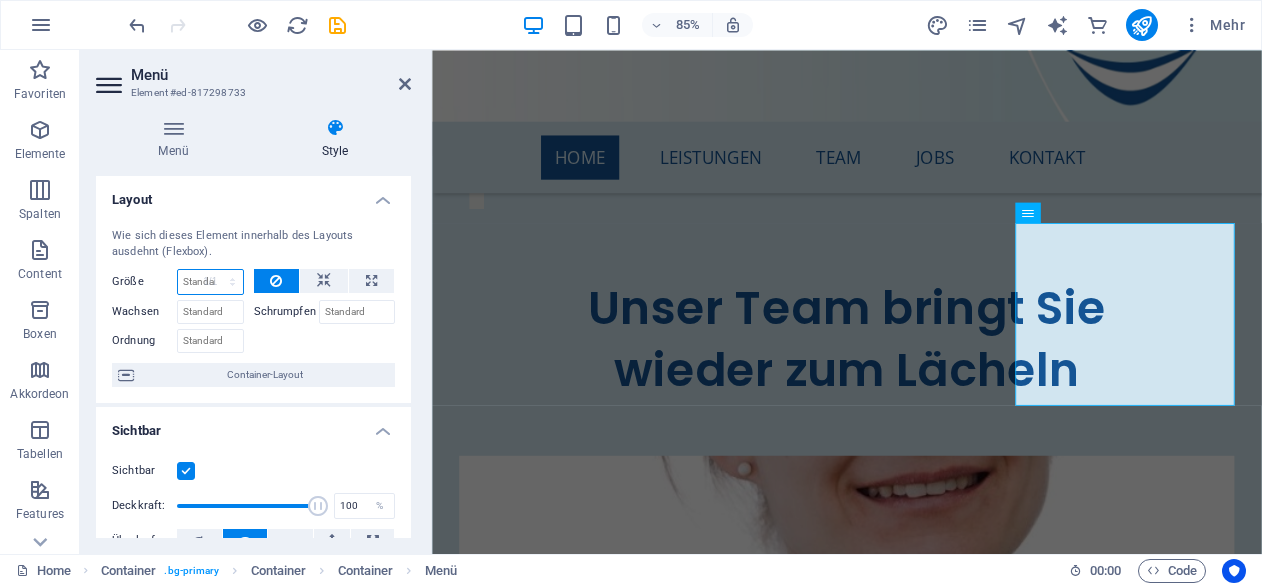 click on "Standard auto px % 1/1 1/2 1/3 1/4 1/5 1/6 1/7 1/8 1/9 1/10" at bounding box center [210, 282] 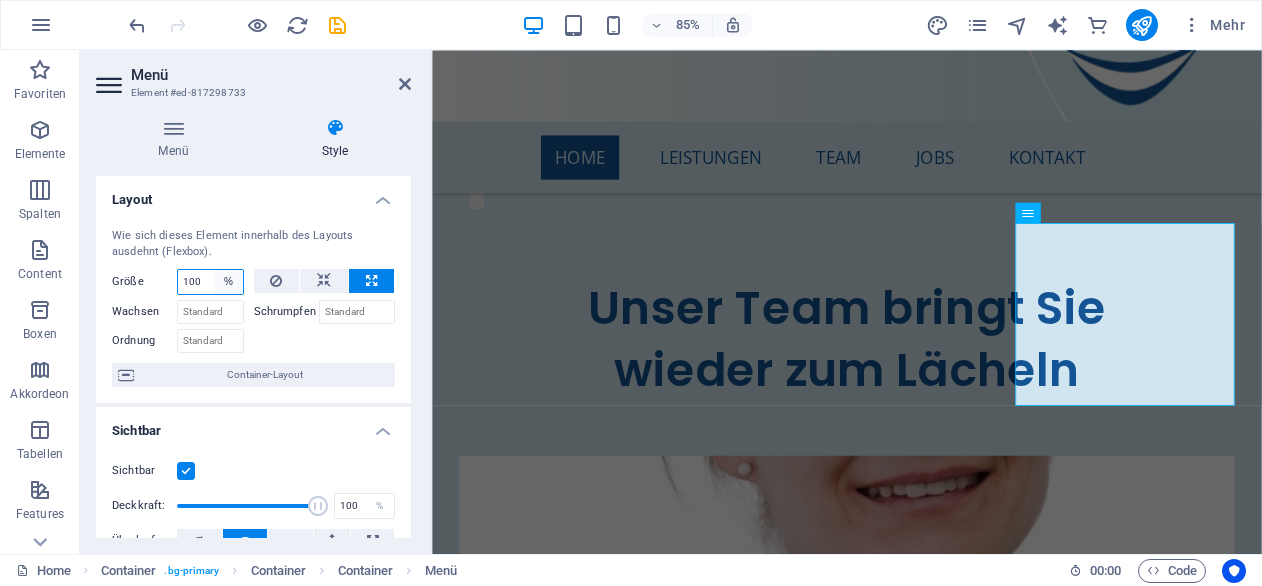 click on "Standard auto px % 1/1 1/2 1/3 1/4 1/5 1/6 1/7 1/8 1/9 1/10" at bounding box center (229, 282) 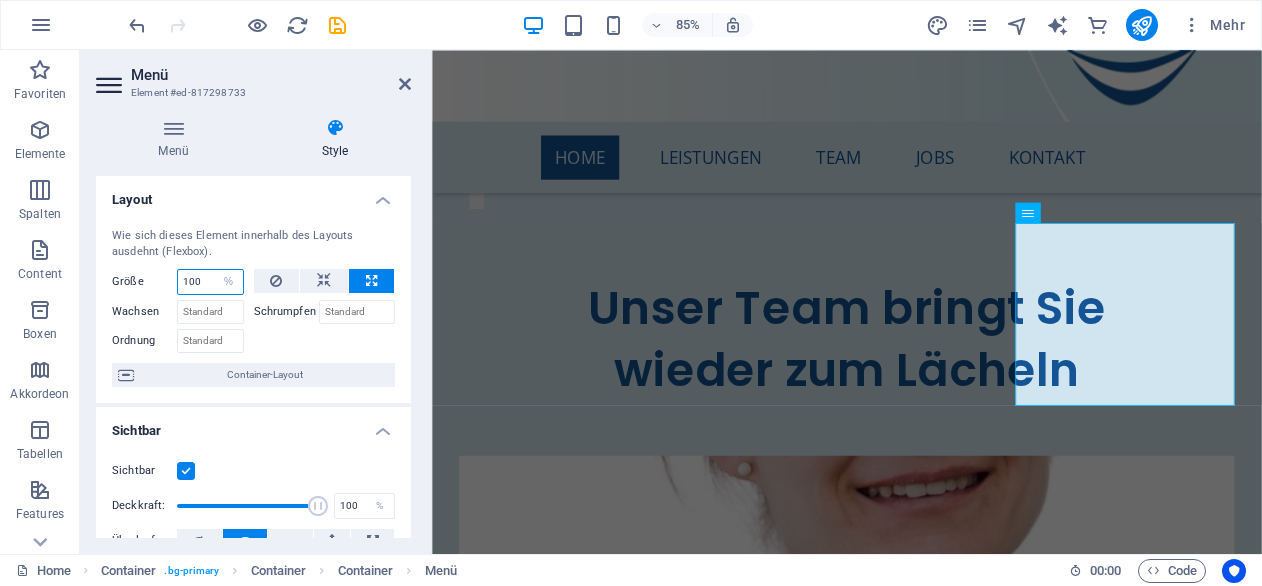 select on "auto" 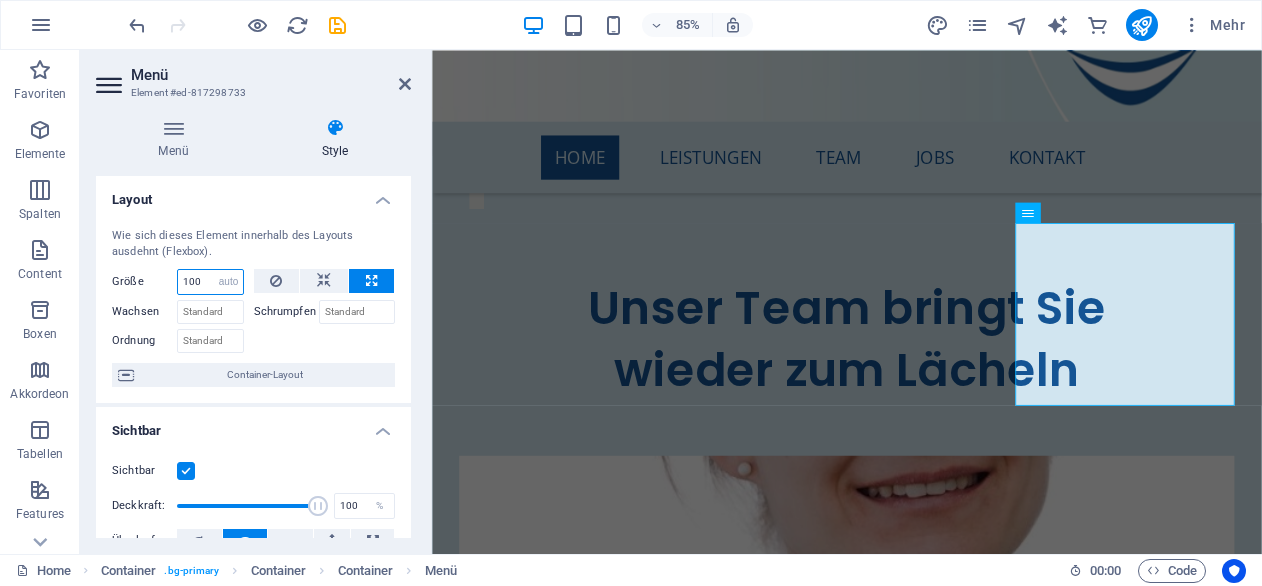 click on "Standard auto px % 1/1 1/2 1/3 1/4 1/5 1/6 1/7 1/8 1/9 1/10" at bounding box center [229, 282] 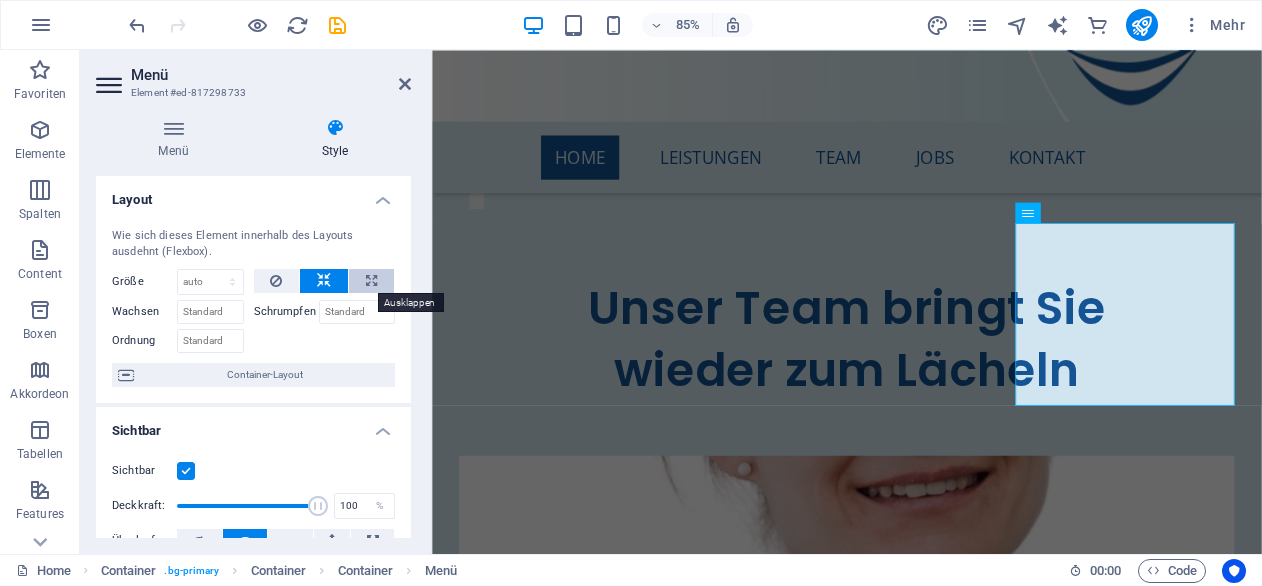 click at bounding box center [371, 281] 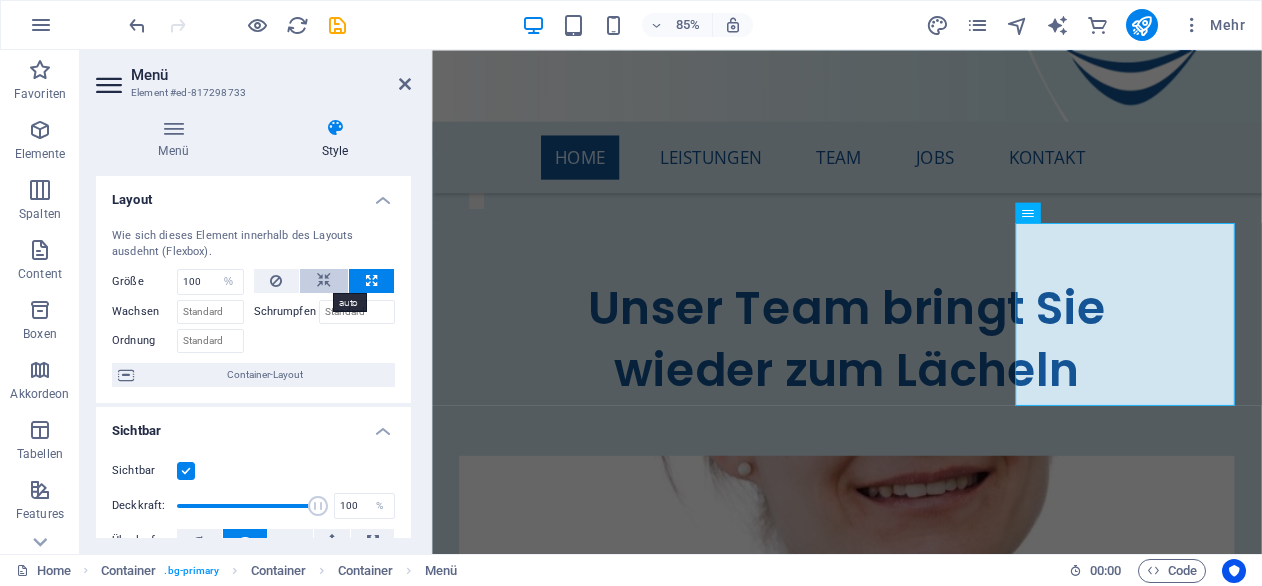click at bounding box center (324, 281) 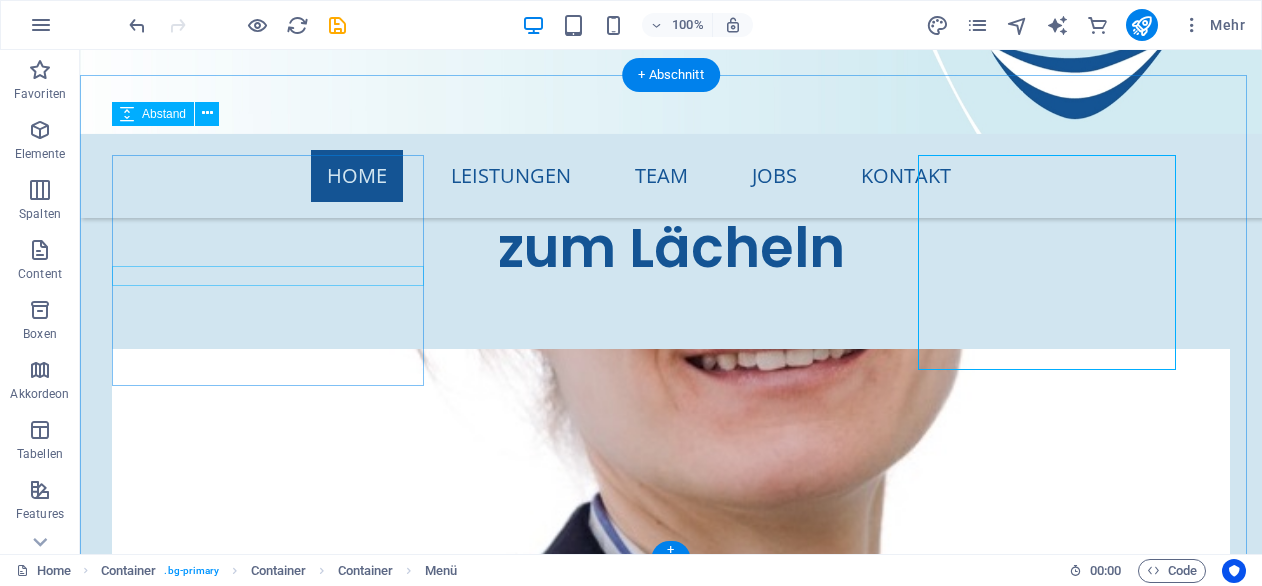 scroll, scrollTop: 8278, scrollLeft: 0, axis: vertical 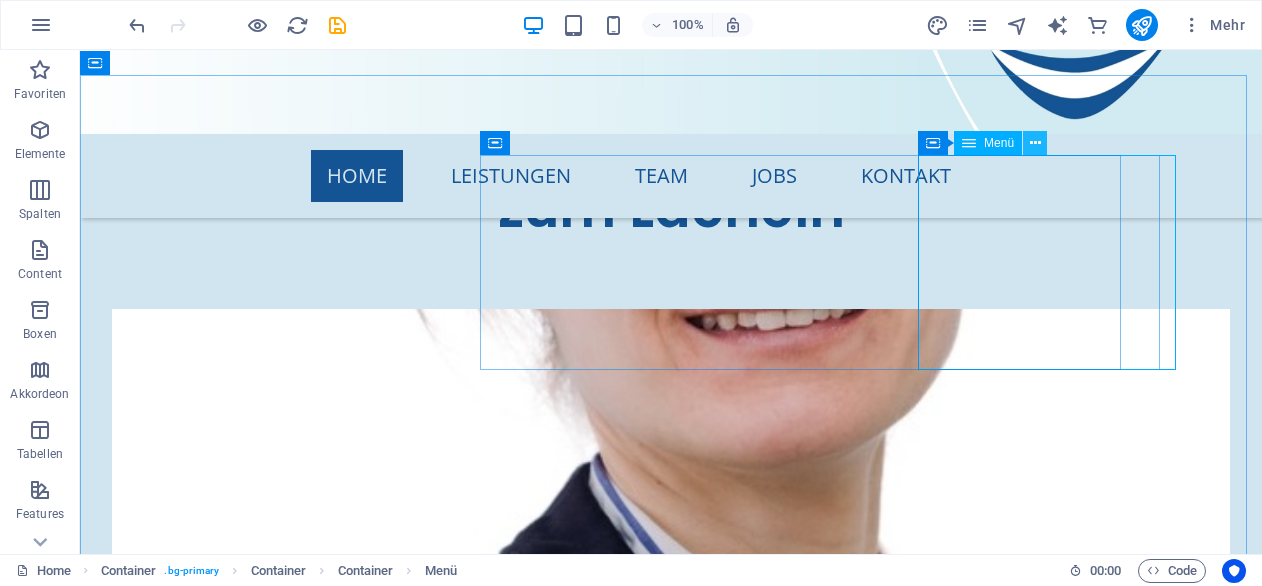 click at bounding box center [1035, 143] 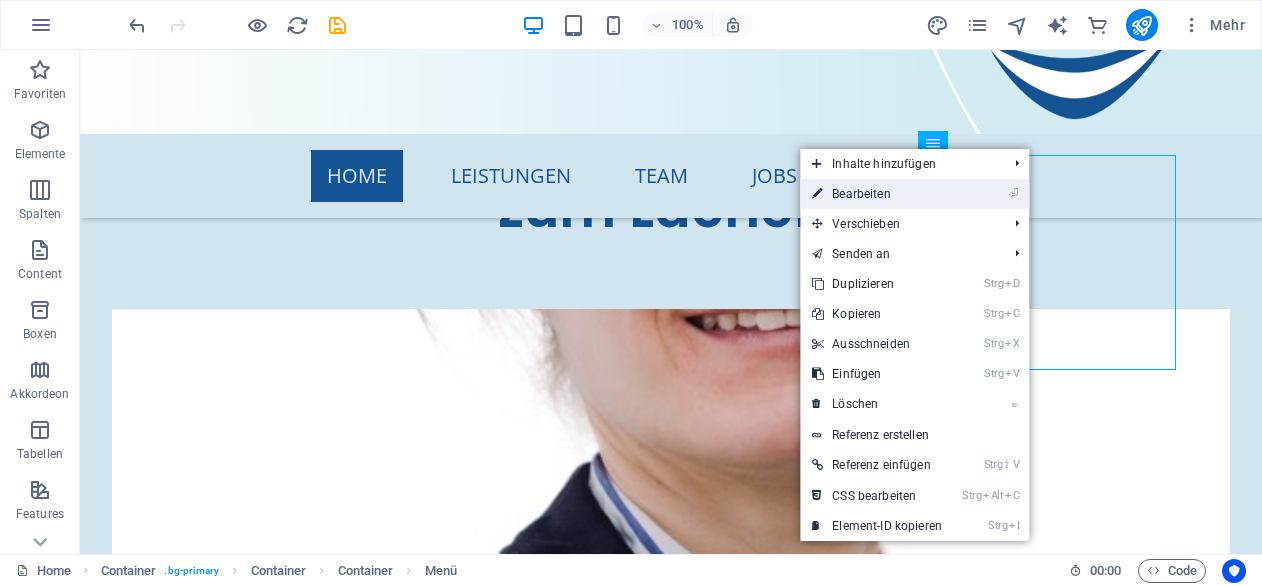 click on "⏎  Bearbeiten" at bounding box center [877, 194] 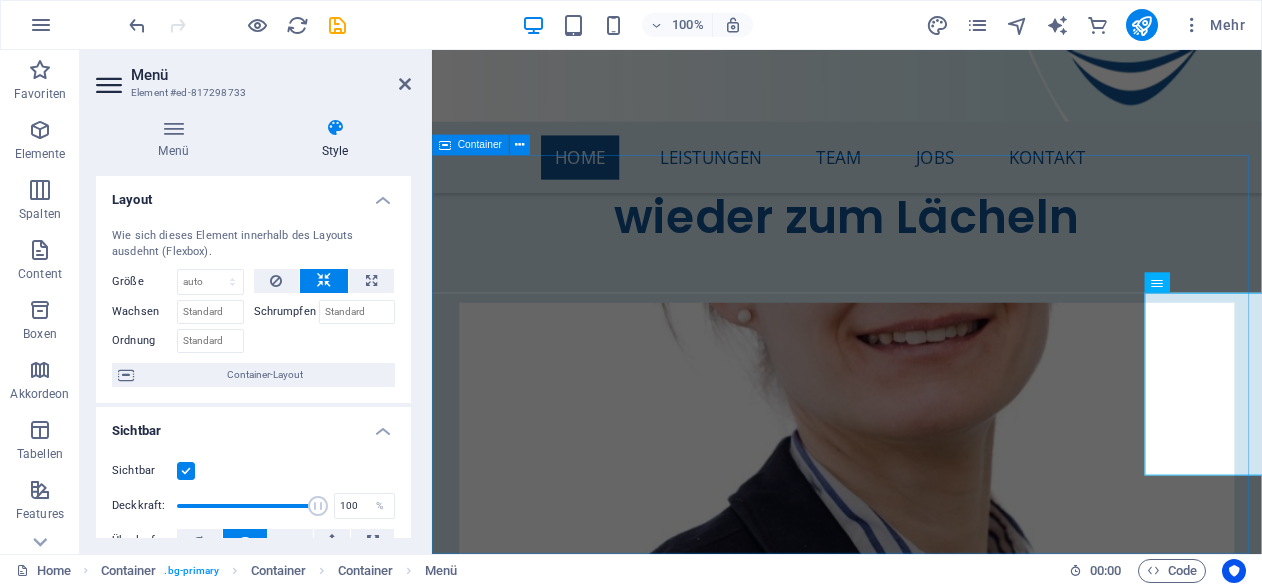 scroll, scrollTop: 8238, scrollLeft: 0, axis: vertical 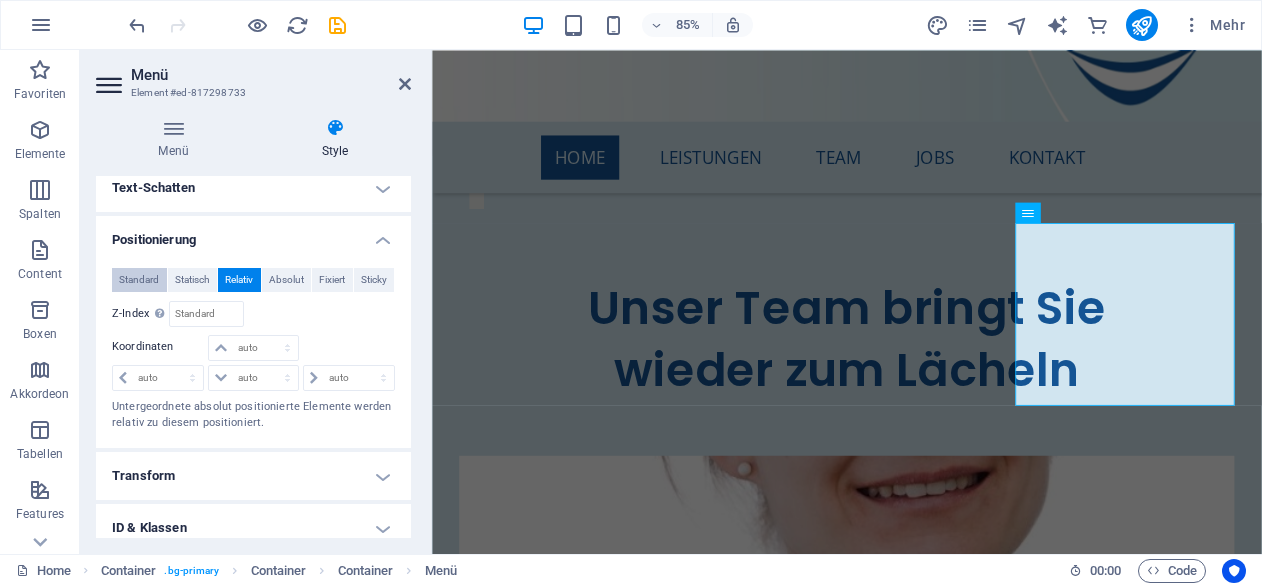 click on "Standard" at bounding box center (139, 280) 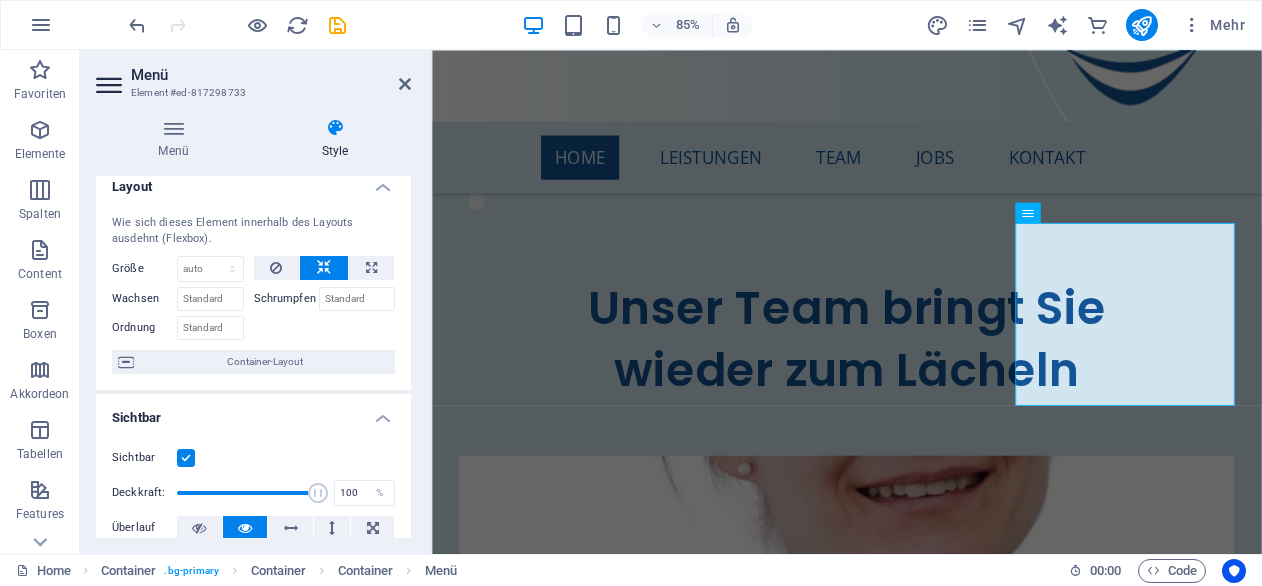 scroll, scrollTop: 0, scrollLeft: 0, axis: both 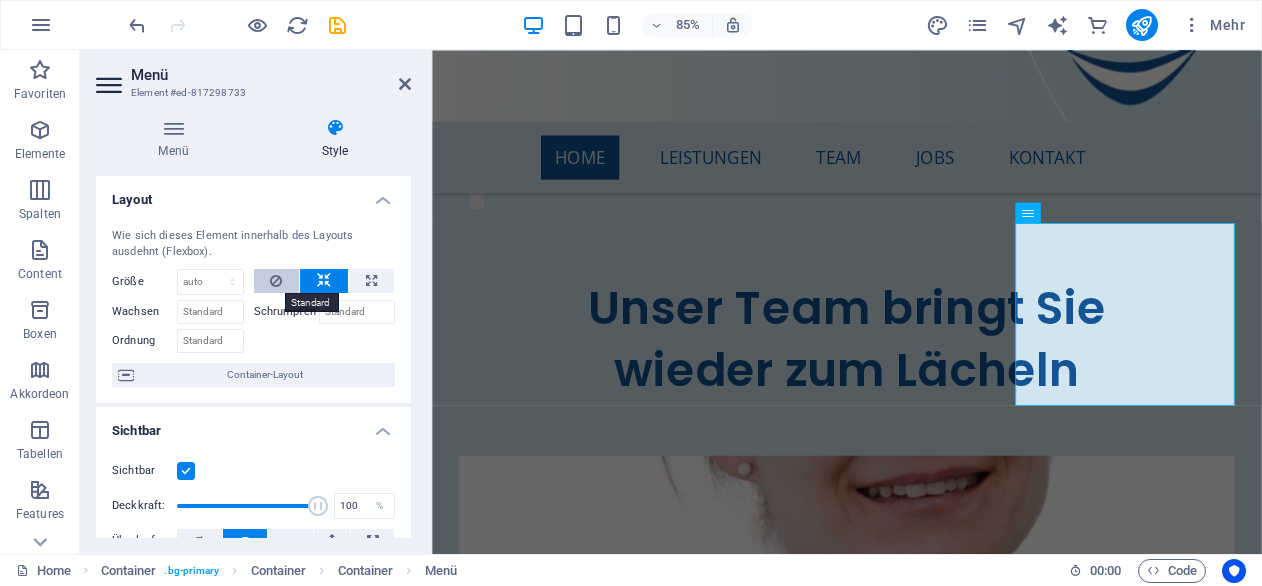 click at bounding box center (276, 281) 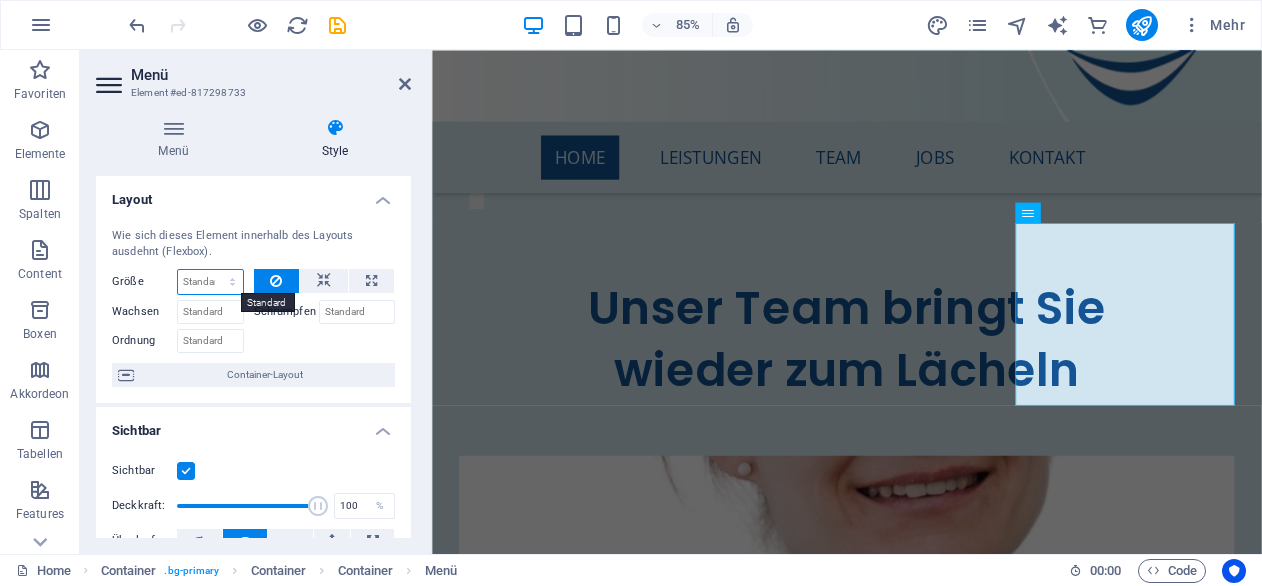 click on "Standard auto px % 1/1 1/2 1/3 1/4 1/5 1/6 1/7 1/8 1/9 1/10" at bounding box center [210, 282] 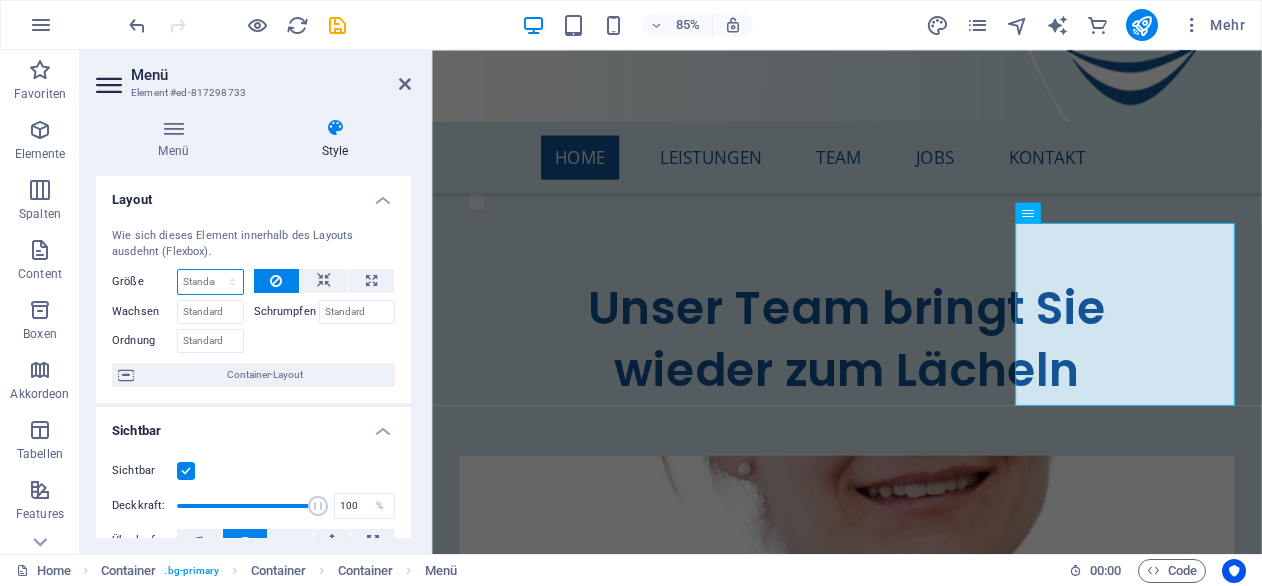 select on "%" 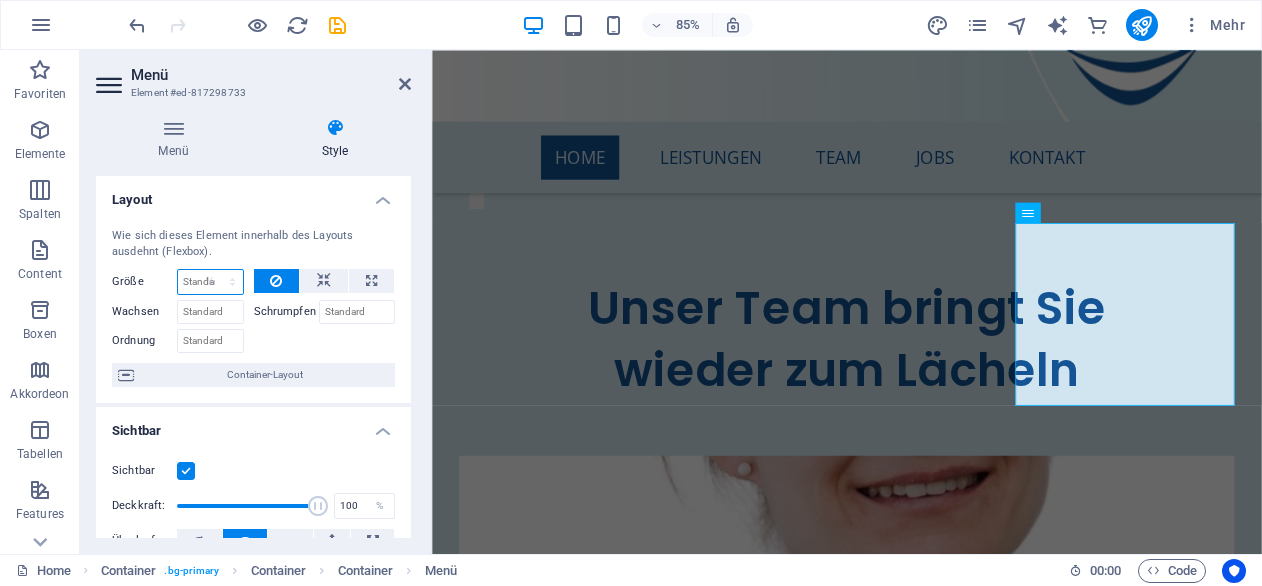 click on "Standard auto px % 1/1 1/2 1/3 1/4 1/5 1/6 1/7 1/8 1/9 1/10" at bounding box center (210, 282) 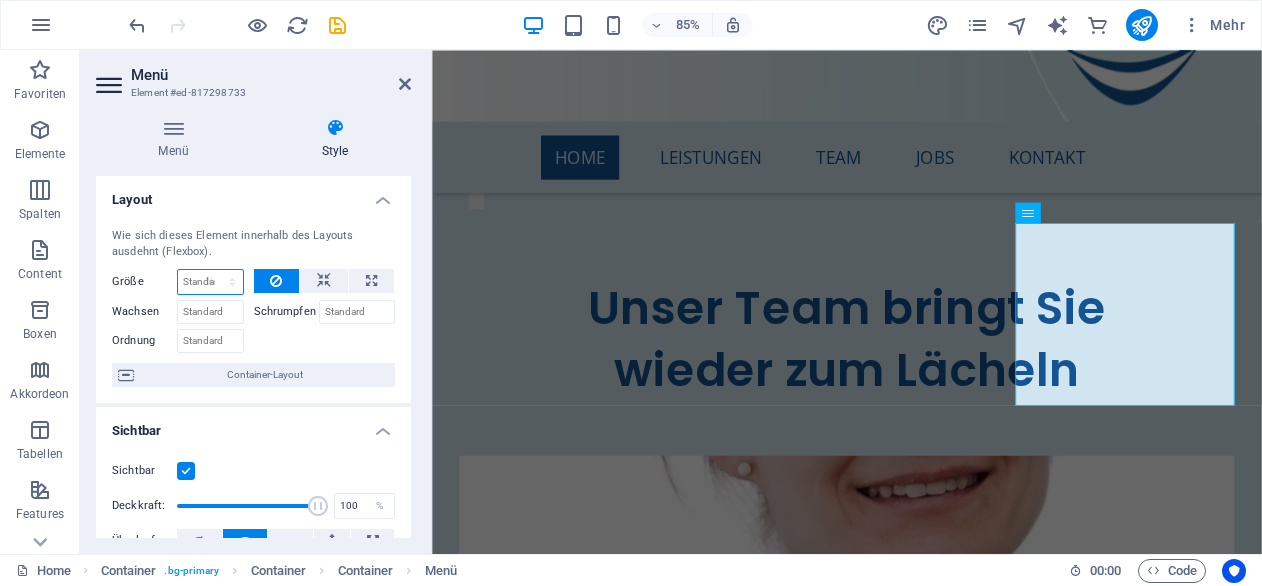 type on "100" 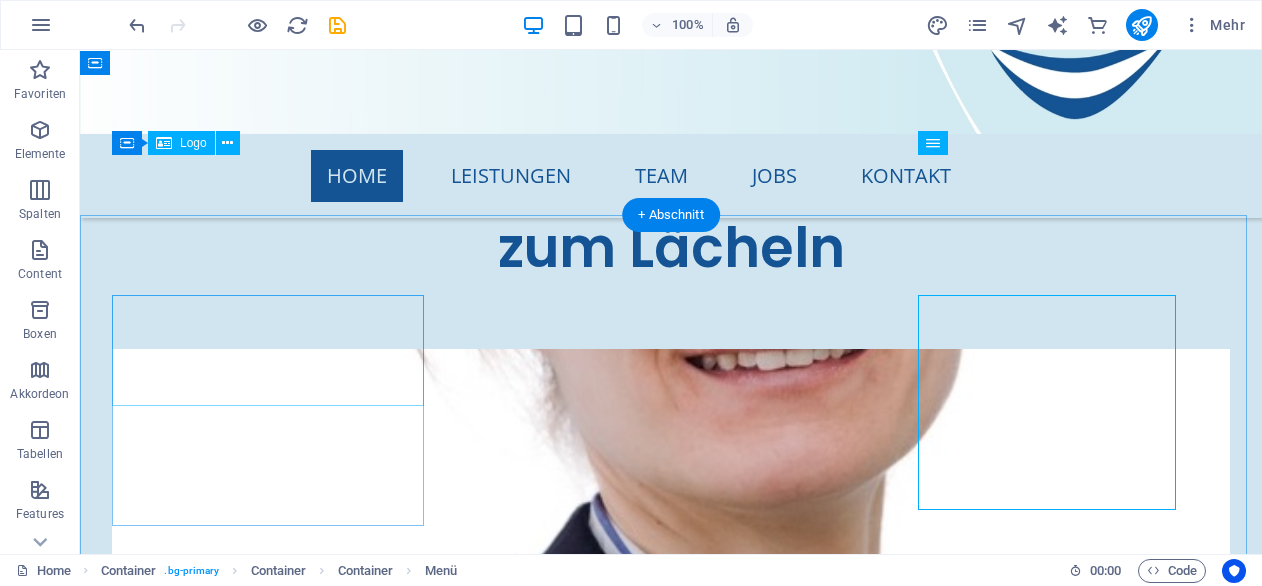 scroll, scrollTop: 8278, scrollLeft: 0, axis: vertical 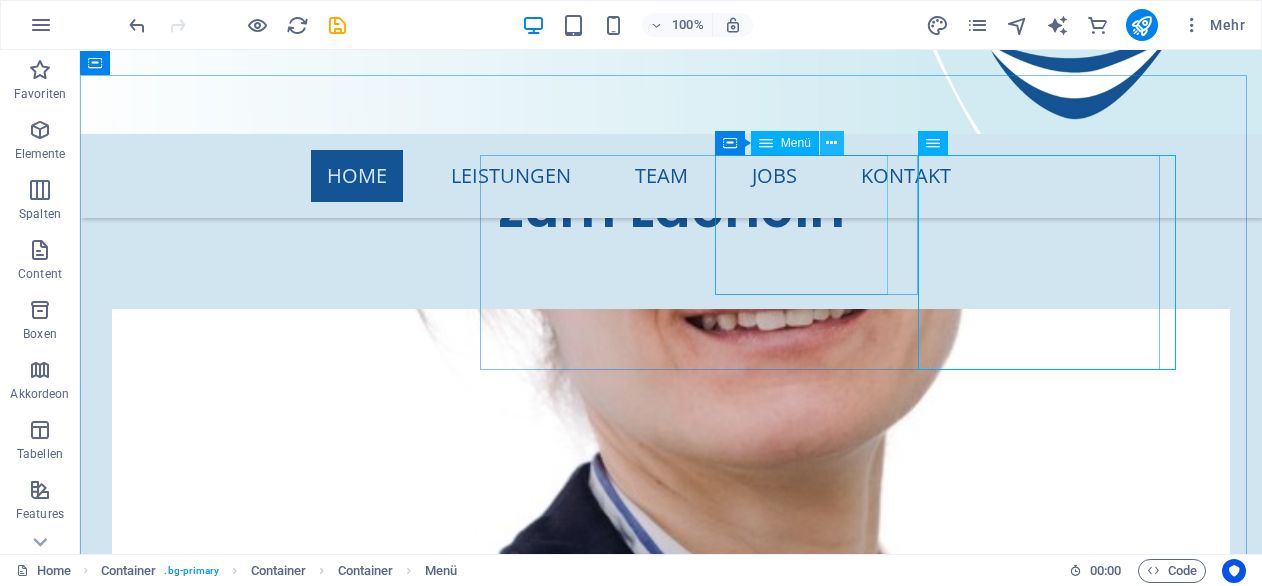 click at bounding box center [831, 143] 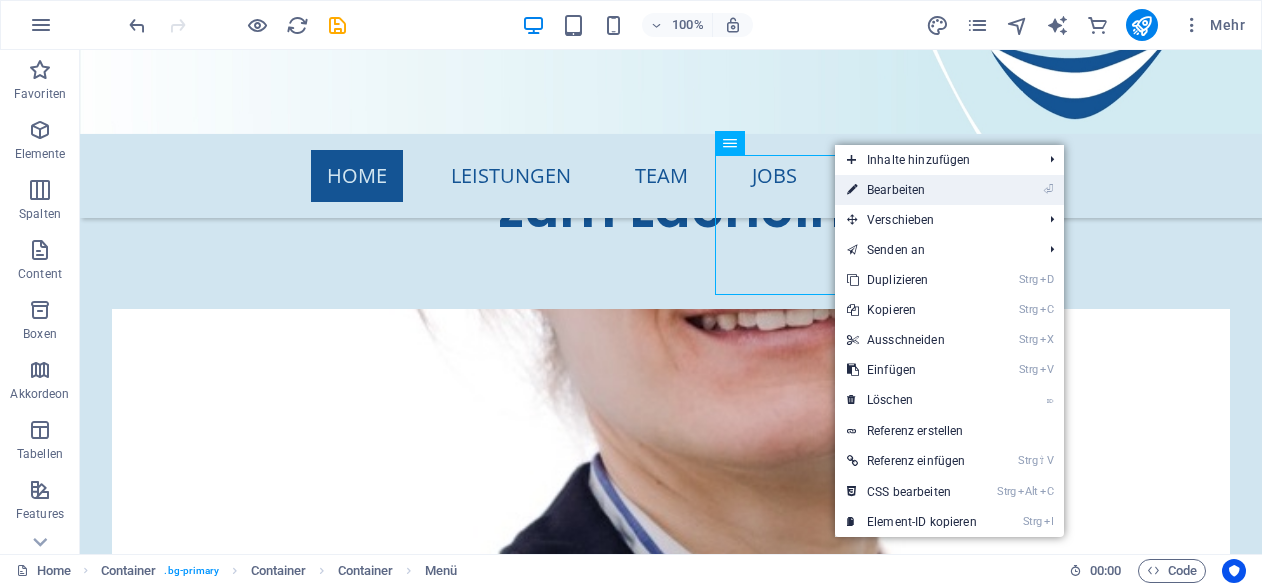click on "⏎  Bearbeiten" at bounding box center (912, 190) 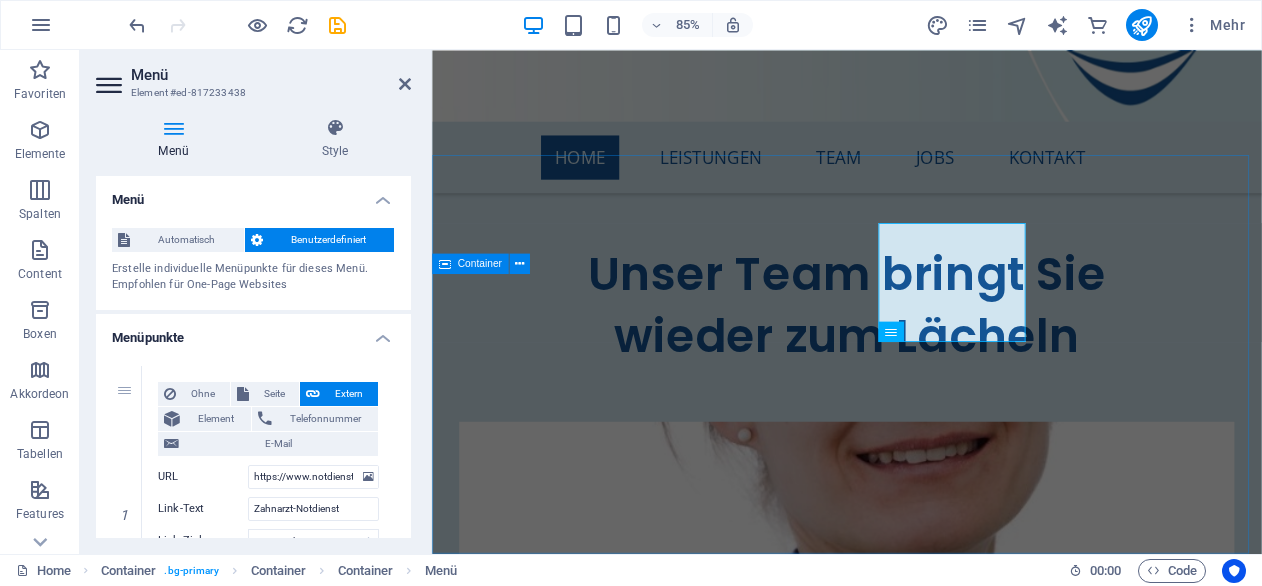 scroll, scrollTop: 8238, scrollLeft: 0, axis: vertical 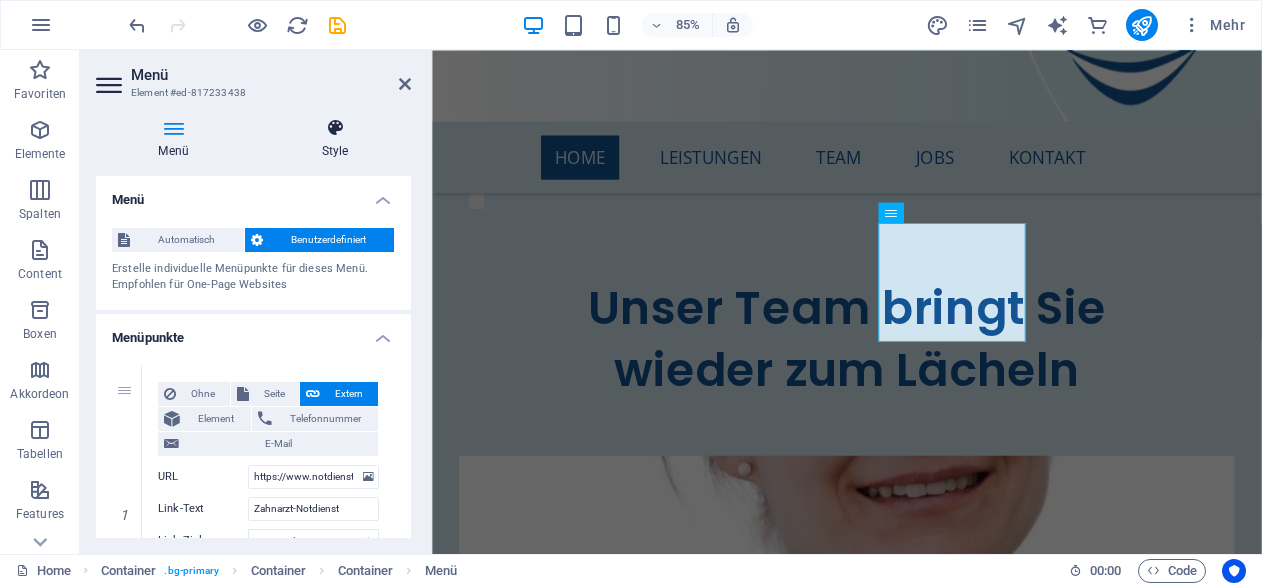click at bounding box center (335, 128) 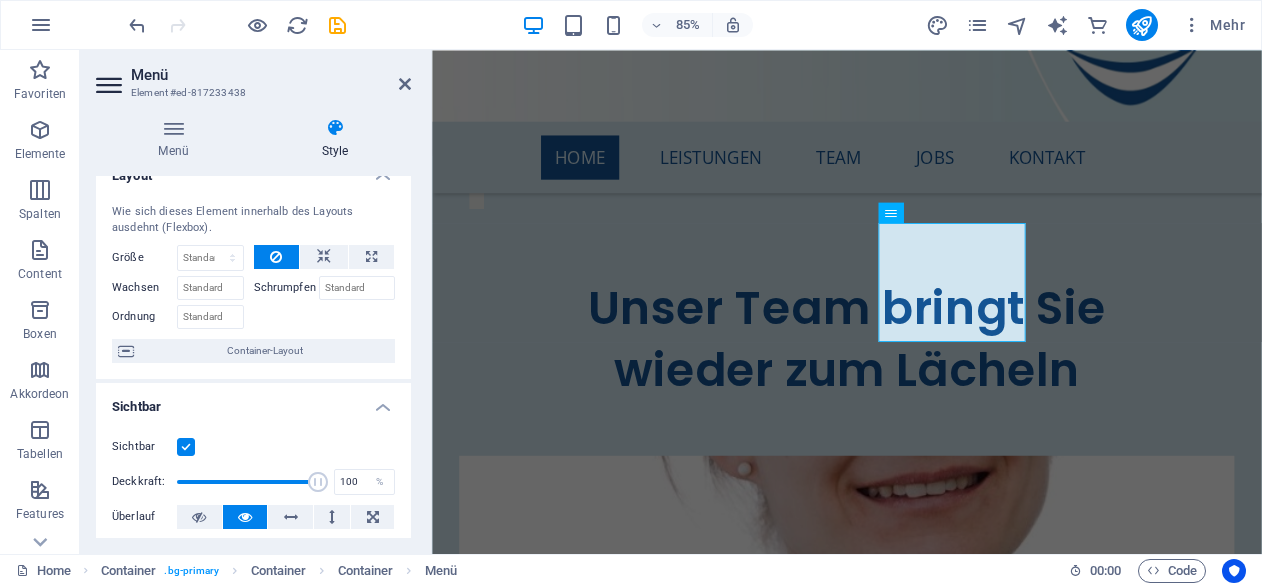 scroll, scrollTop: 0, scrollLeft: 0, axis: both 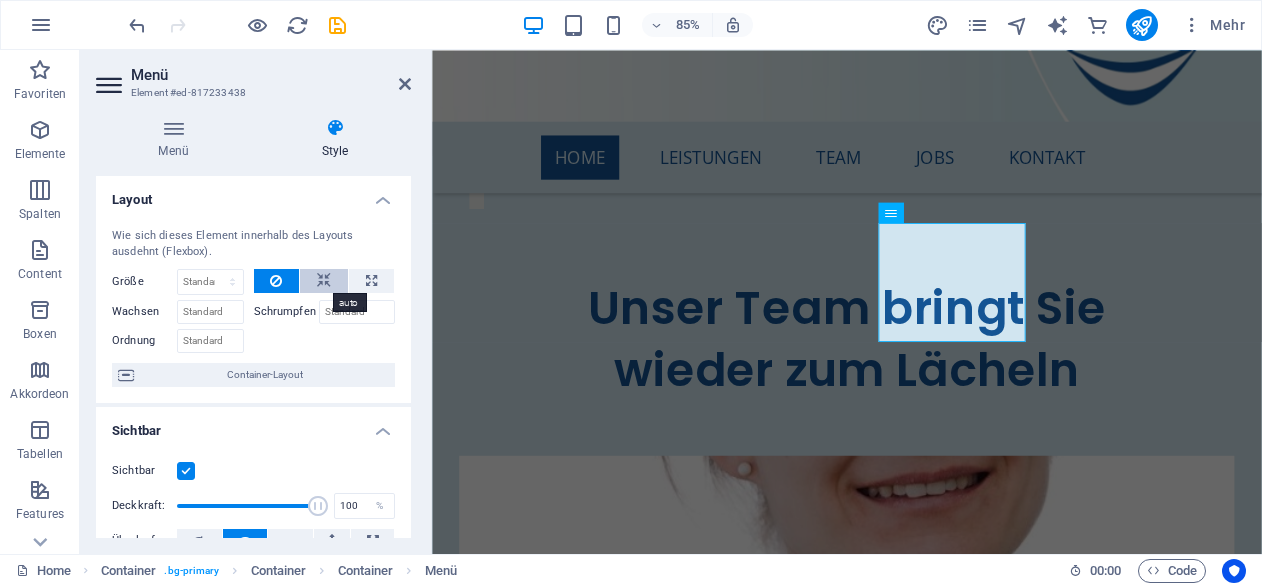 click at bounding box center (324, 281) 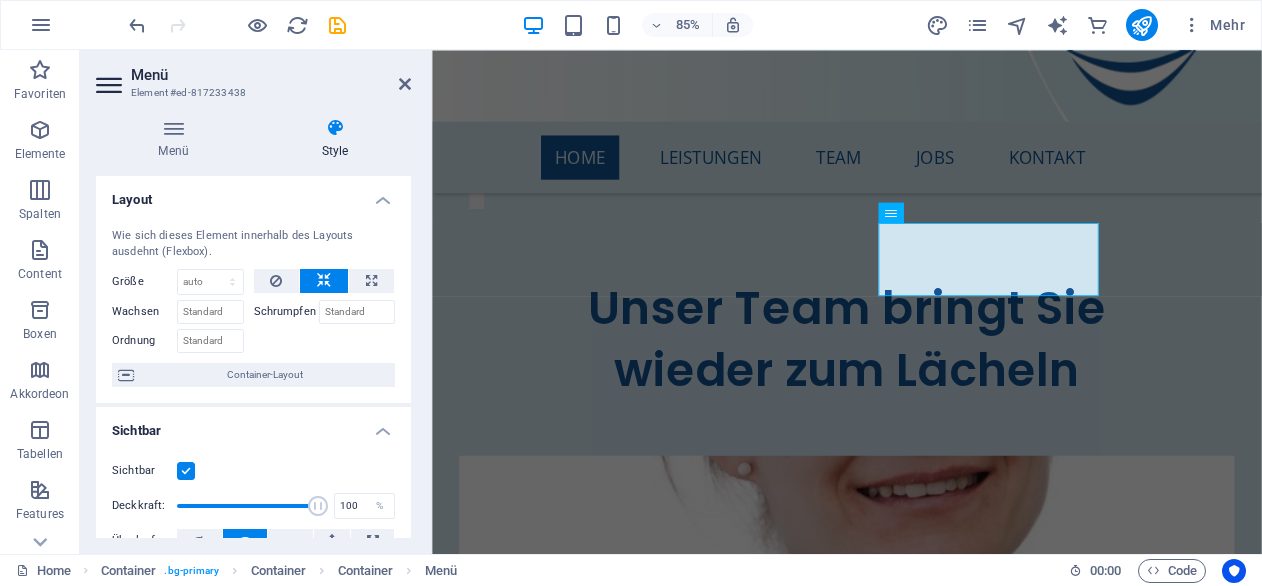 click at bounding box center [324, 281] 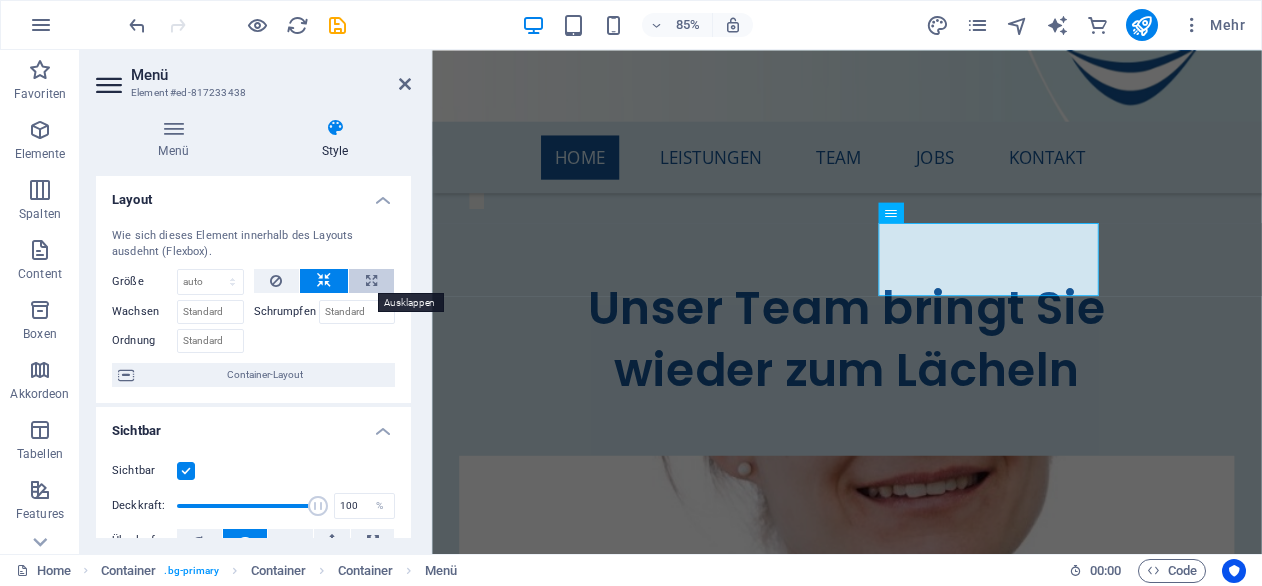 click at bounding box center [371, 281] 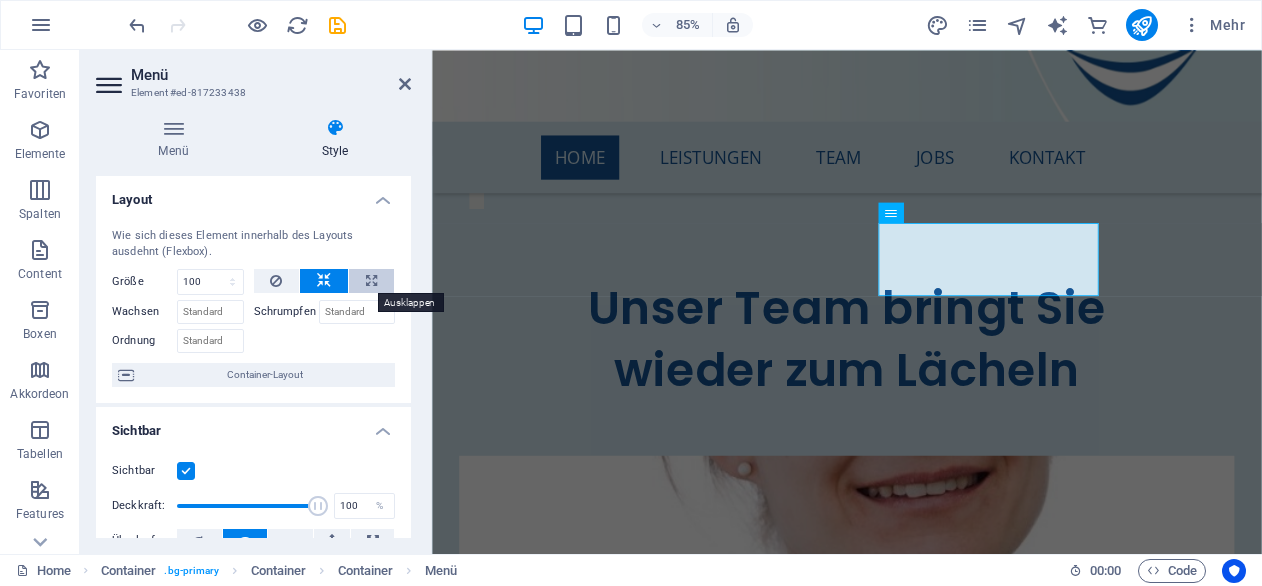 select on "%" 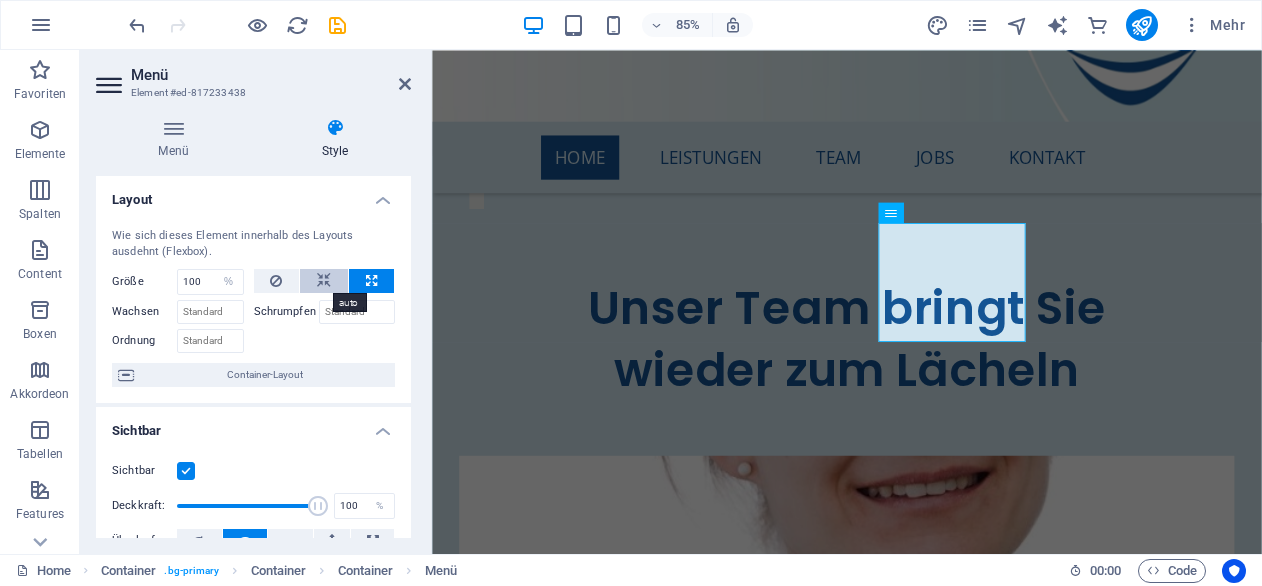click at bounding box center (324, 281) 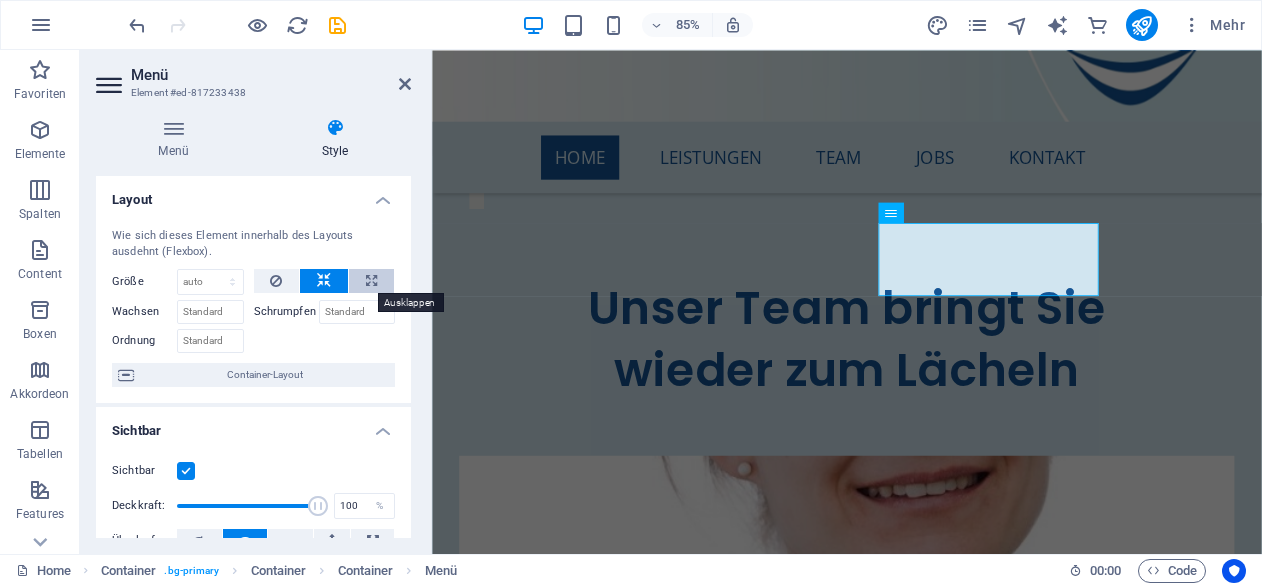 click at bounding box center (371, 281) 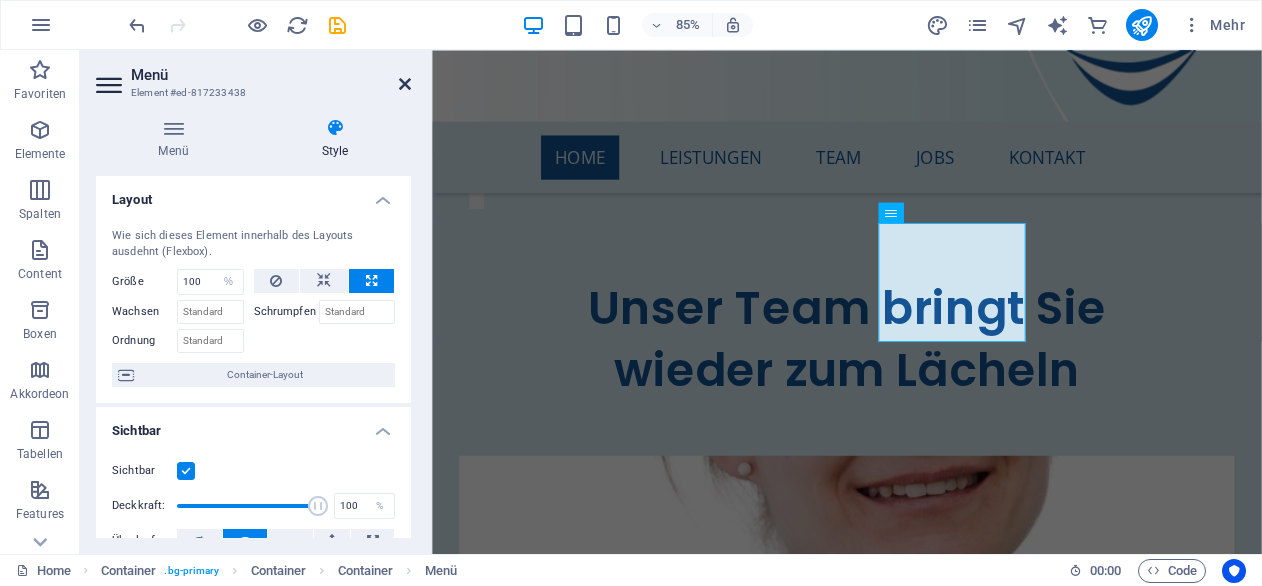 click at bounding box center [405, 84] 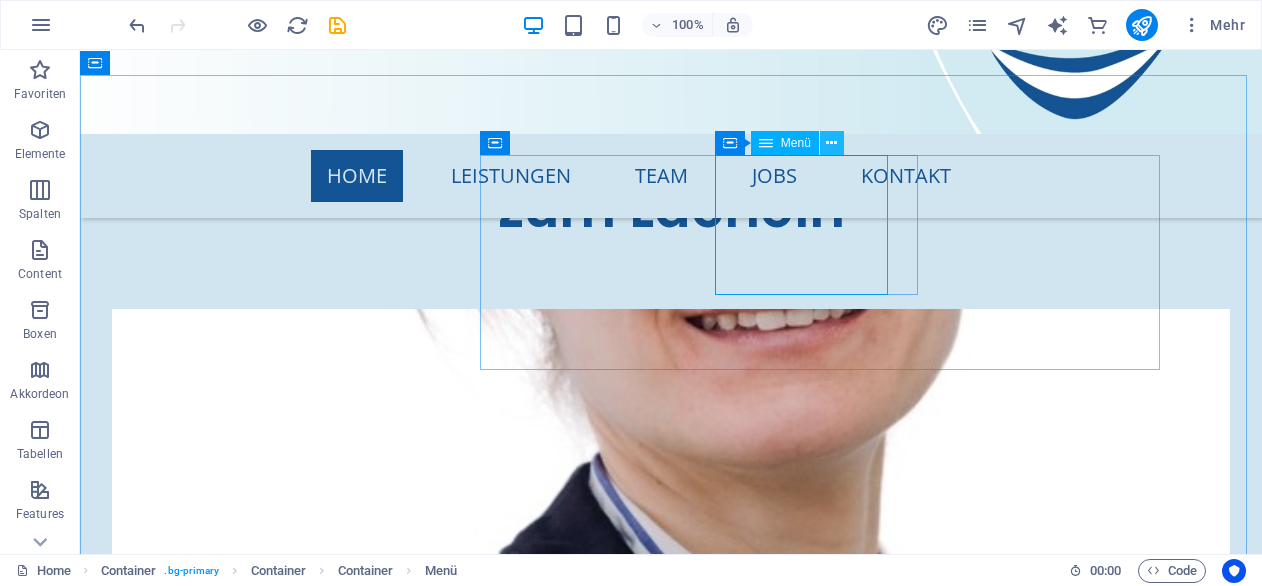click at bounding box center (831, 143) 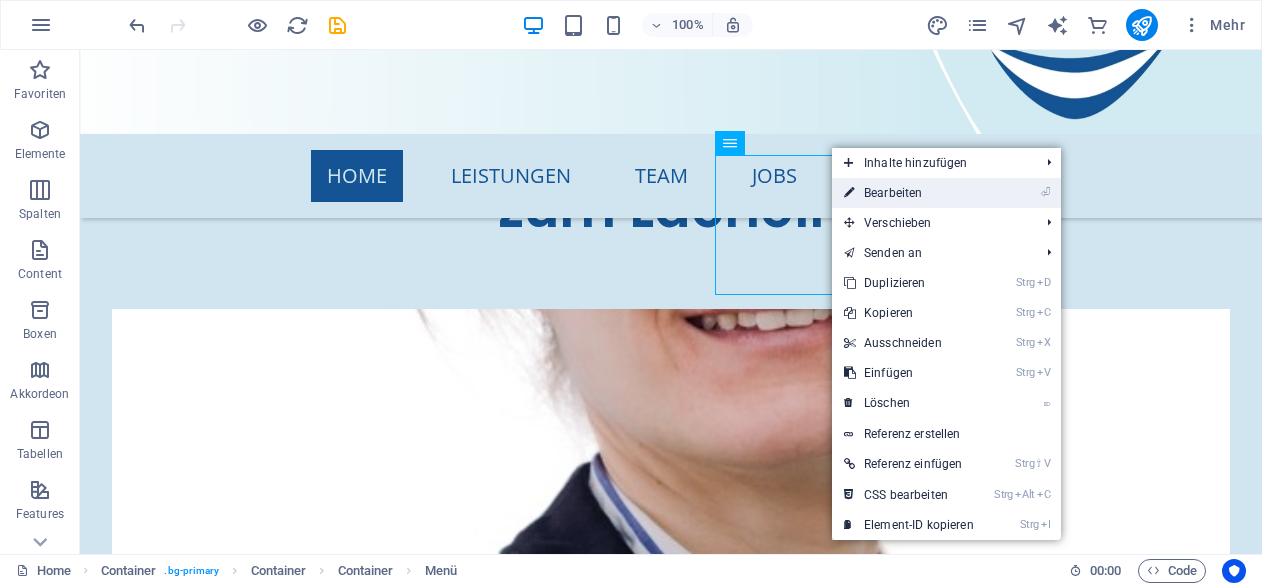 click on "⏎  Bearbeiten" at bounding box center (909, 193) 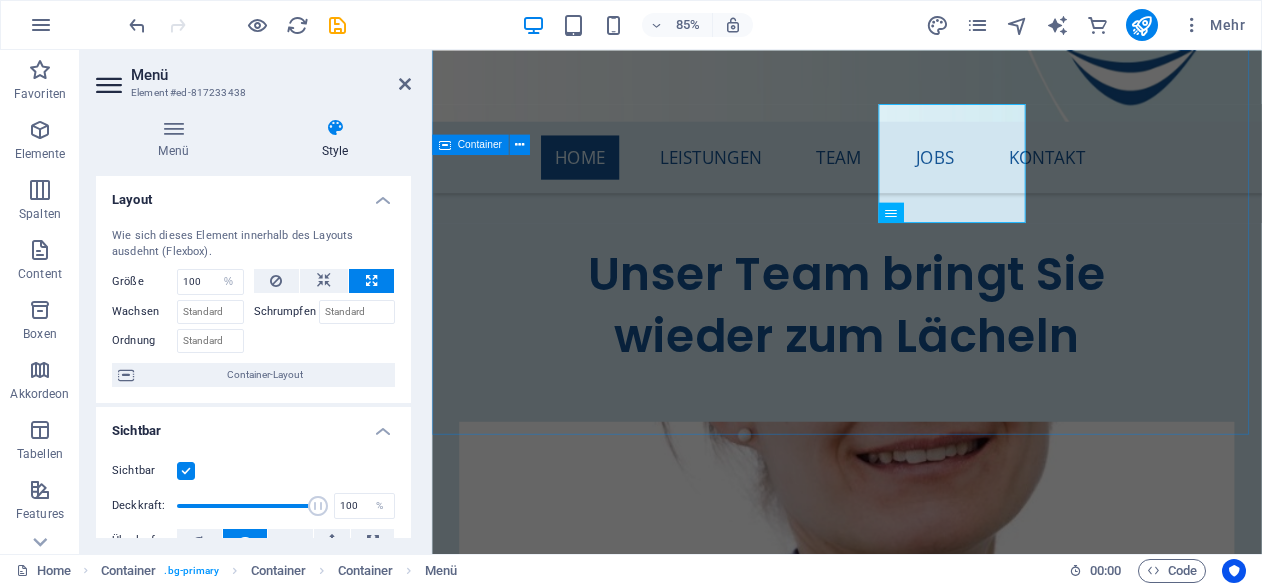 scroll, scrollTop: 8238, scrollLeft: 0, axis: vertical 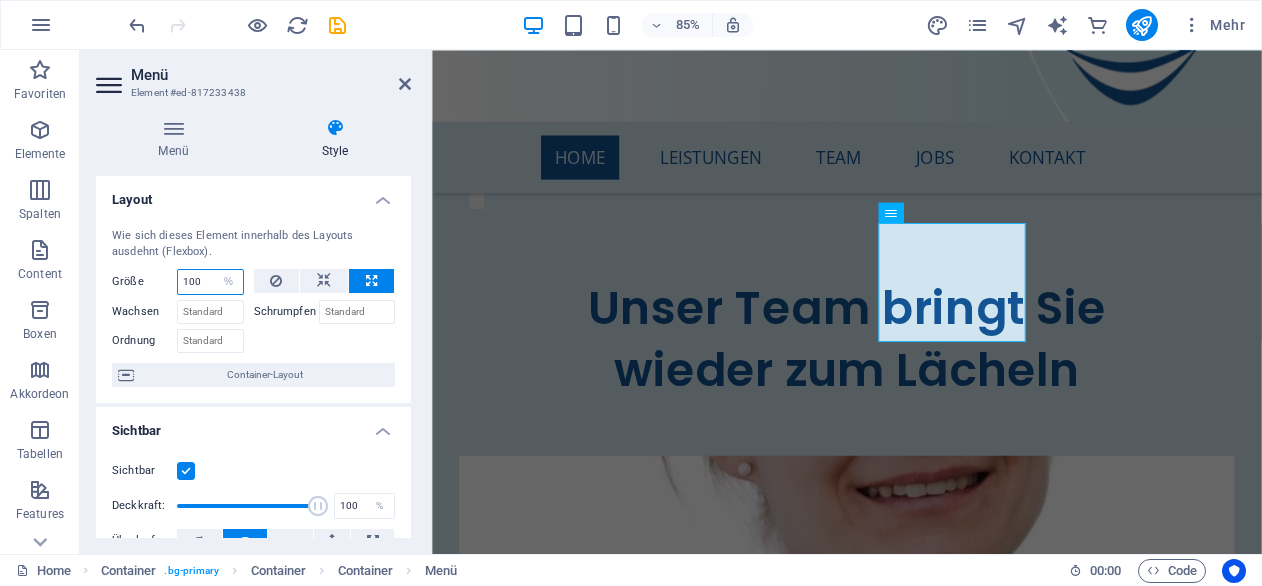 click on "100" at bounding box center [210, 282] 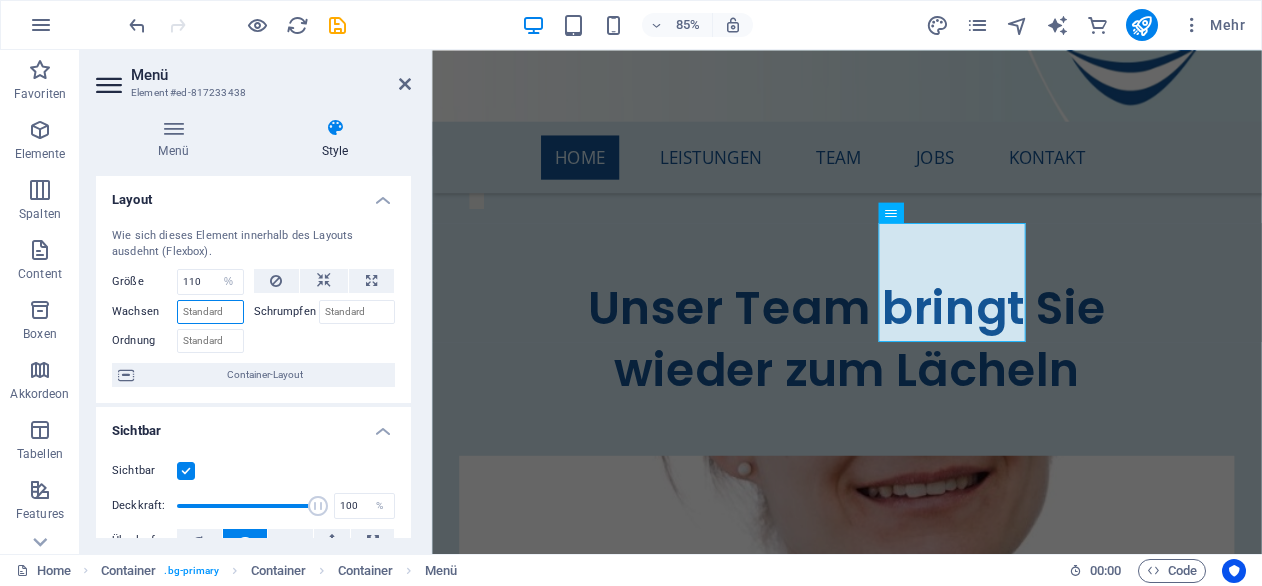 click on "Wachsen" at bounding box center [210, 312] 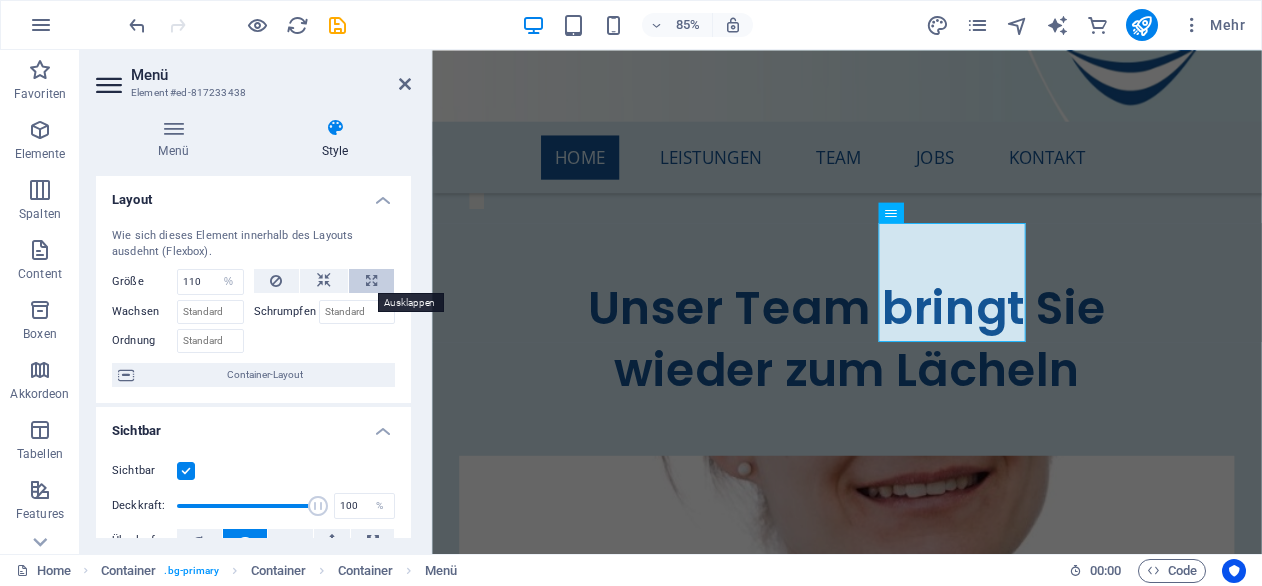 click at bounding box center (371, 281) 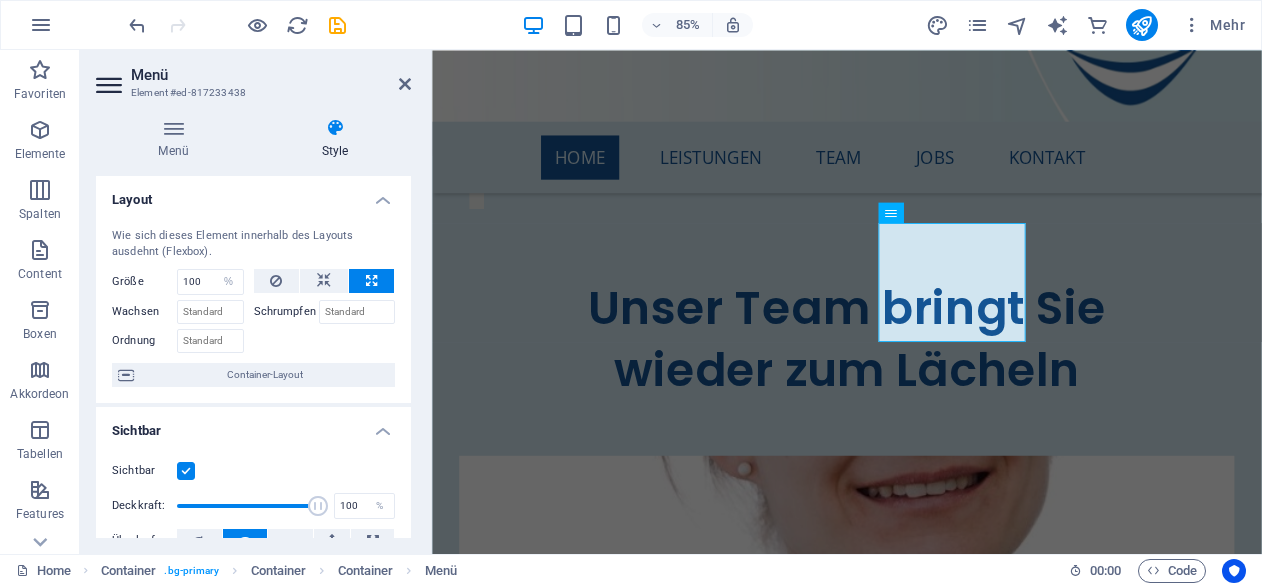 scroll, scrollTop: 8278, scrollLeft: 0, axis: vertical 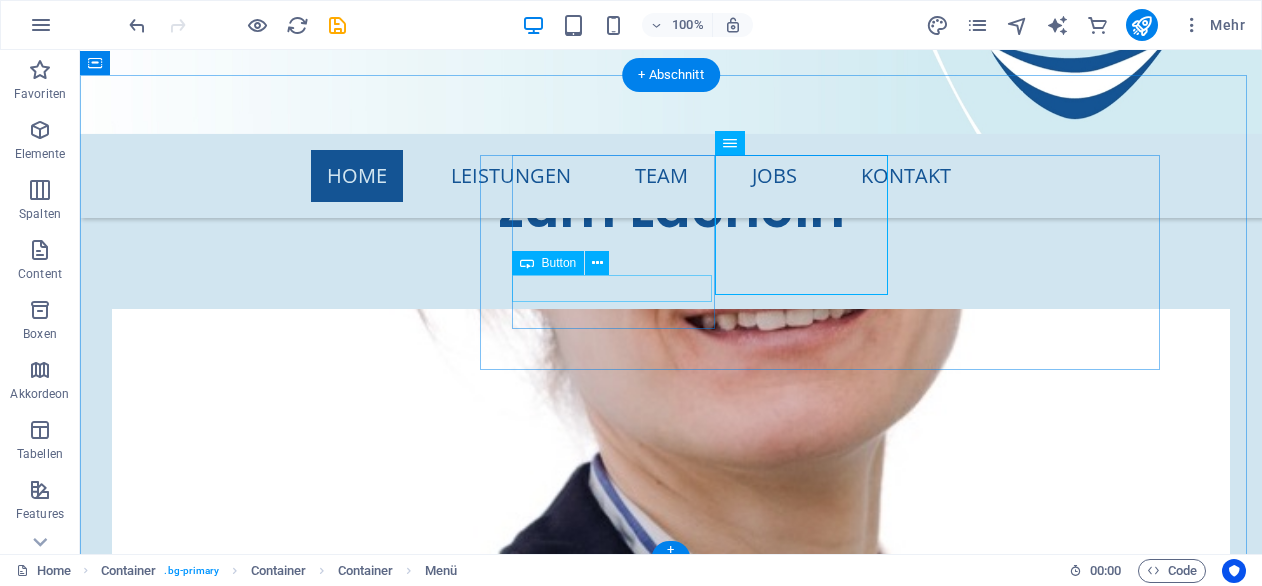click on "[PHONE]" at bounding box center [244, 8107] 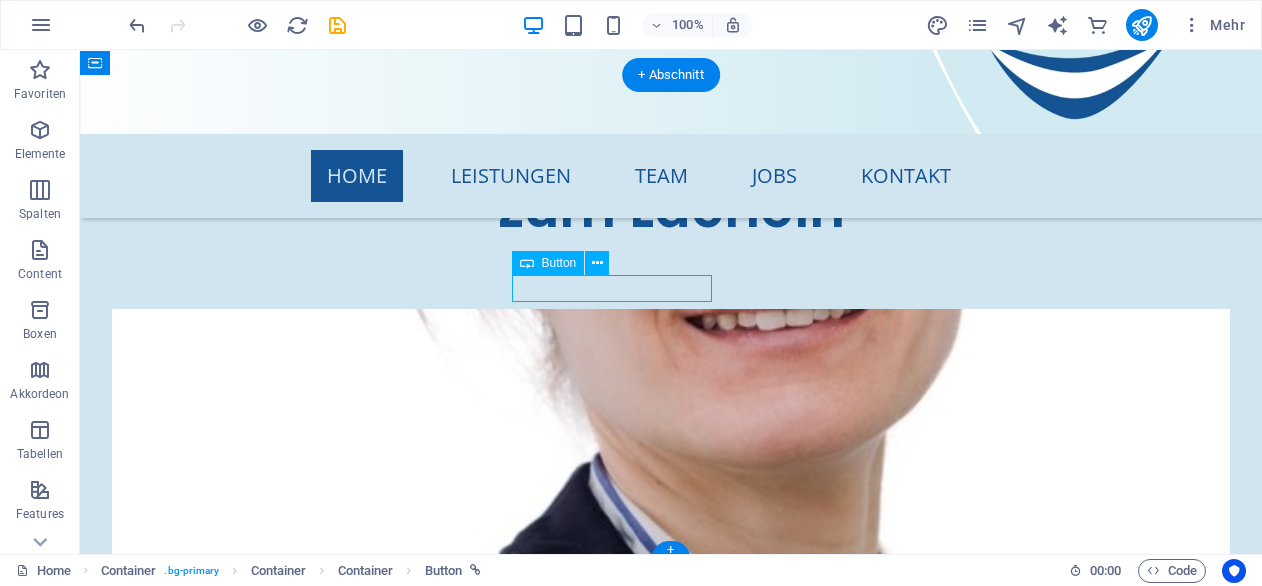 click on "[PHONE]" at bounding box center (244, 8107) 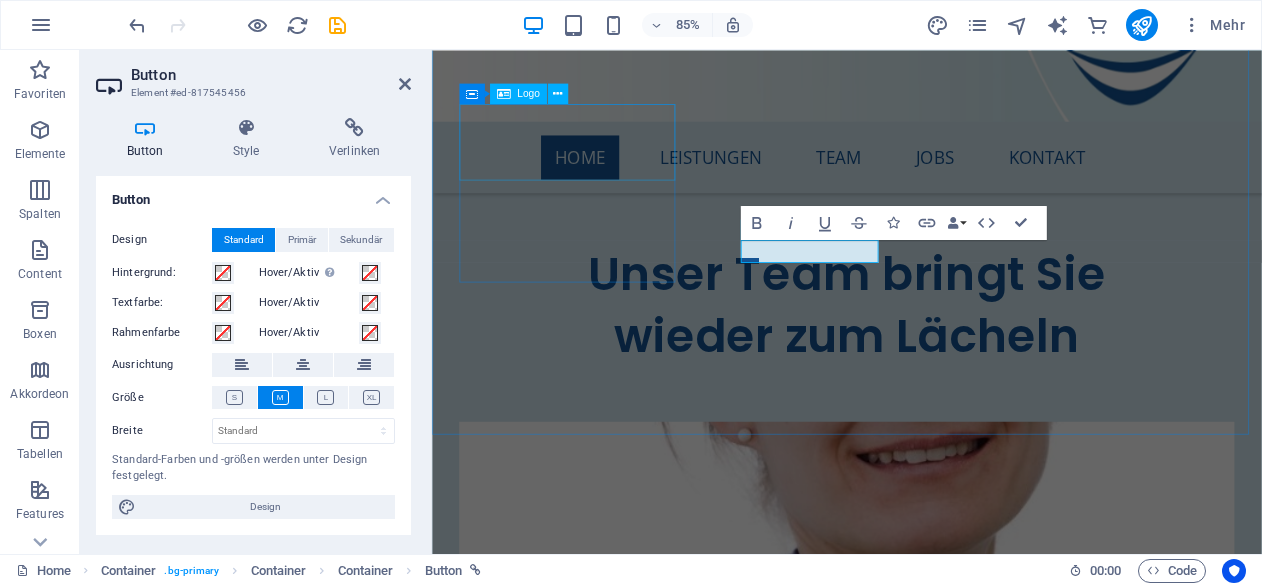 scroll, scrollTop: 8238, scrollLeft: 0, axis: vertical 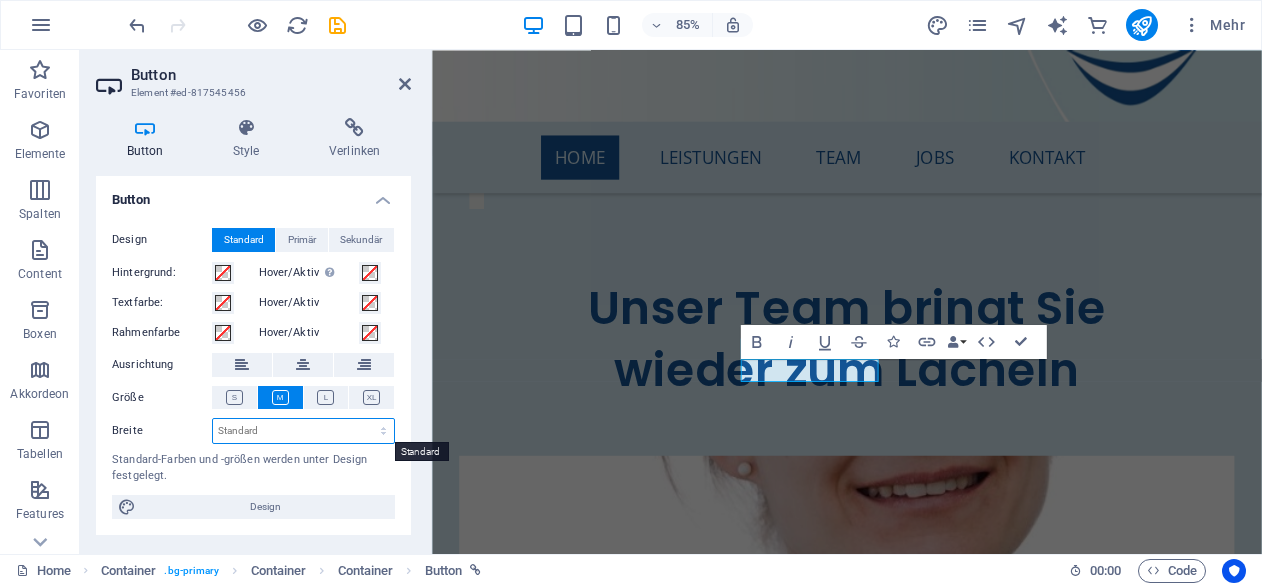 click on "Standard px rem % em vh vw" at bounding box center (303, 431) 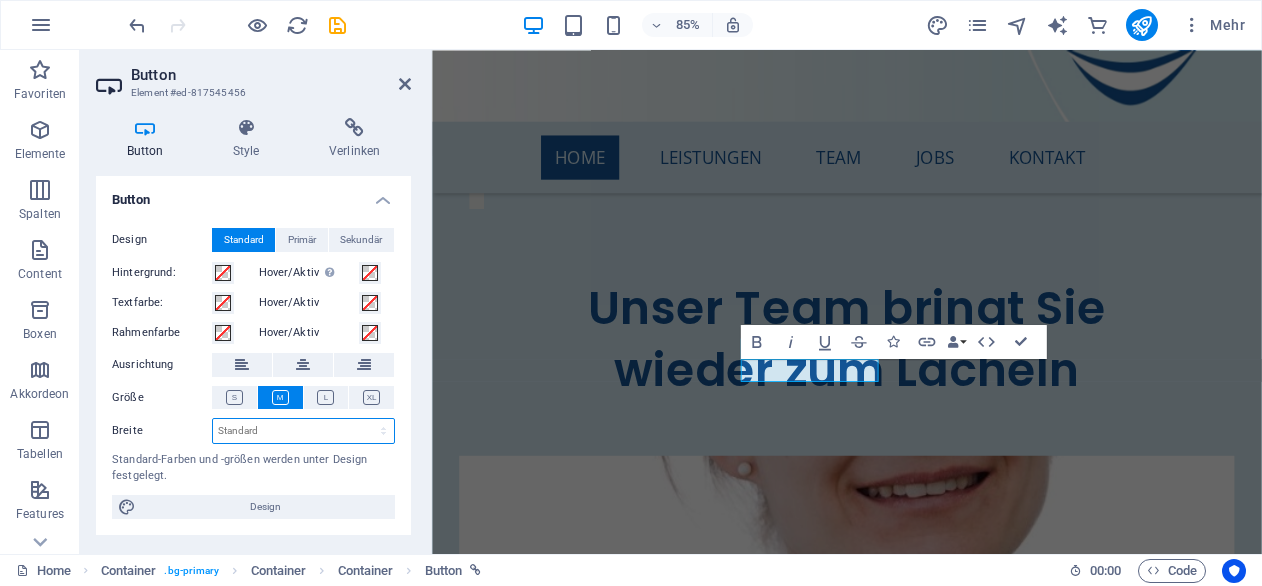 select on "px" 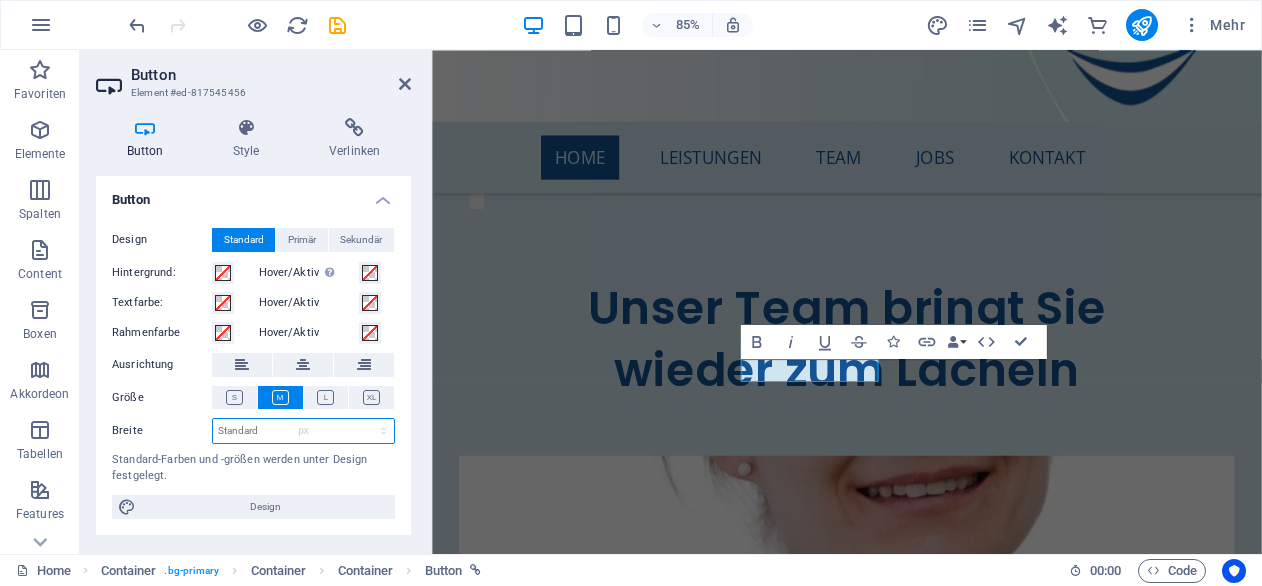click on "Standard px rem % em vh vw" at bounding box center (303, 431) 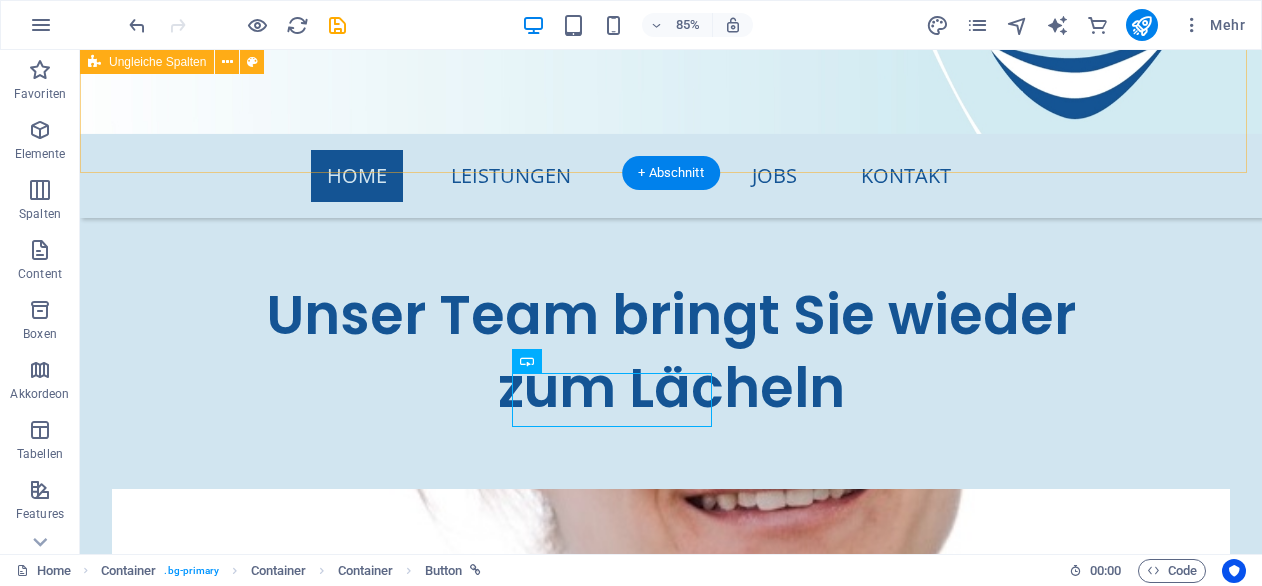 scroll, scrollTop: 8180, scrollLeft: 0, axis: vertical 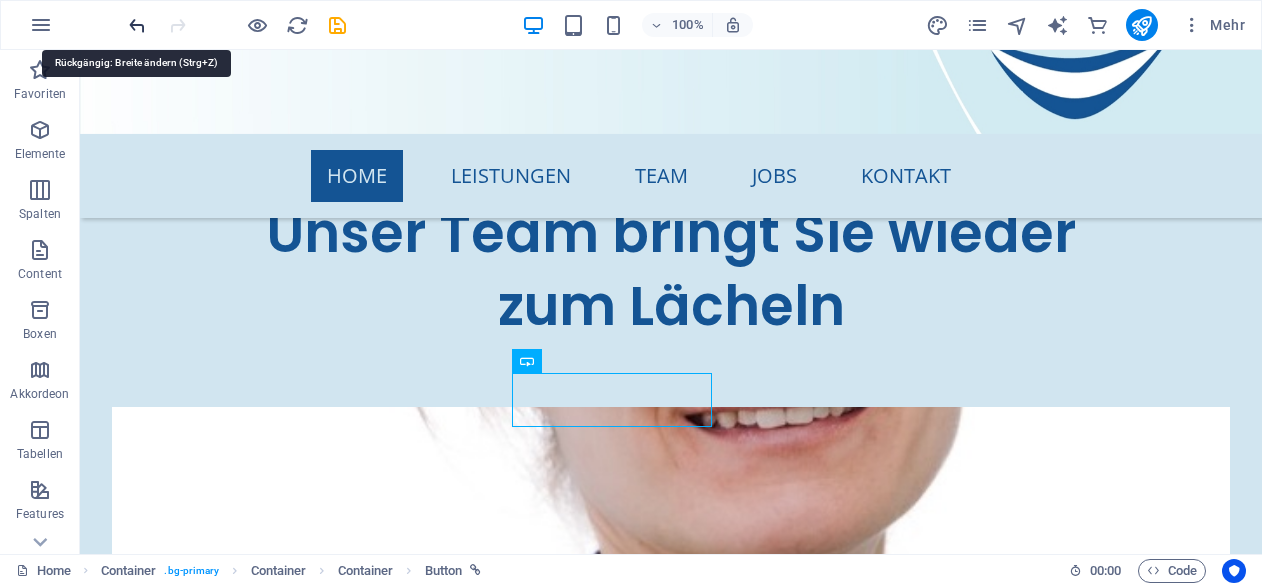 click at bounding box center [137, 25] 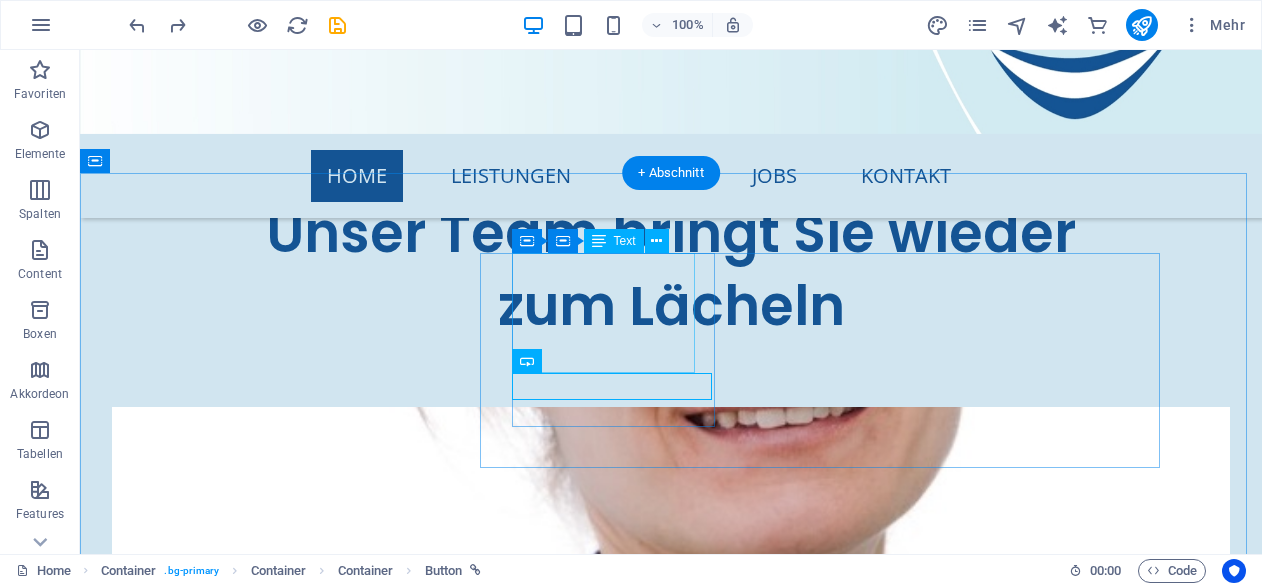 click on "[STREET] [NUMBER] [POSTAL_CODE] [CITY] [STREET] [NUMBER] [POSTAL_CODE] [CITY]" at bounding box center (244, 8122) 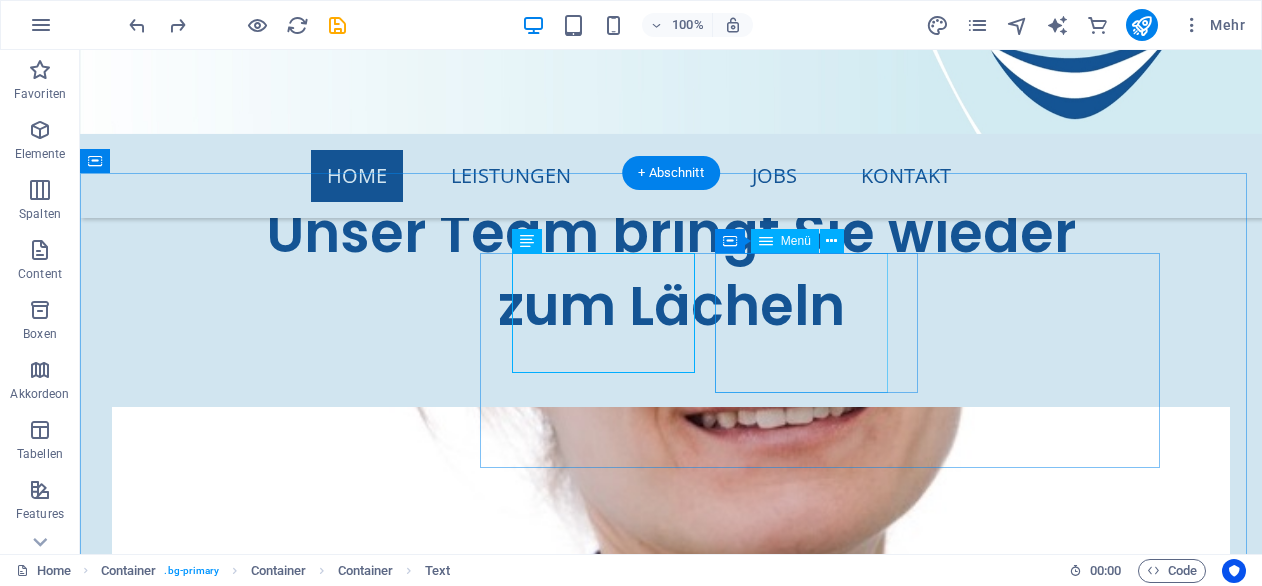 click on "Zahnarzt-Notdienst Apotheken-Notdienst" at bounding box center (543, 8289) 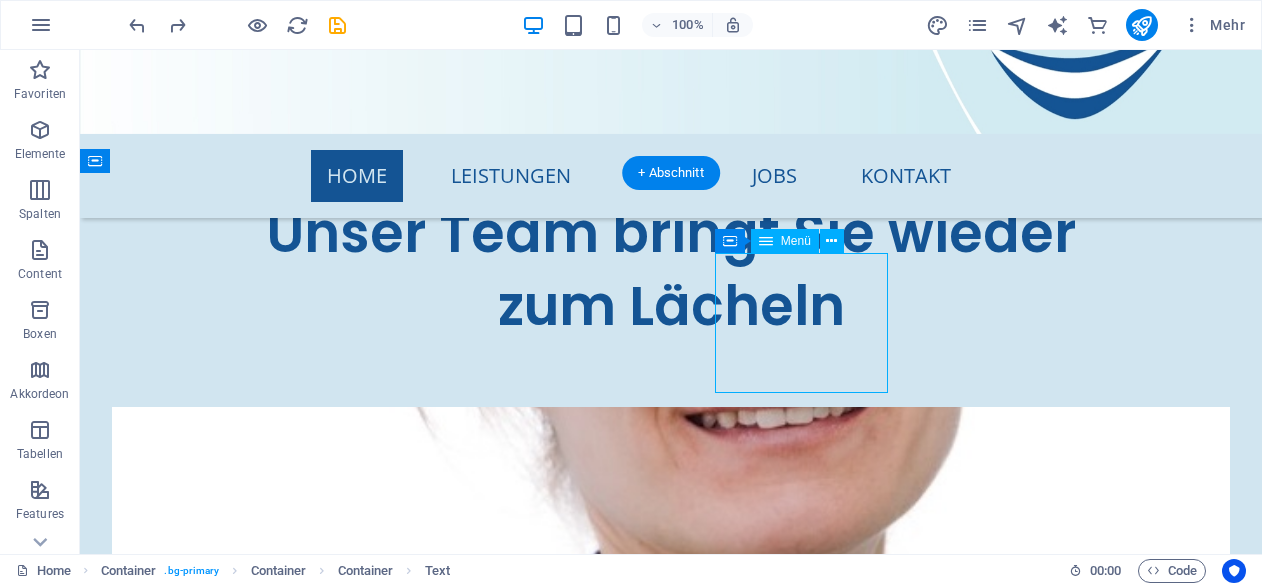 click on "Zahnarzt-Notdienst Apotheken-Notdienst" at bounding box center (543, 8289) 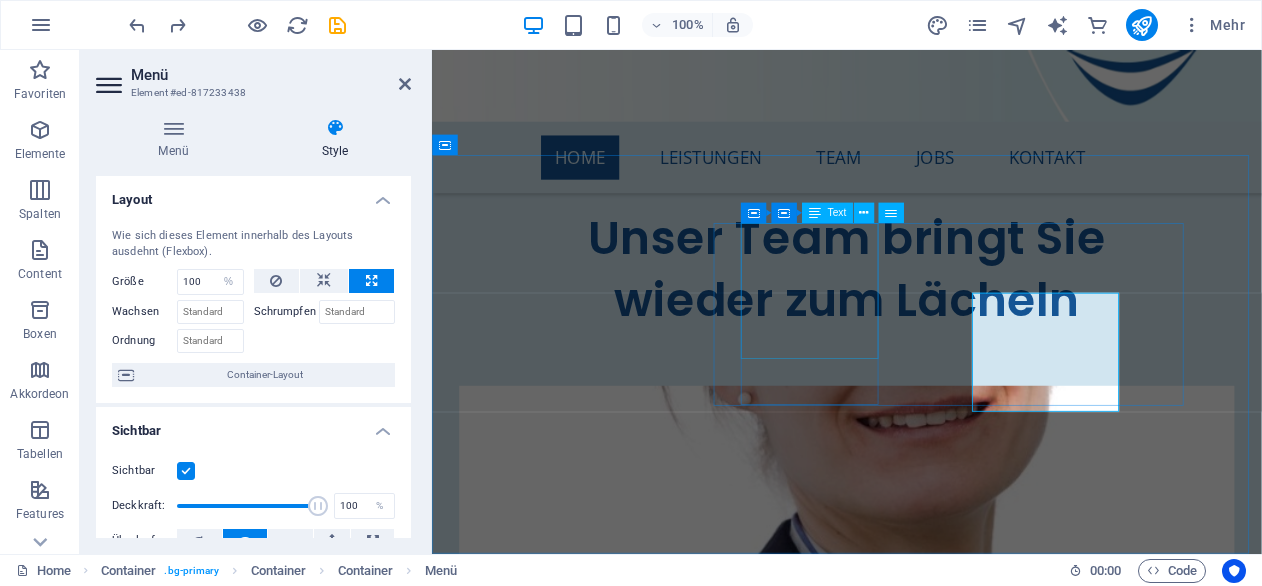scroll, scrollTop: 8238, scrollLeft: 0, axis: vertical 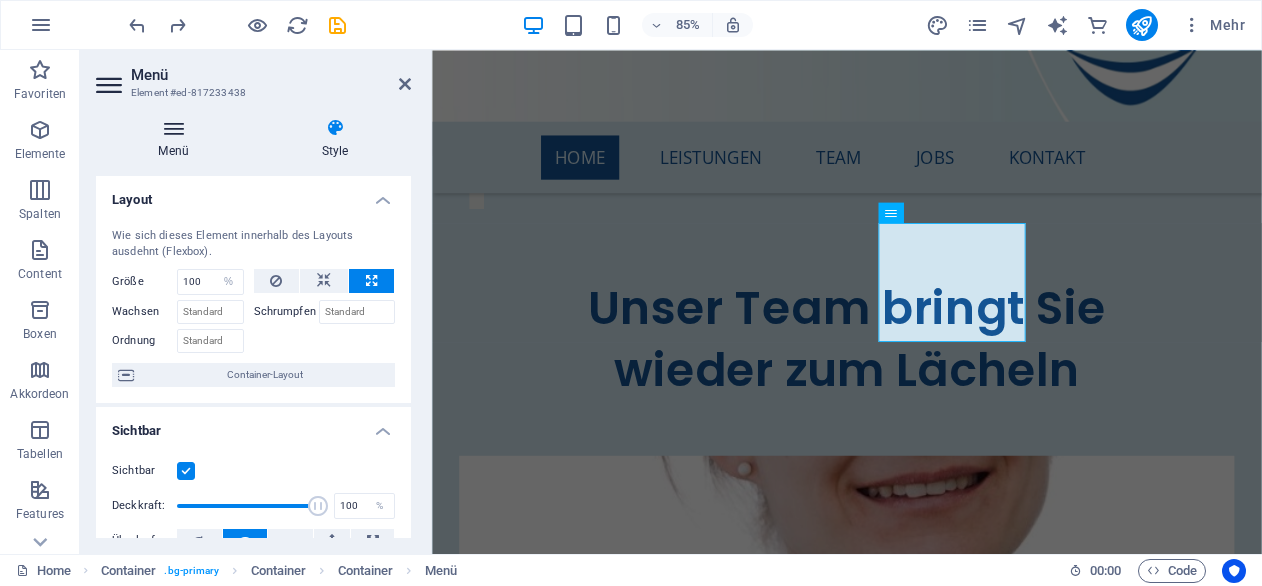 click on "Menü" at bounding box center [177, 139] 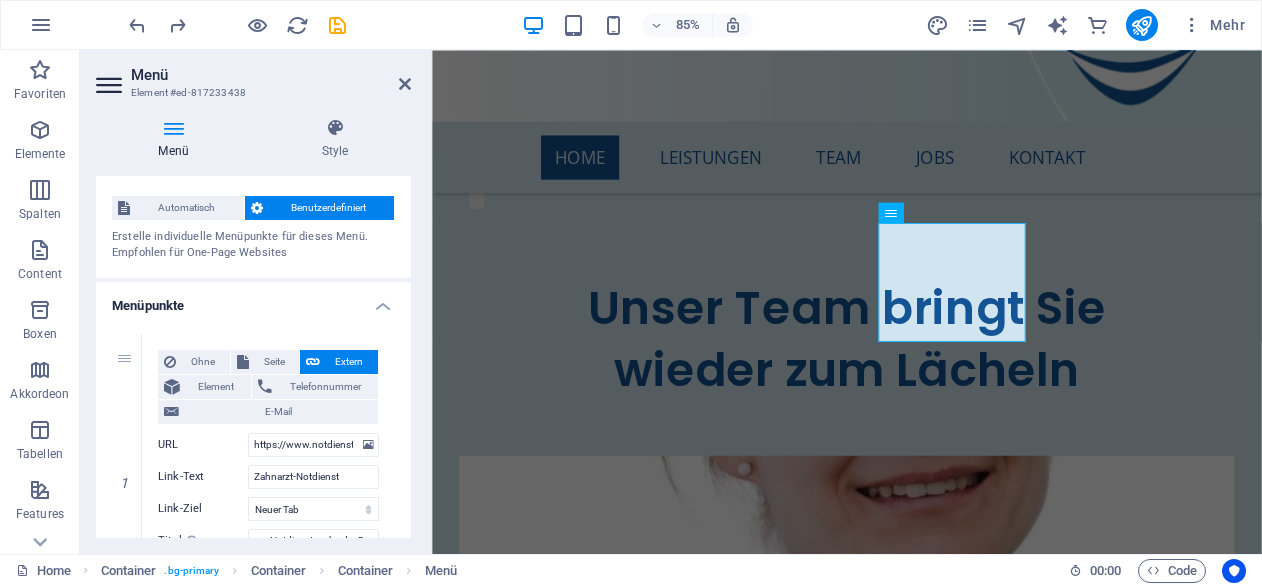 scroll, scrollTop: 0, scrollLeft: 0, axis: both 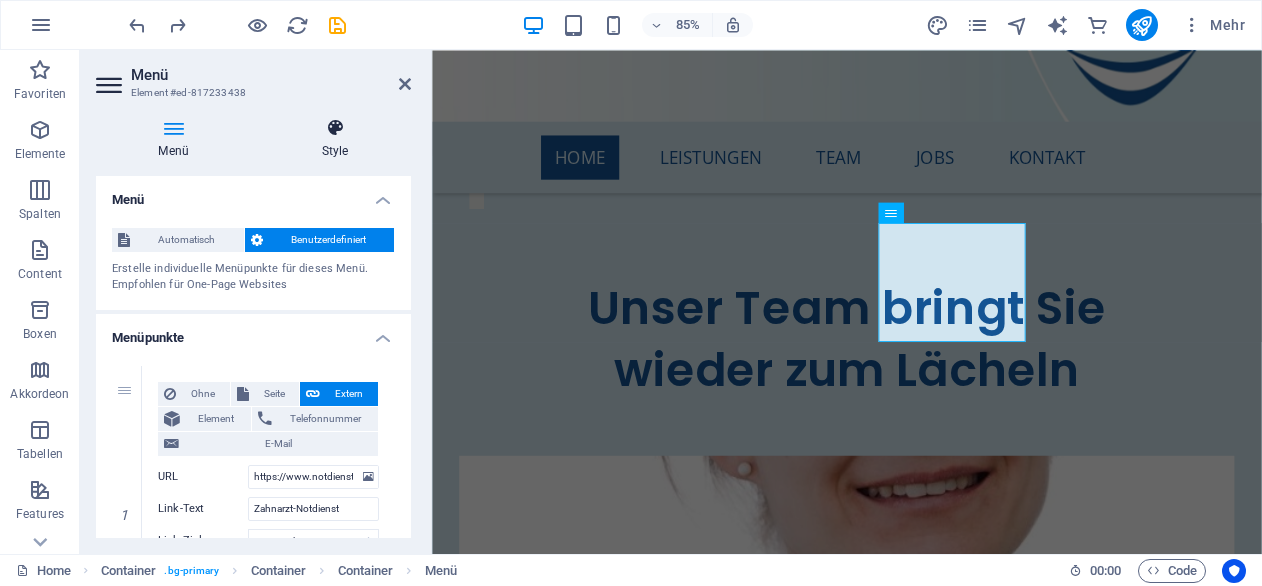 click on "Style" at bounding box center (335, 139) 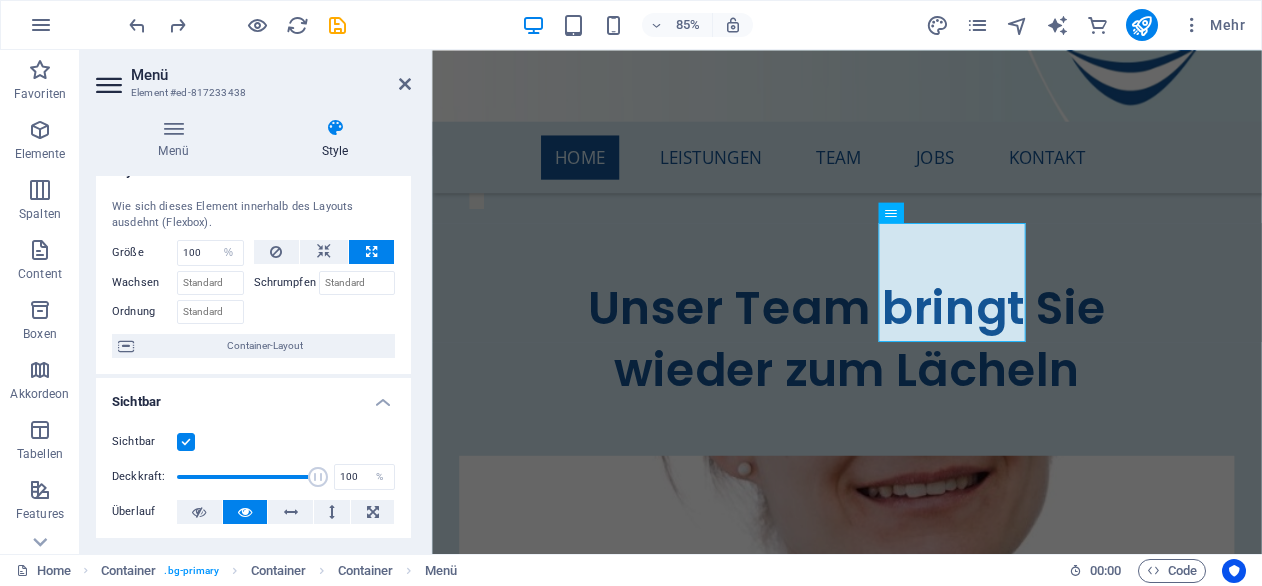 scroll, scrollTop: 0, scrollLeft: 0, axis: both 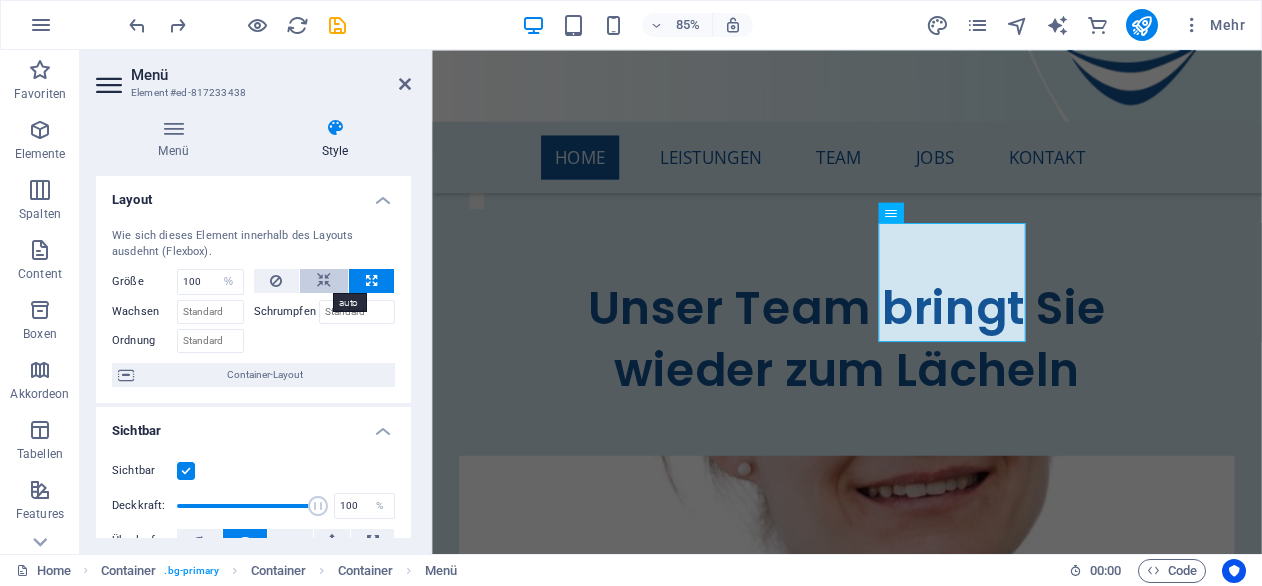 click at bounding box center [324, 281] 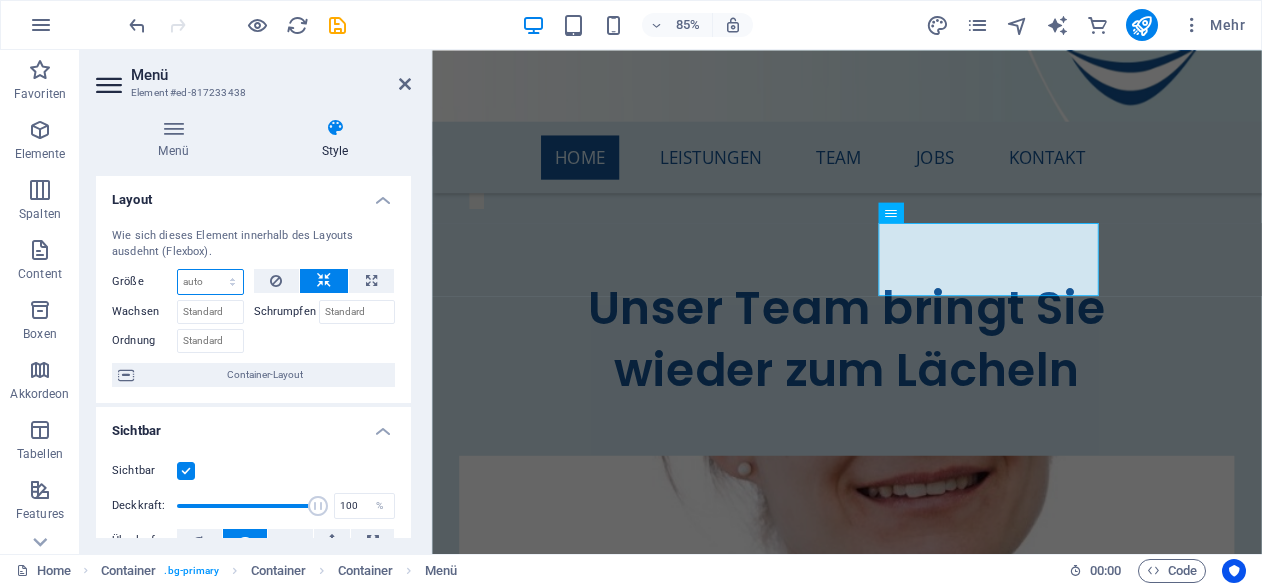 click on "Standard auto px % 1/1 1/2 1/3 1/4 1/5 1/6 1/7 1/8 1/9 1/10" at bounding box center [210, 282] 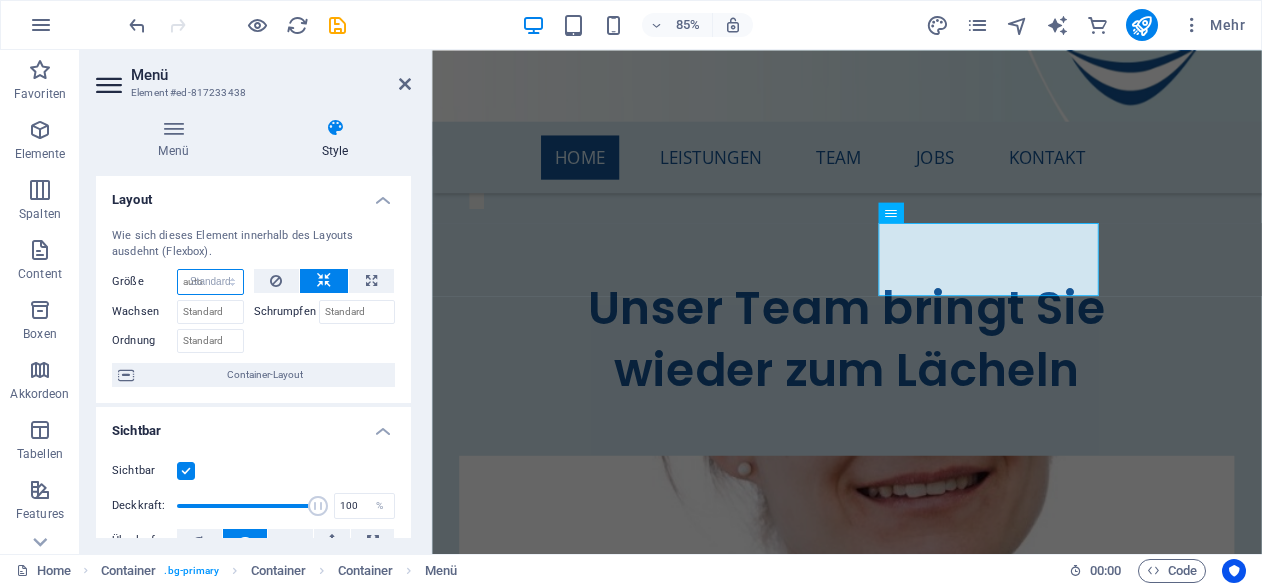 click on "Standard auto px % 1/1 1/2 1/3 1/4 1/5 1/6 1/7 1/8 1/9 1/10" at bounding box center [210, 282] 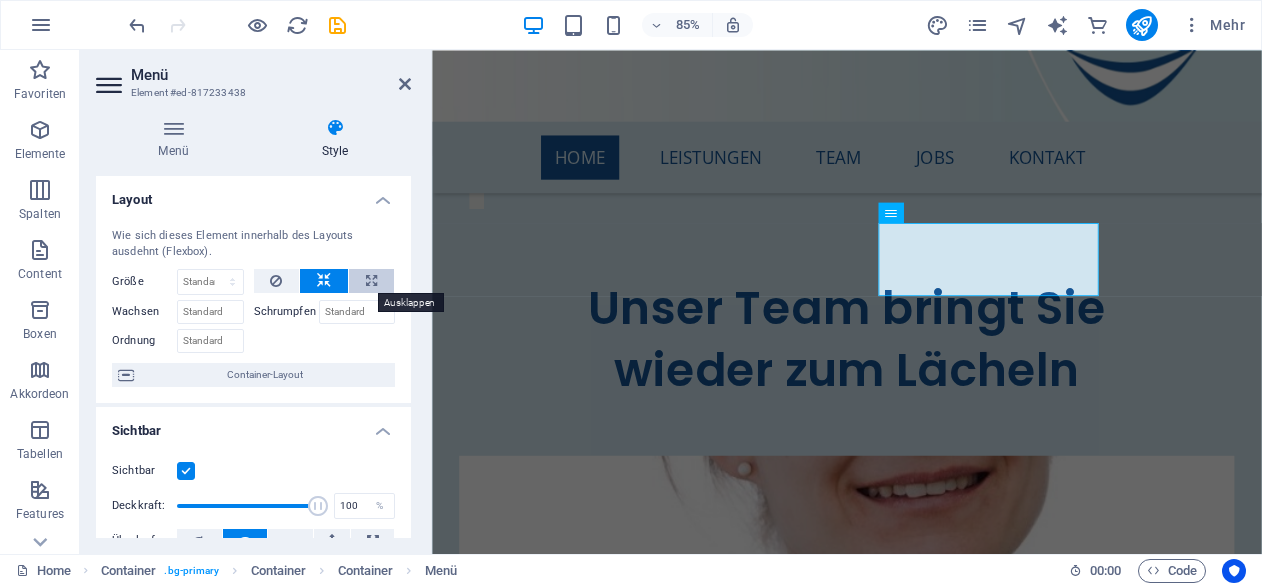 click at bounding box center [371, 281] 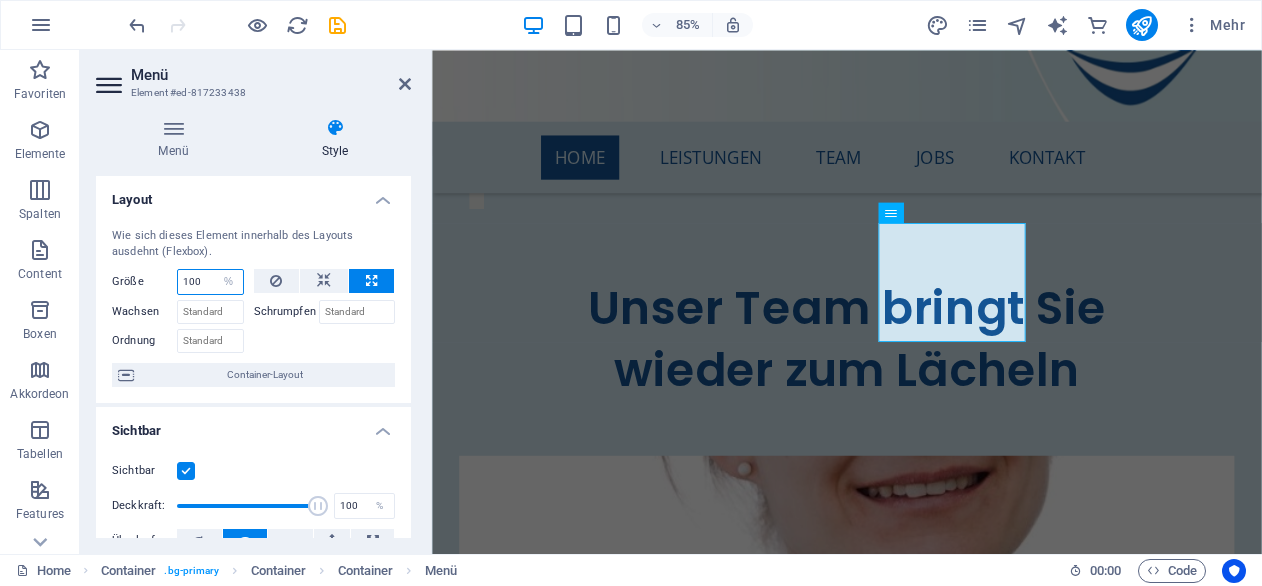 click on "100" at bounding box center (210, 282) 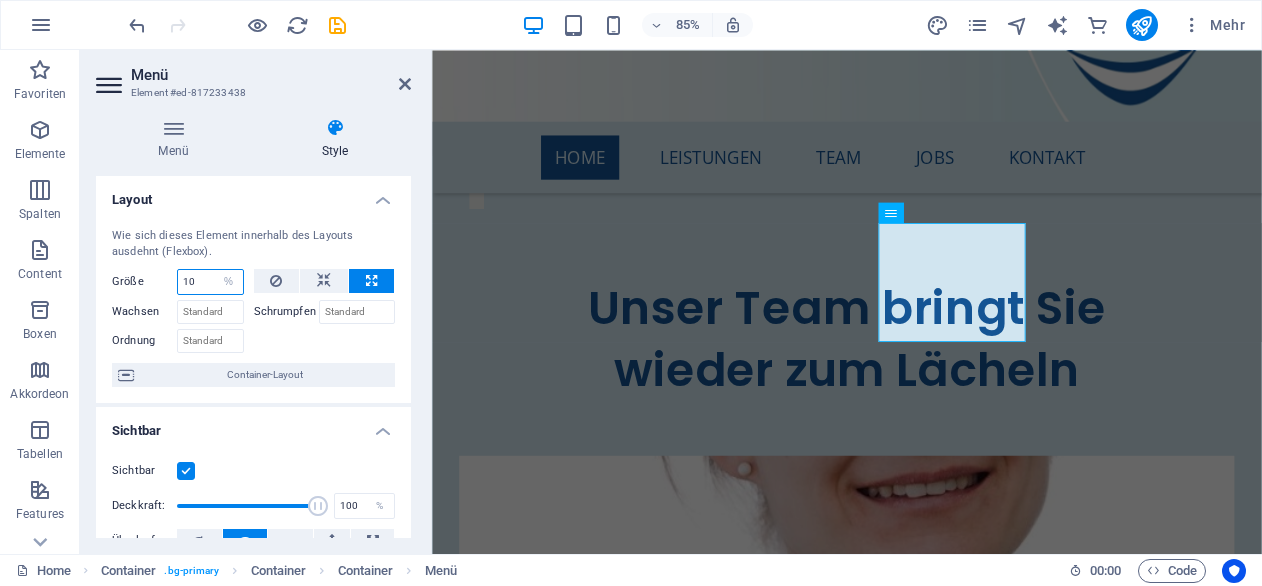 type on "1" 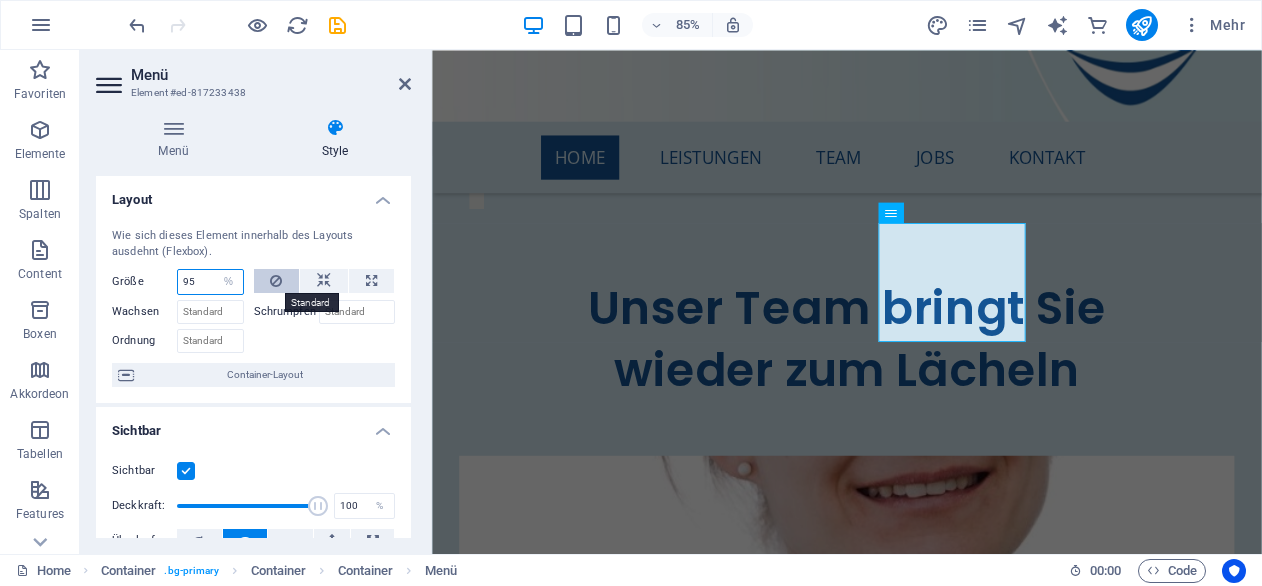 type on "95" 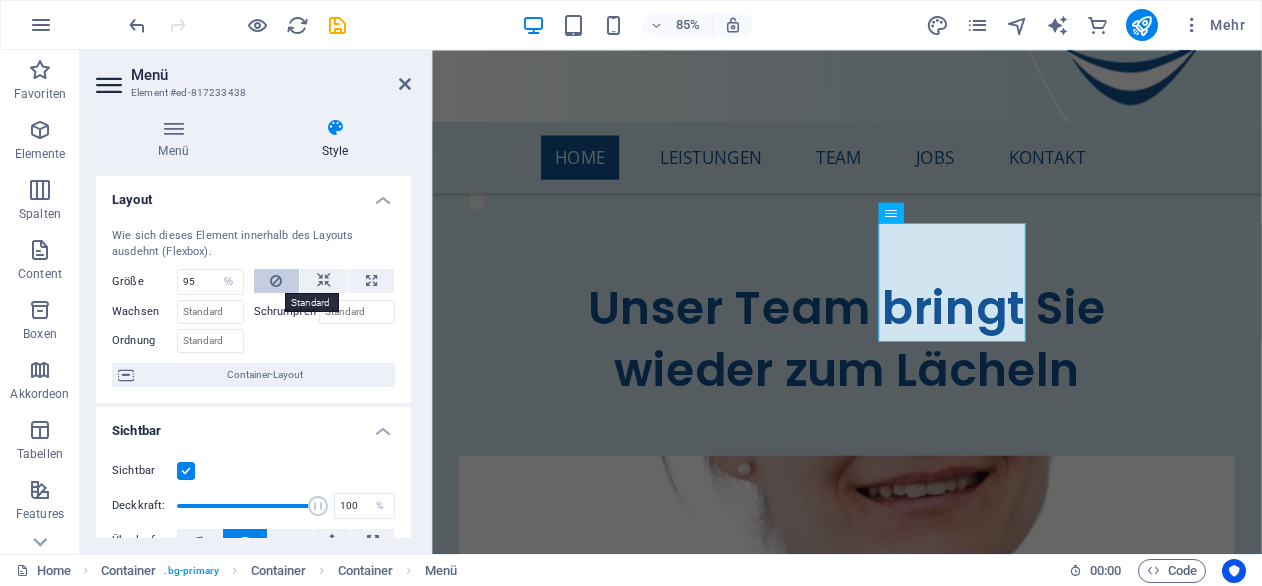 click at bounding box center [276, 281] 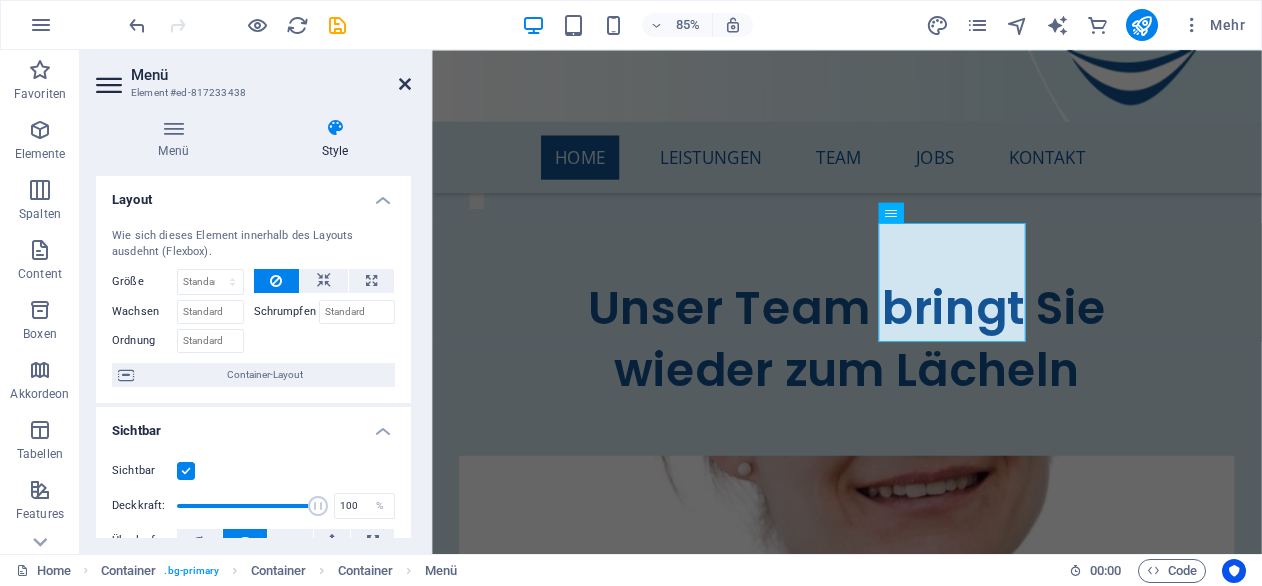 click at bounding box center [405, 84] 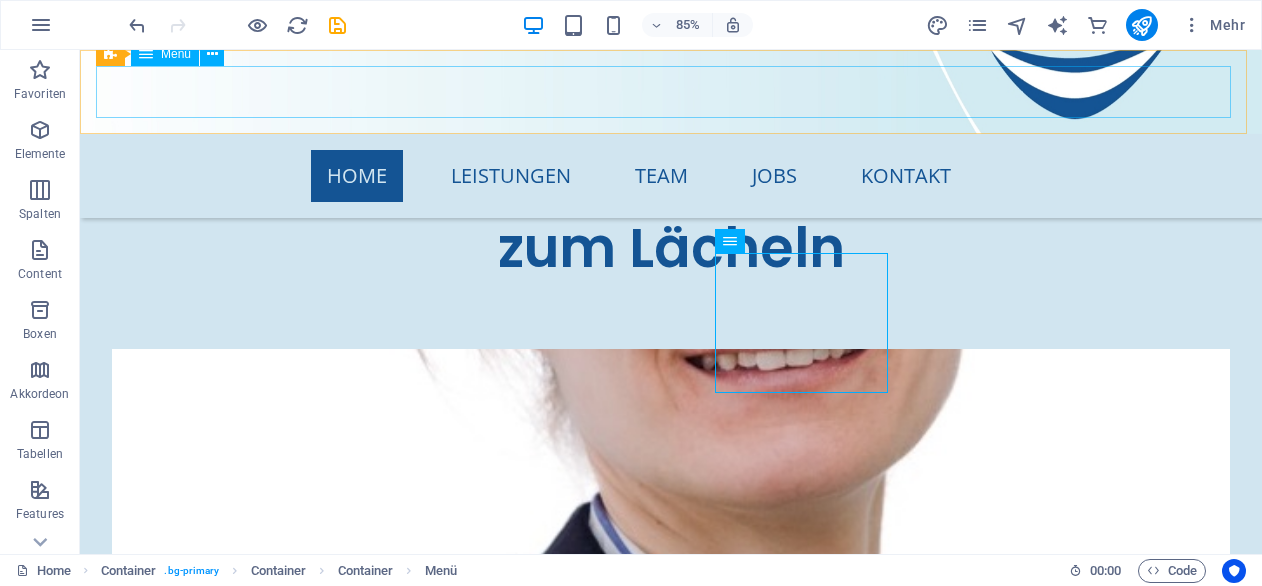scroll, scrollTop: 8180, scrollLeft: 0, axis: vertical 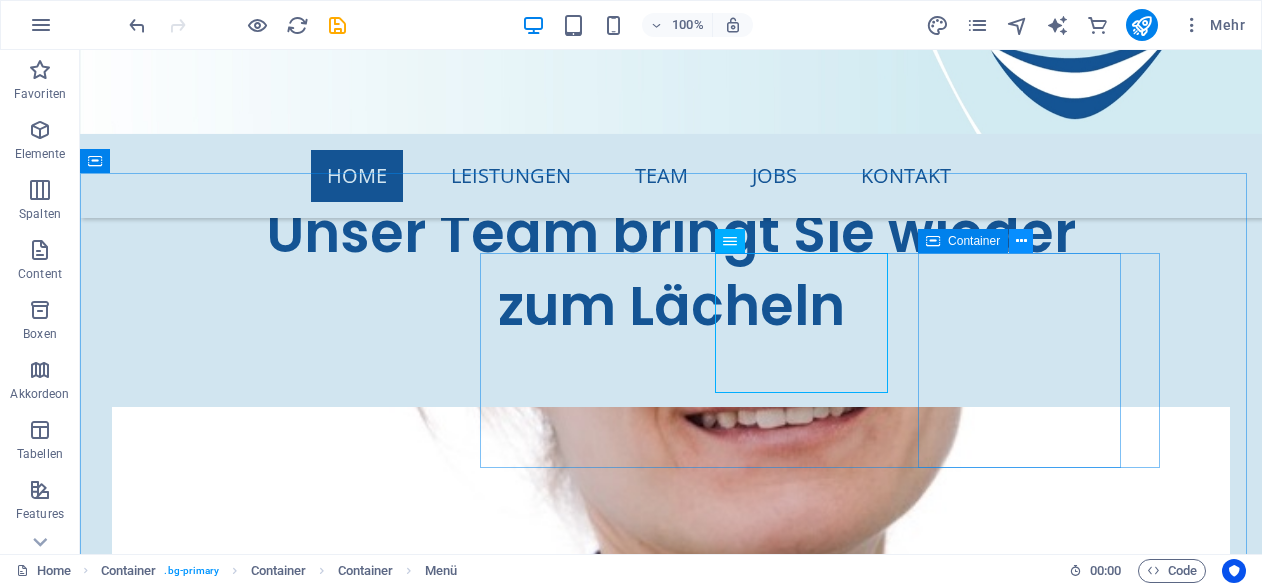 click at bounding box center (1021, 241) 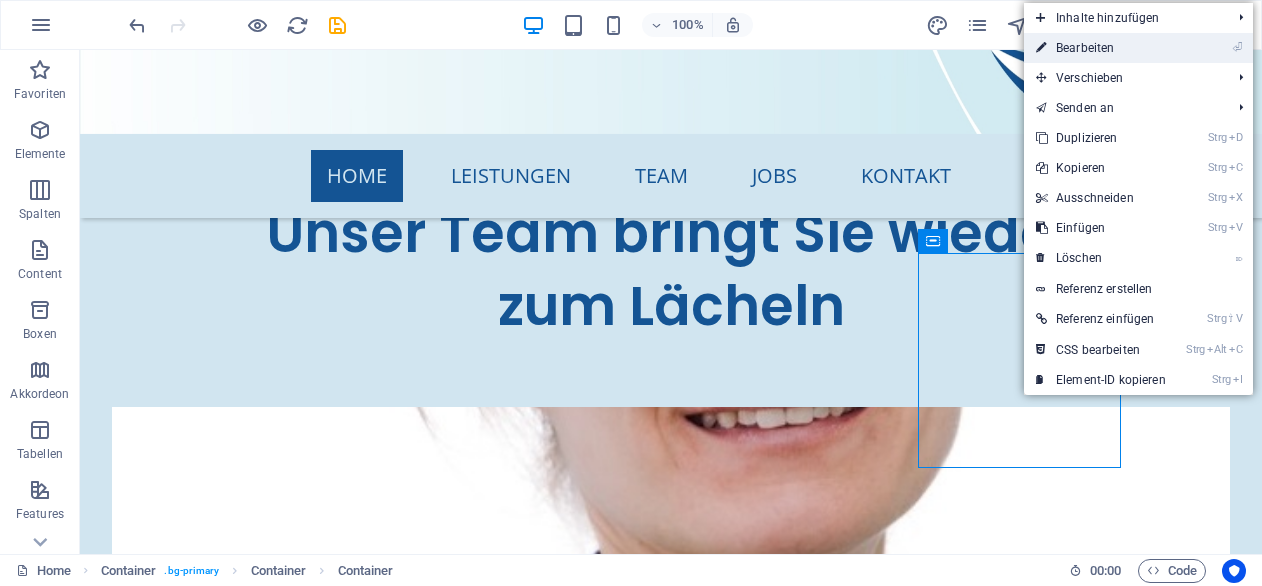 click on "⏎  Bearbeiten" at bounding box center [1101, 48] 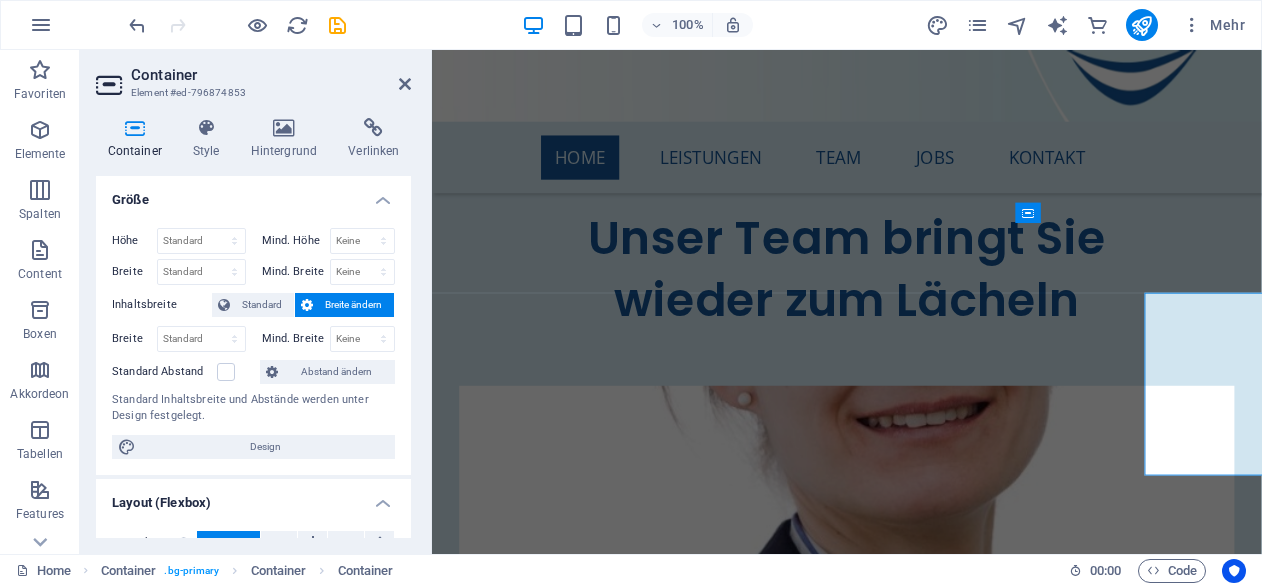 scroll, scrollTop: 8238, scrollLeft: 0, axis: vertical 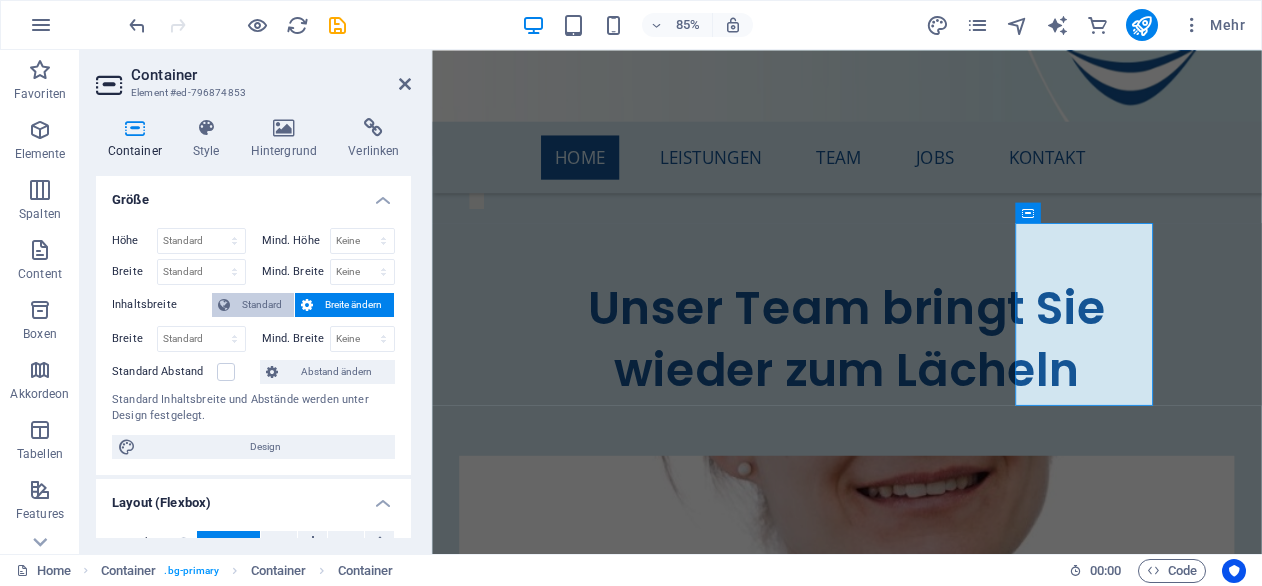 click on "Standard" at bounding box center (262, 305) 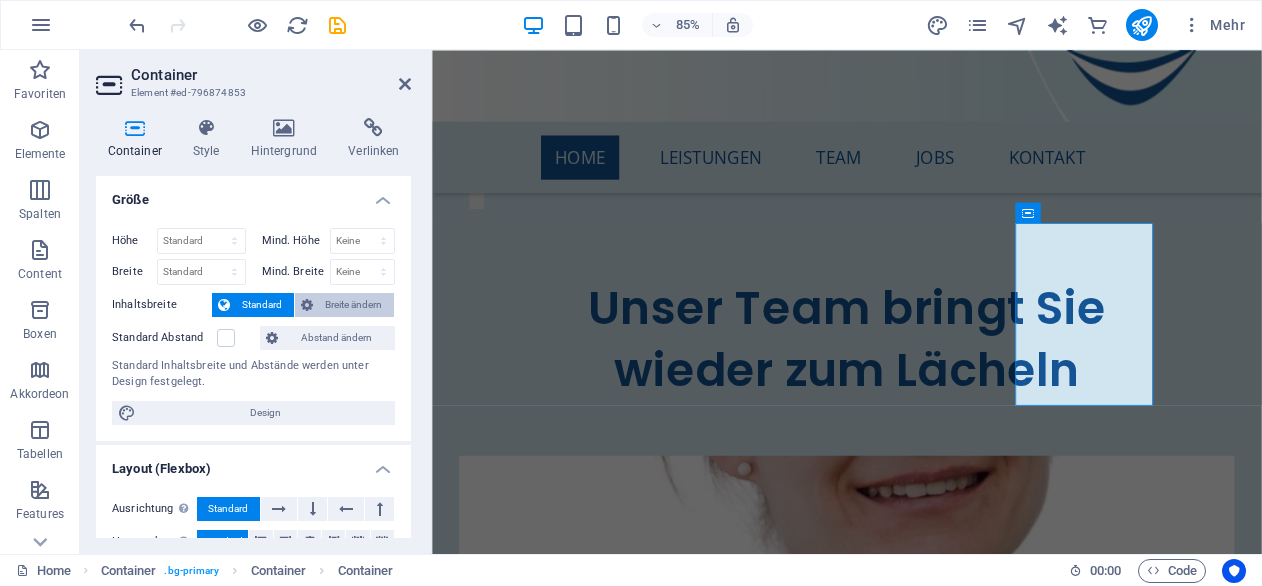 click on "Breite ändern" at bounding box center [353, 305] 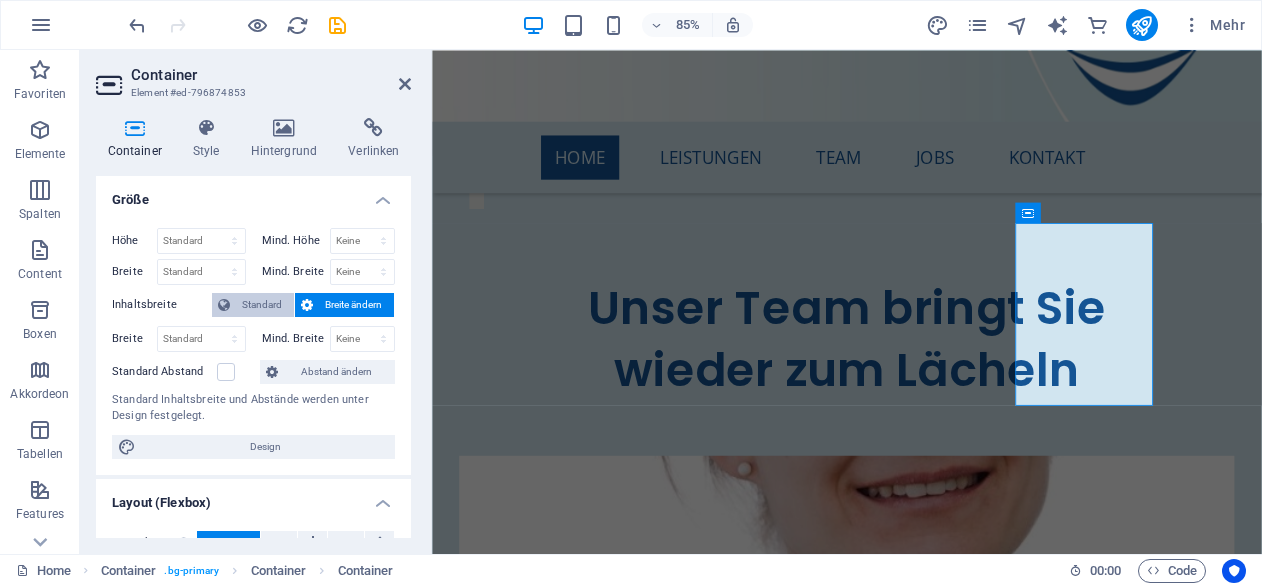 click on "Standard" at bounding box center [262, 305] 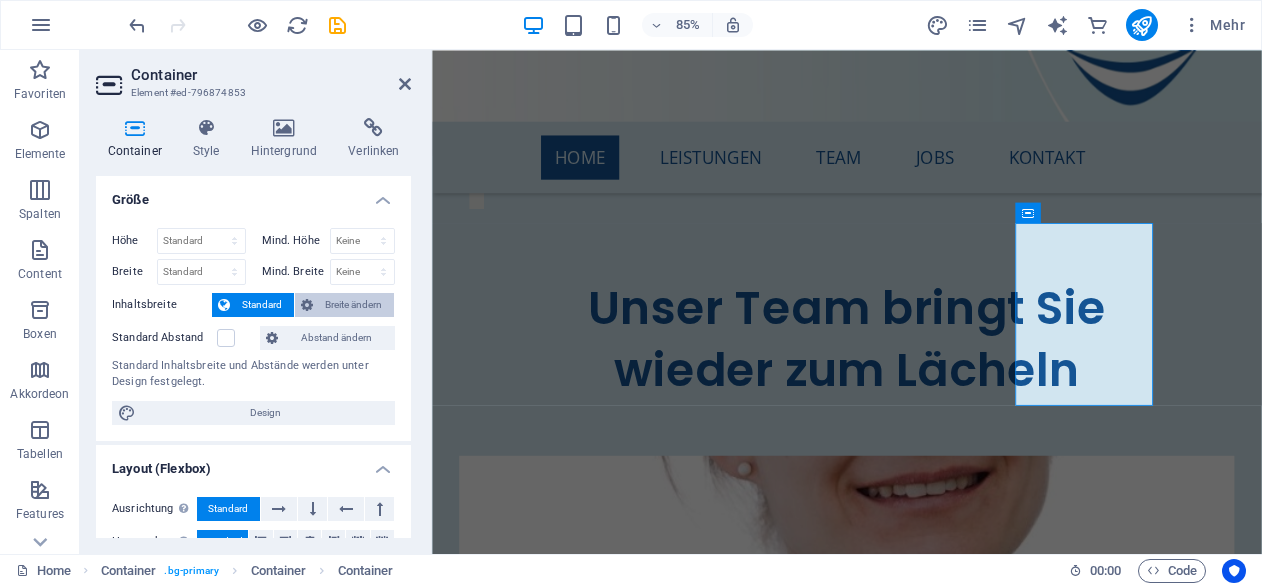 click on "Breite ändern" at bounding box center (353, 305) 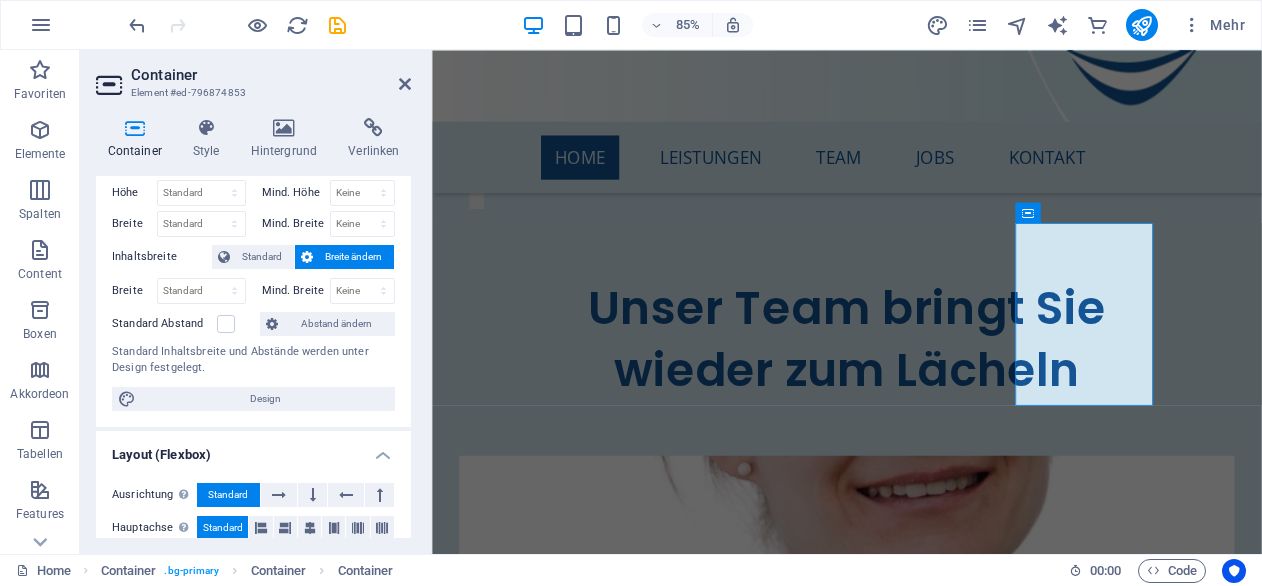 scroll, scrollTop: 47, scrollLeft: 0, axis: vertical 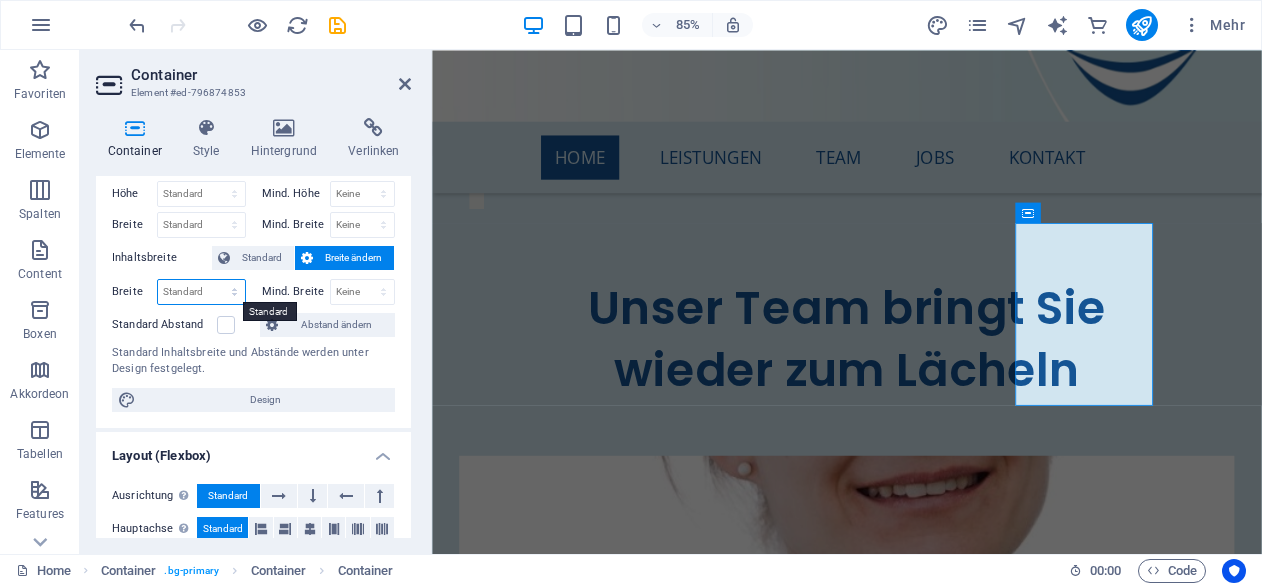 click on "Standard px rem % em vh vw" at bounding box center (201, 292) 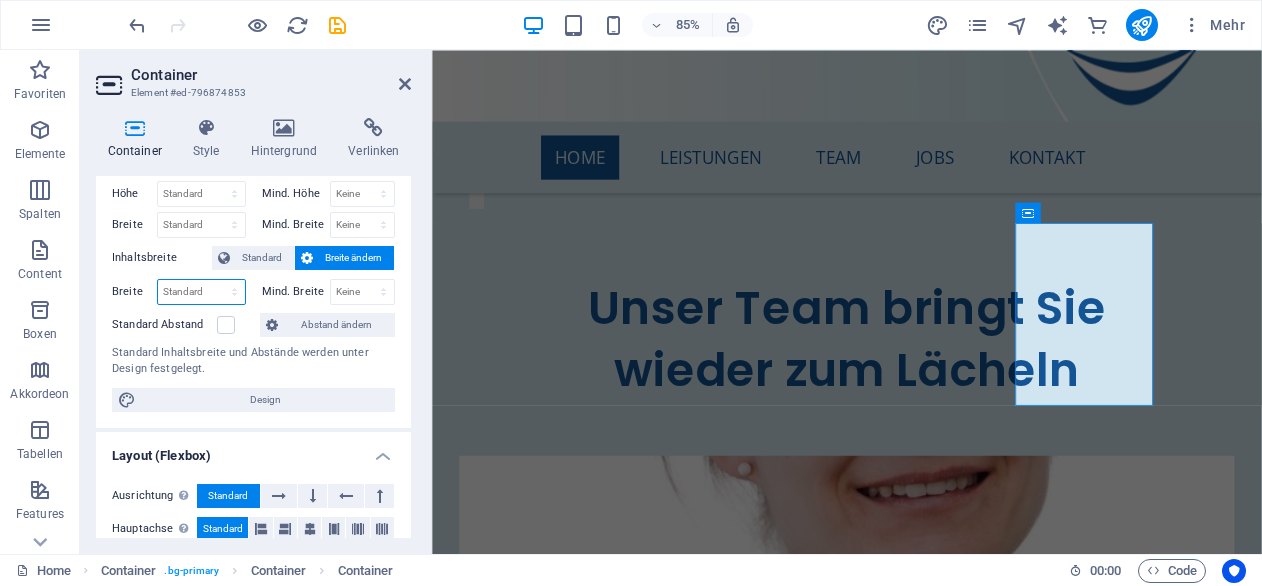 select on "%" 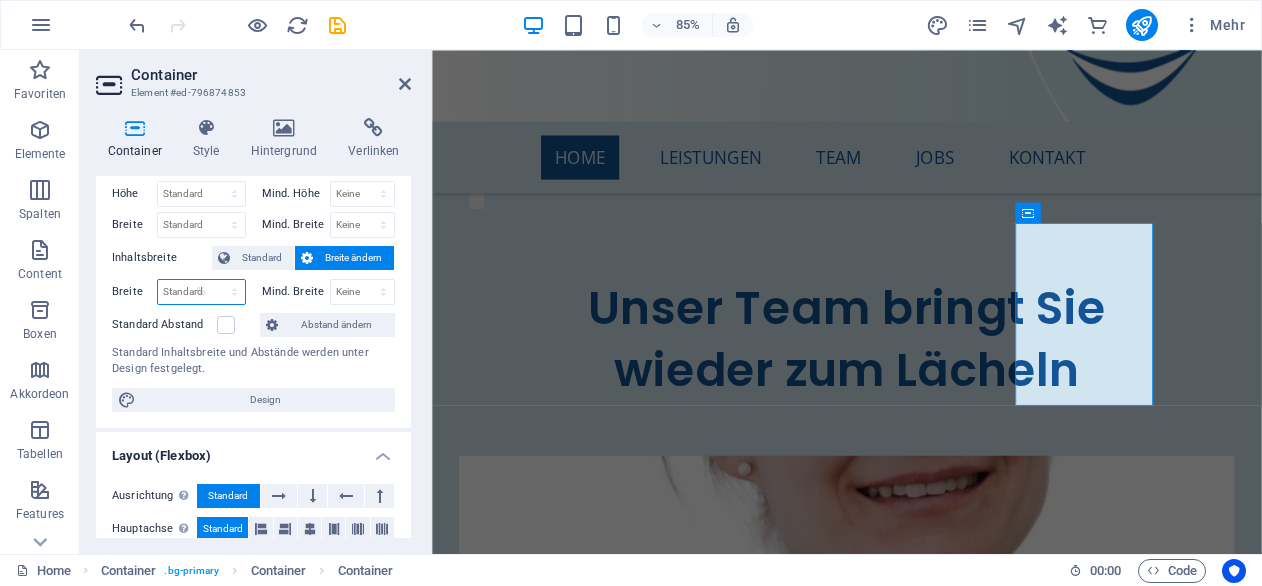 click on "Standard px rem % em vh vw" at bounding box center (201, 292) 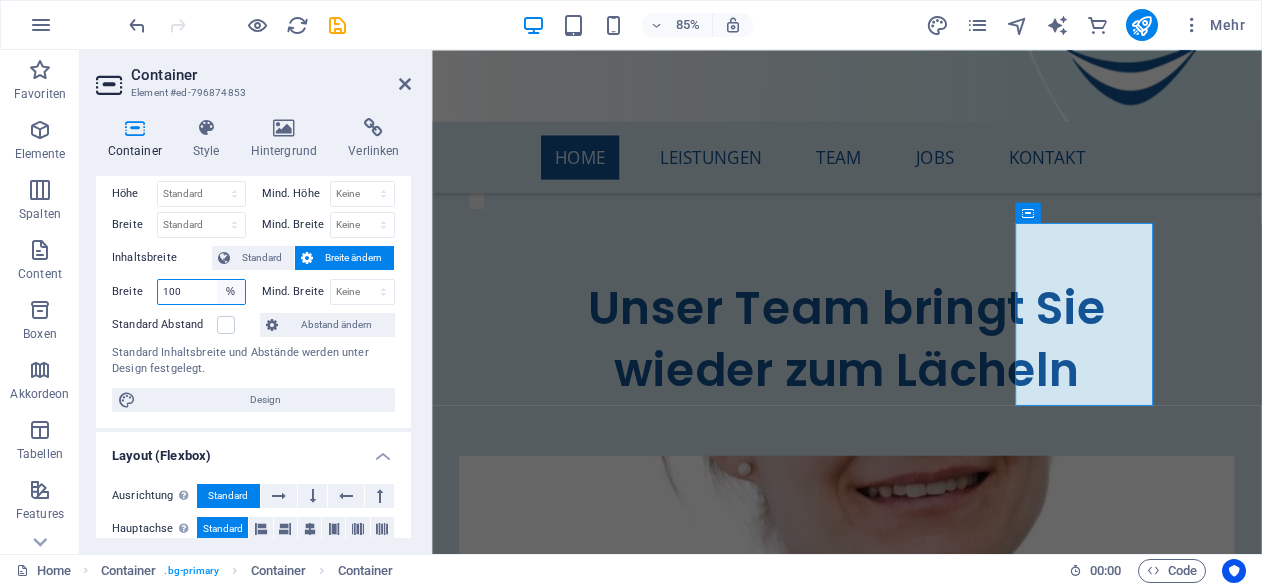 click on "Standard px rem % em vh vw" at bounding box center (231, 292) 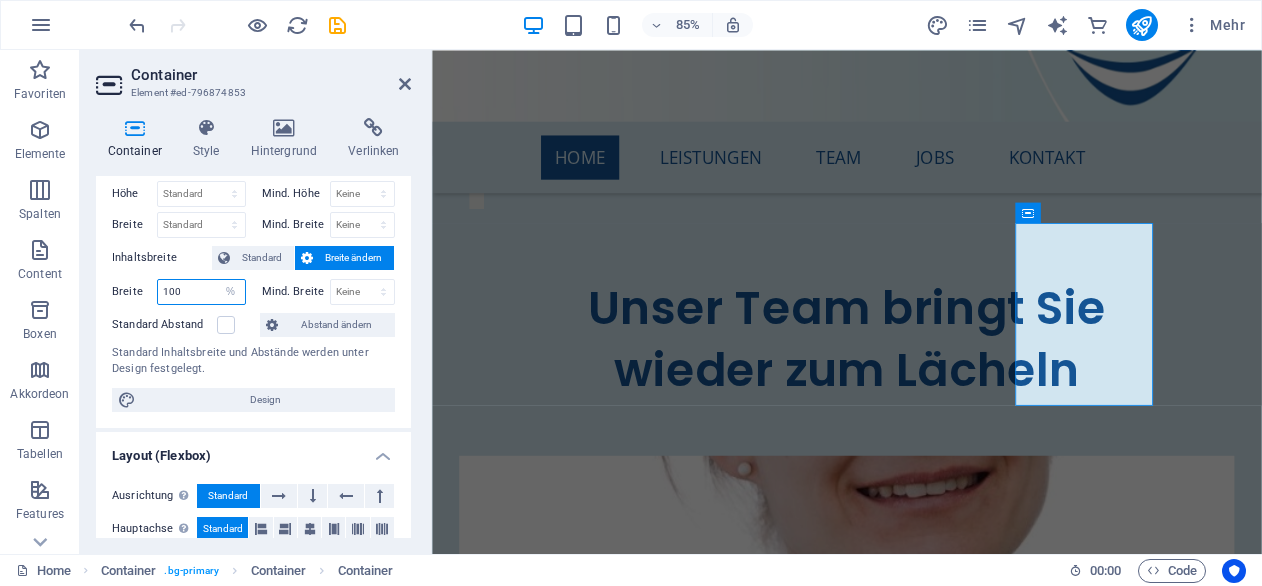 select on "rem" 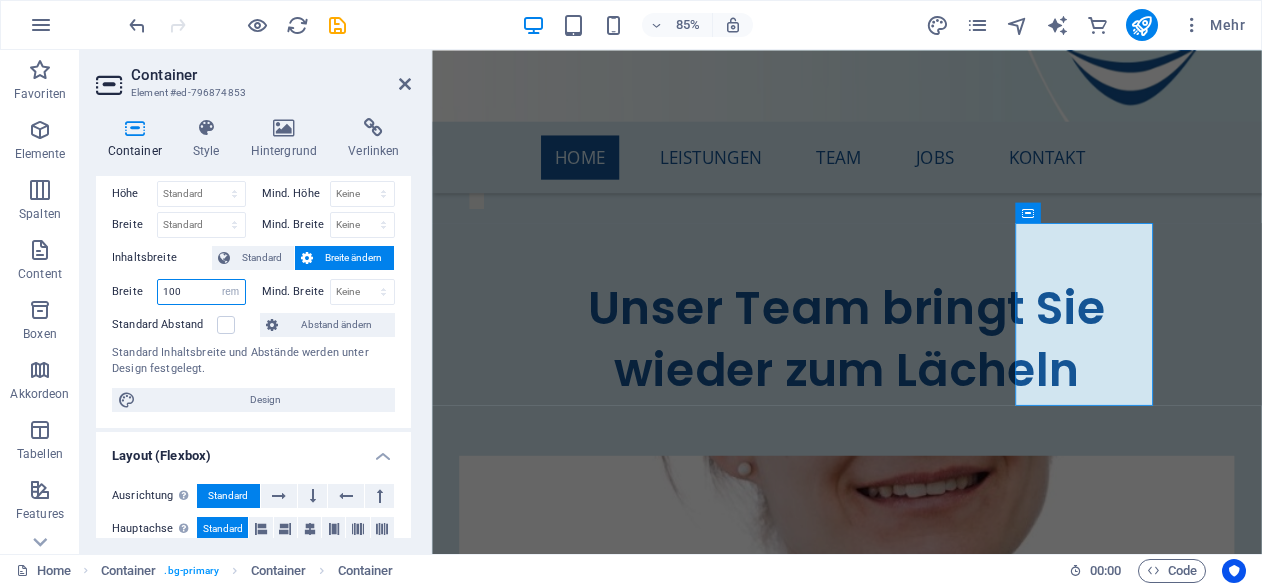 click on "Standard px rem % em vh vw" at bounding box center [231, 292] 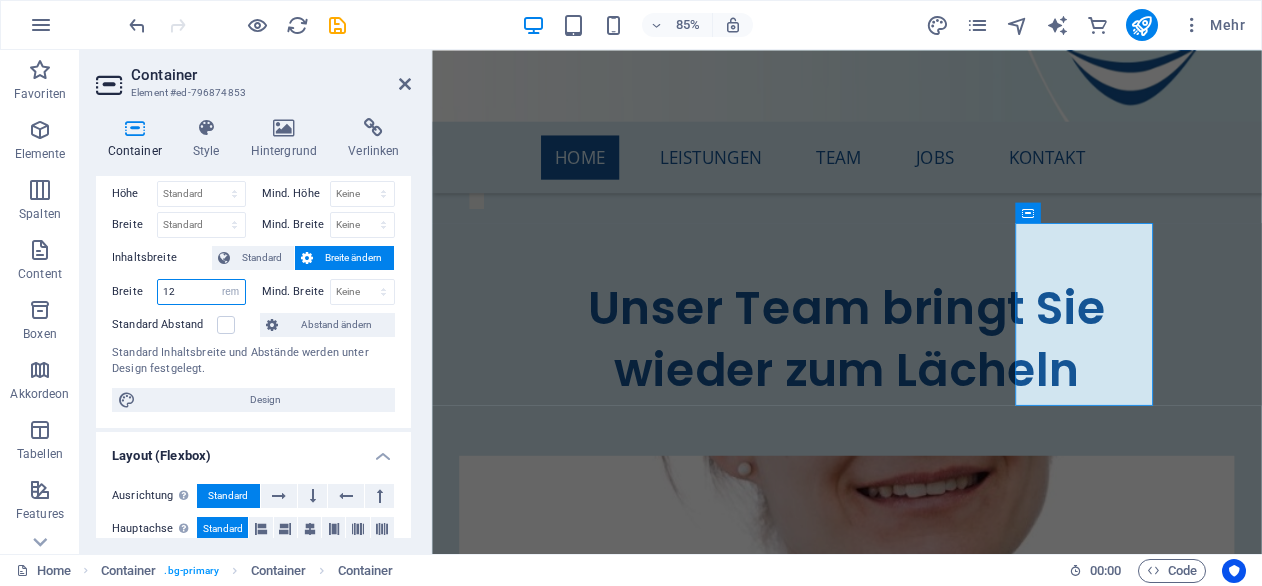 type on "12" 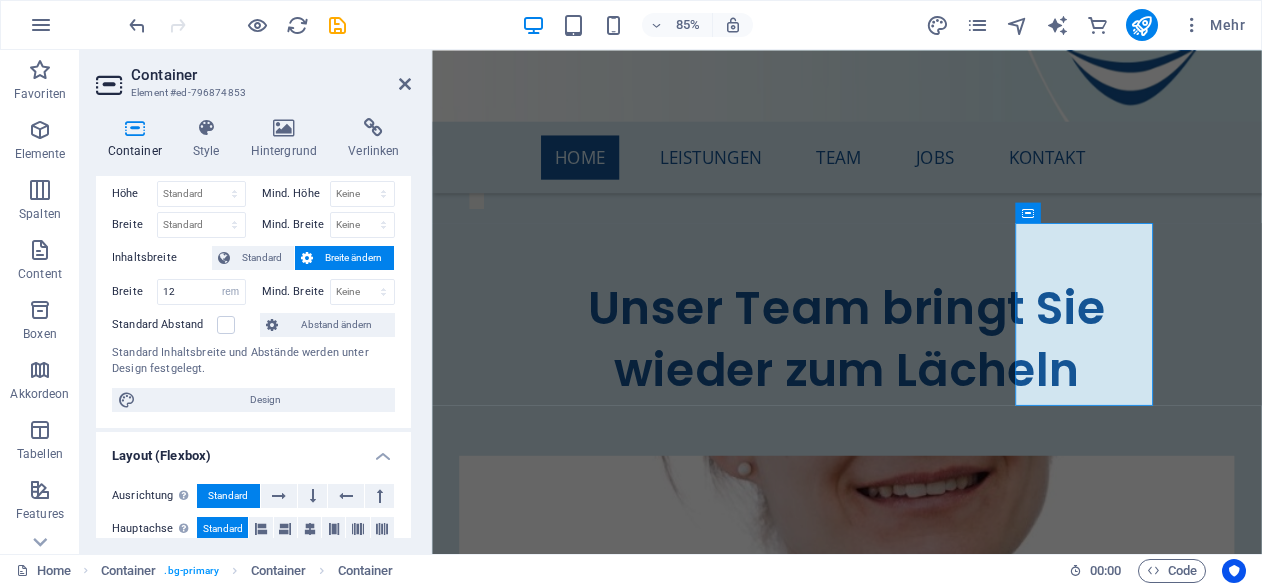 click on "Standard Abstand" at bounding box center (183, 325) 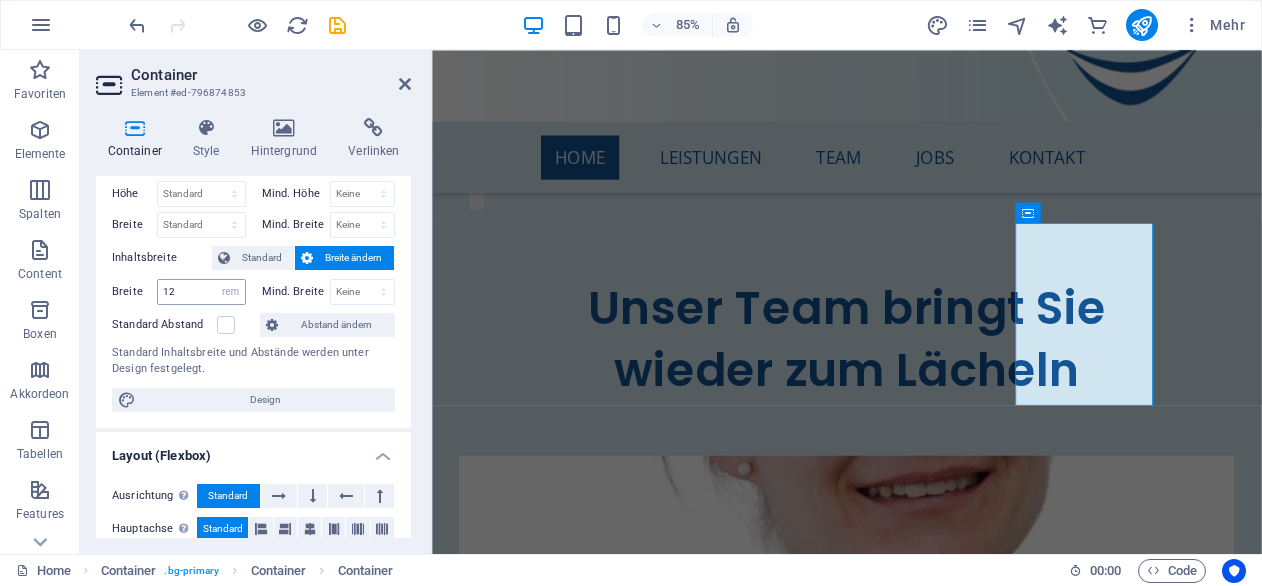 scroll, scrollTop: 8180, scrollLeft: 0, axis: vertical 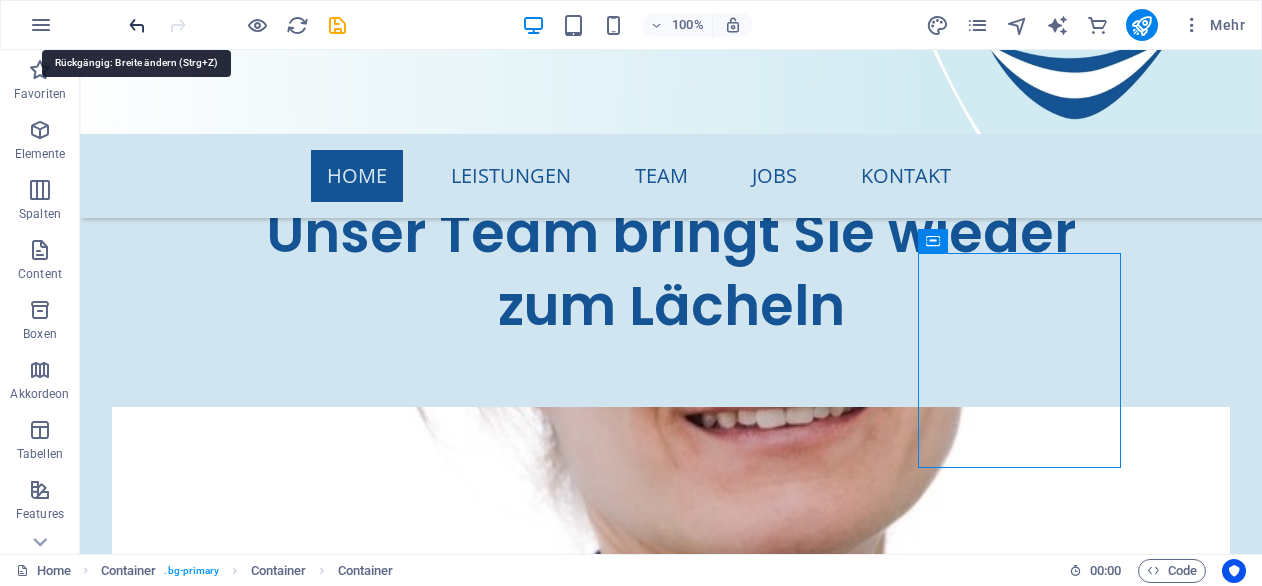 click at bounding box center (137, 25) 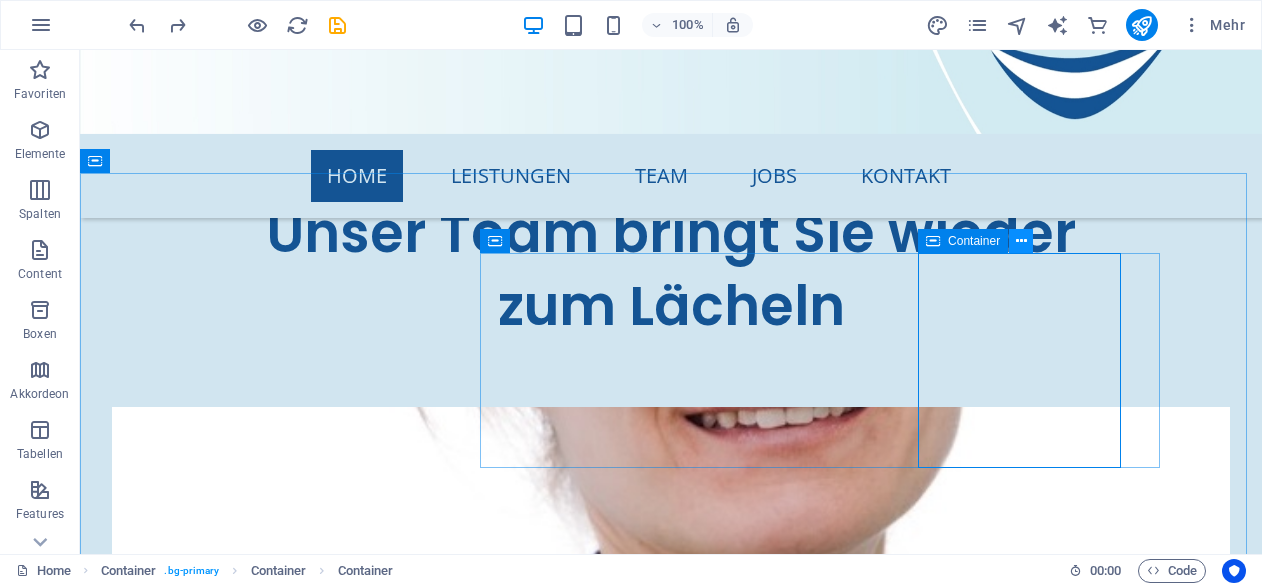 click at bounding box center (1021, 241) 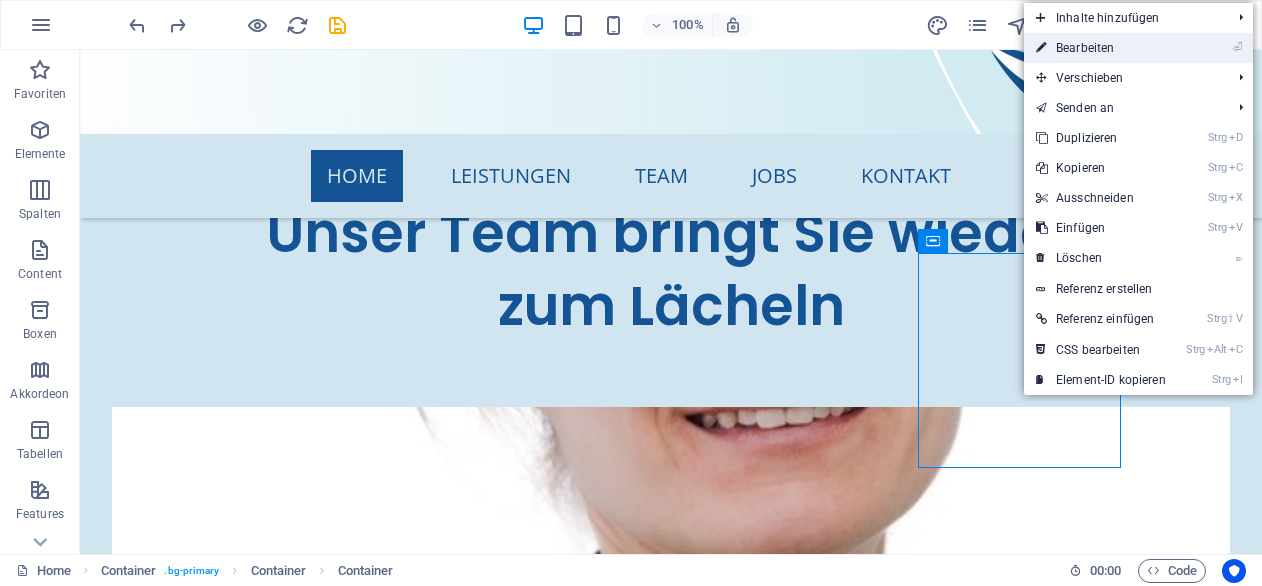 click on "⏎  Bearbeiten" at bounding box center [1101, 48] 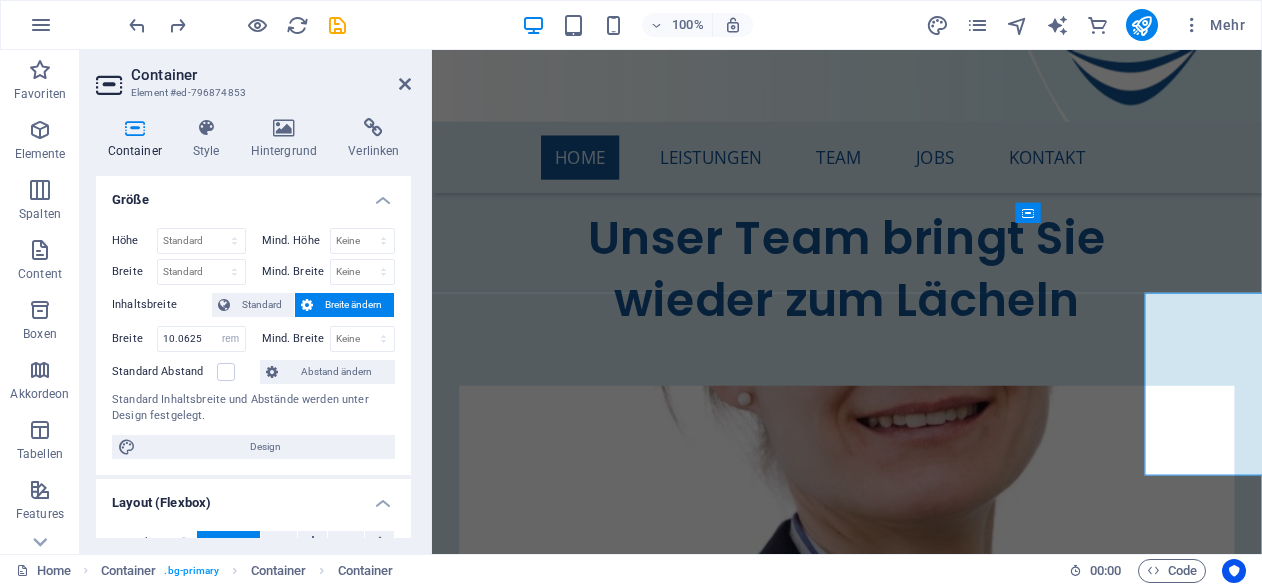 scroll, scrollTop: 8238, scrollLeft: 0, axis: vertical 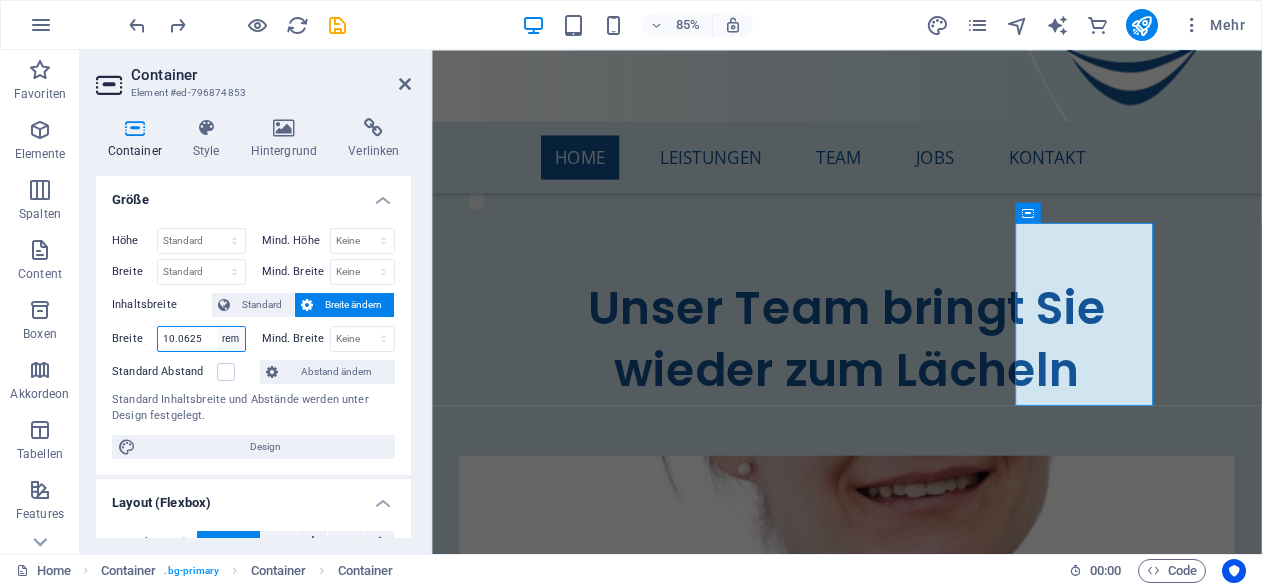 click on "Standard px rem % em vh vw" at bounding box center [231, 339] 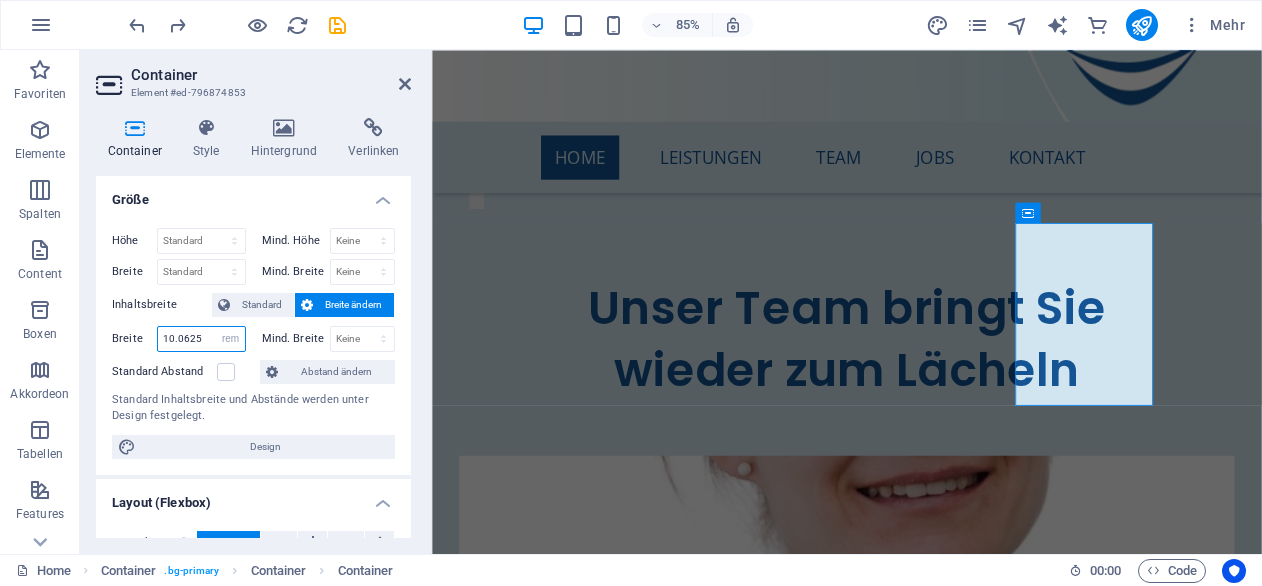 select on "px" 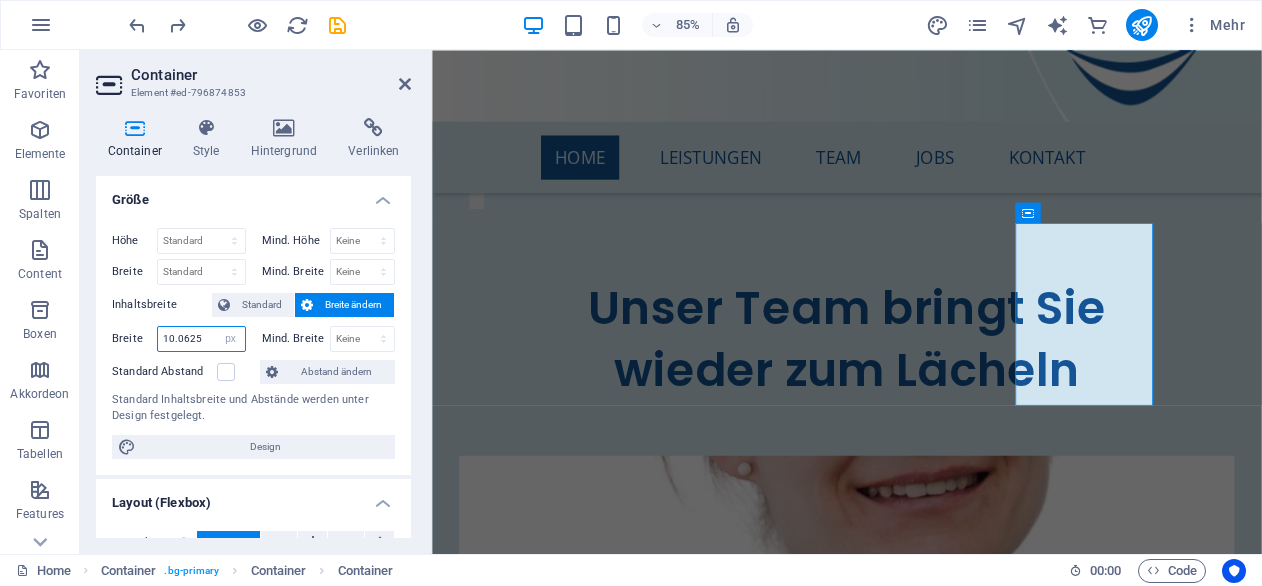 click on "Standard px rem % em vh vw" at bounding box center [231, 339] 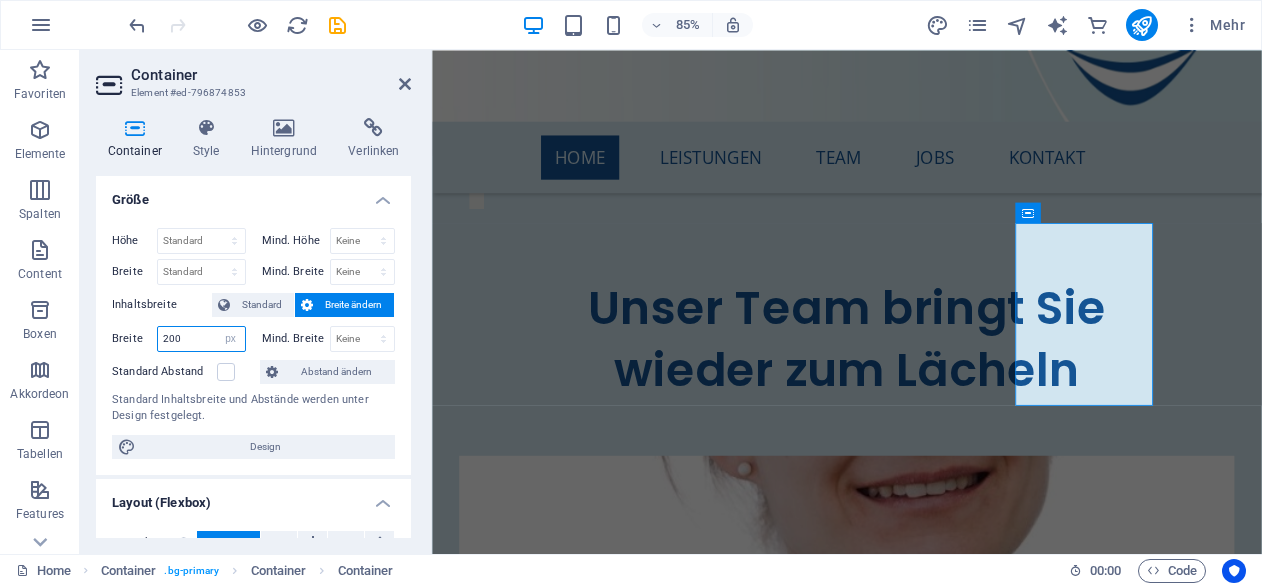 type on "200" 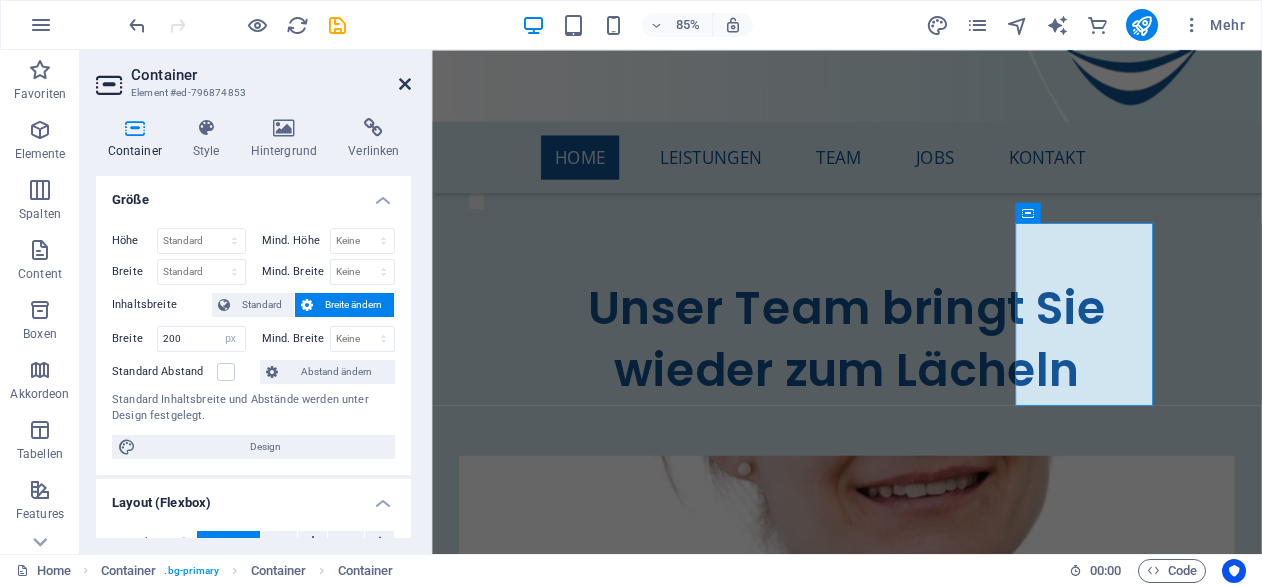 click at bounding box center (405, 84) 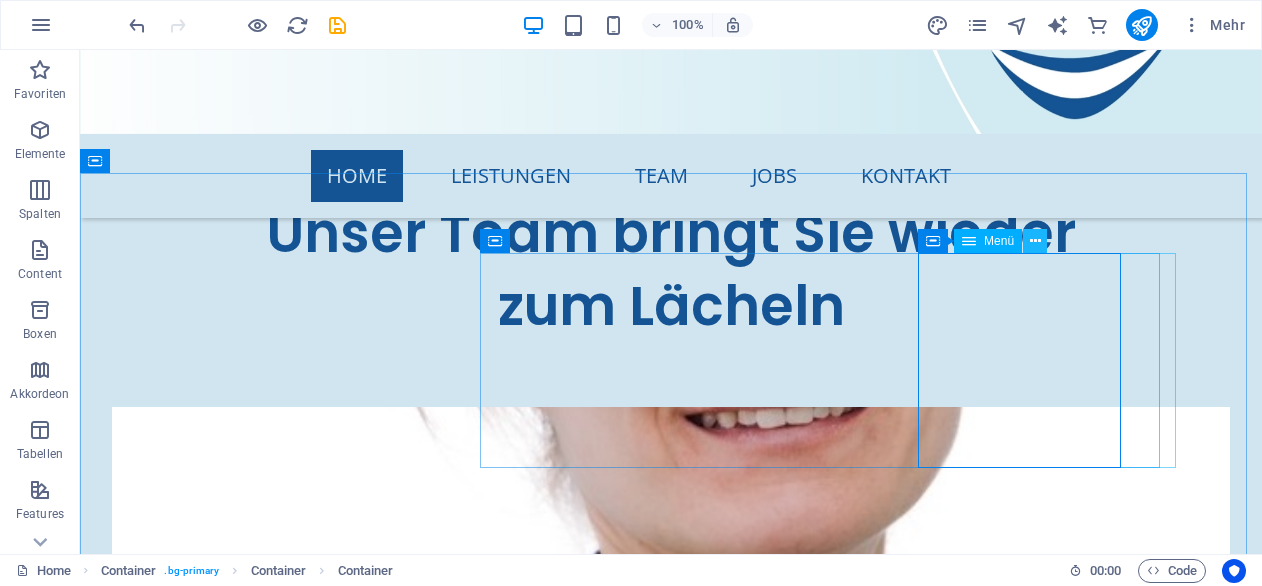 click at bounding box center [1035, 241] 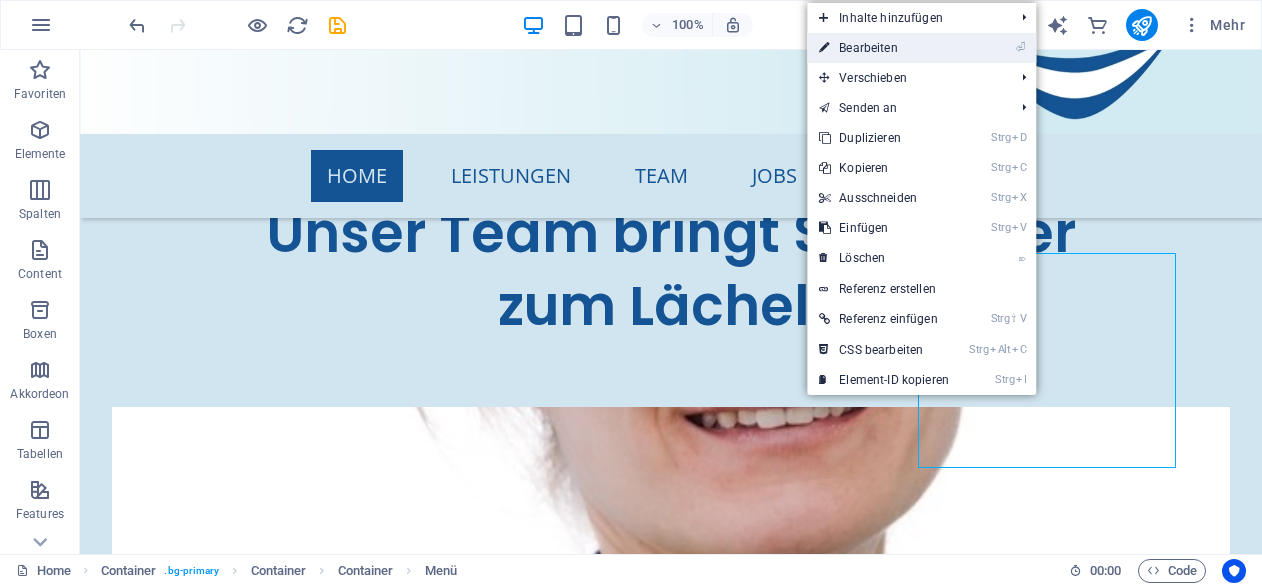 click on "⏎  Bearbeiten" at bounding box center (884, 48) 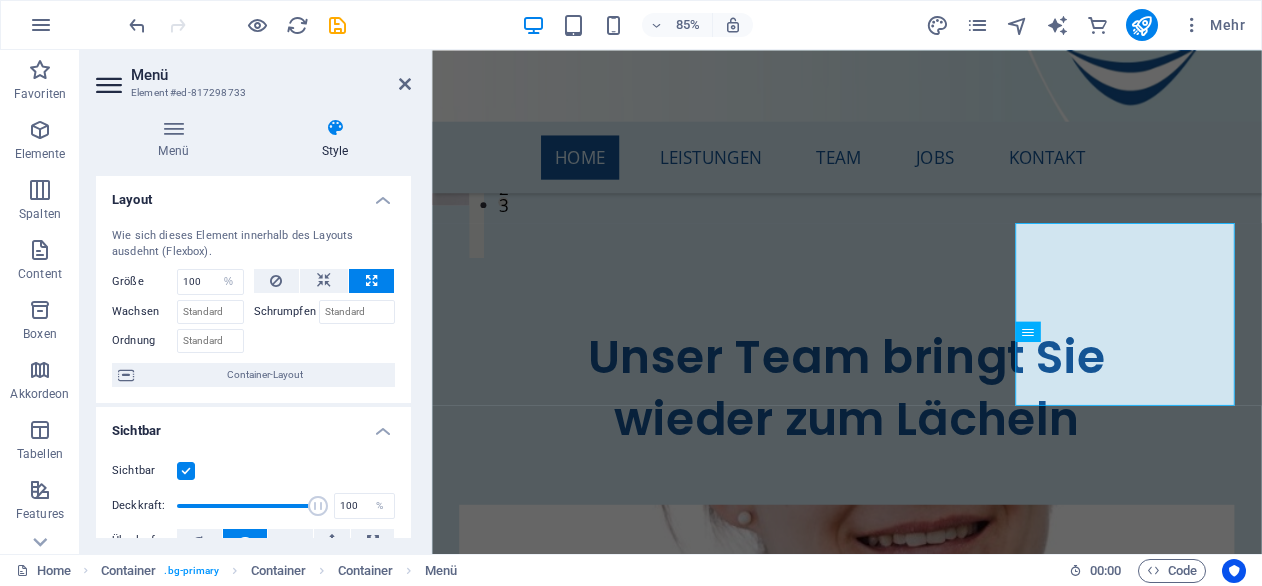 scroll, scrollTop: 8238, scrollLeft: 0, axis: vertical 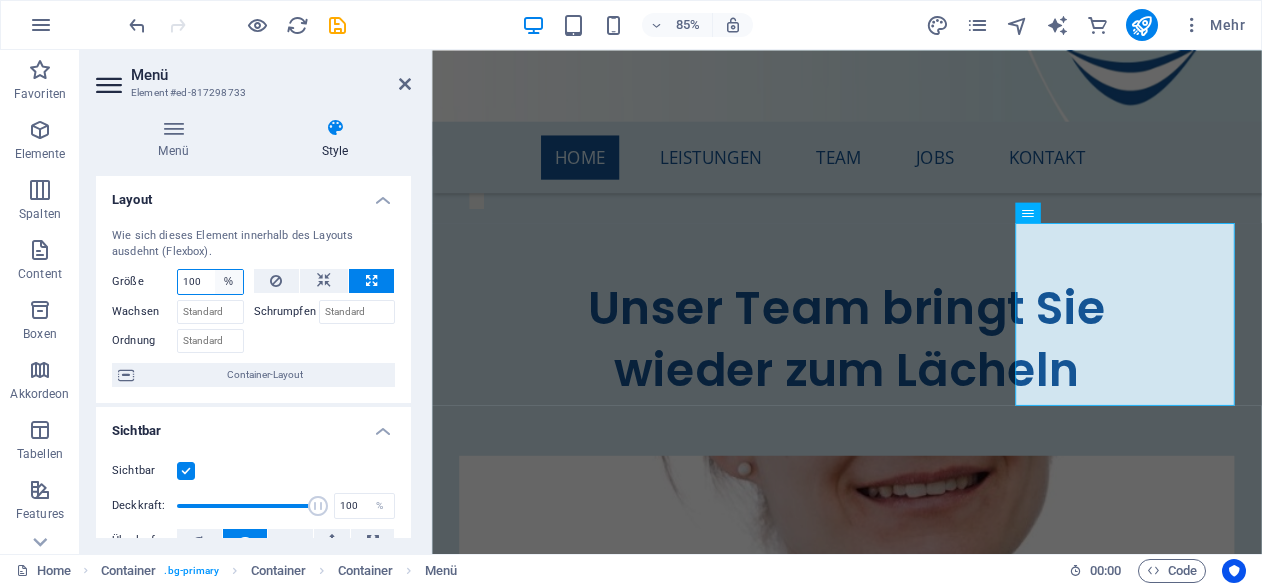 click on "Standard auto px % 1/1 1/2 1/3 1/4 1/5 1/6 1/7 1/8 1/9 1/10" at bounding box center (229, 282) 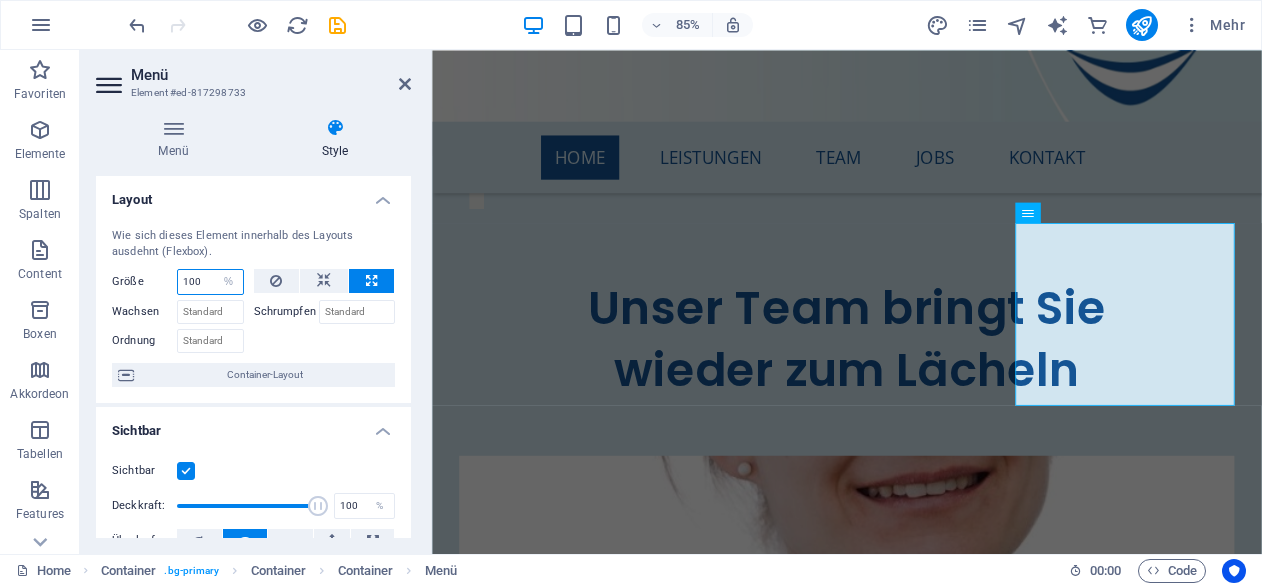 select on "px" 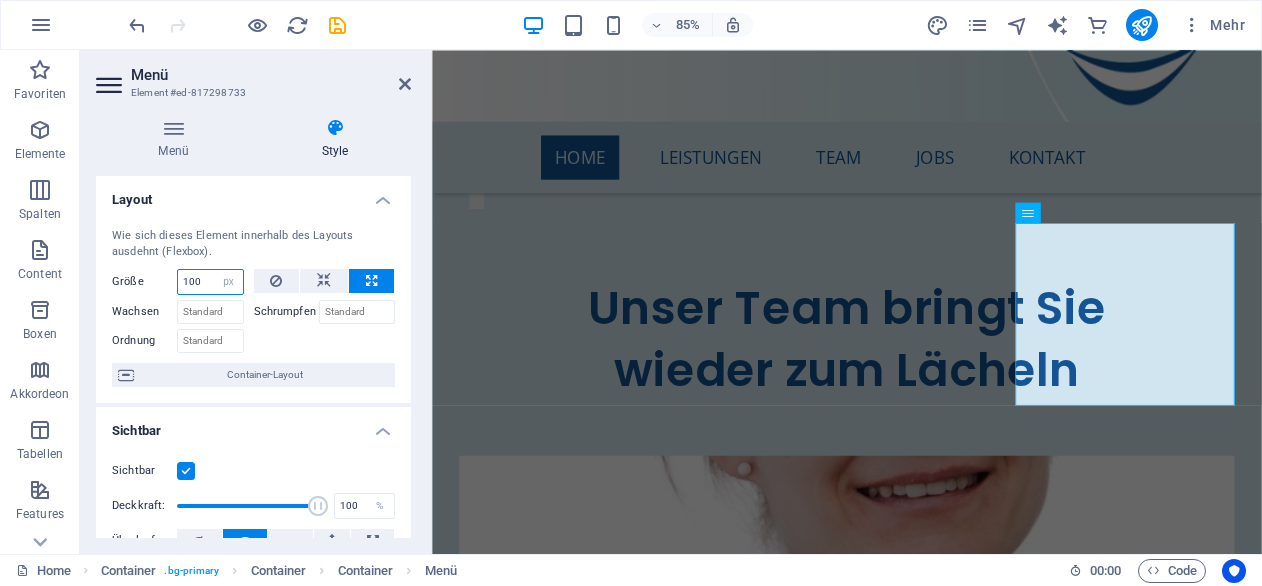 click on "Standard auto px % 1/1 1/2 1/3 1/4 1/5 1/6 1/7 1/8 1/9 1/10" at bounding box center (229, 282) 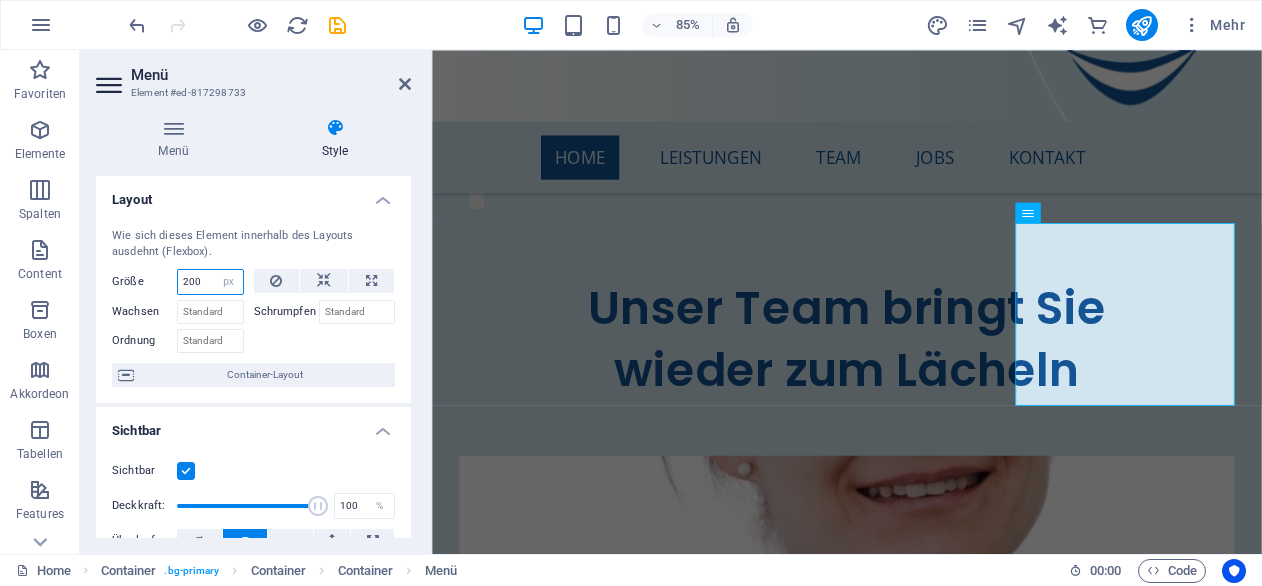 type on "200" 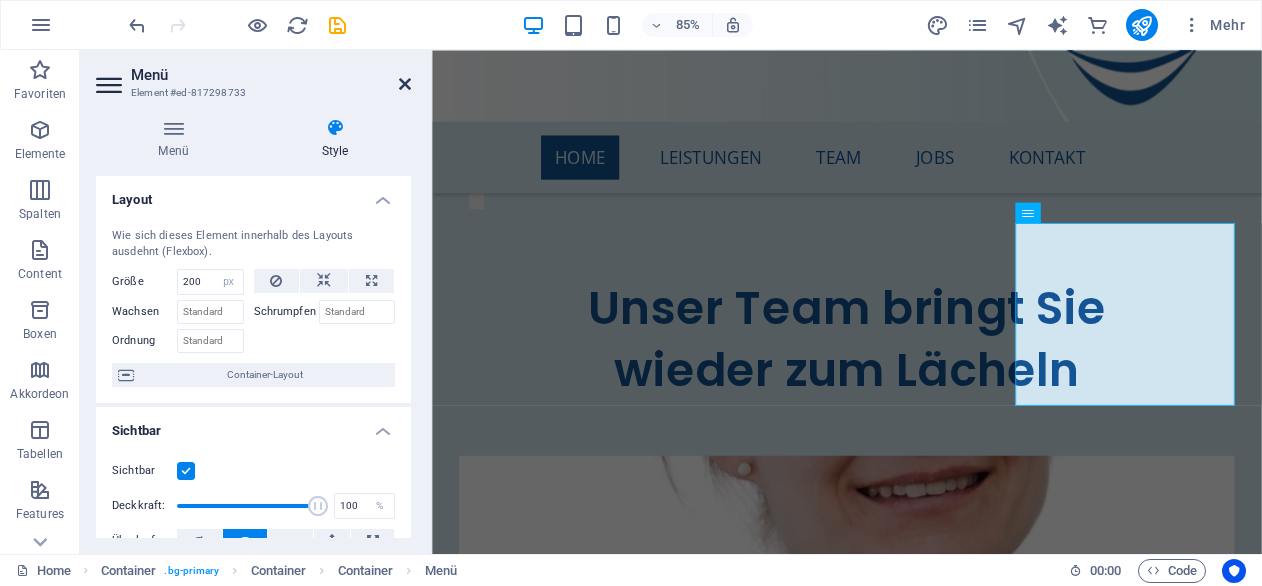 click at bounding box center [405, 84] 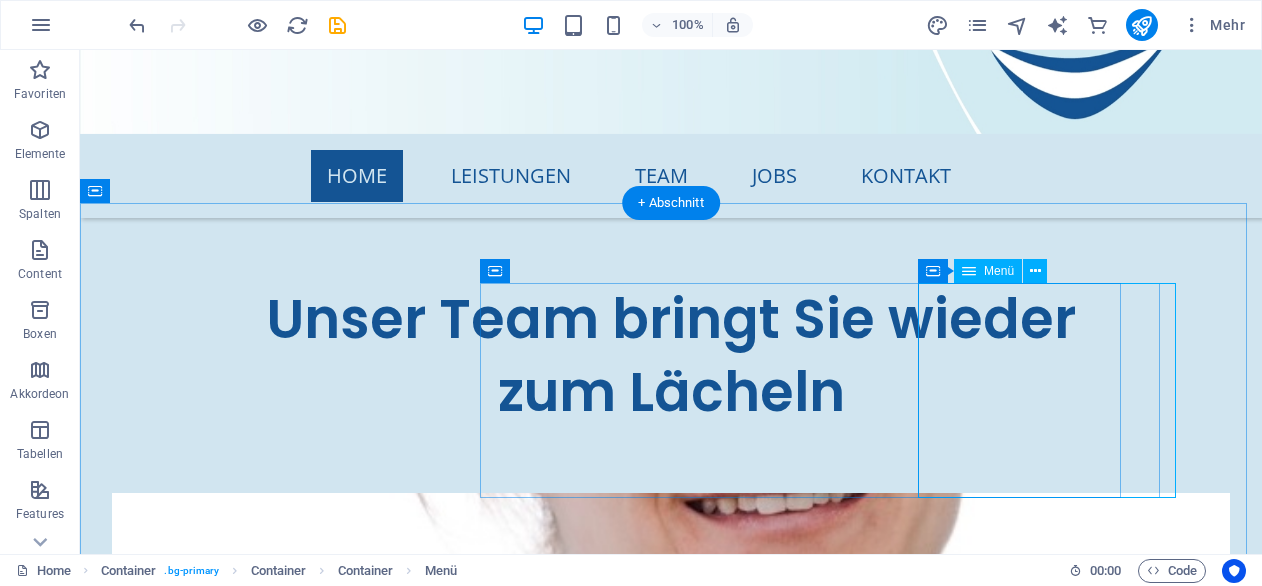 scroll, scrollTop: 8154, scrollLeft: 0, axis: vertical 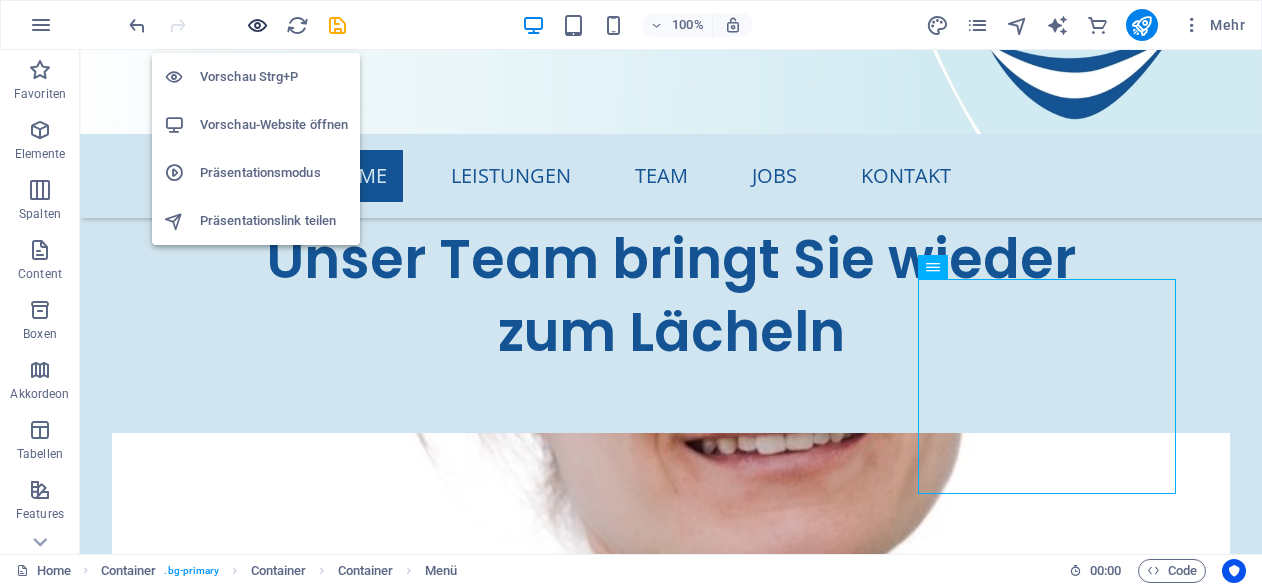 click at bounding box center [257, 25] 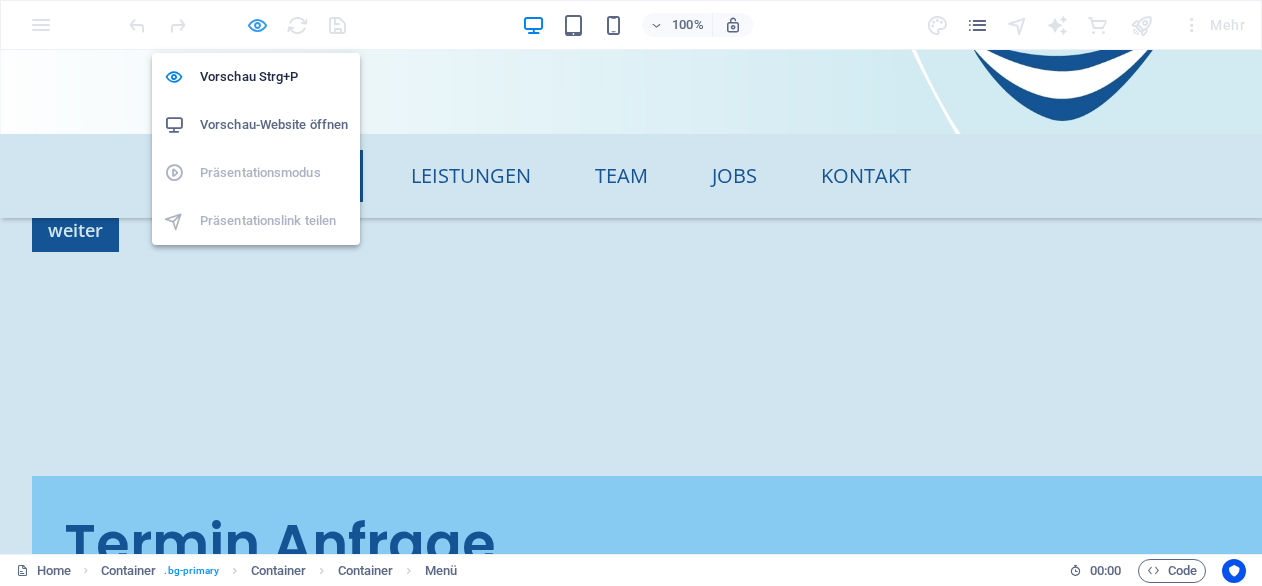 scroll, scrollTop: 7205, scrollLeft: 0, axis: vertical 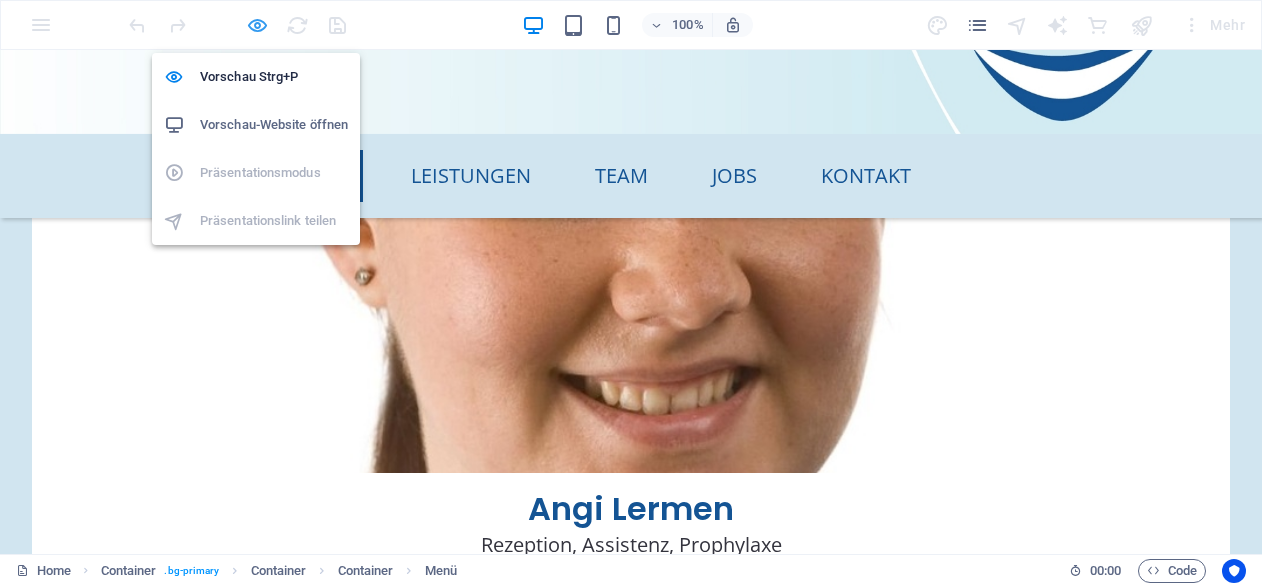click at bounding box center [257, 25] 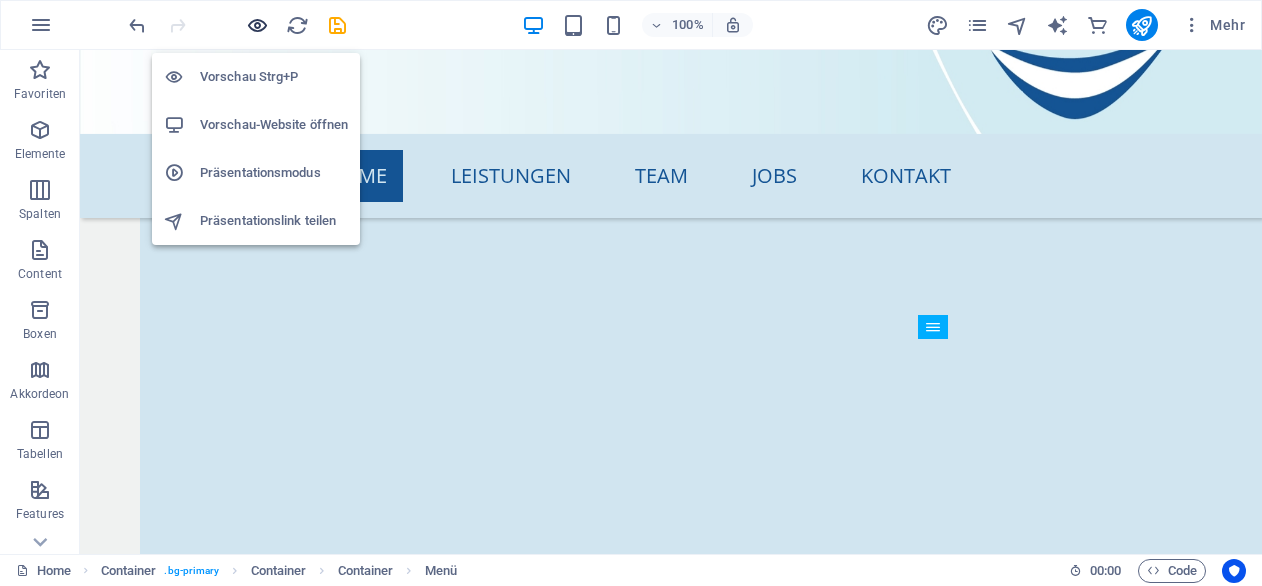 scroll, scrollTop: 8154, scrollLeft: 0, axis: vertical 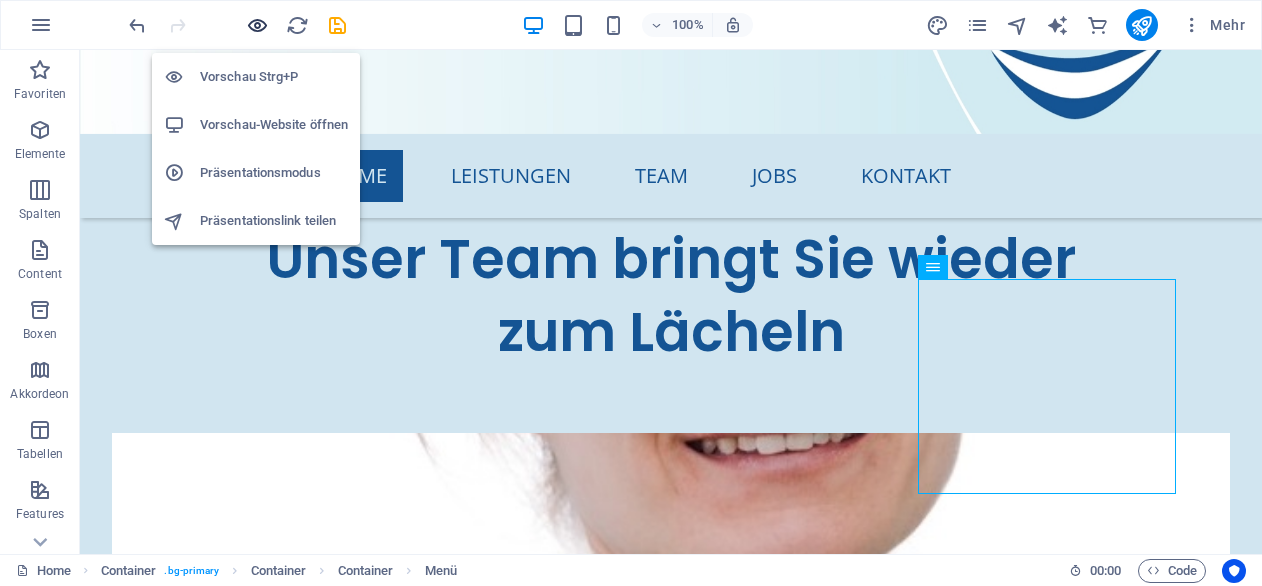 click at bounding box center [257, 25] 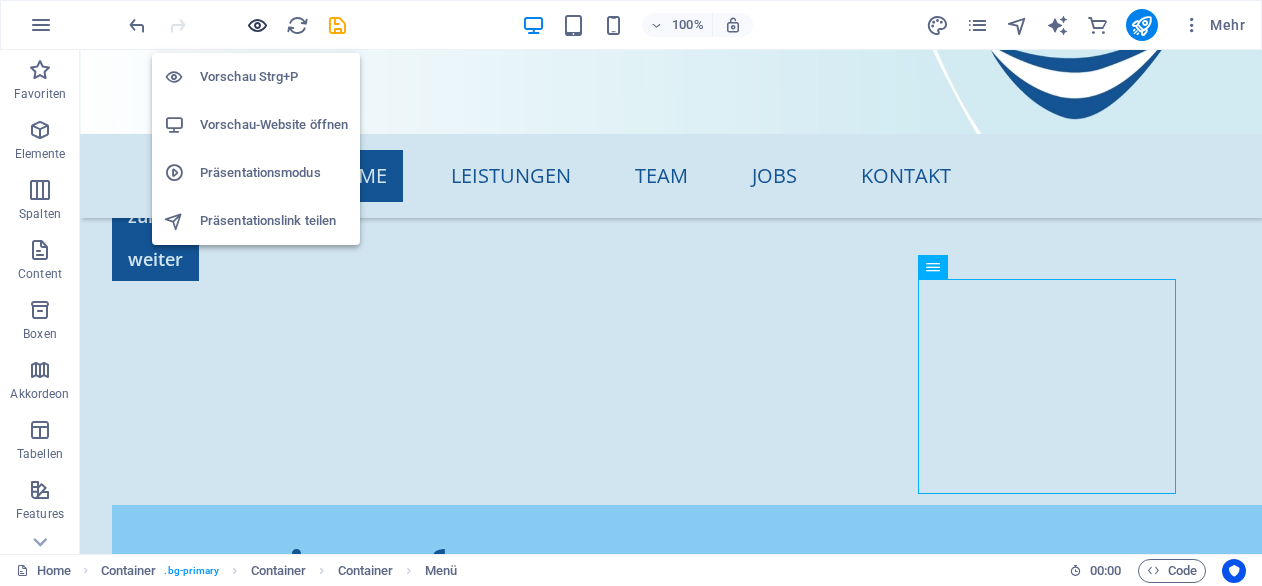 scroll, scrollTop: 7205, scrollLeft: 0, axis: vertical 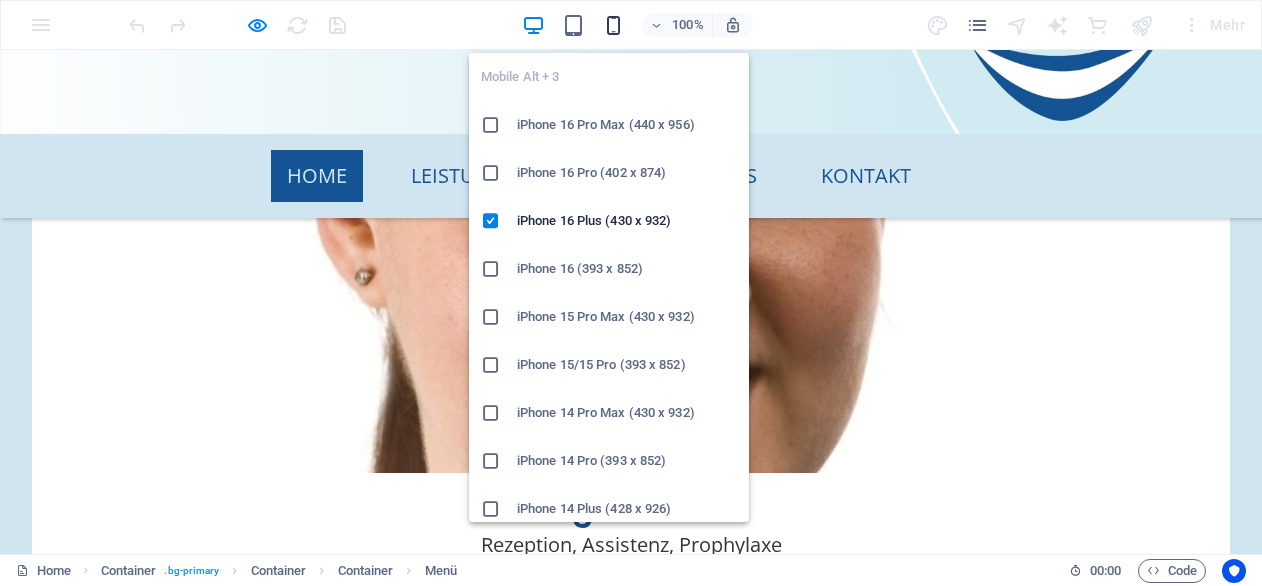 click at bounding box center [613, 25] 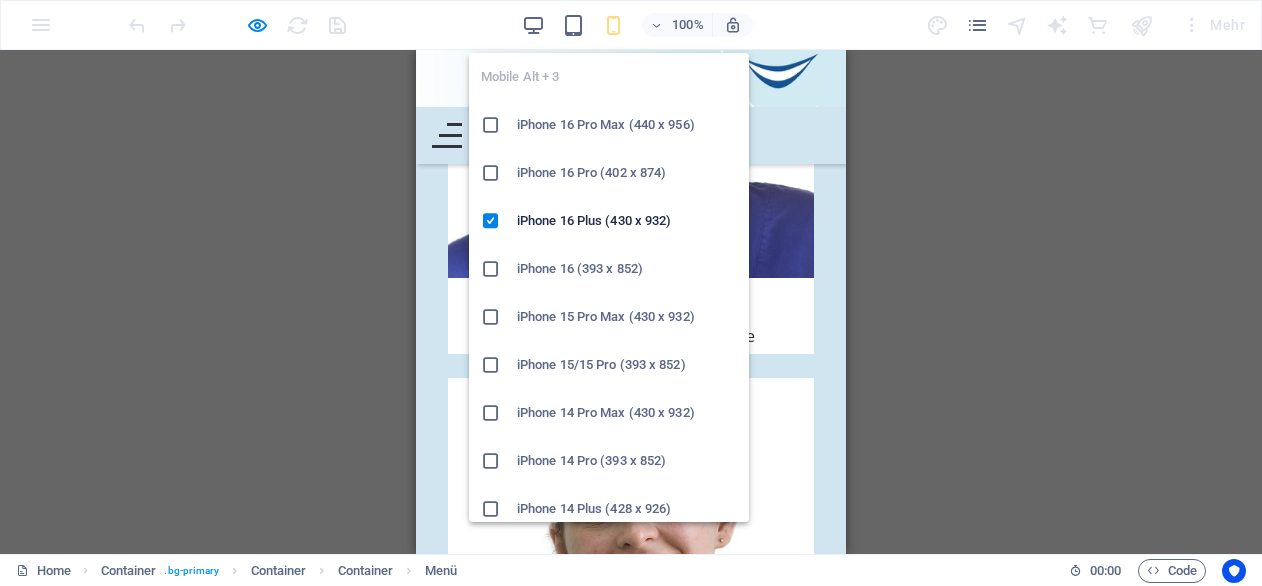 scroll, scrollTop: 10738, scrollLeft: 0, axis: vertical 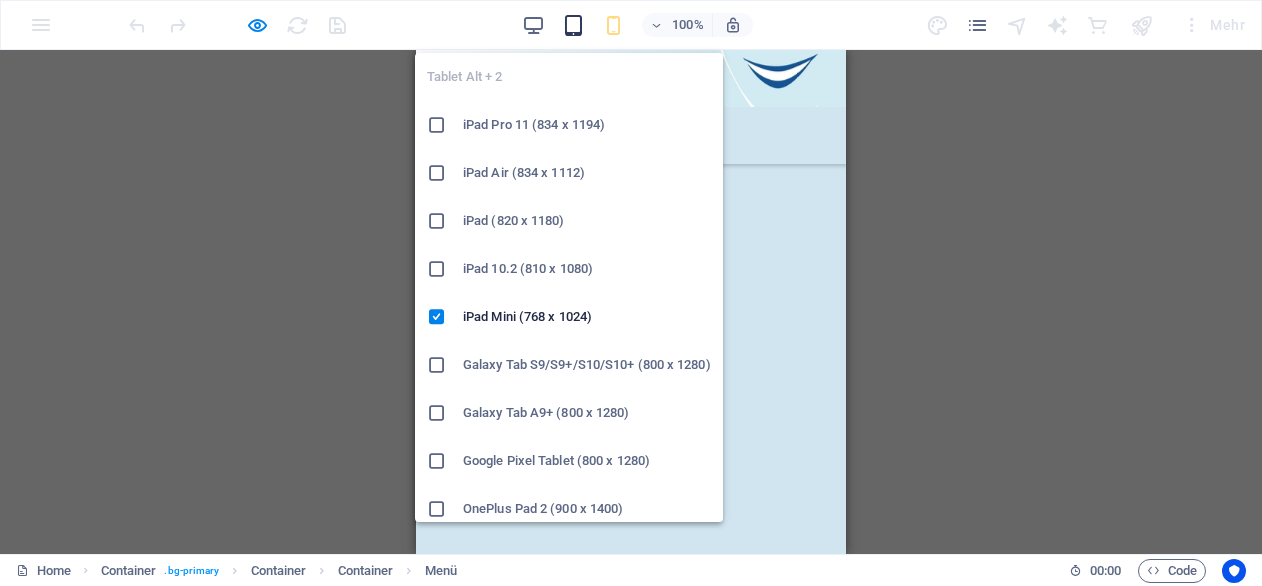 click at bounding box center (573, 25) 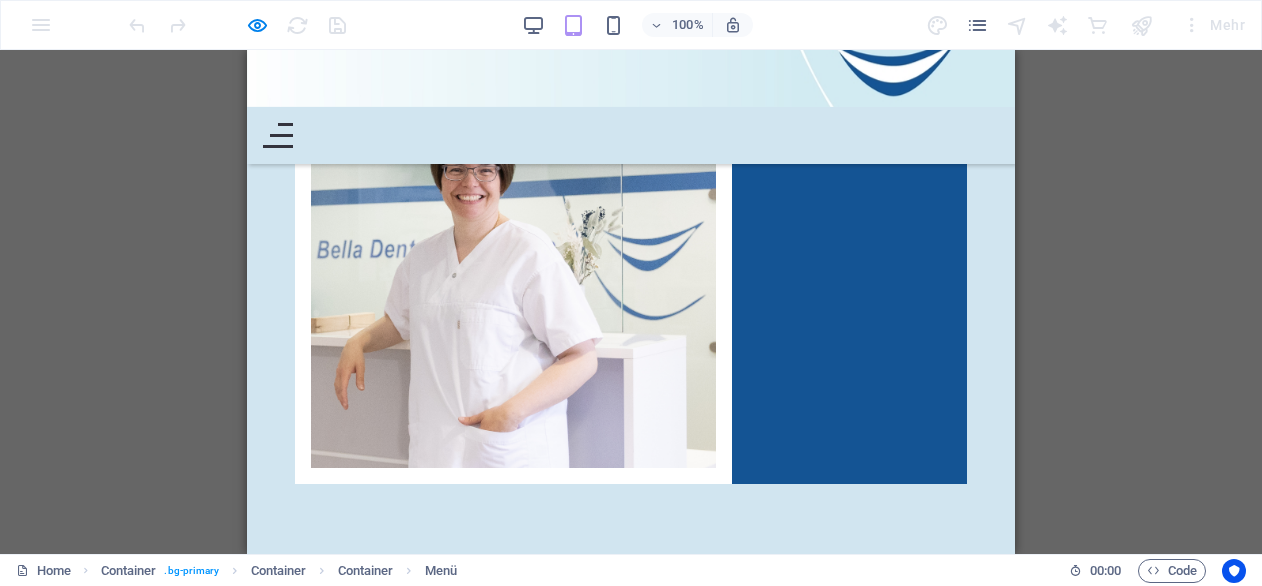 scroll, scrollTop: 9028, scrollLeft: 0, axis: vertical 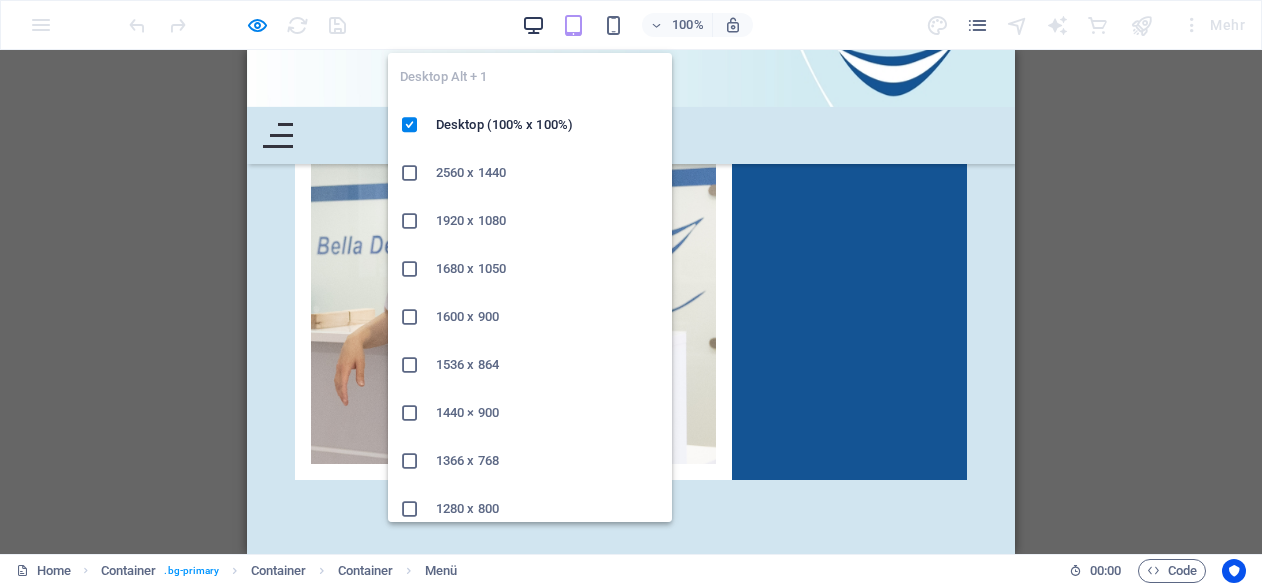 click at bounding box center (533, 25) 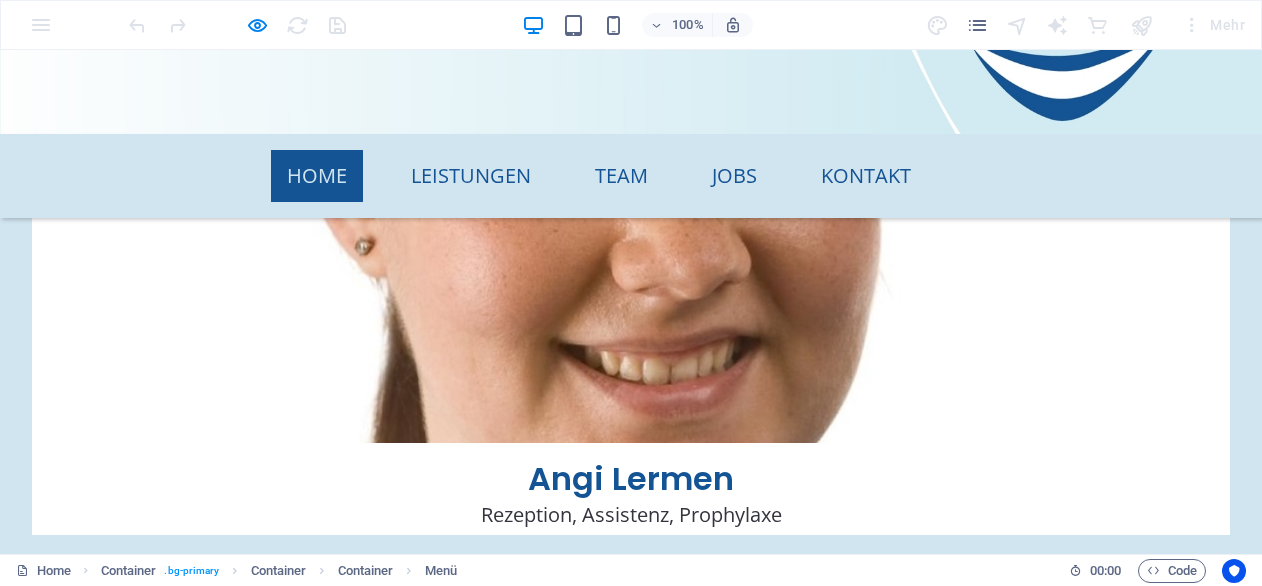 scroll, scrollTop: 7233, scrollLeft: 0, axis: vertical 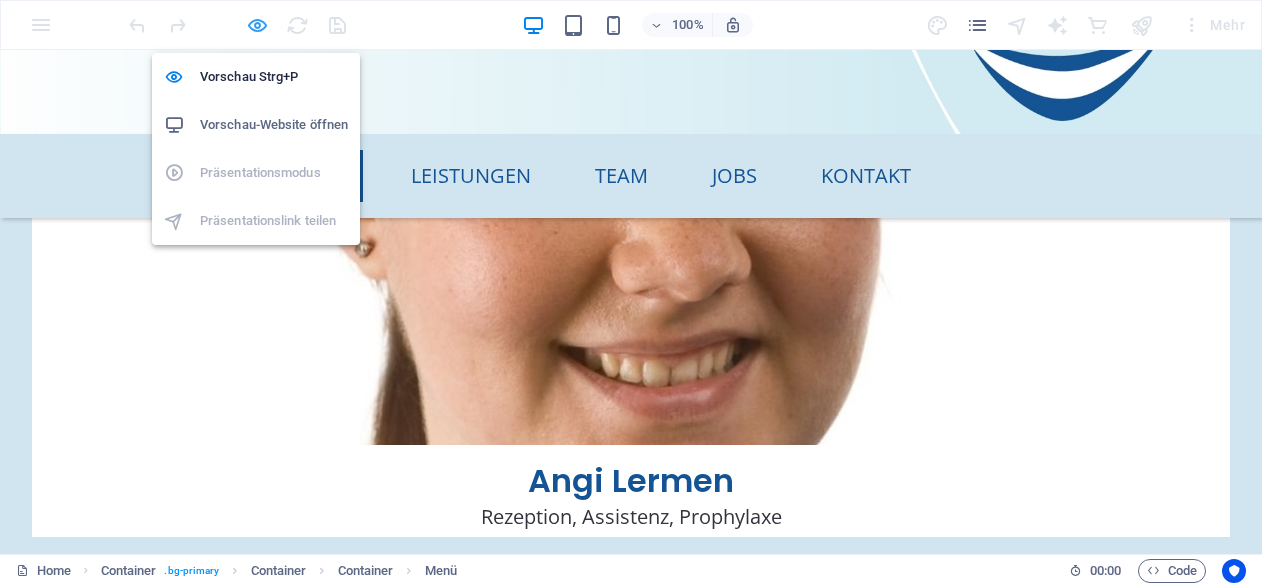 click at bounding box center (257, 25) 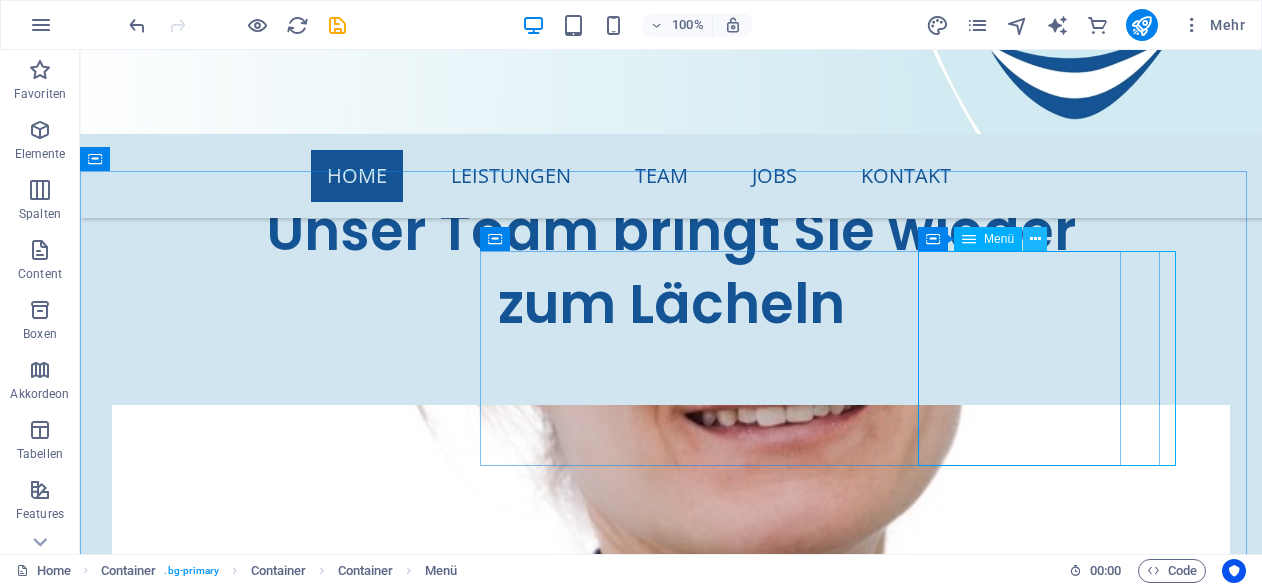 click at bounding box center [1035, 239] 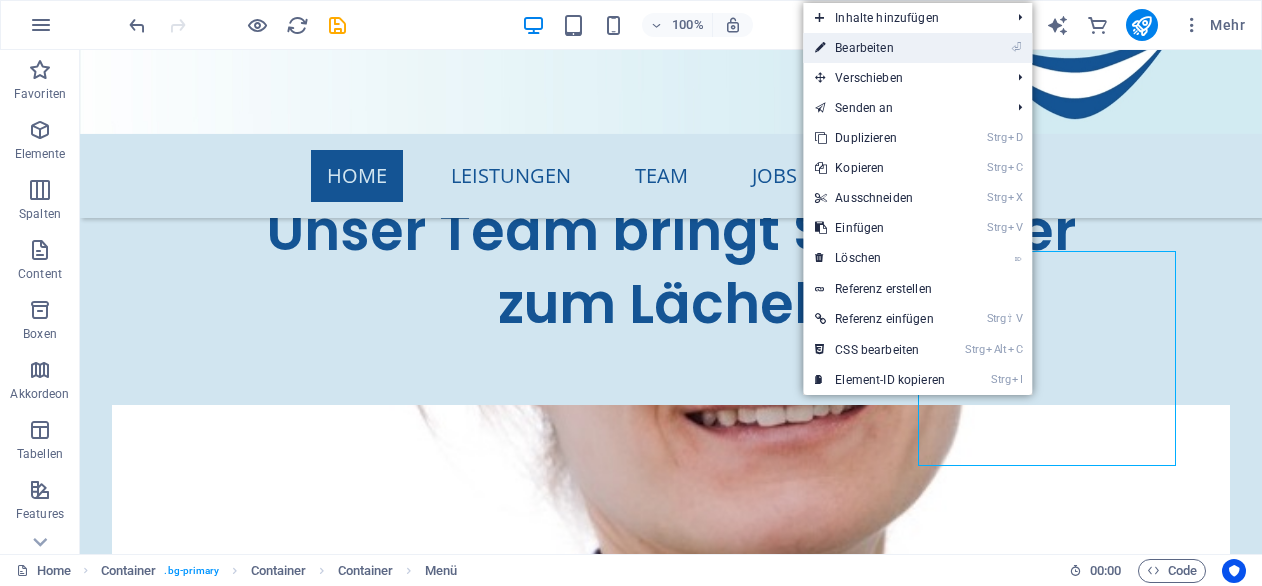 click on "⏎  Bearbeiten" at bounding box center (880, 48) 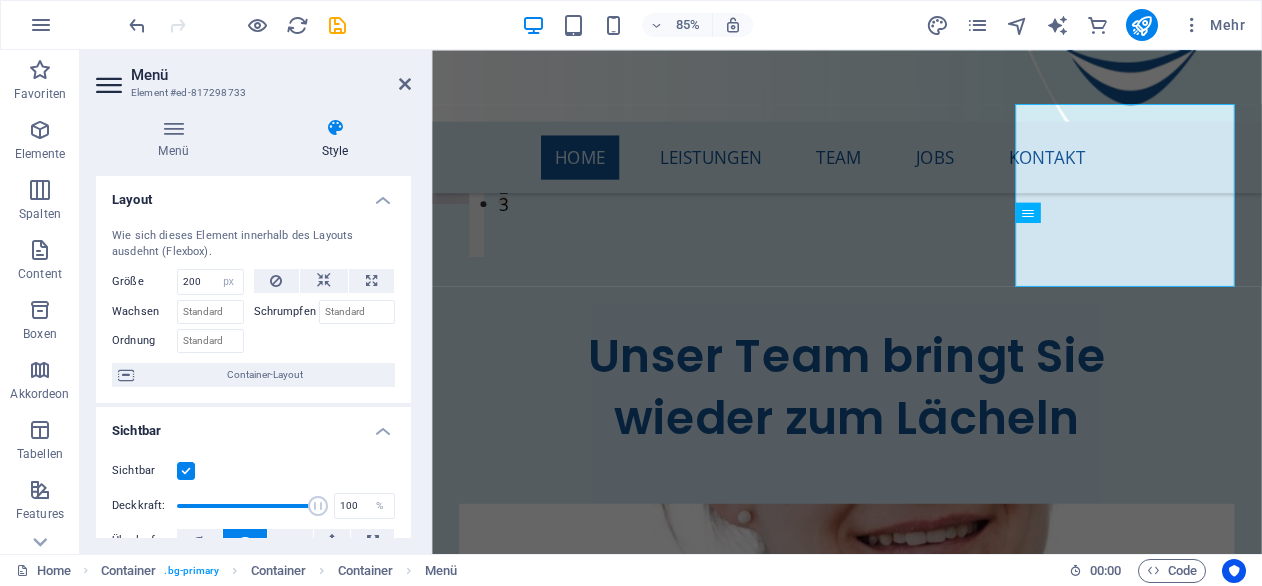 scroll, scrollTop: 8238, scrollLeft: 0, axis: vertical 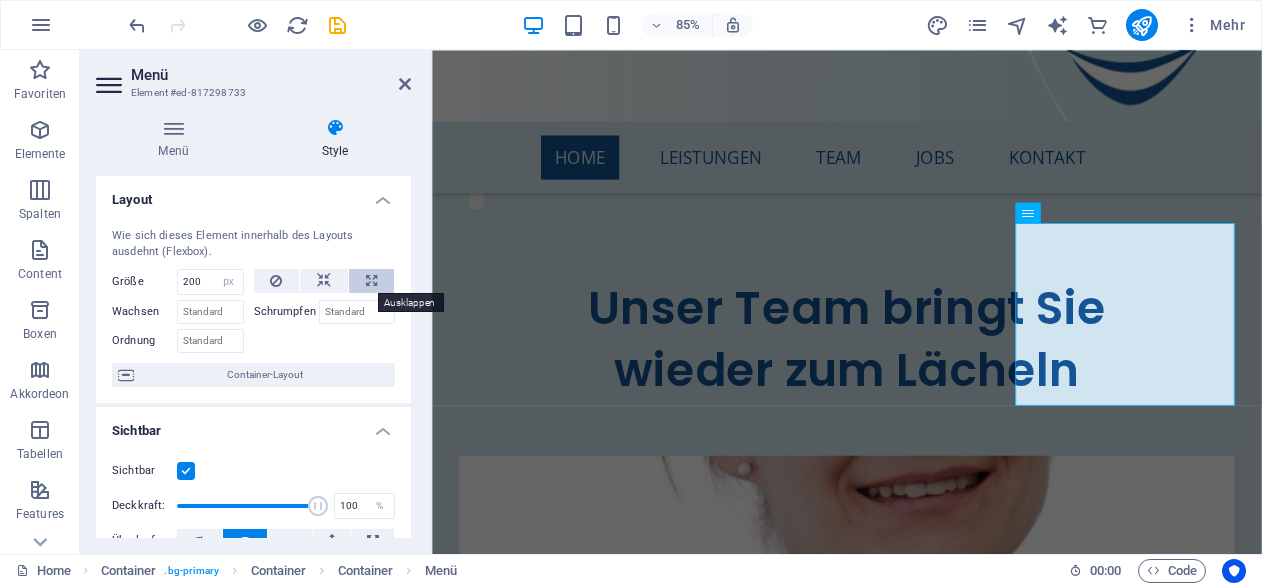 click at bounding box center (371, 281) 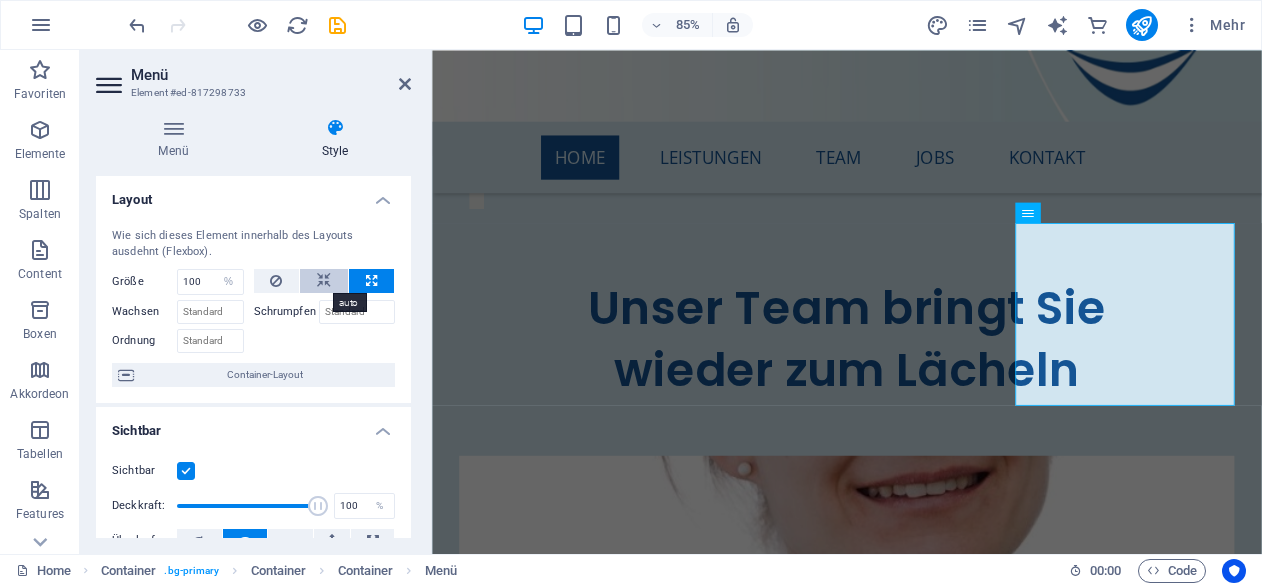 click at bounding box center [324, 281] 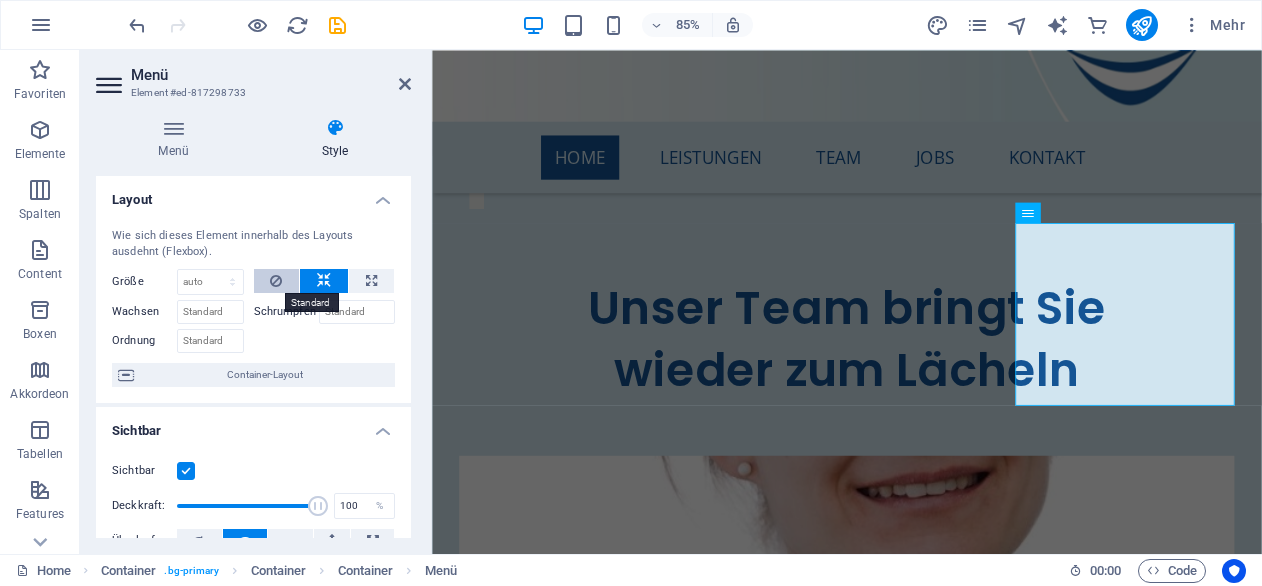 click at bounding box center (277, 281) 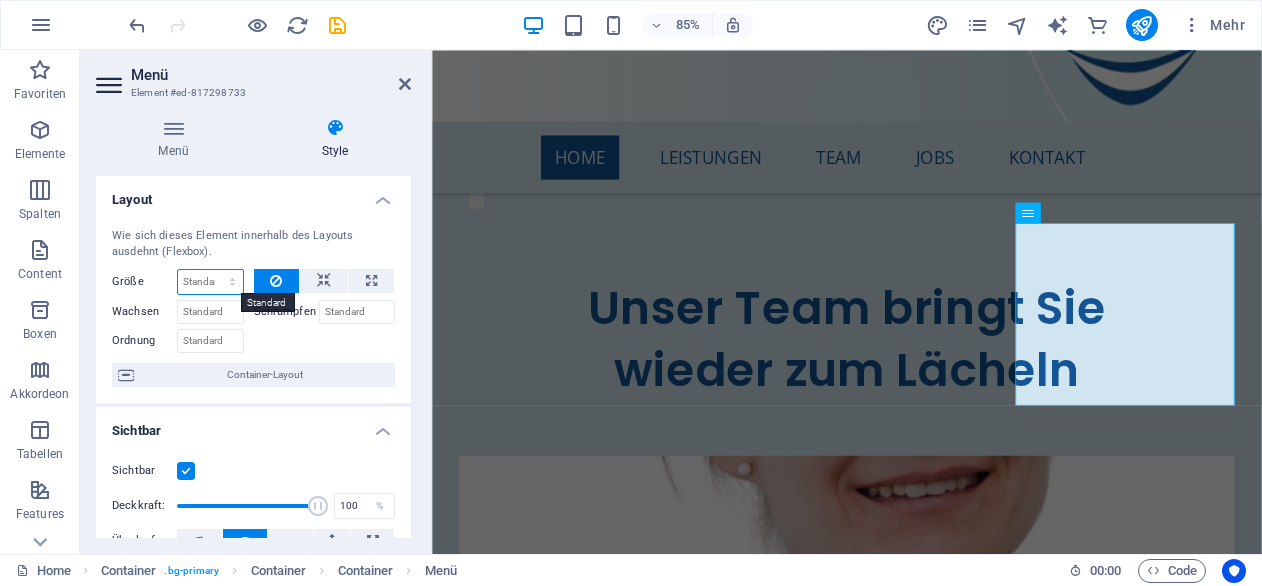 click on "Standard auto px % 1/1 1/2 1/3 1/4 1/5 1/6 1/7 1/8 1/9 1/10" at bounding box center [210, 282] 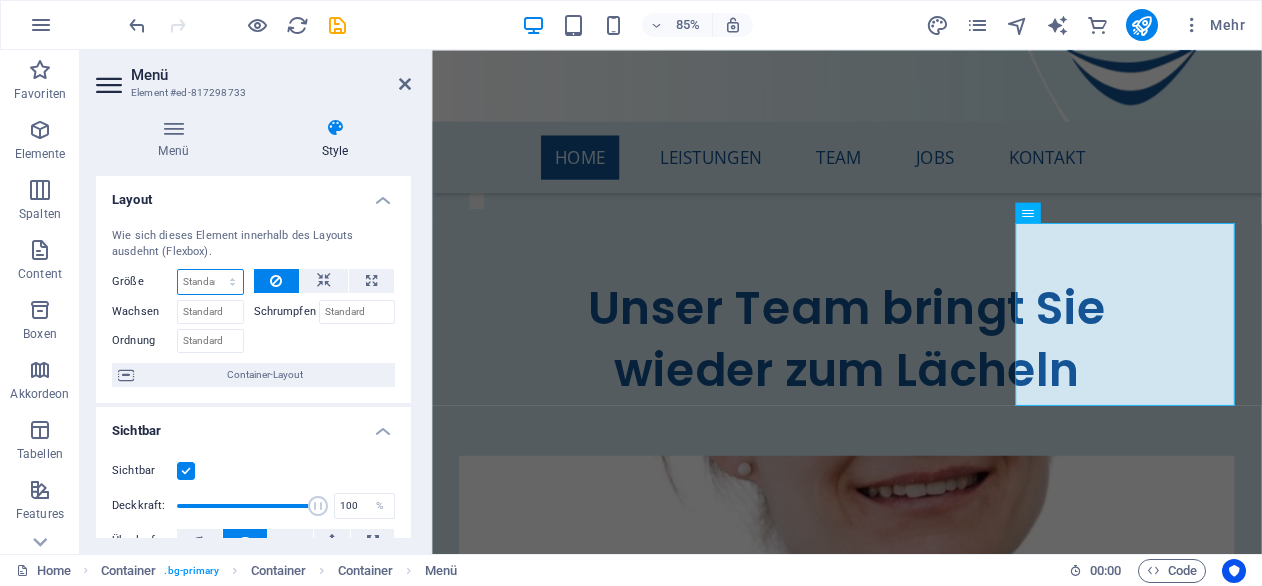select on "px" 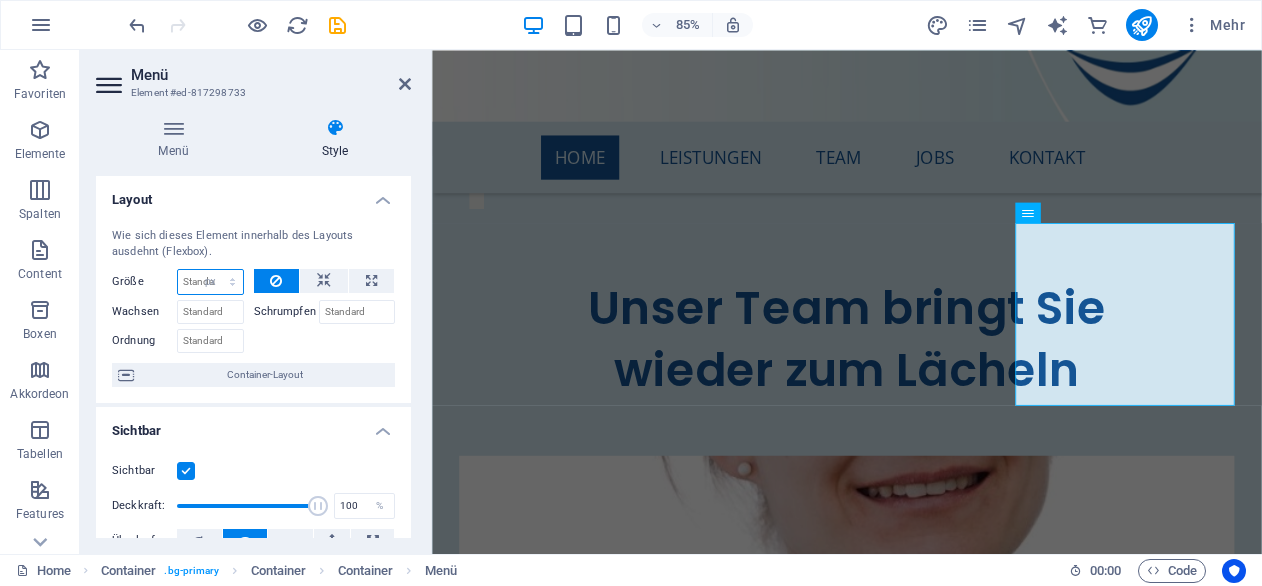 click on "Standard auto px % 1/1 1/2 1/3 1/4 1/5 1/6 1/7 1/8 1/9 1/10" at bounding box center (210, 282) 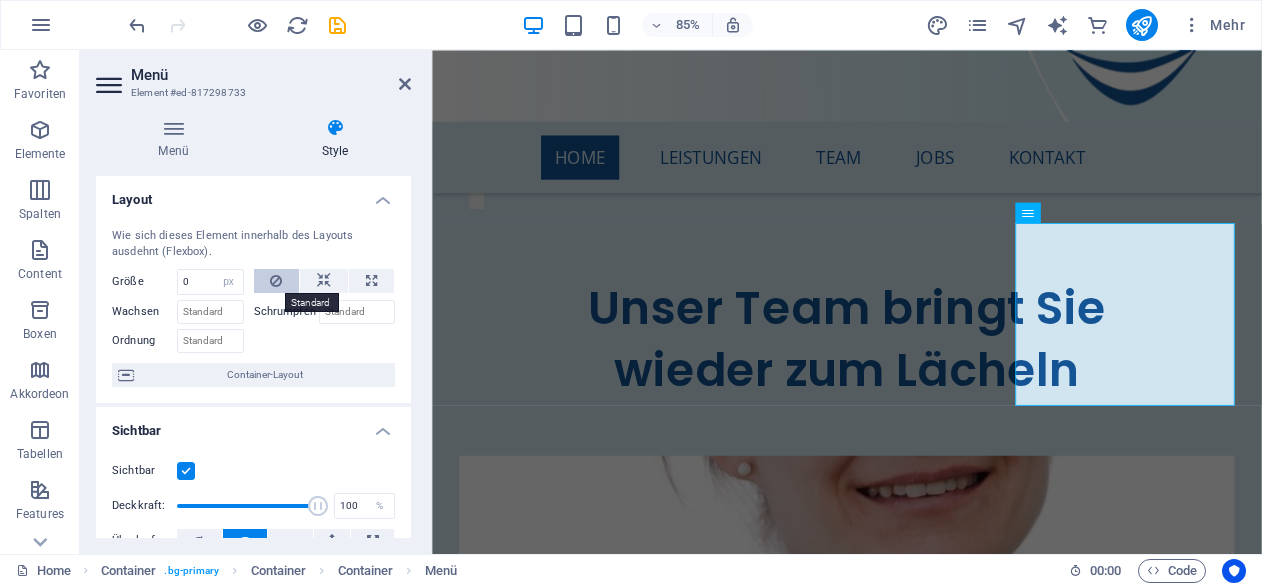 click at bounding box center (276, 281) 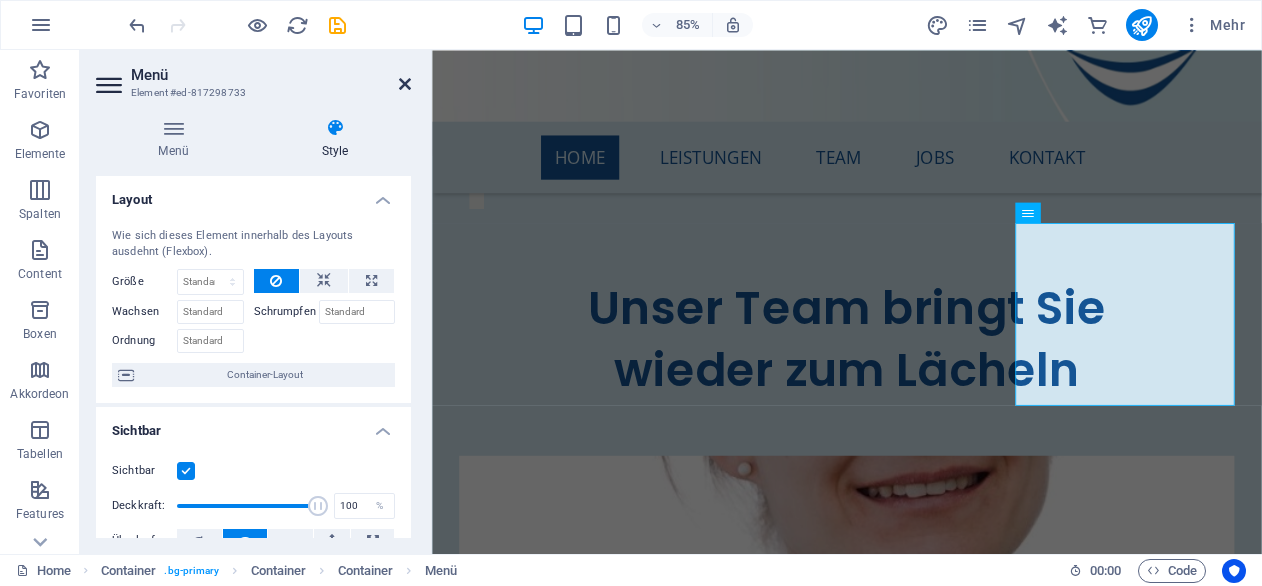 click at bounding box center [405, 84] 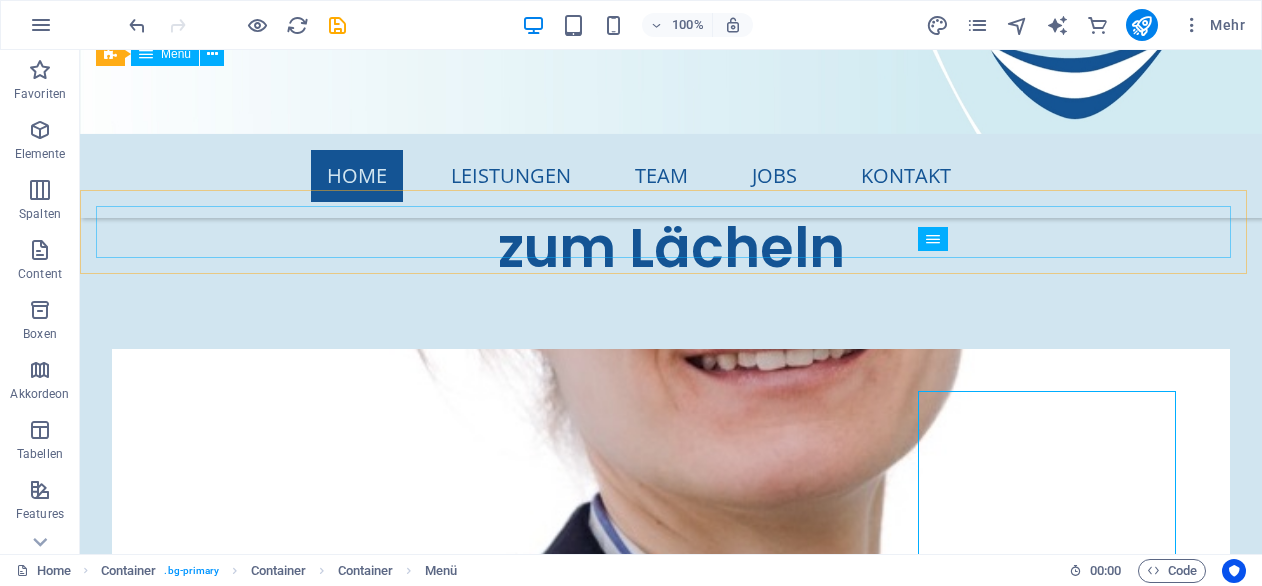 scroll, scrollTop: 8182, scrollLeft: 0, axis: vertical 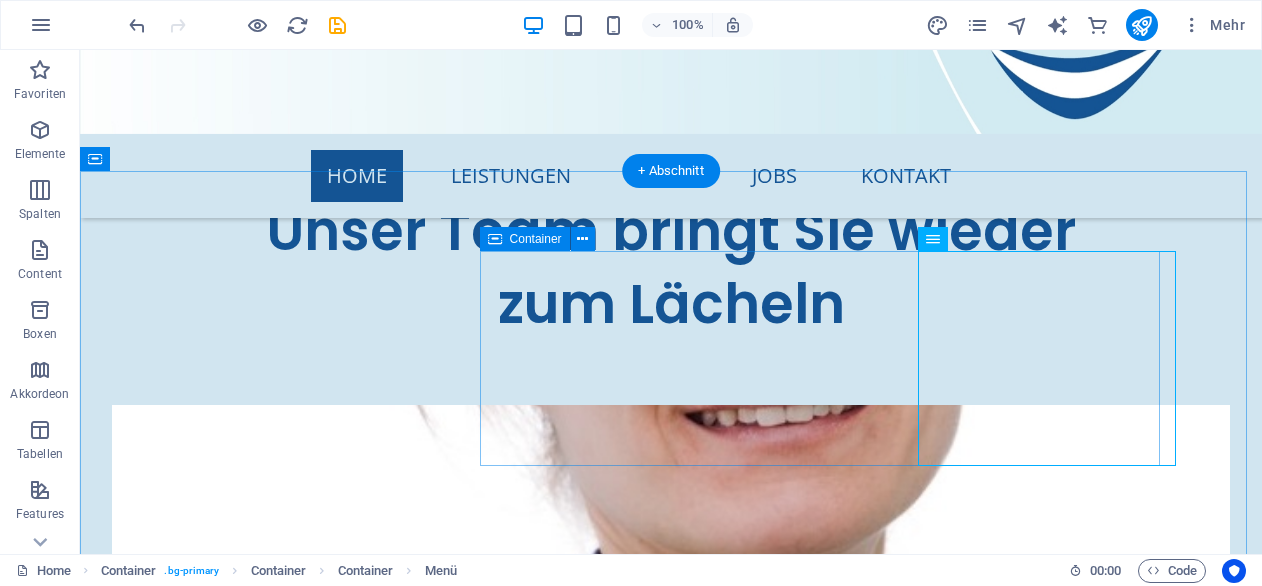 click on "[STREET] [NUMBER] [POSTAL_CODE] [CITY] [STREET] [NUMBER] [POSTAL_CODE] [CITY] [PHONE] [EMAIL] [GENERAL] [GENERAL] [GENERAL] [GENERAL] [GENERAL] [GENERAL] [GENERAL] [GENERAL]" at bounding box center [643, 8297] 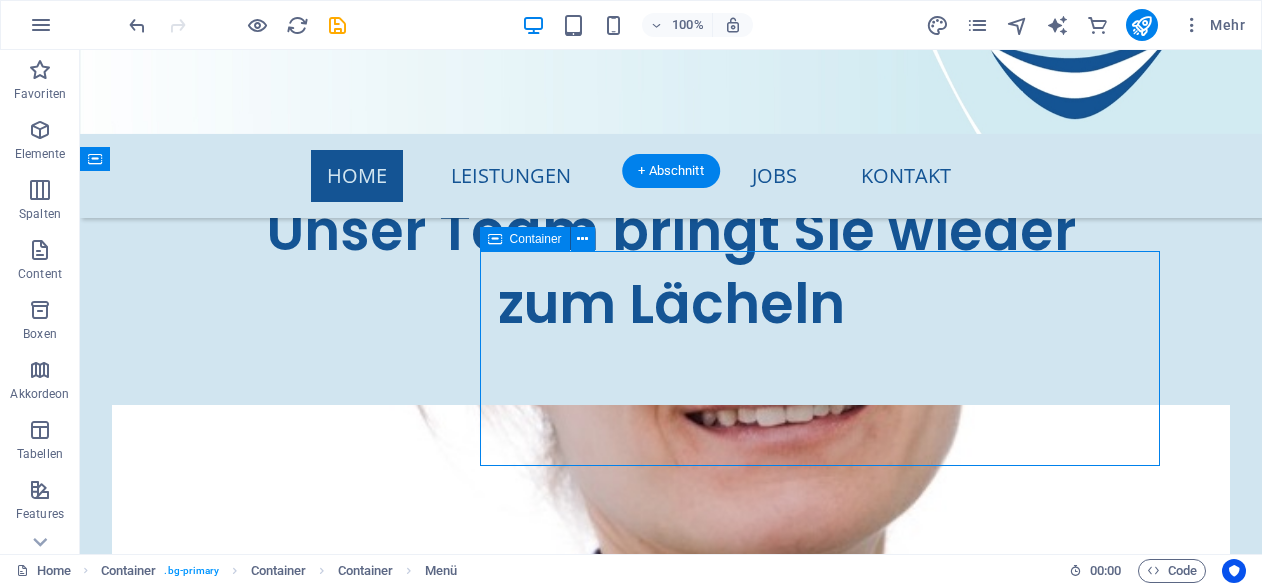 click on "[STREET] [NUMBER] [POSTAL_CODE] [CITY] [STREET] [NUMBER] [POSTAL_CODE] [CITY] [PHONE] [EMAIL] [GENERAL] [GENERAL] [GENERAL] [GENERAL] [GENERAL] [GENERAL] [GENERAL] [GENERAL]" at bounding box center [643, 8297] 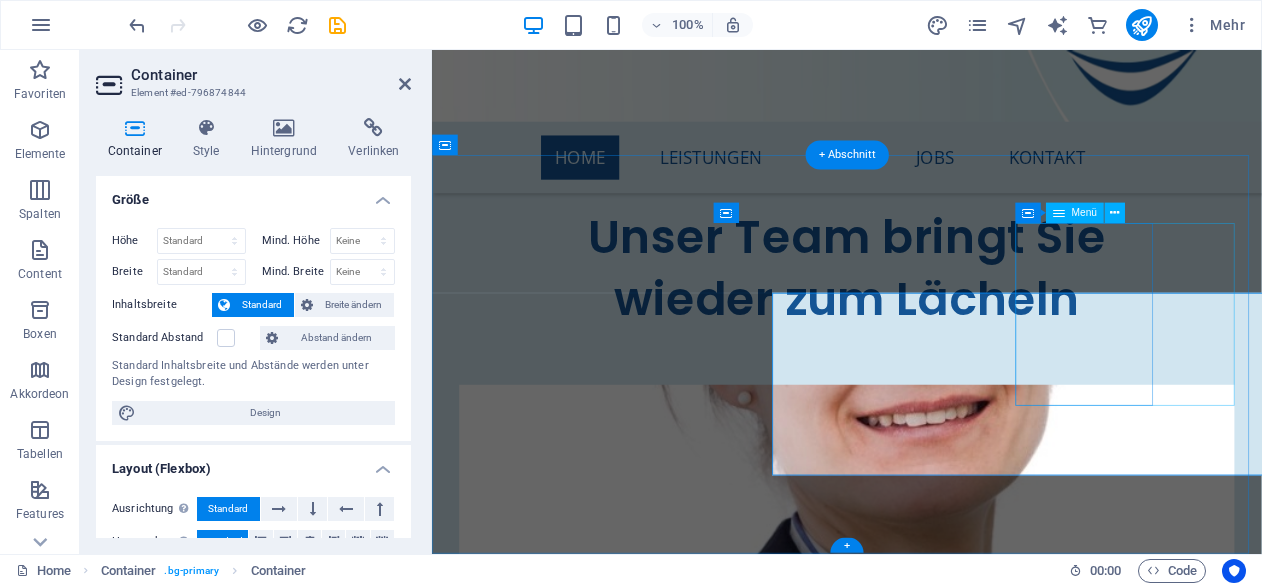 scroll, scrollTop: 8238, scrollLeft: 0, axis: vertical 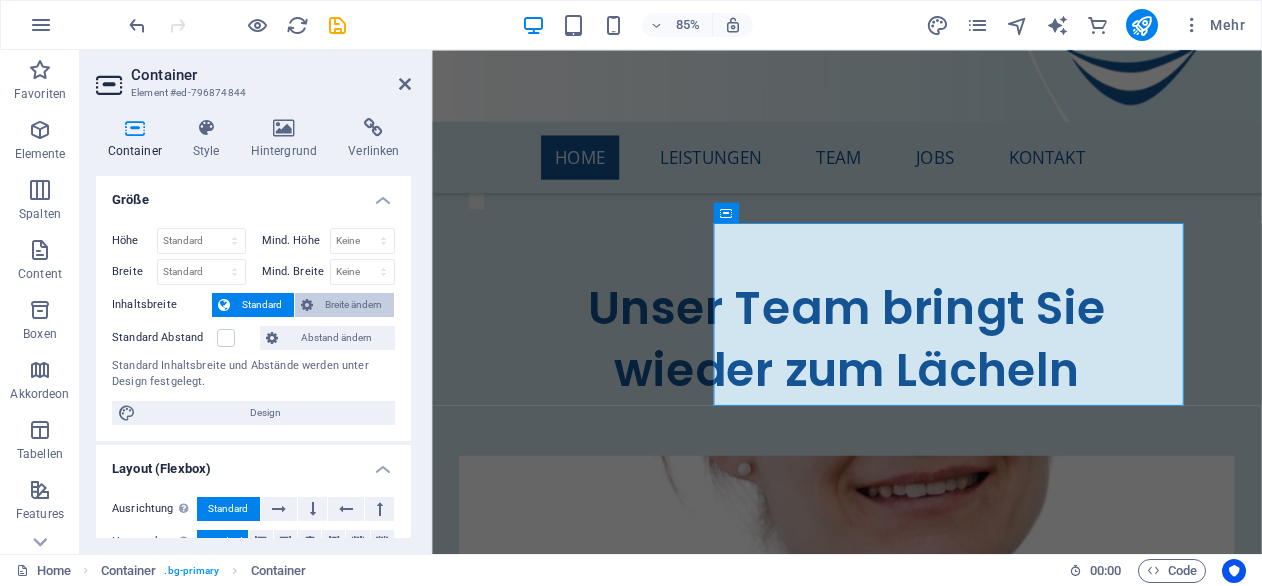 click on "Breite ändern" at bounding box center (353, 305) 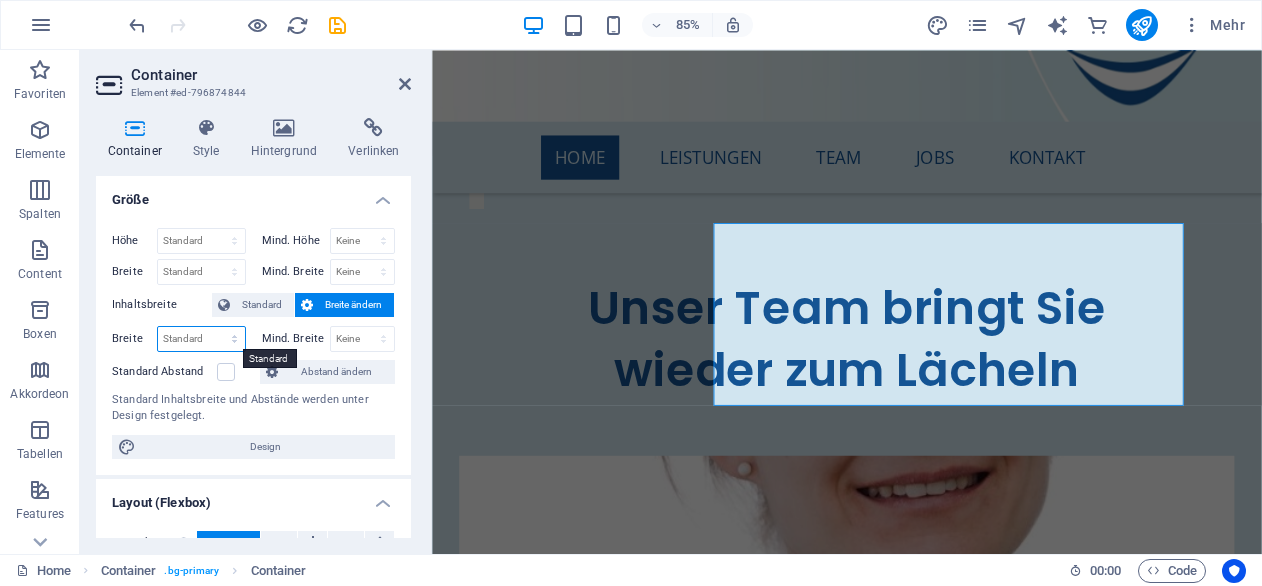 click on "Standard px rem % em vh vw" at bounding box center [201, 339] 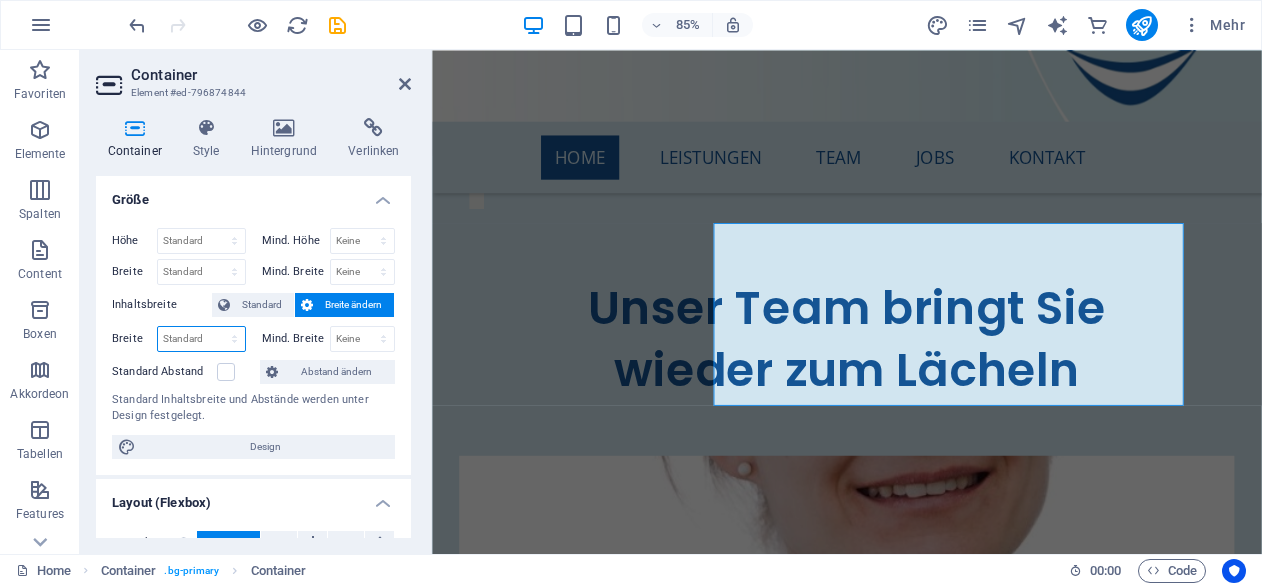 select on "%" 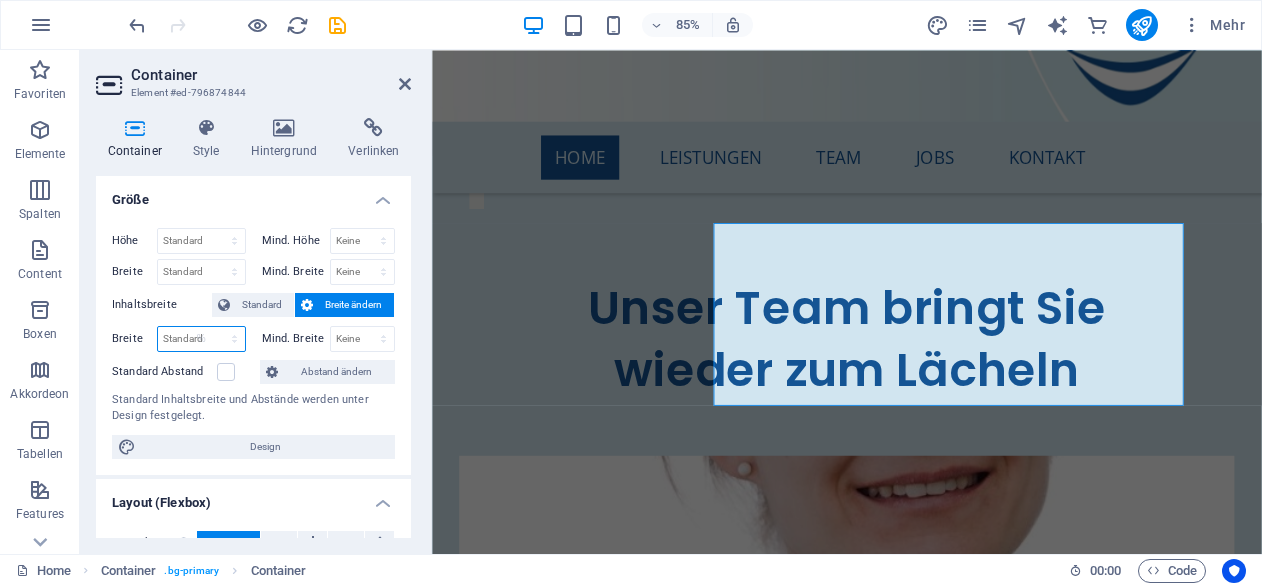 click on "Standard px rem % em vh vw" at bounding box center (201, 339) 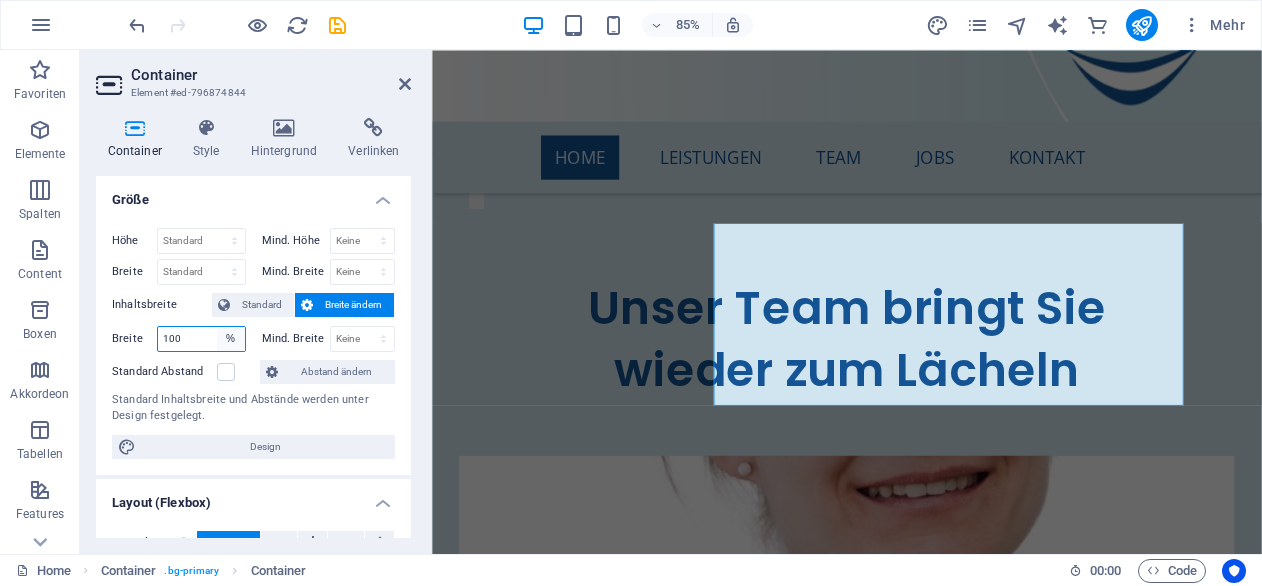 click on "Standard px rem % em vh vw" at bounding box center (231, 339) 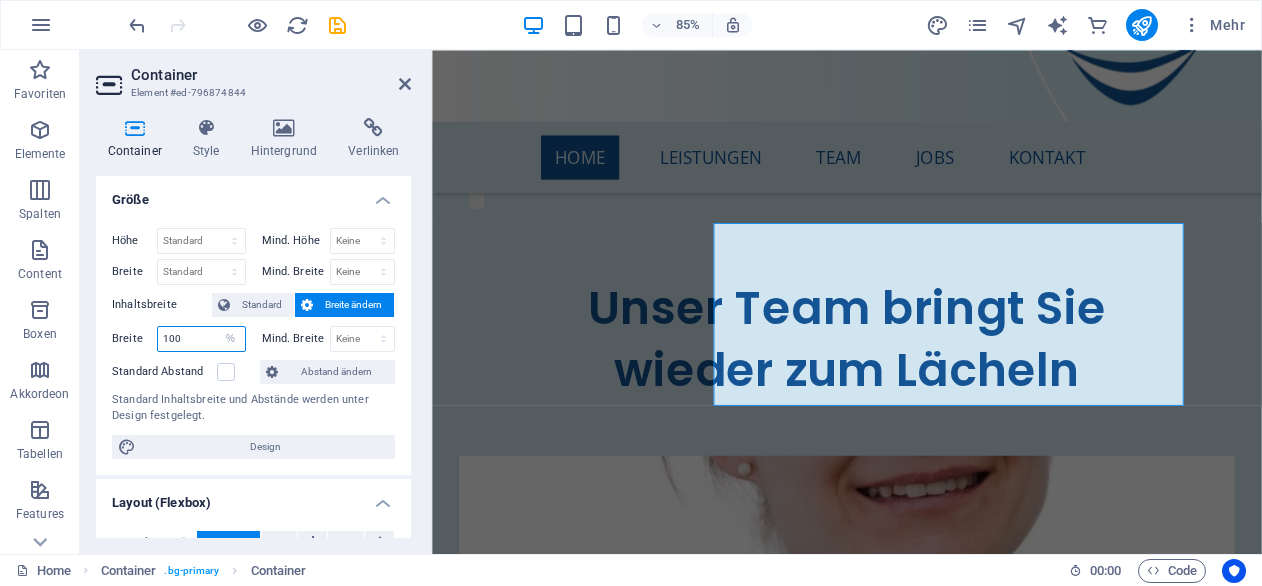 select on "px" 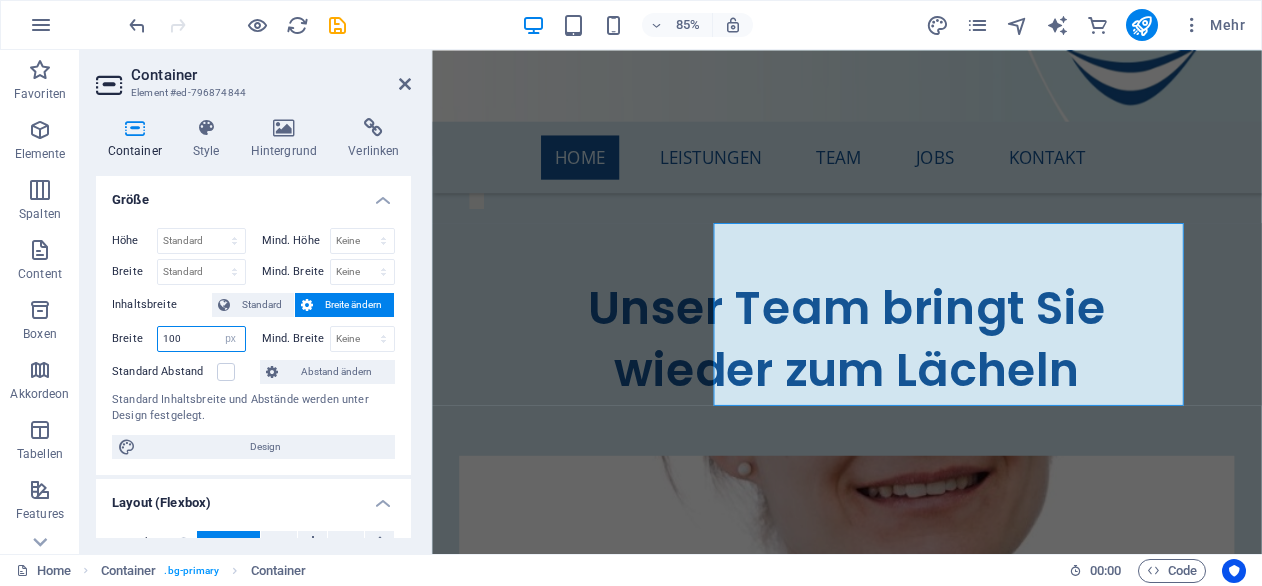 click on "Standard px rem % em vh vw" at bounding box center (231, 339) 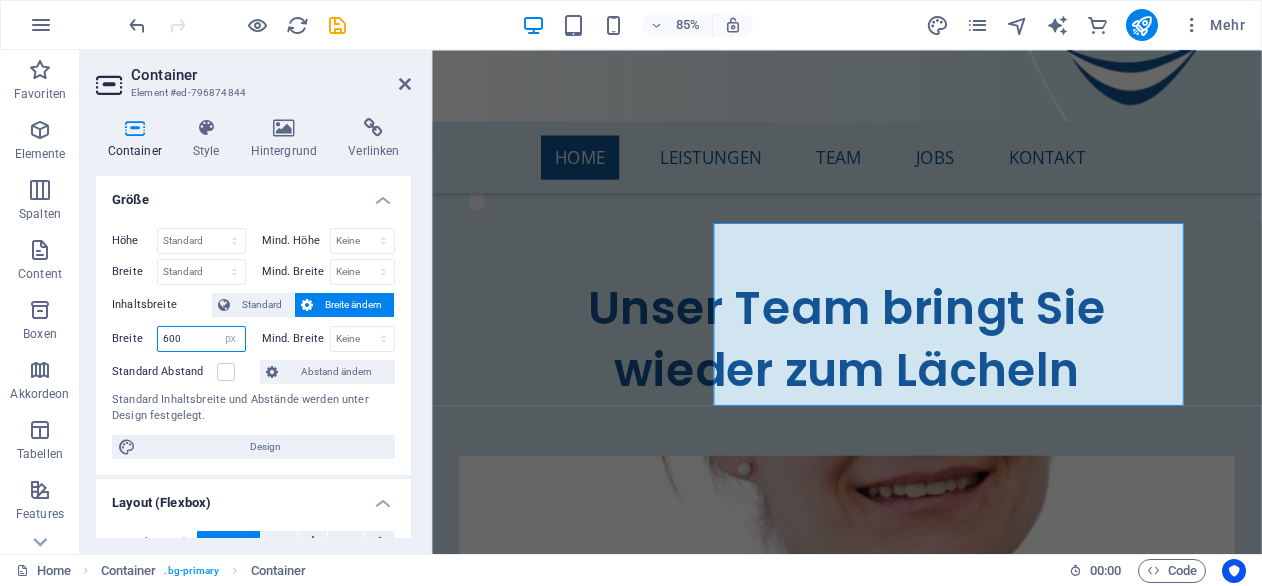 type on "600" 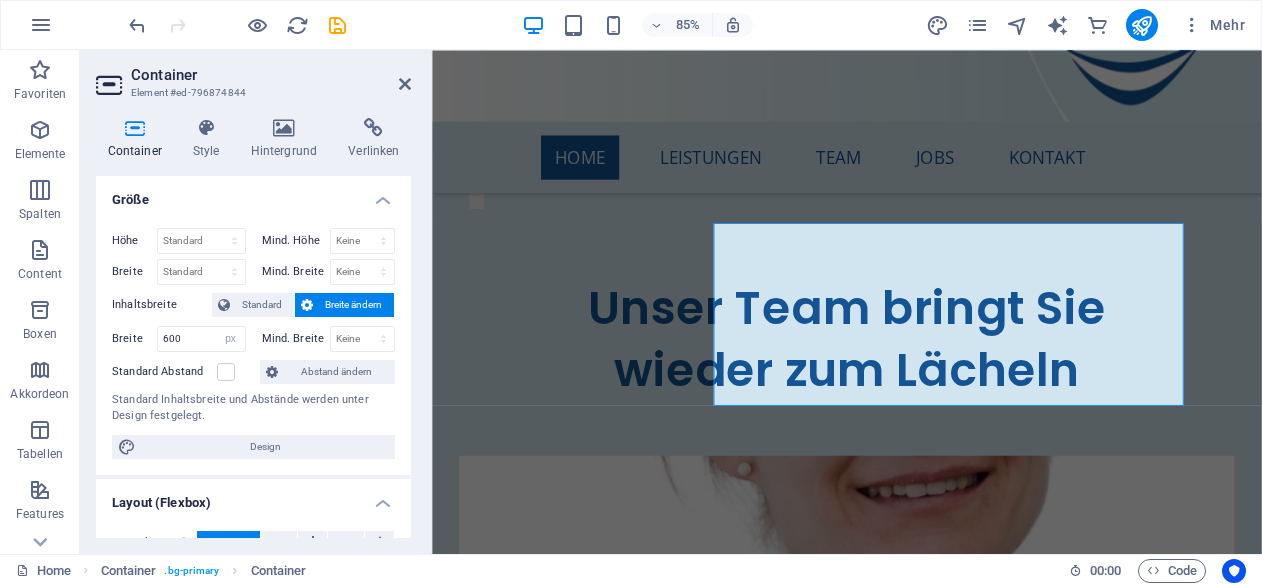scroll, scrollTop: 8182, scrollLeft: 0, axis: vertical 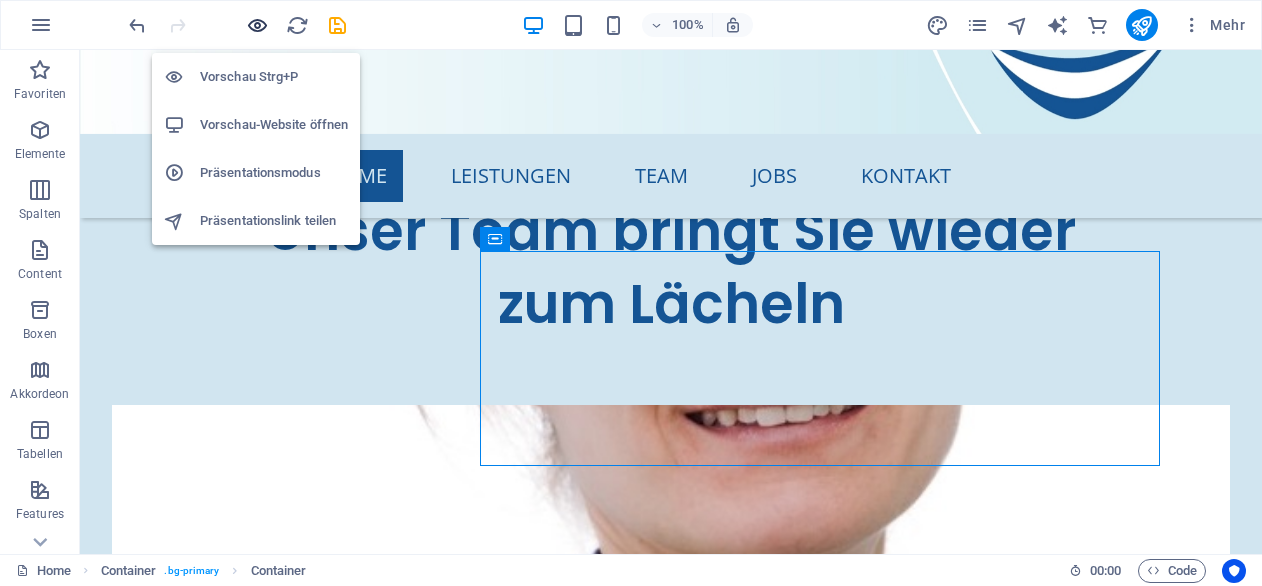 click at bounding box center [257, 25] 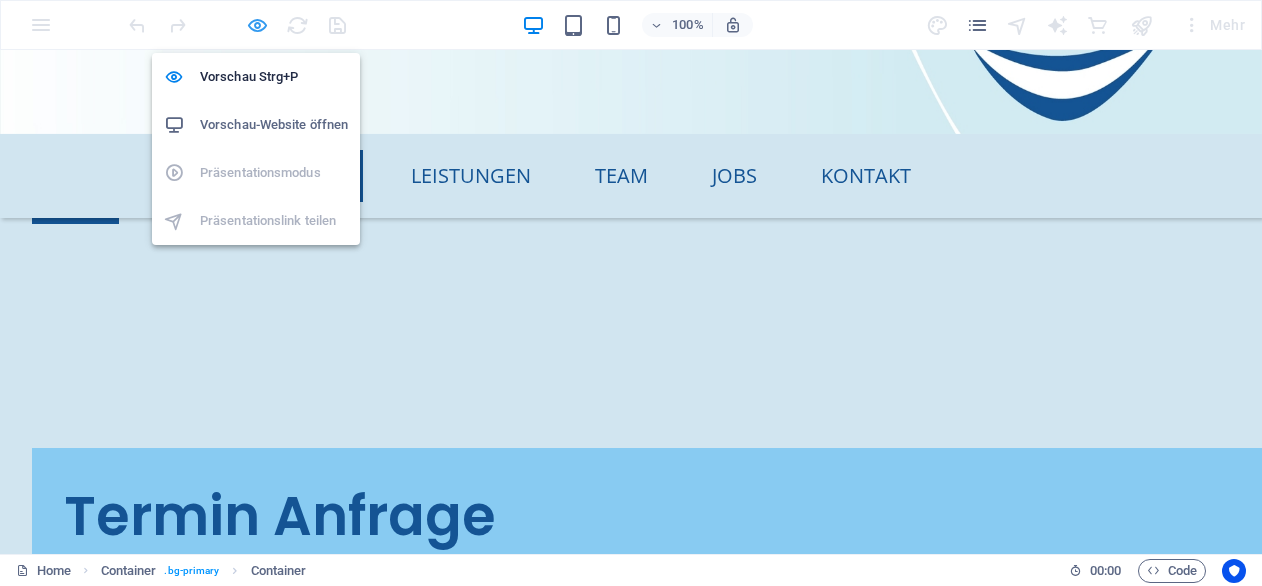 scroll, scrollTop: 7233, scrollLeft: 0, axis: vertical 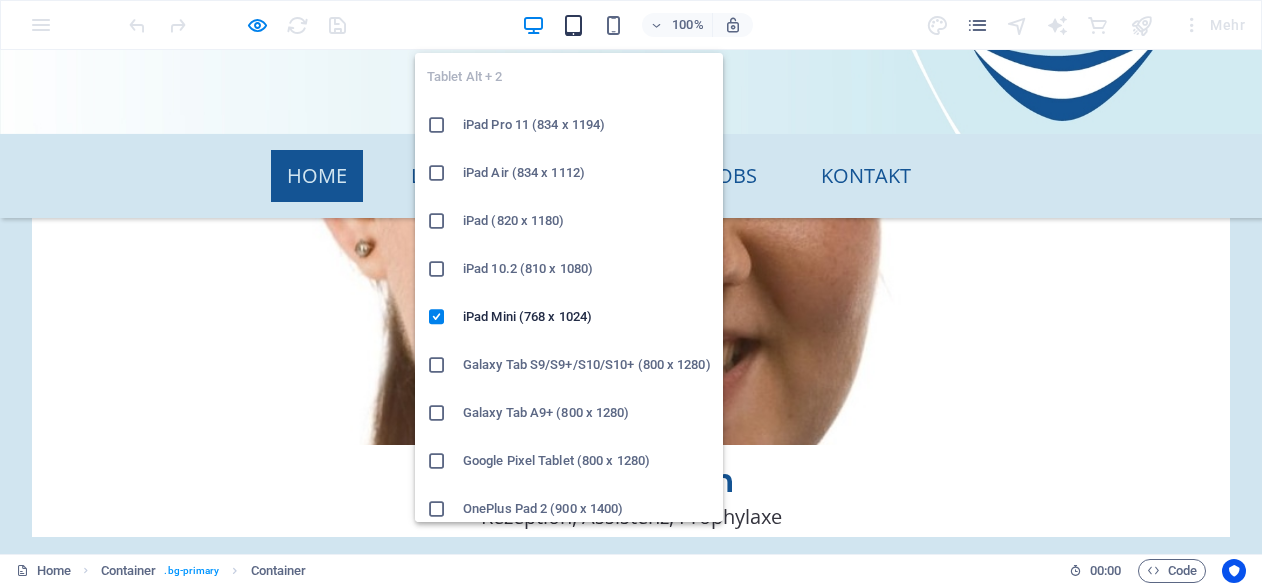 click at bounding box center [573, 25] 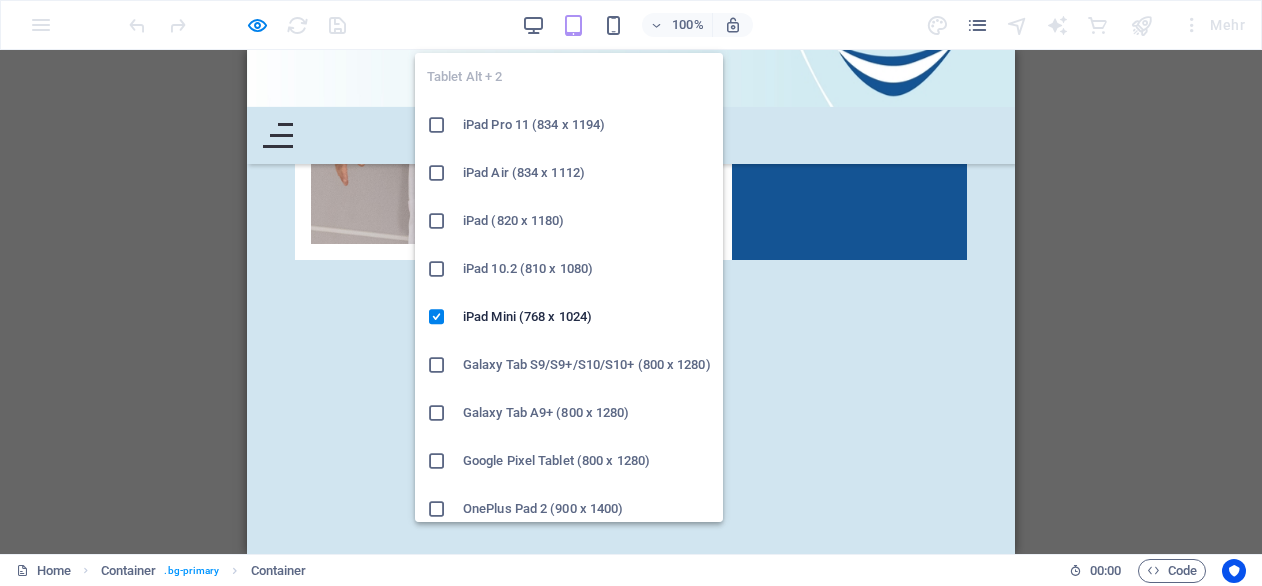 scroll, scrollTop: 9012, scrollLeft: 0, axis: vertical 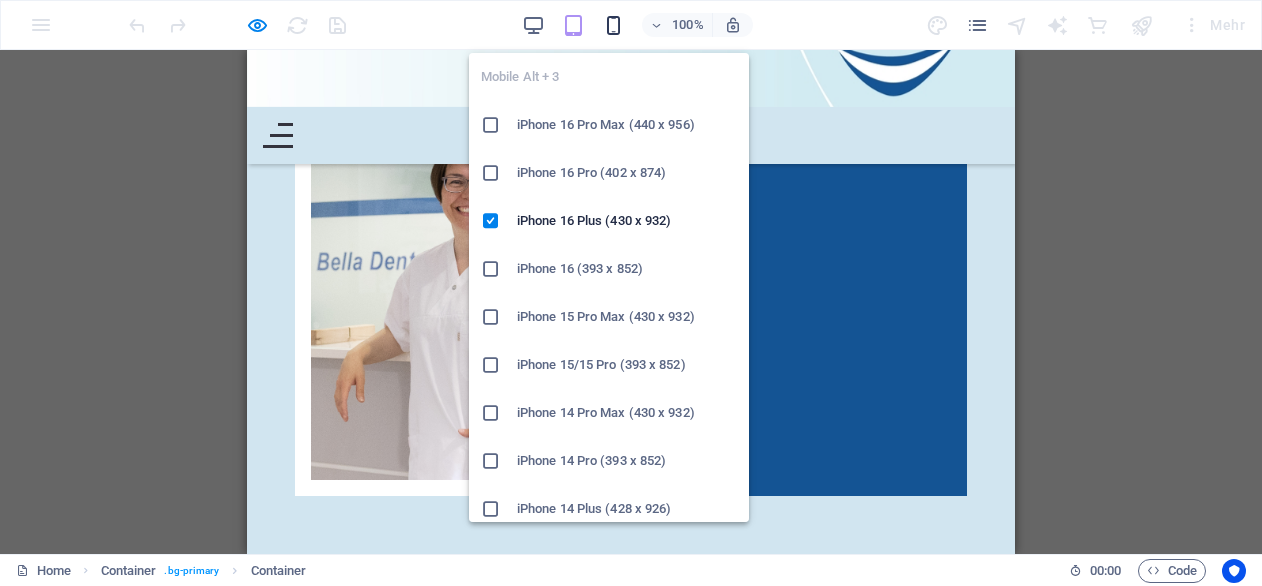 click at bounding box center (613, 25) 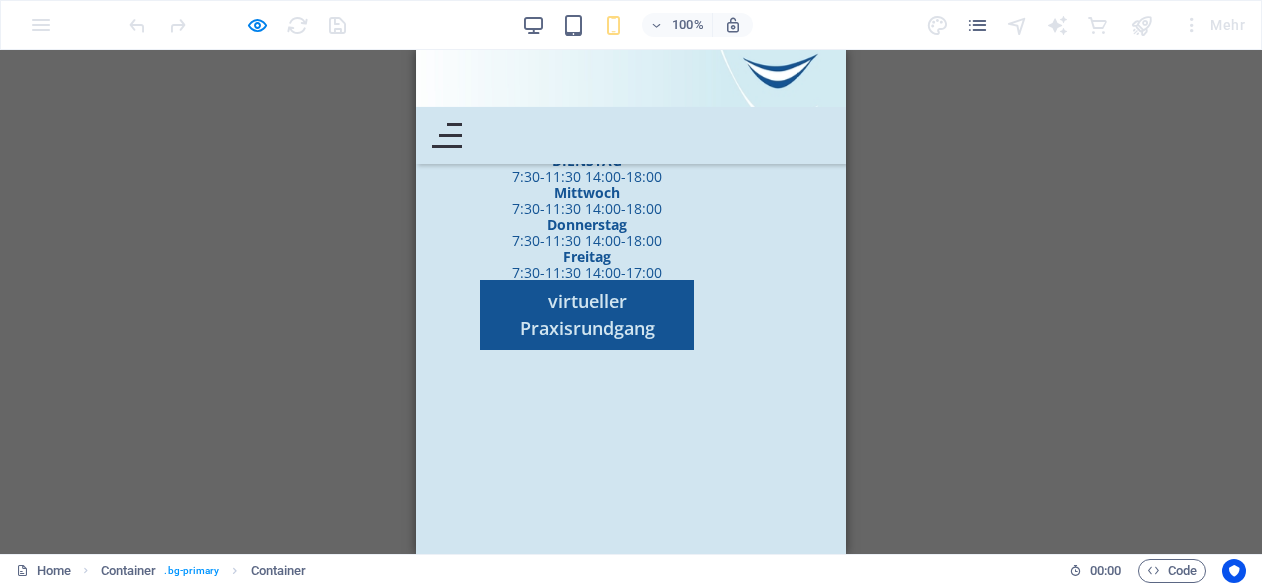 scroll, scrollTop: 10656, scrollLeft: 0, axis: vertical 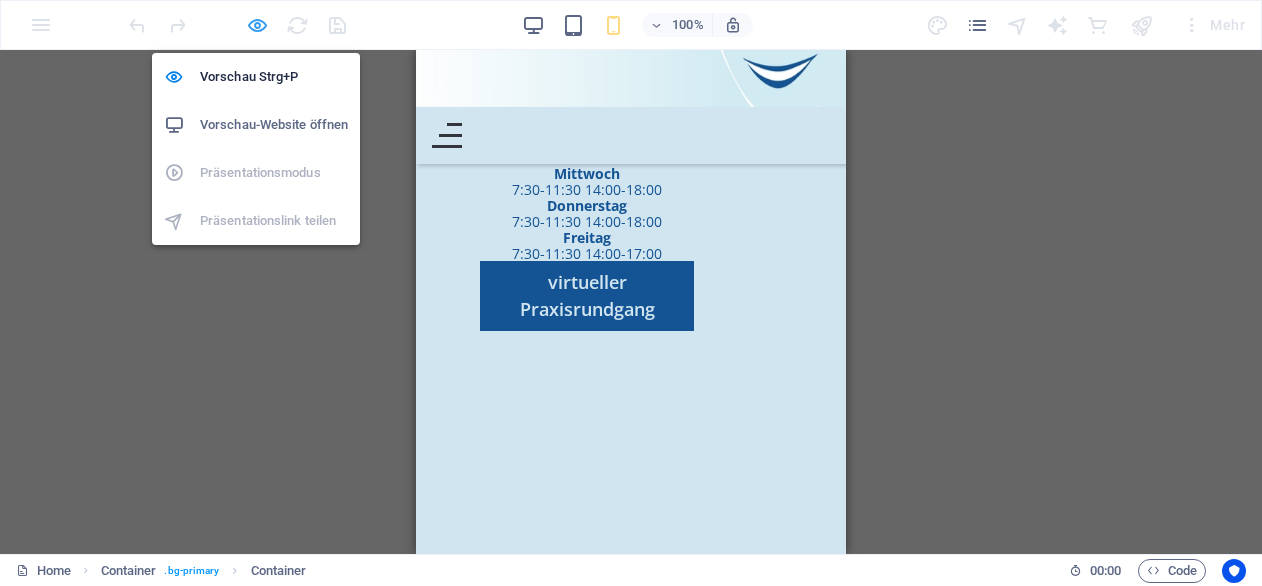 click at bounding box center [257, 25] 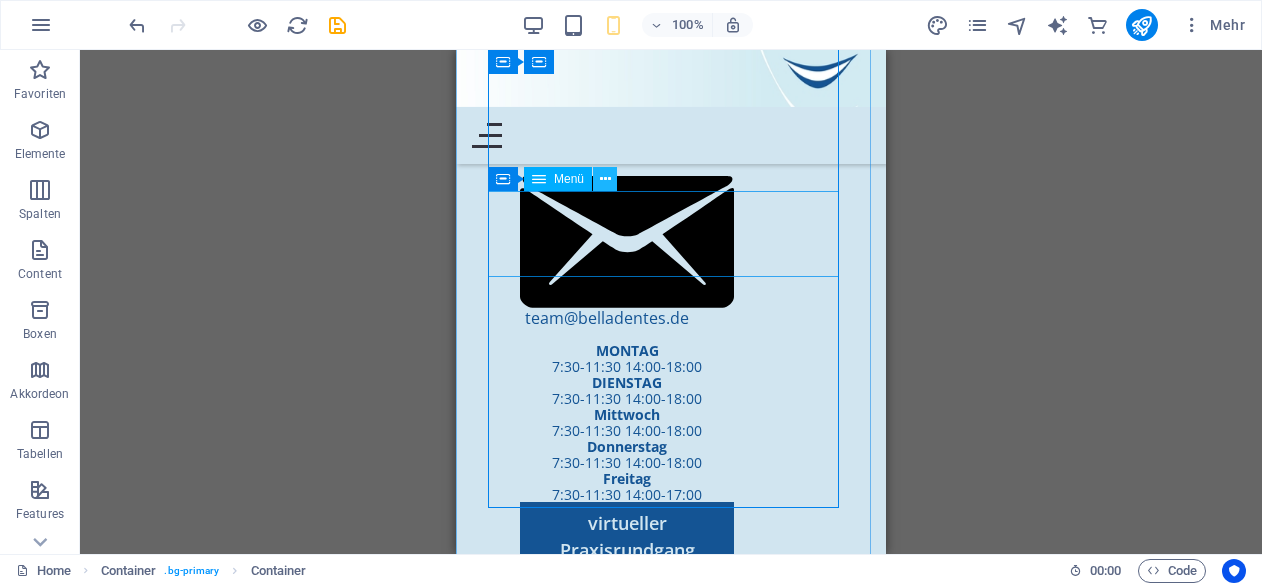 click at bounding box center [605, 179] 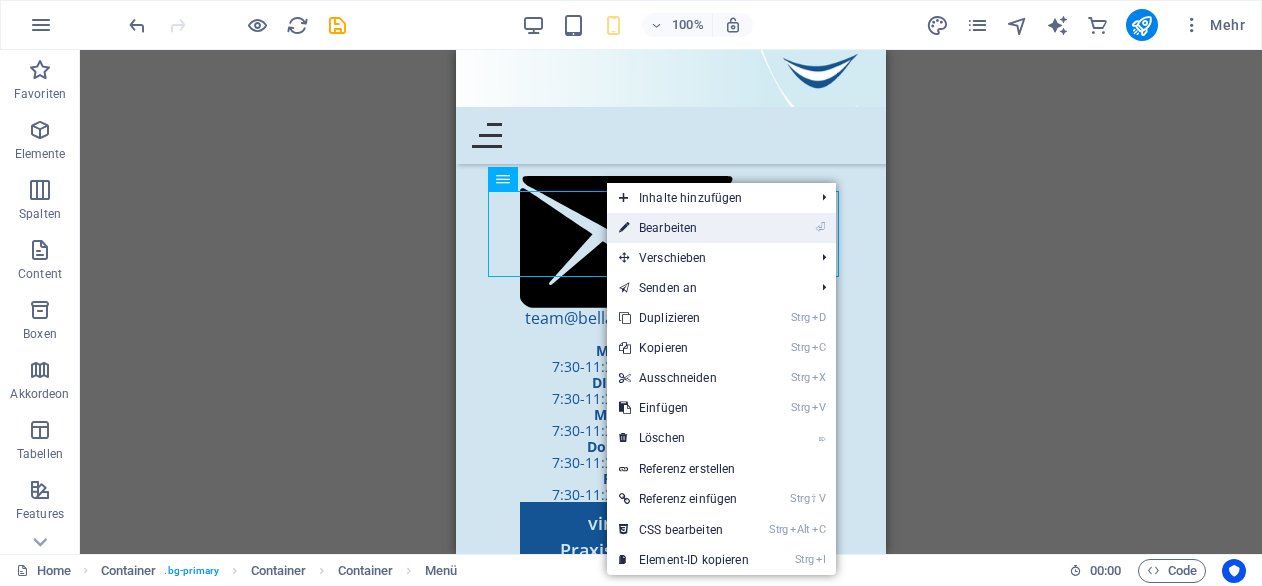 click on "⏎  Bearbeiten" at bounding box center [684, 228] 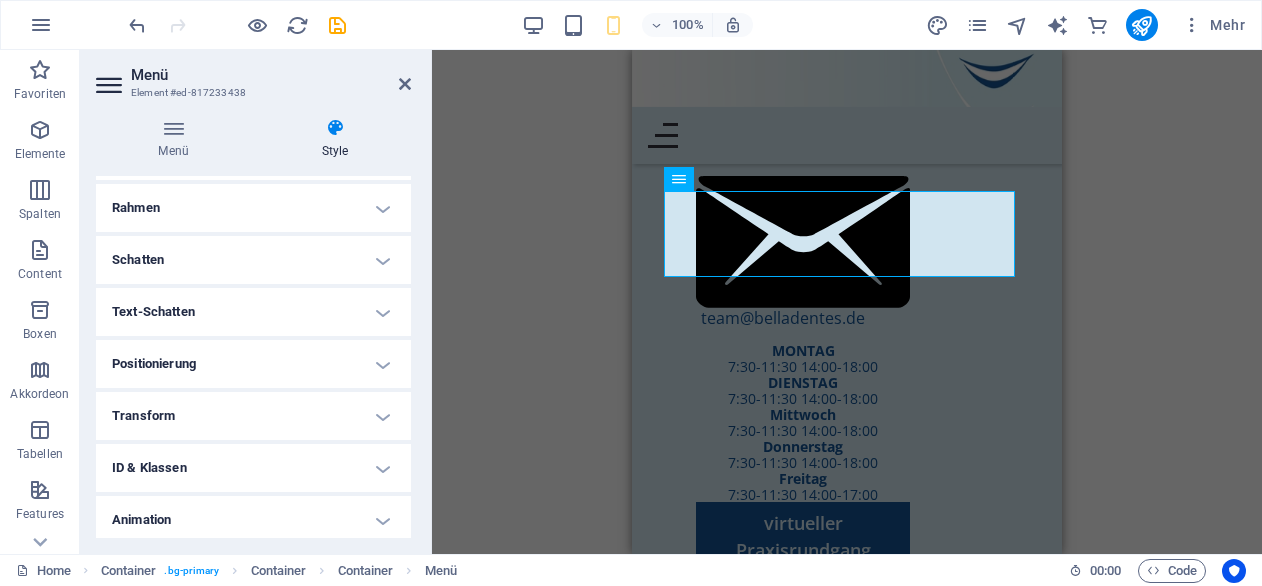 scroll, scrollTop: 498, scrollLeft: 0, axis: vertical 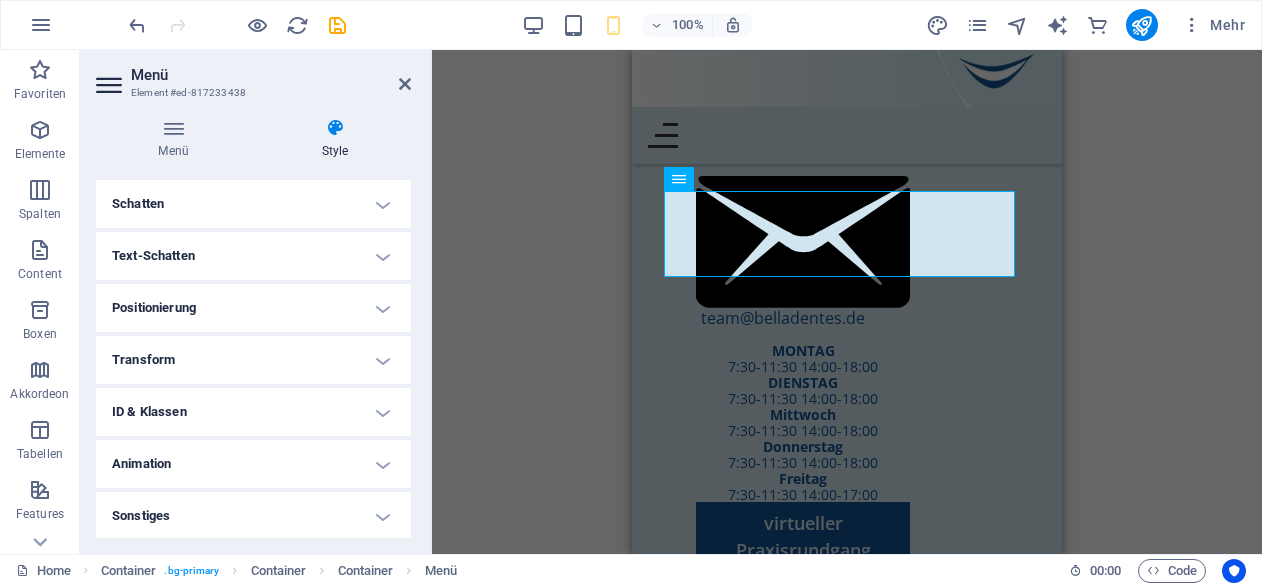 click on "ID & Klassen" at bounding box center (253, 412) 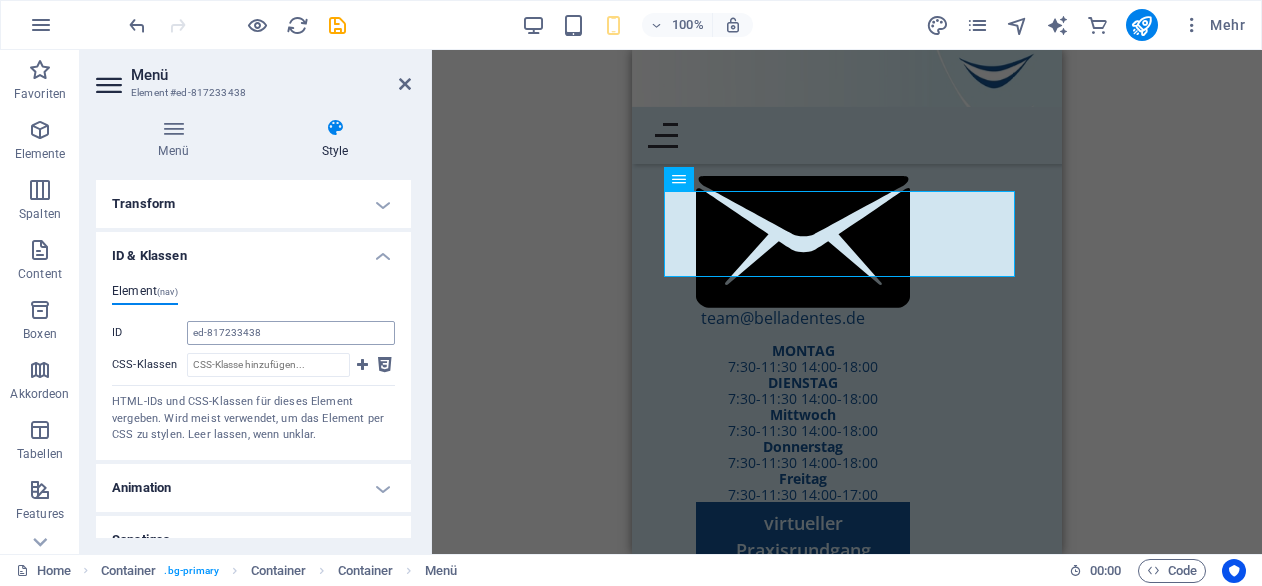 scroll, scrollTop: 678, scrollLeft: 0, axis: vertical 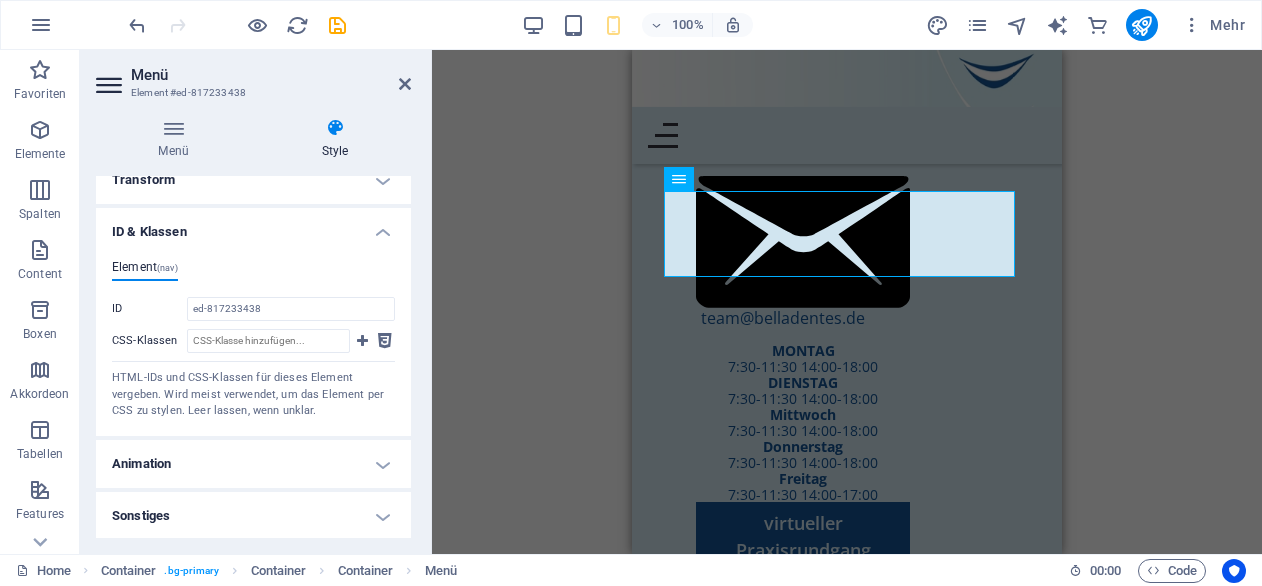 click on "Sonstiges" at bounding box center [253, 516] 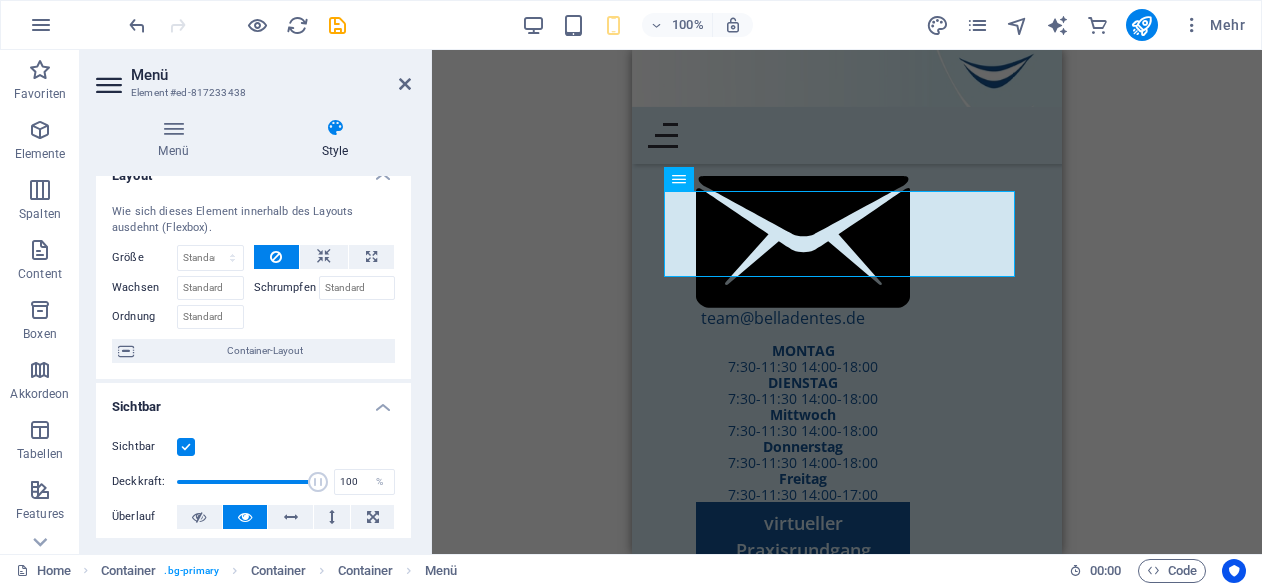 scroll, scrollTop: 0, scrollLeft: 0, axis: both 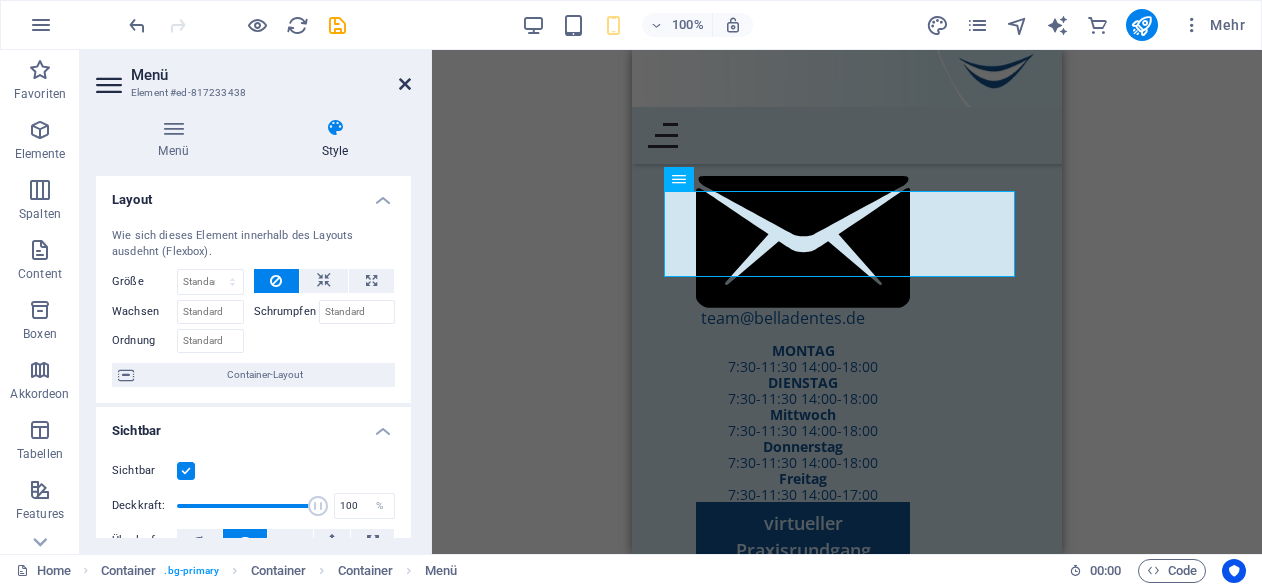 click at bounding box center [405, 84] 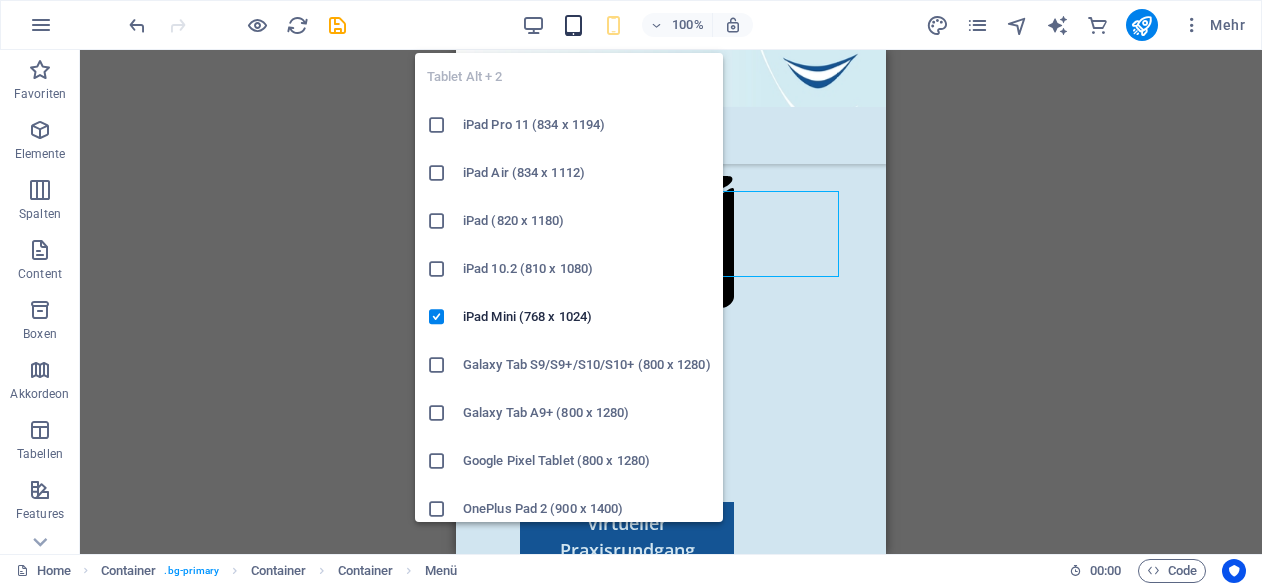 click at bounding box center [573, 25] 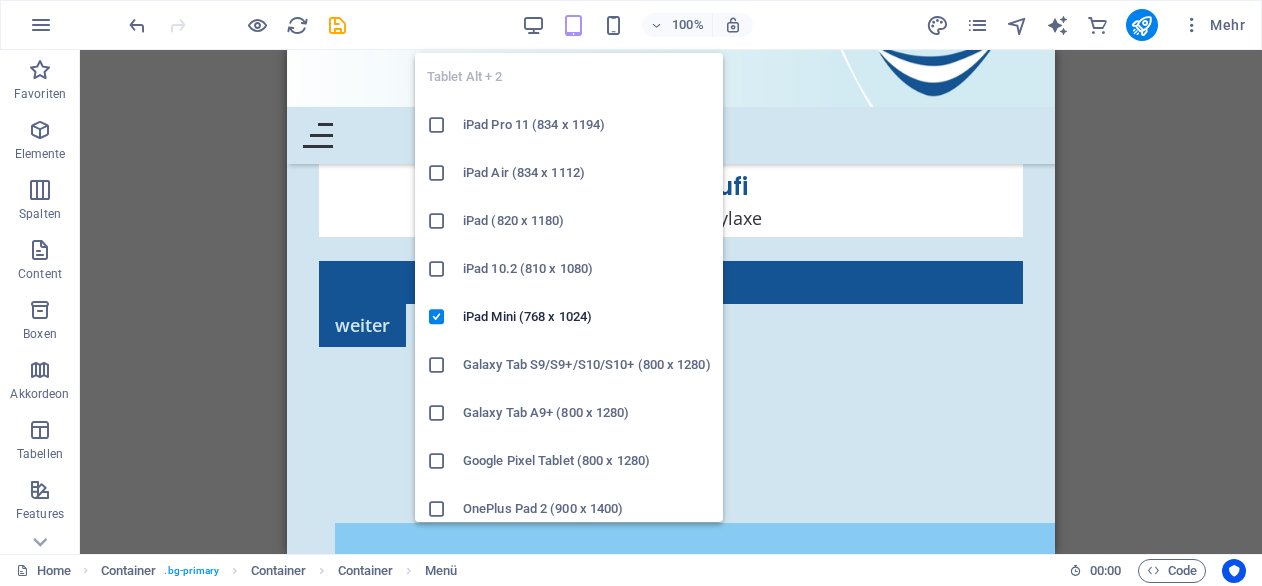 scroll, scrollTop: 10046, scrollLeft: 0, axis: vertical 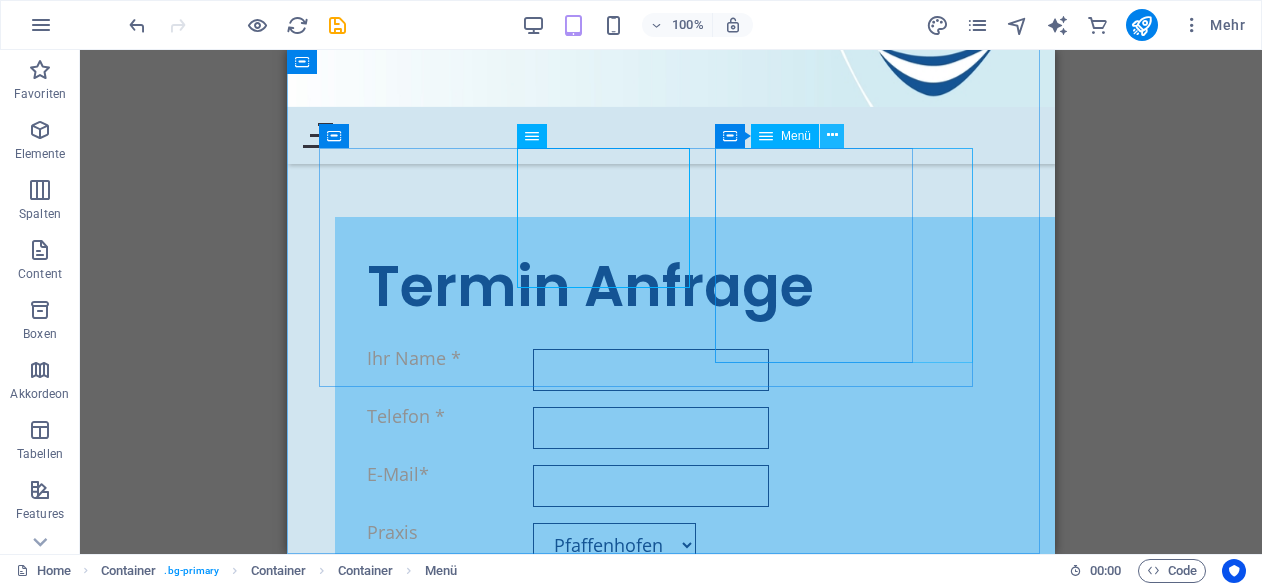 click at bounding box center [832, 135] 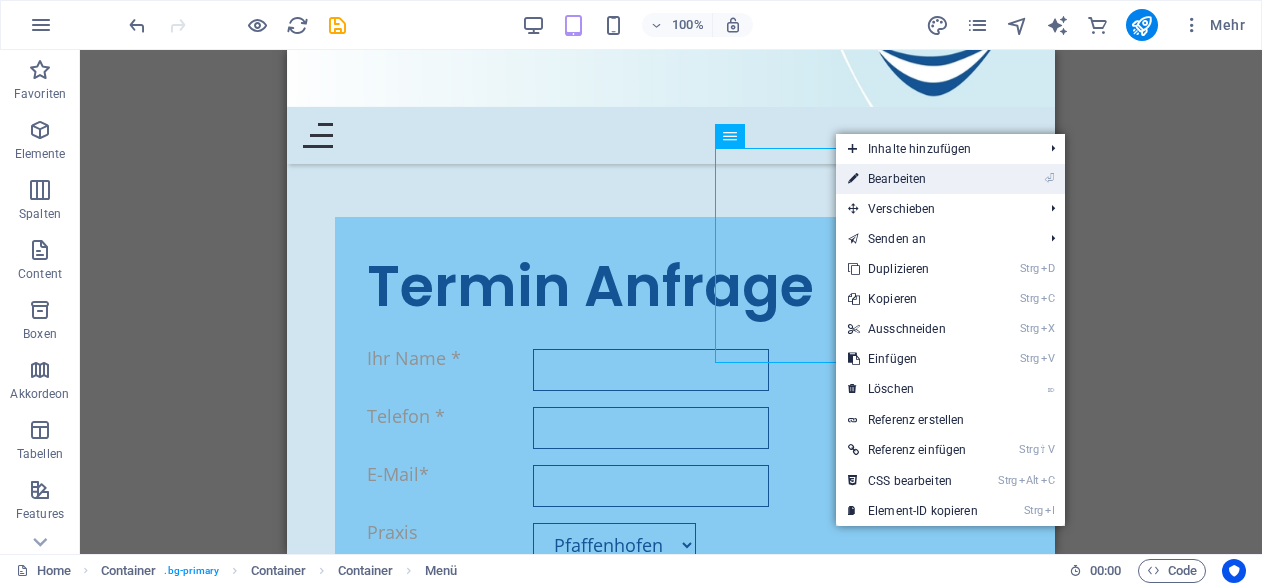 click on "⏎  Bearbeiten" at bounding box center (913, 179) 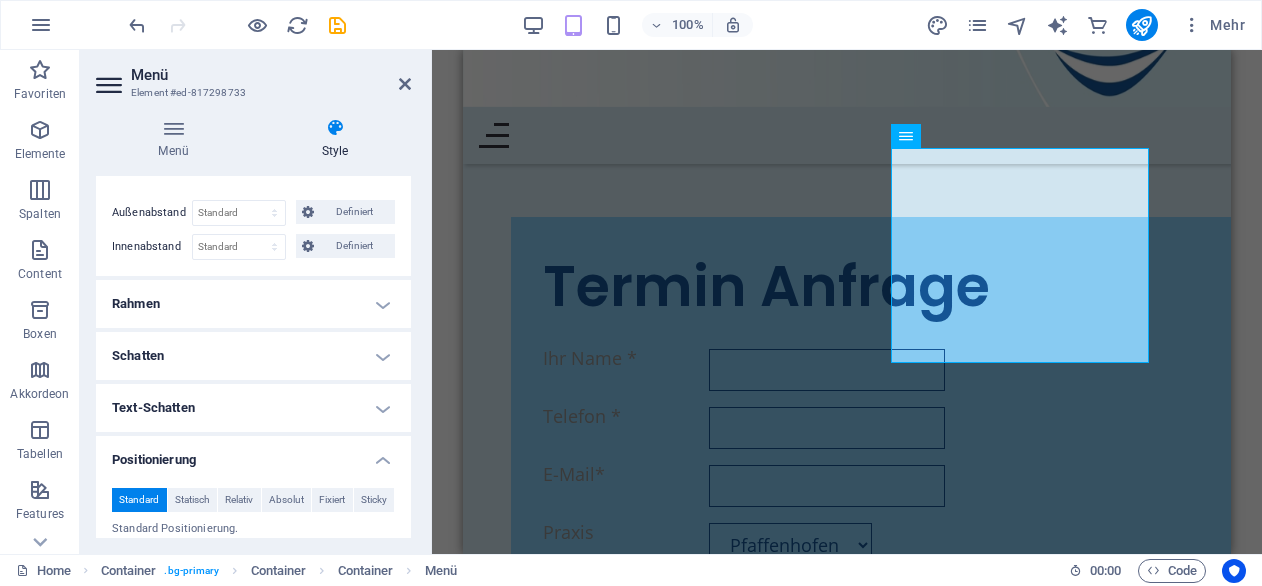 scroll, scrollTop: 423, scrollLeft: 0, axis: vertical 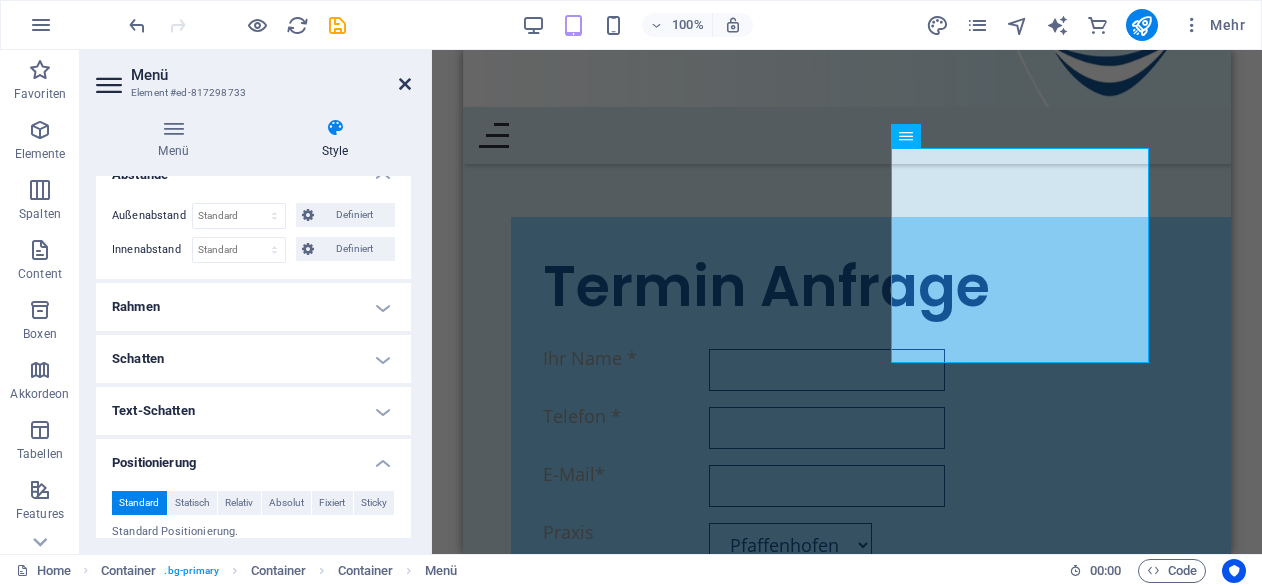 click at bounding box center (405, 84) 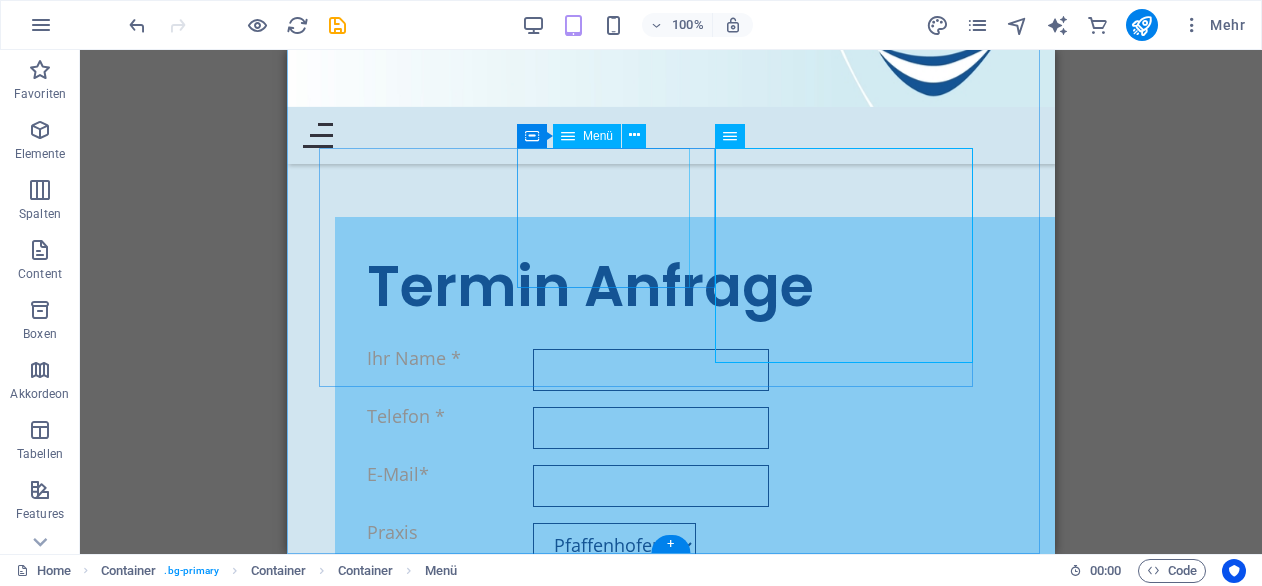 click on "Zahnarzt-Notdienst Apotheken-Notdienst" at bounding box center (559, 4697) 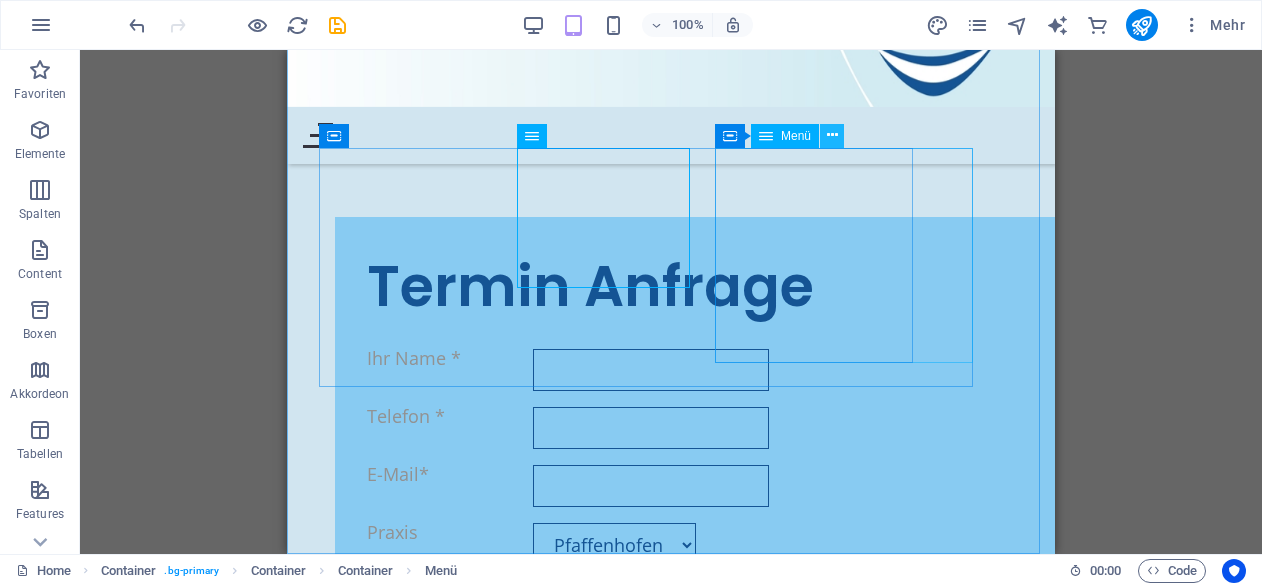click at bounding box center [832, 135] 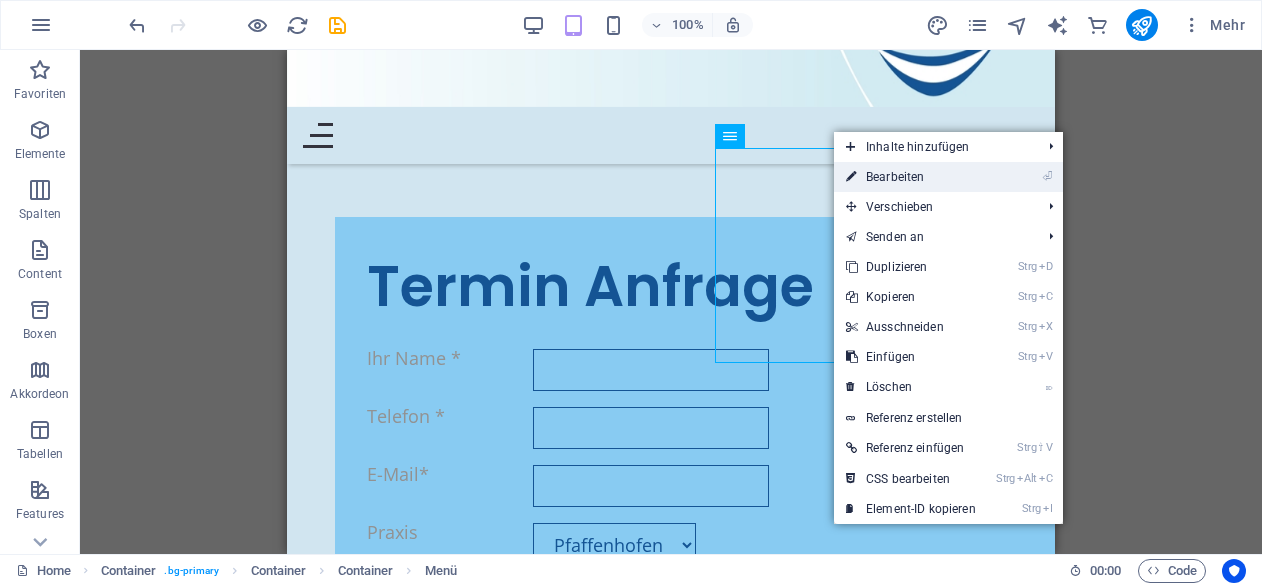 click on "⏎  Bearbeiten" at bounding box center [911, 177] 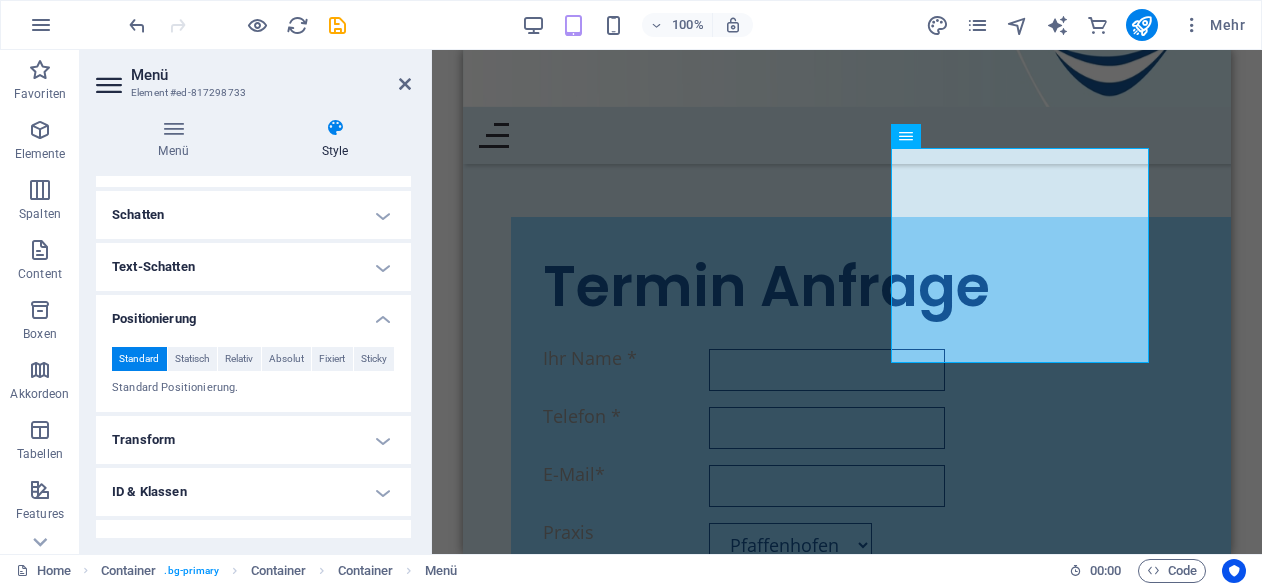 scroll, scrollTop: 568, scrollLeft: 0, axis: vertical 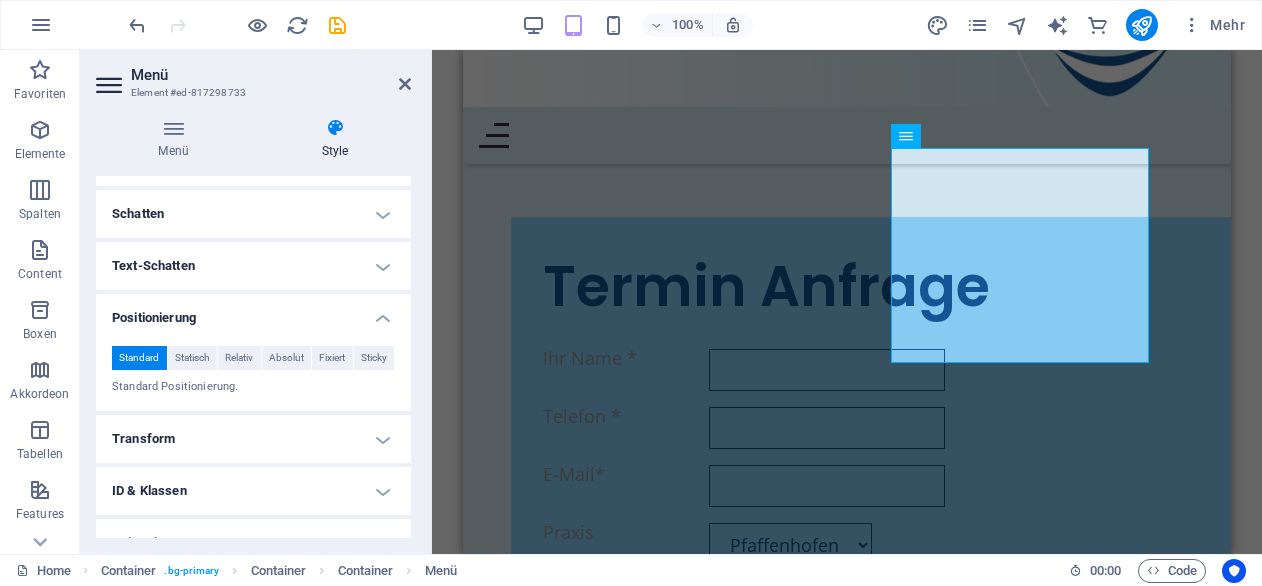 click on "Transform" at bounding box center (253, 439) 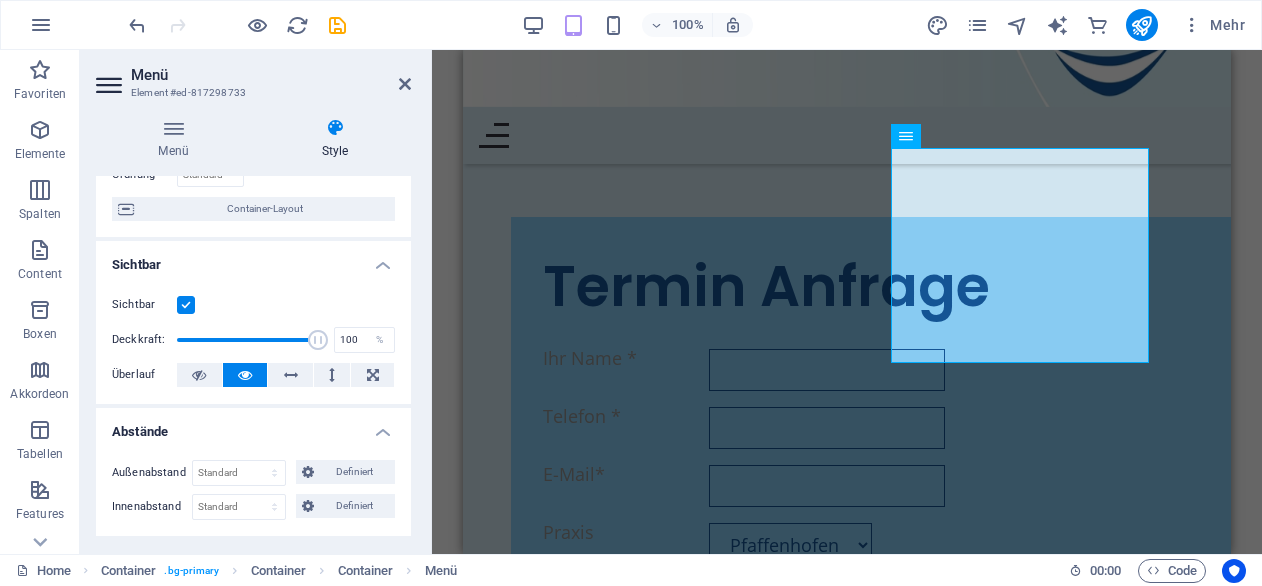 scroll, scrollTop: 165, scrollLeft: 0, axis: vertical 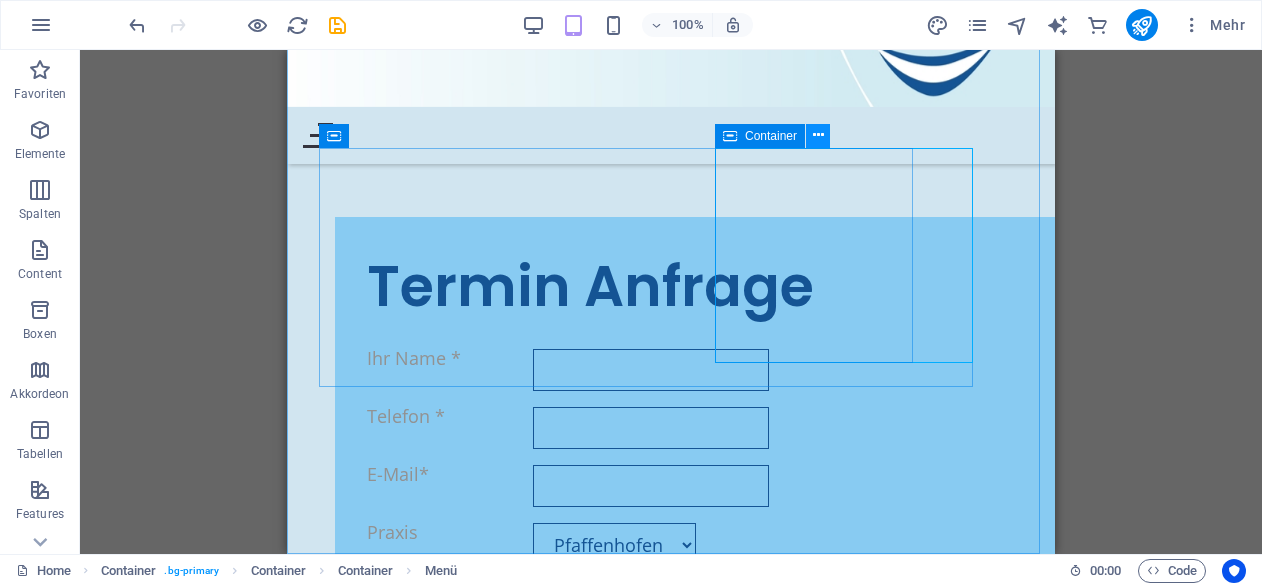 click at bounding box center (818, 135) 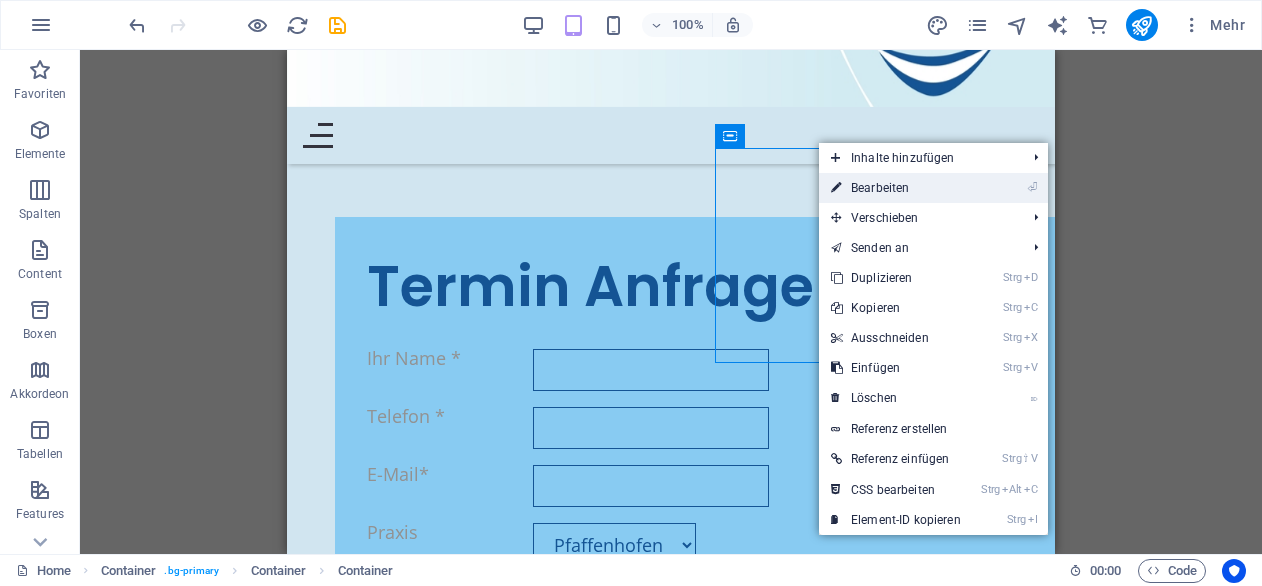 click on "⏎  Bearbeiten" at bounding box center [896, 188] 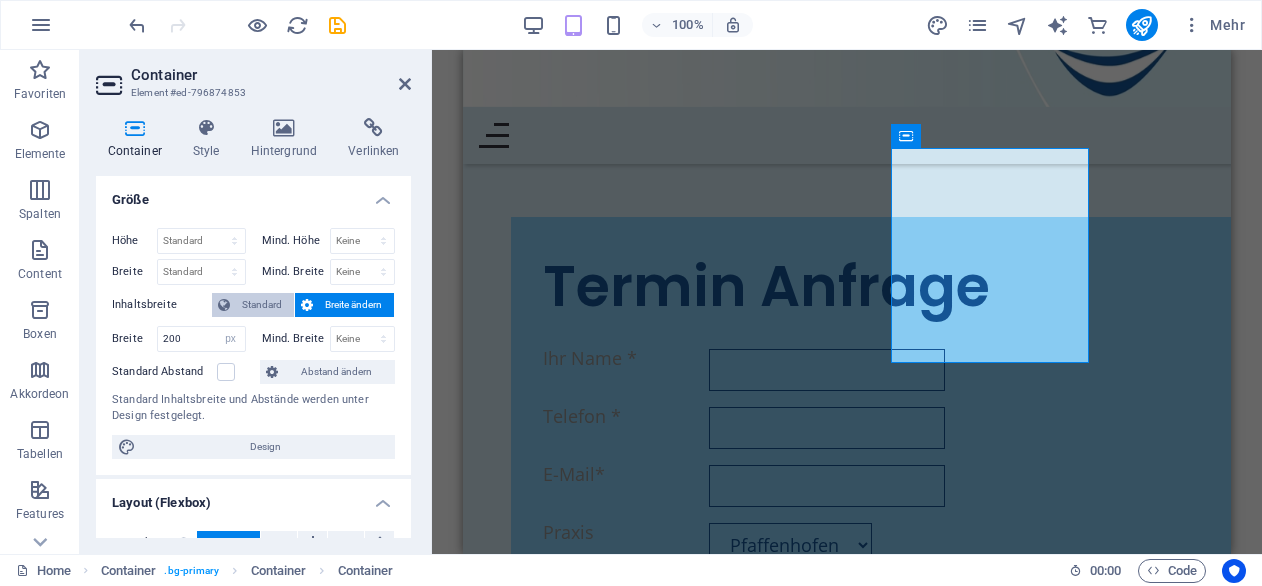 click on "Standard" at bounding box center [262, 305] 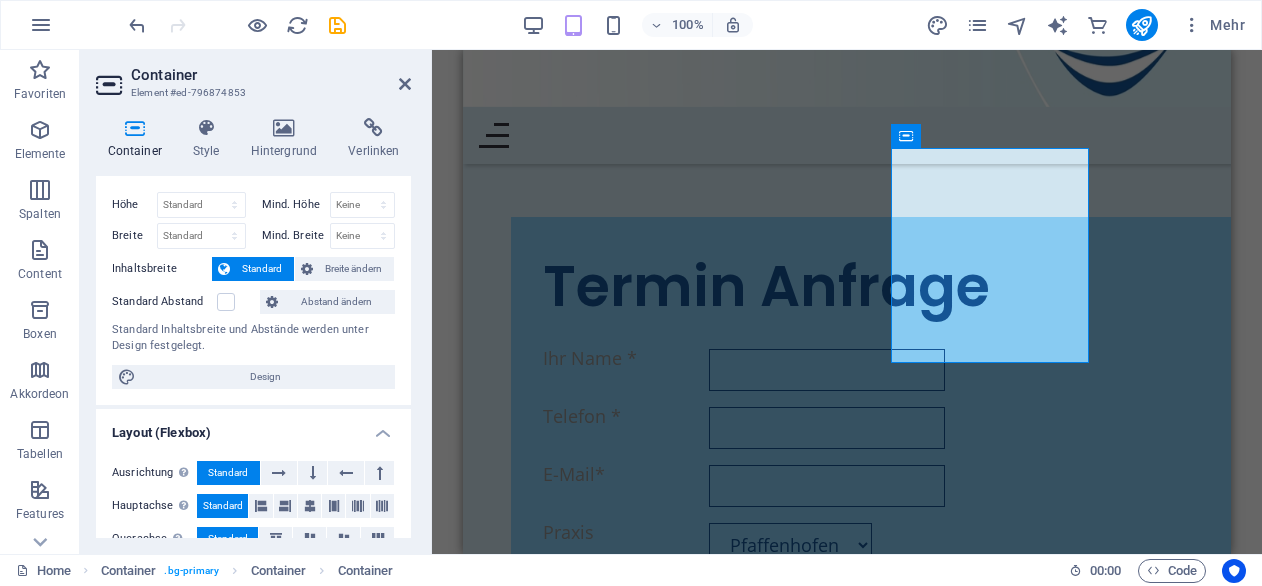 scroll, scrollTop: 0, scrollLeft: 0, axis: both 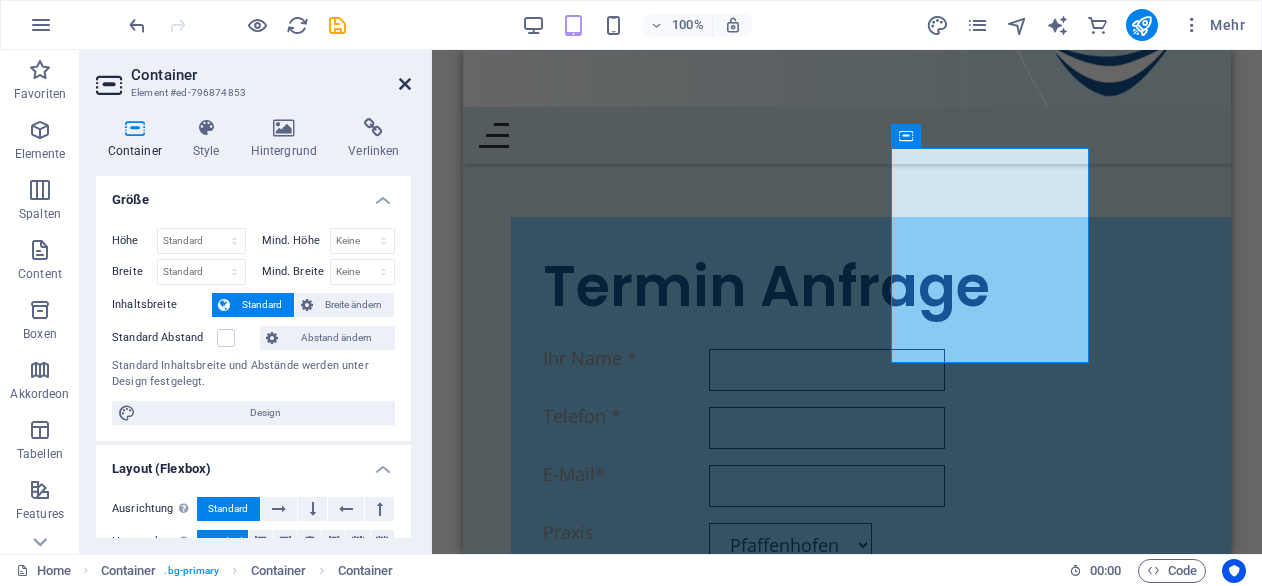 click at bounding box center (405, 84) 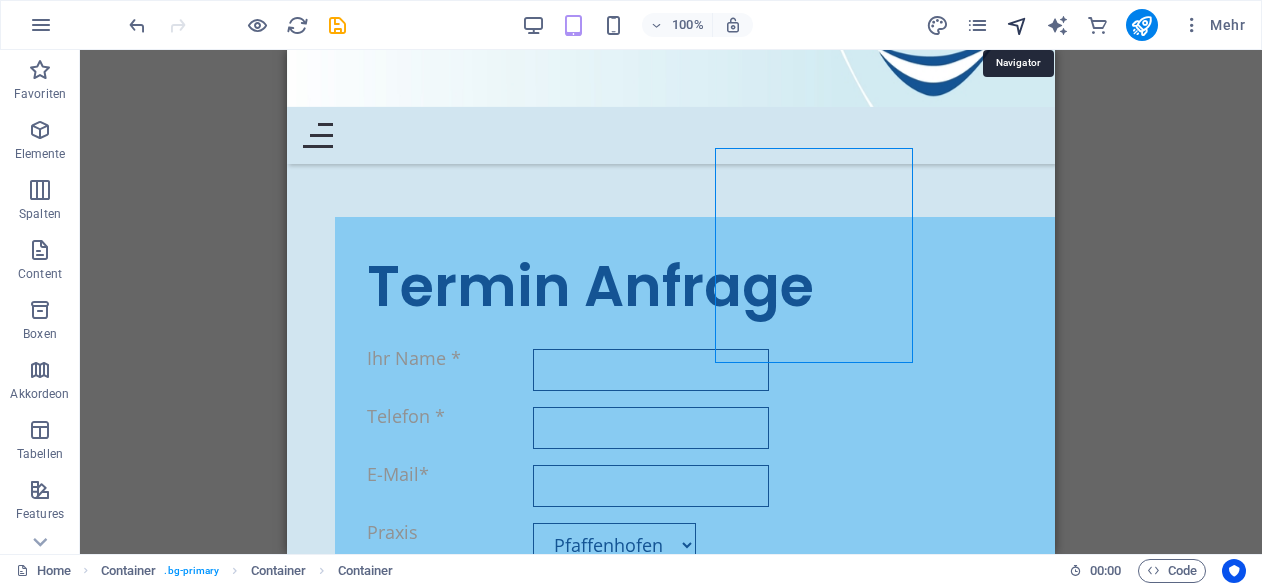click at bounding box center [1017, 25] 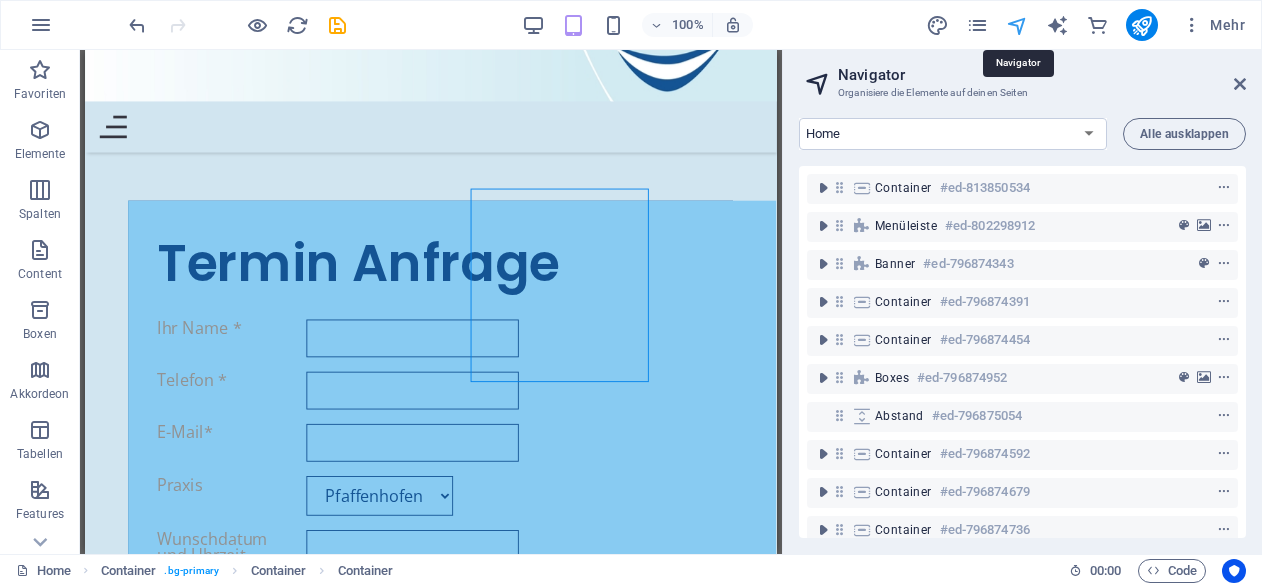 scroll, scrollTop: 9990, scrollLeft: 0, axis: vertical 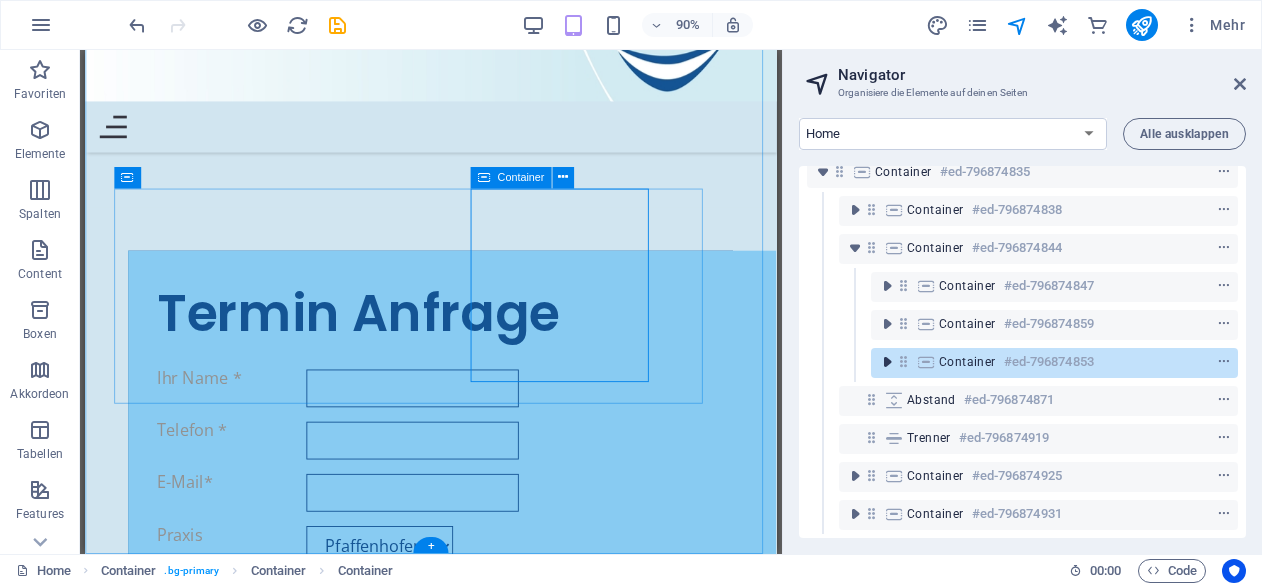 click at bounding box center (887, 362) 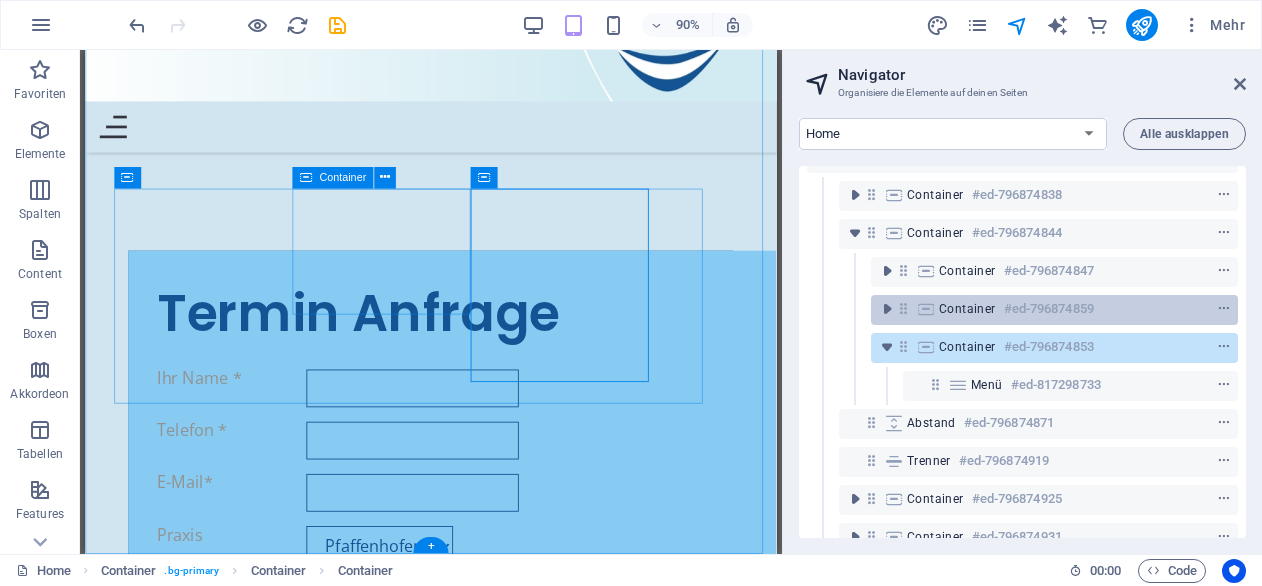 click on "Container" at bounding box center (967, 309) 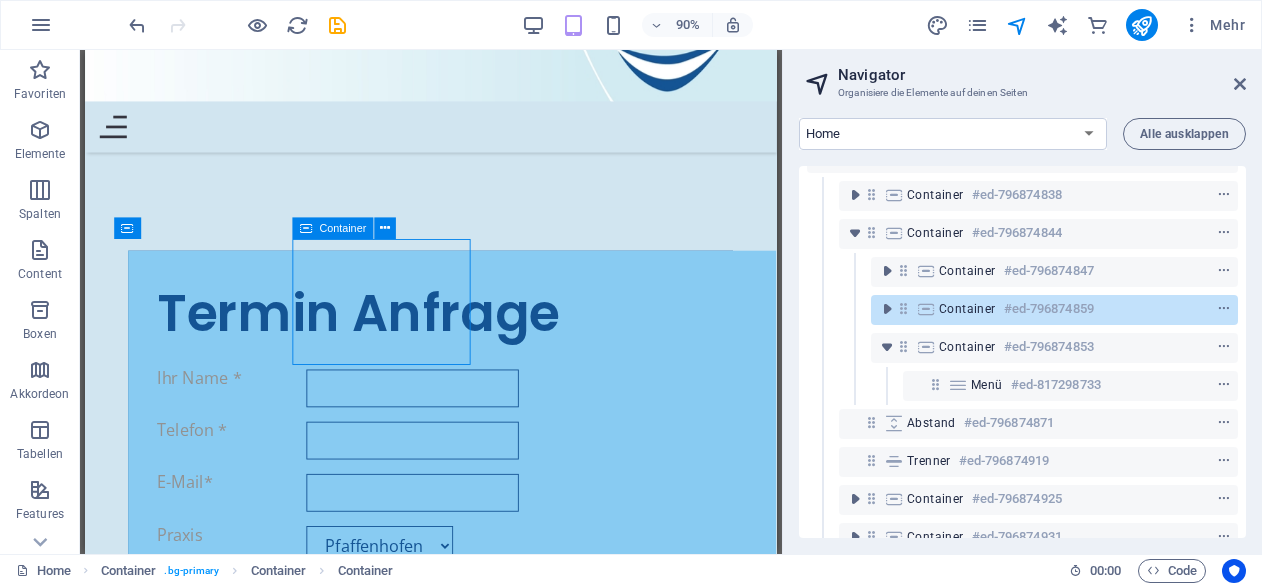 scroll, scrollTop: 9934, scrollLeft: 0, axis: vertical 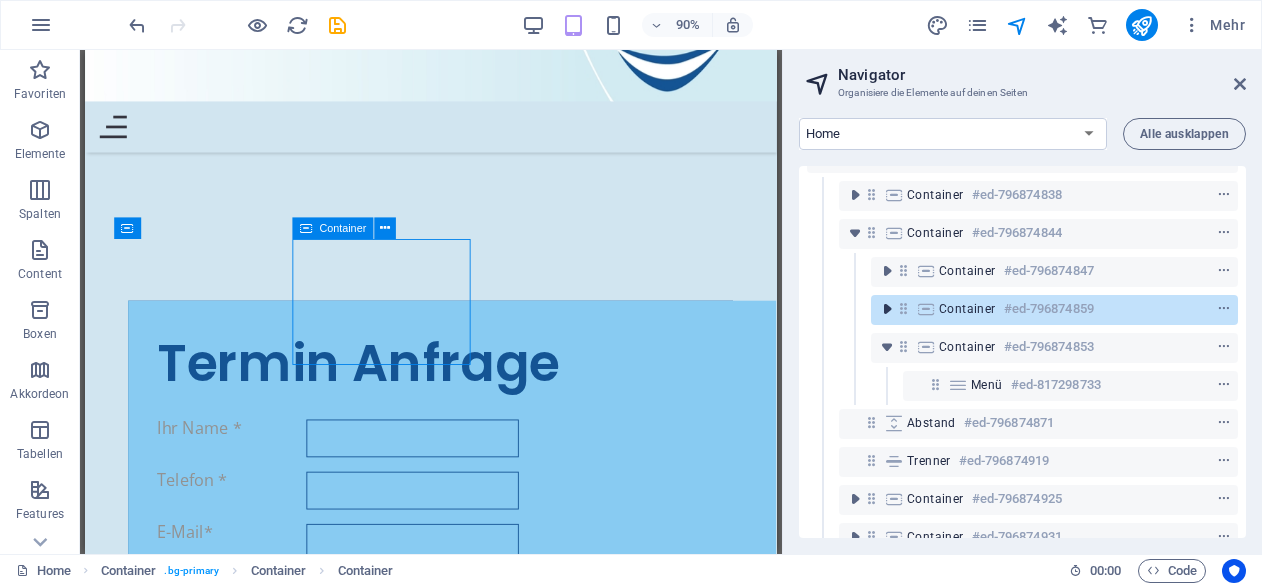 click at bounding box center (887, 309) 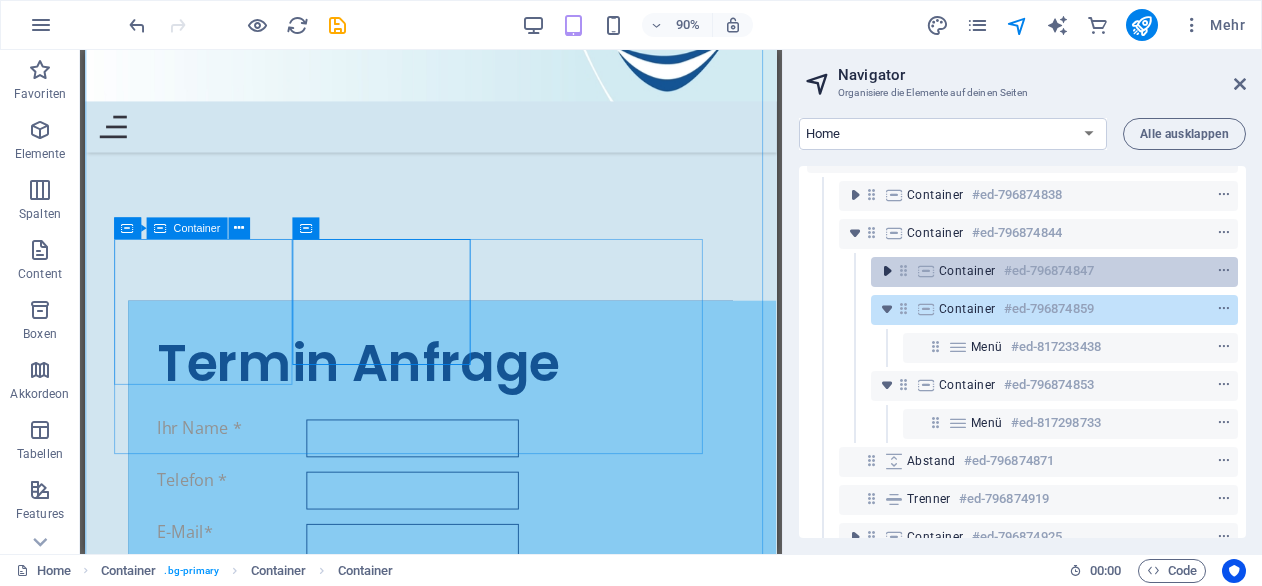 click at bounding box center [887, 271] 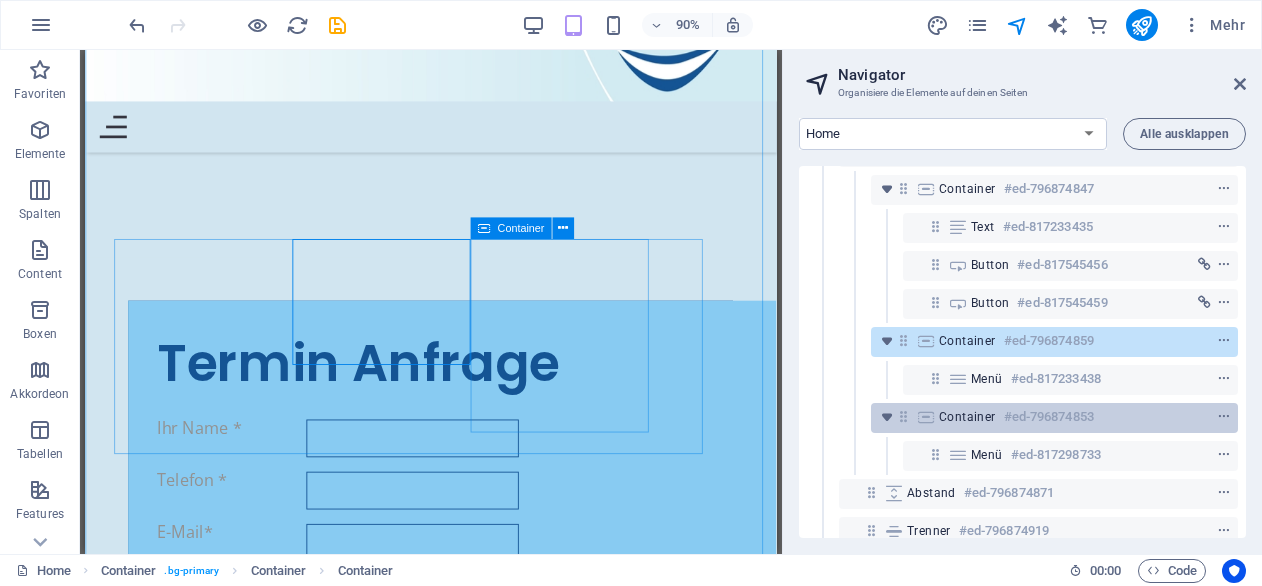 scroll, scrollTop: 571, scrollLeft: 0, axis: vertical 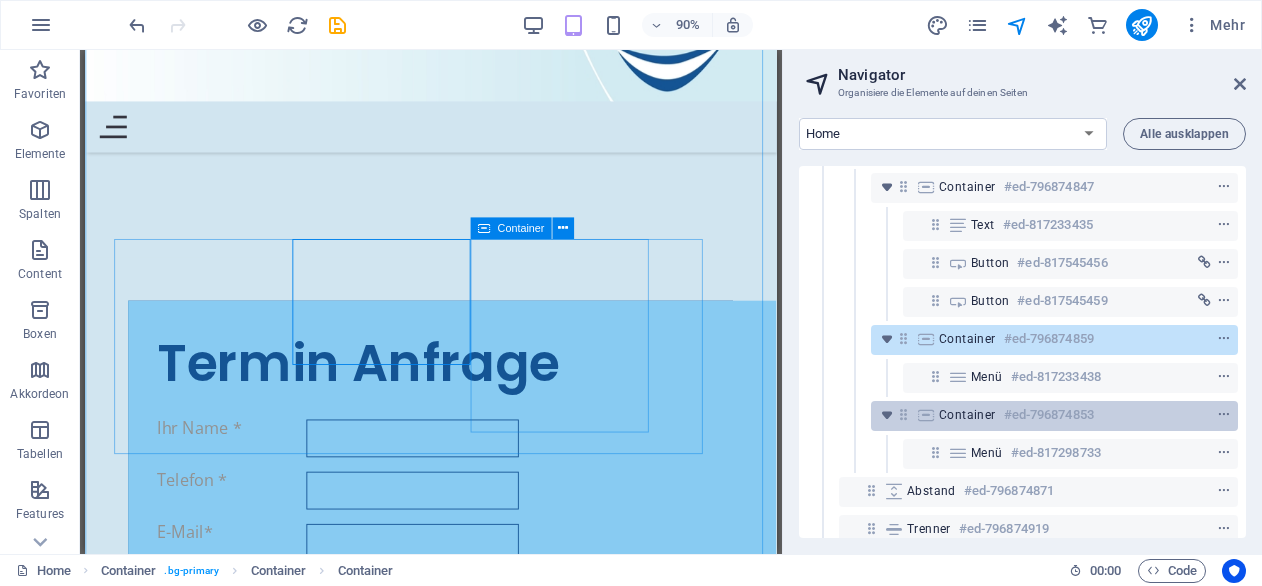 click on "Container" at bounding box center (967, 415) 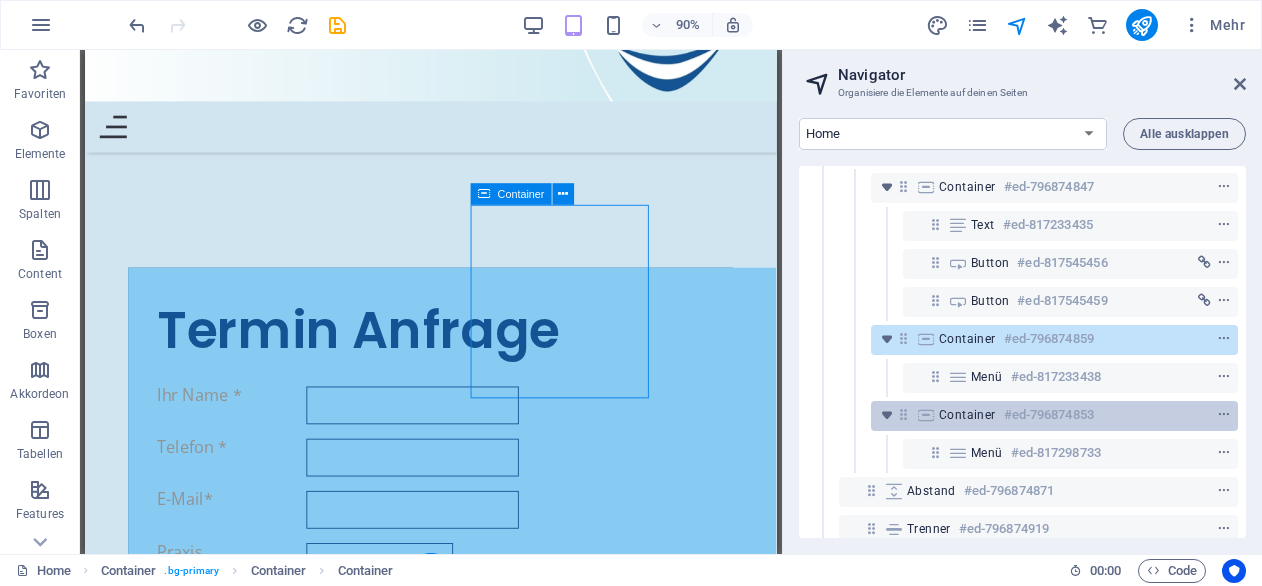 click on "Container" at bounding box center [967, 415] 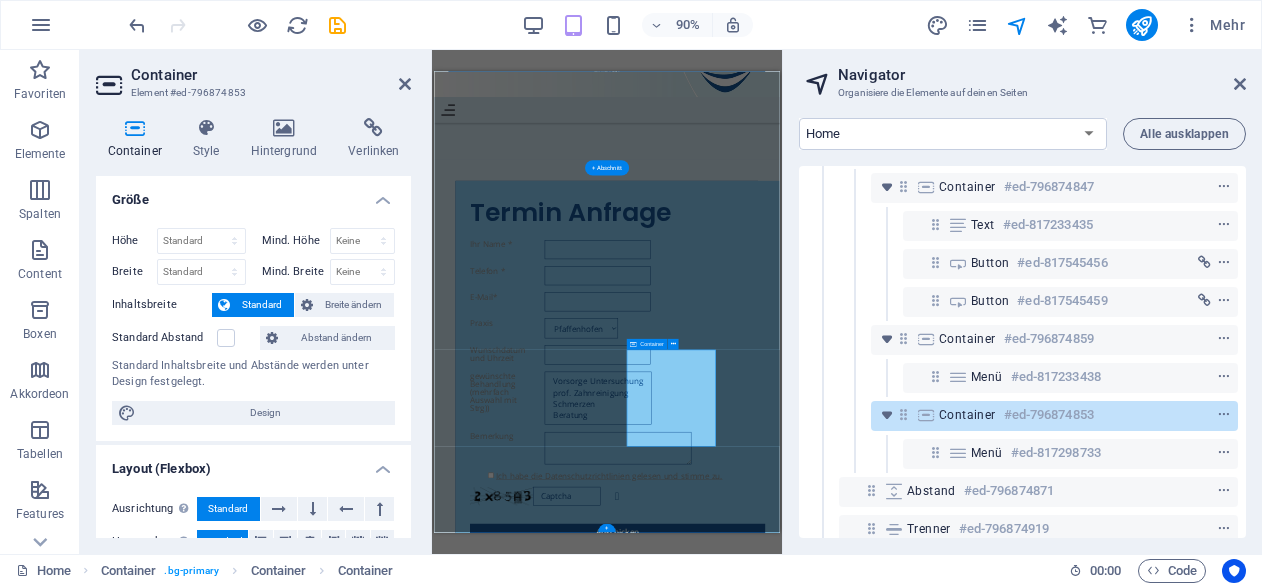 scroll, scrollTop: 9526, scrollLeft: 0, axis: vertical 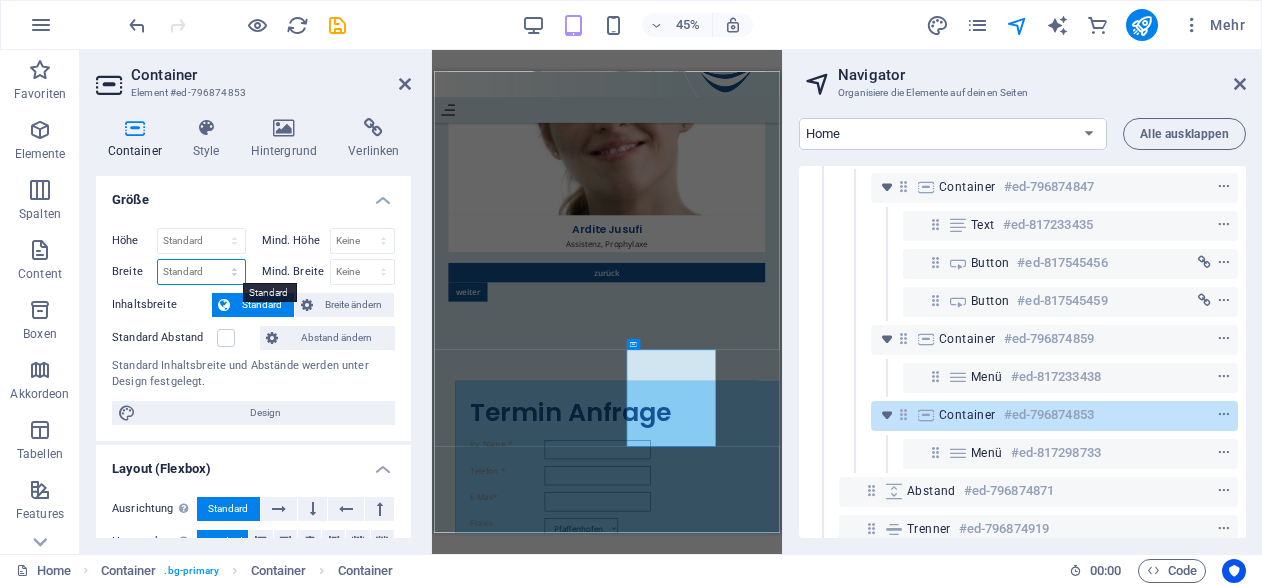 click on "Standard px rem % em vh vw" at bounding box center [201, 272] 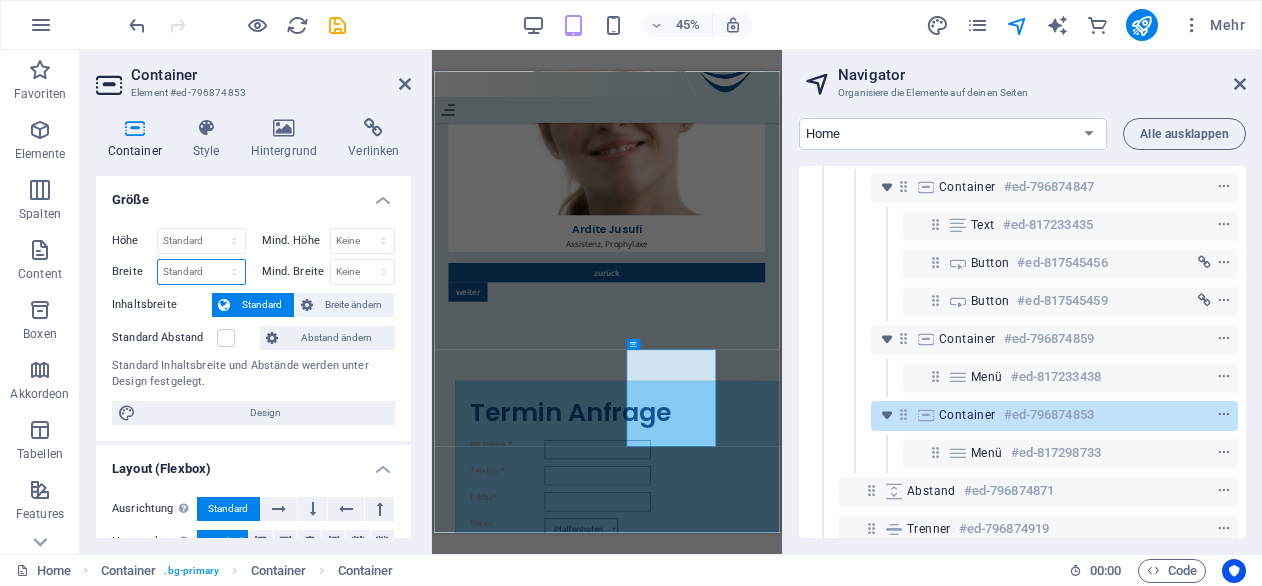 select on "px" 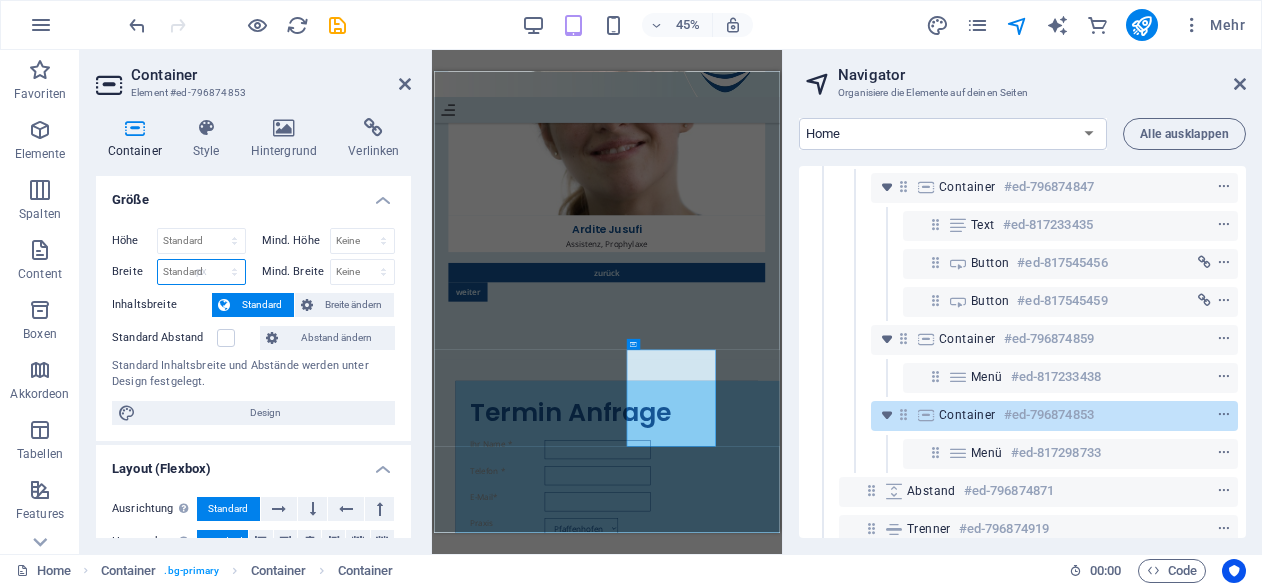 click on "Standard px rem % em vh vw" at bounding box center [201, 272] 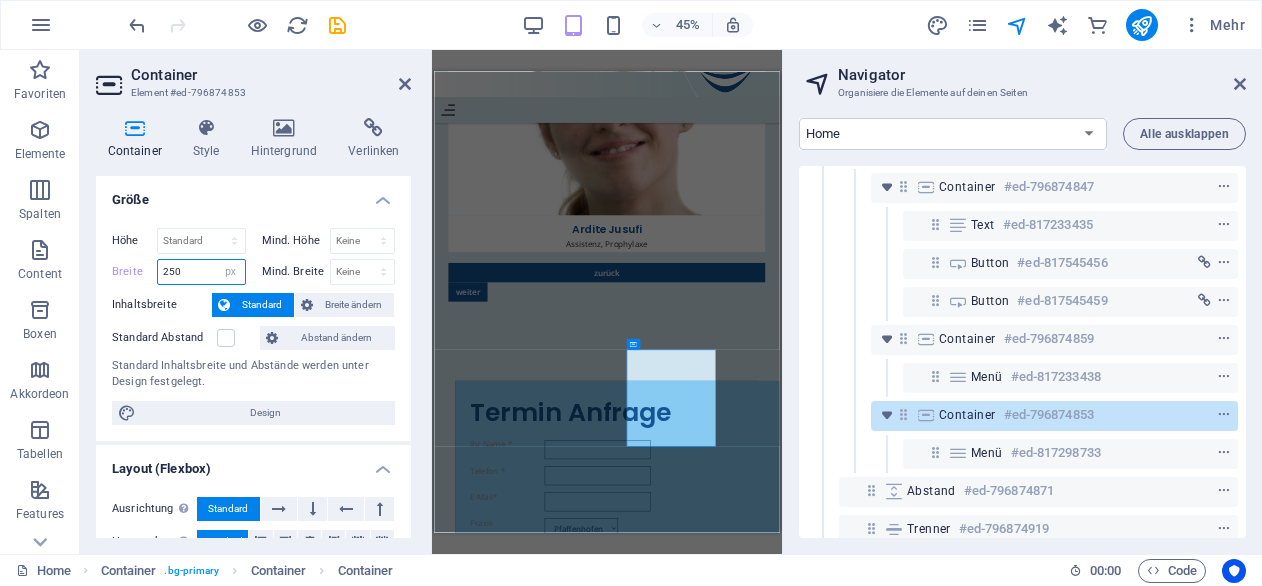 type on "250" 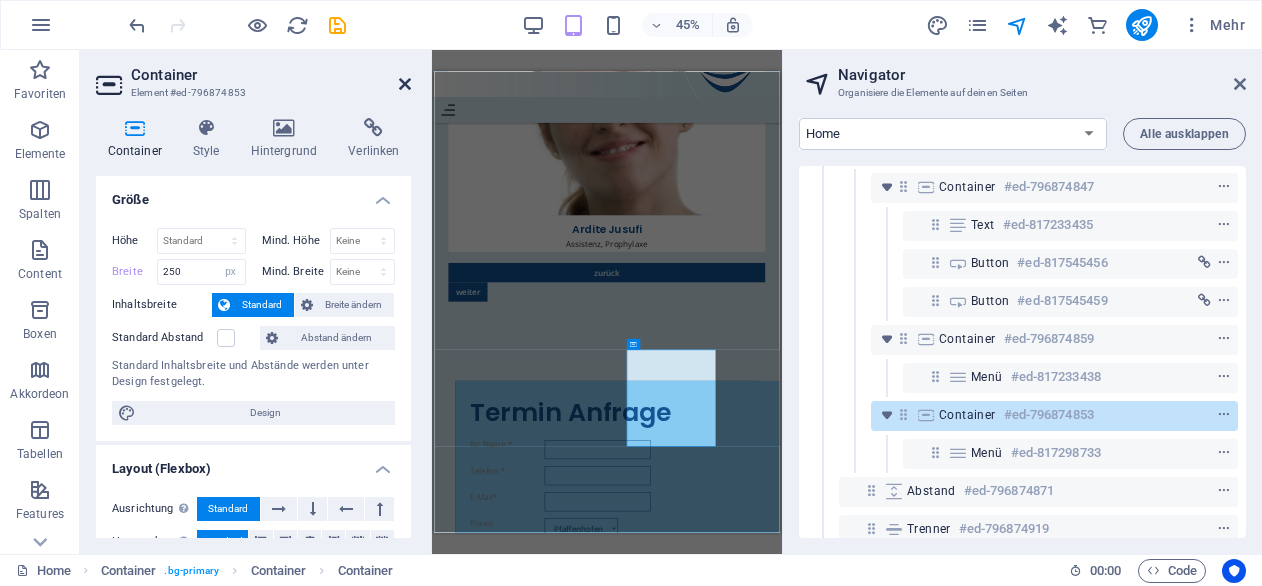 click at bounding box center [405, 84] 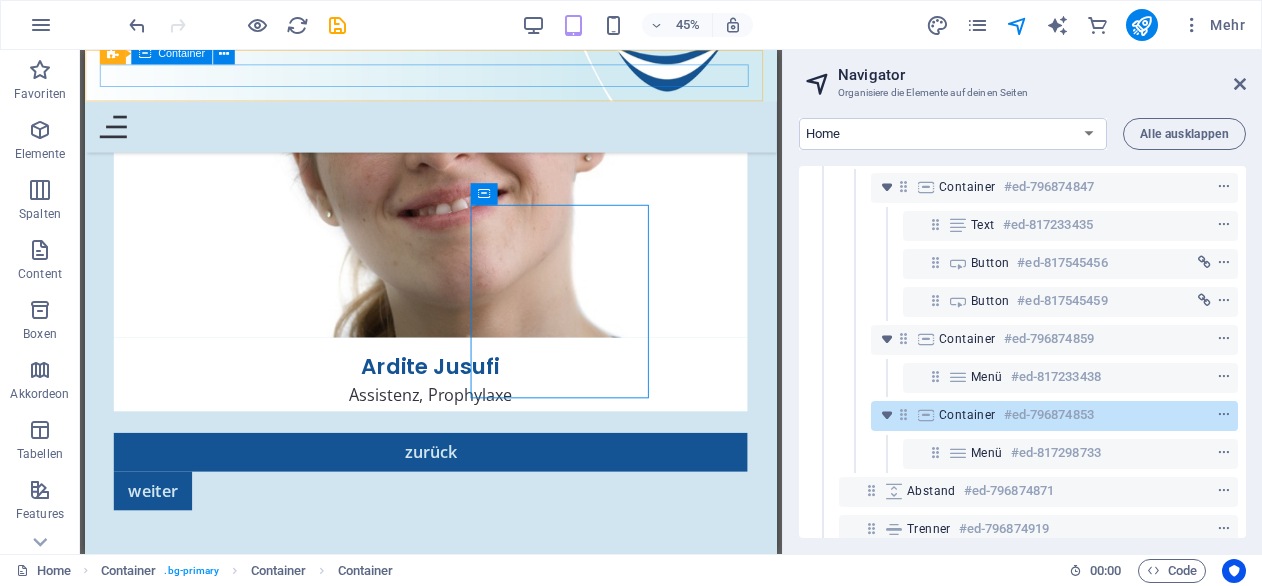 scroll, scrollTop: 9971, scrollLeft: 0, axis: vertical 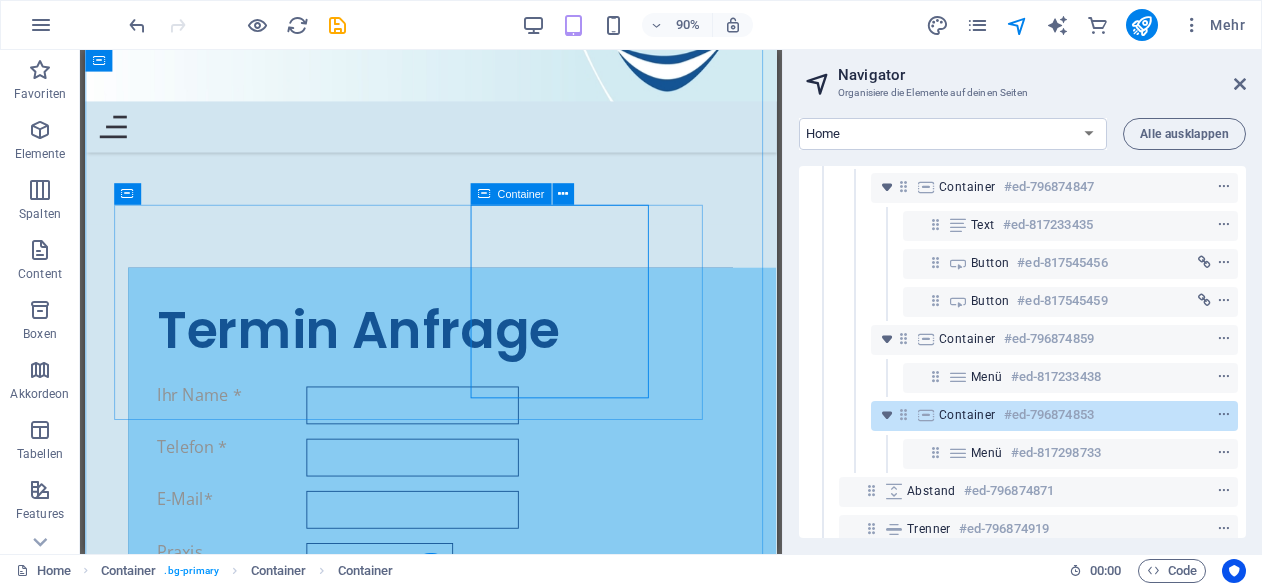 click on "Container" at bounding box center (967, 415) 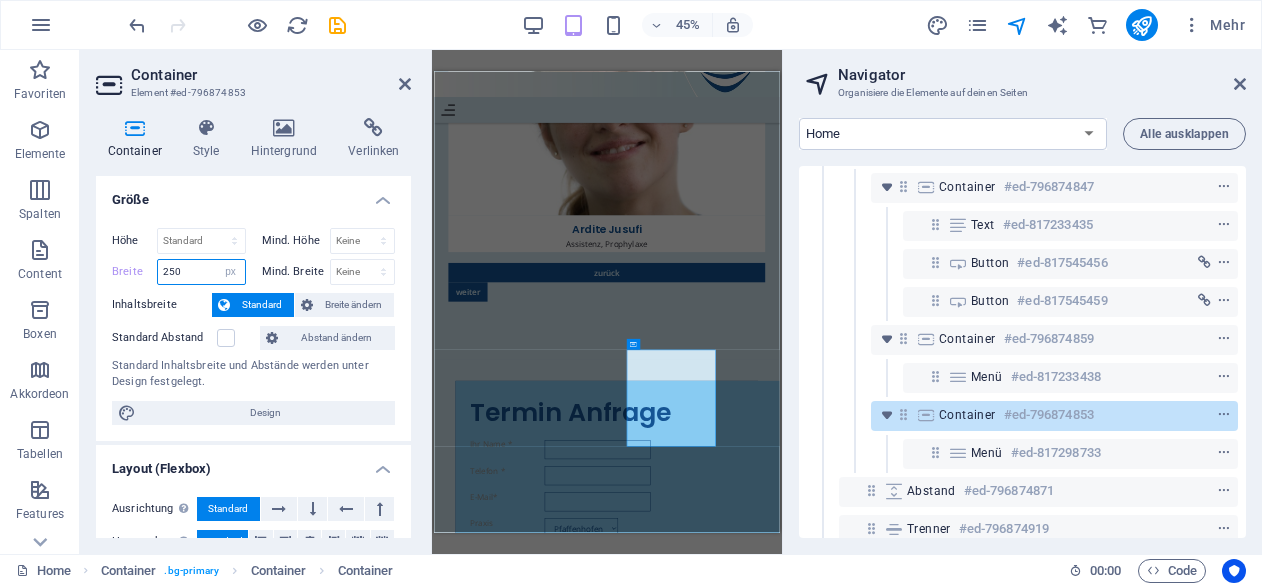 click on "250" at bounding box center (201, 272) 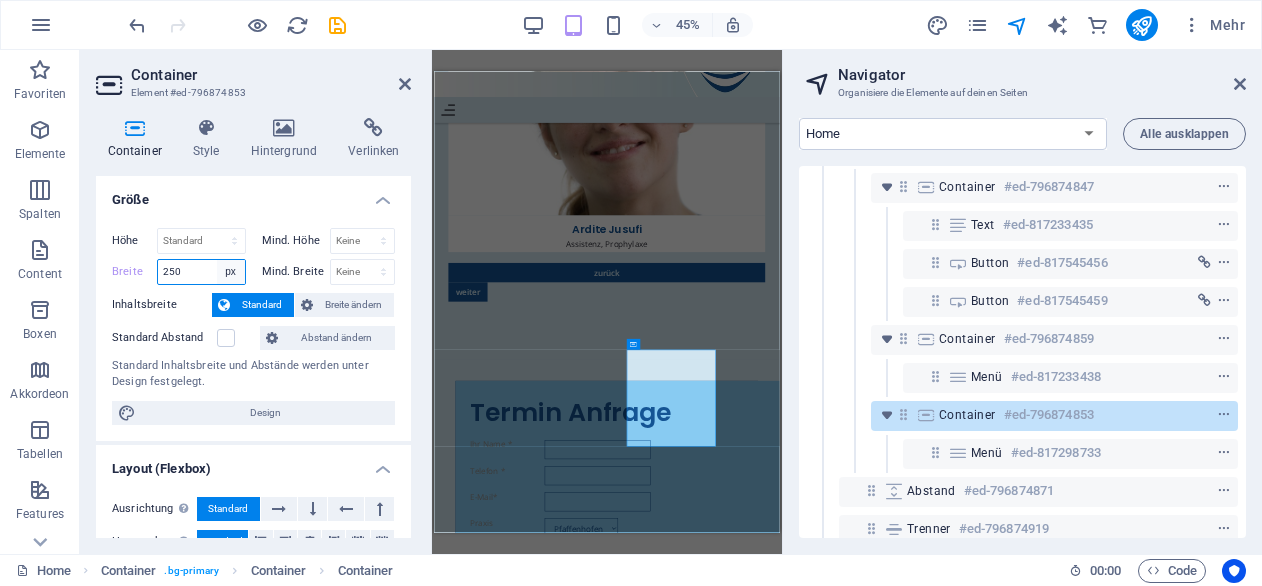 click on "Standard px rem % em vh vw" at bounding box center (231, 272) 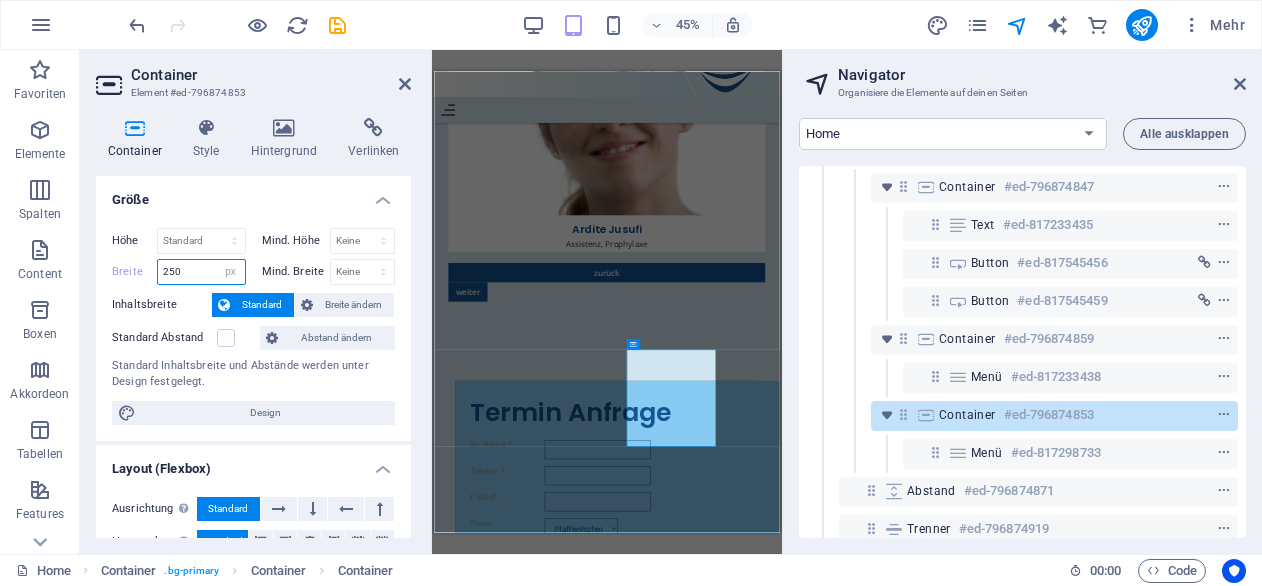 select on "default" 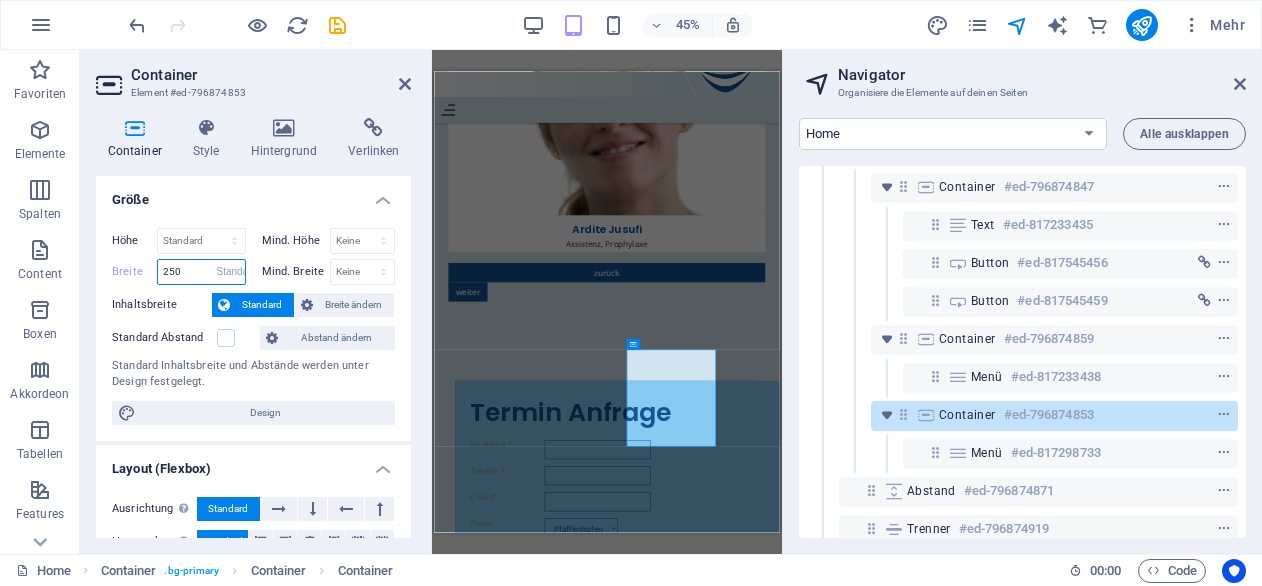 click on "Standard px rem % em vh vw" at bounding box center (231, 272) 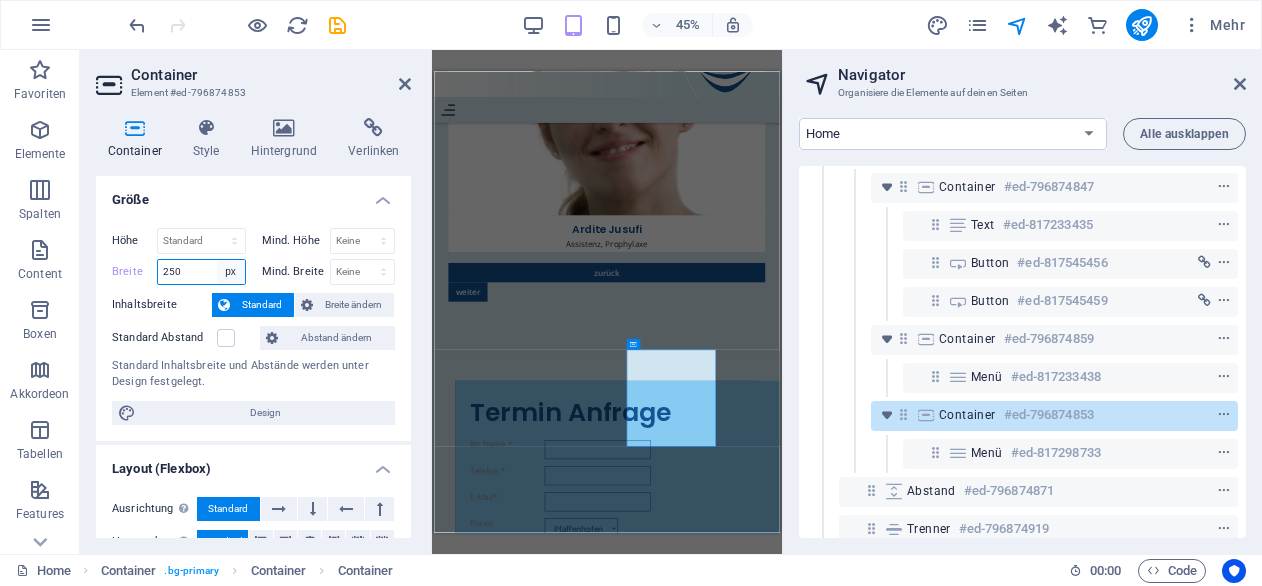 click on "Standard px rem % em vh vw" at bounding box center (231, 272) 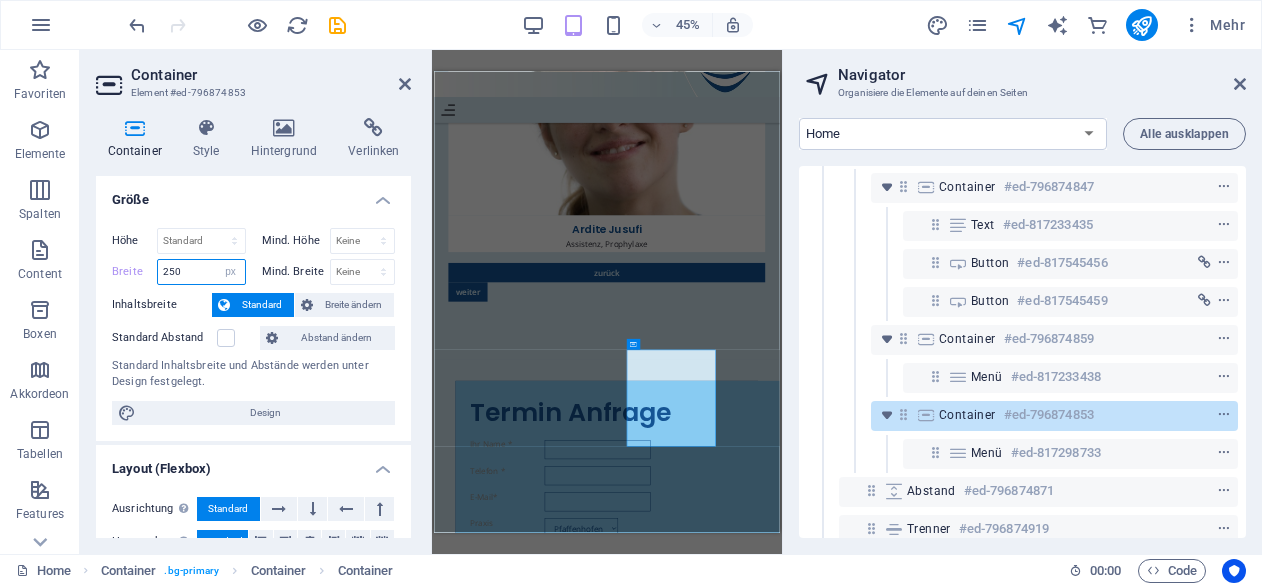 select on "default" 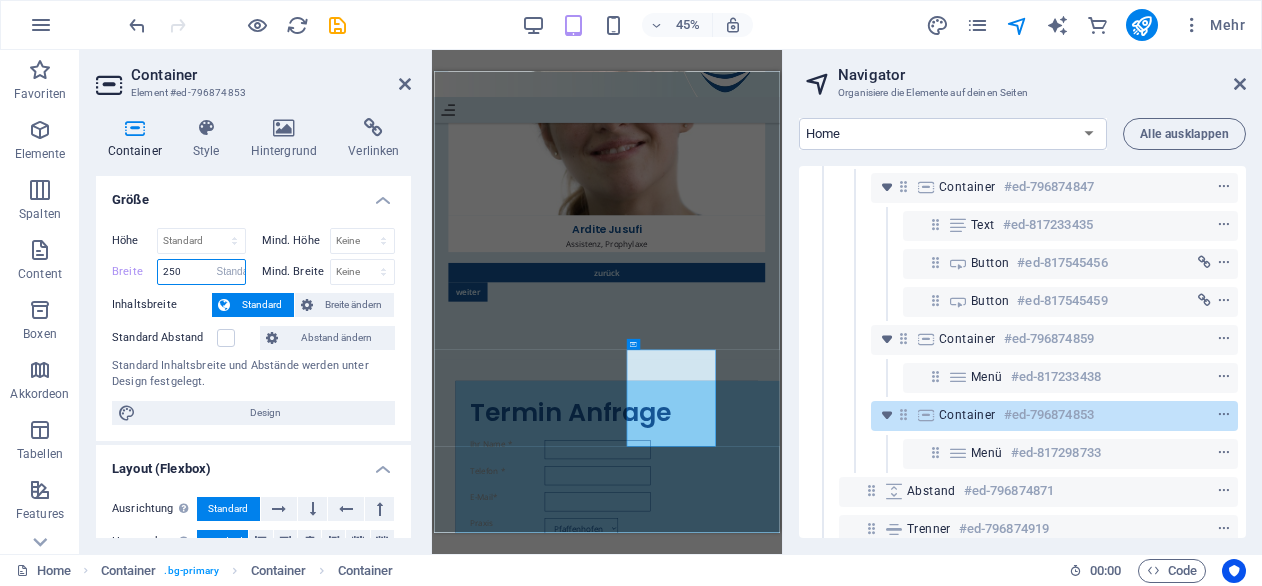 click on "Standard px rem % em vh vw" at bounding box center (231, 272) 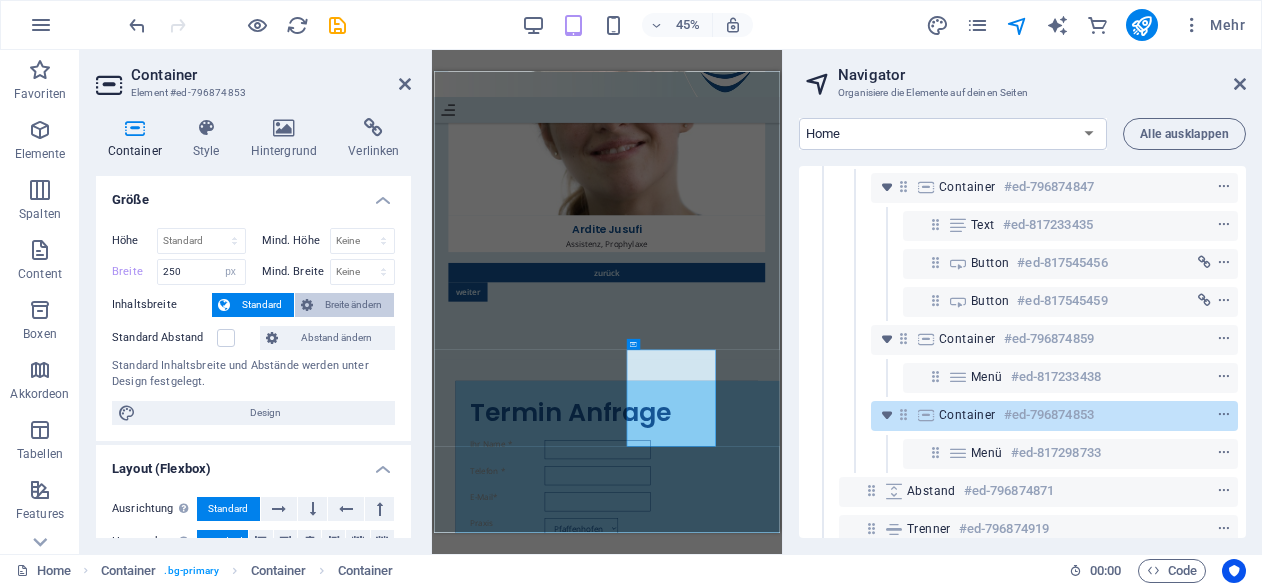 click on "Breite ändern" at bounding box center [353, 305] 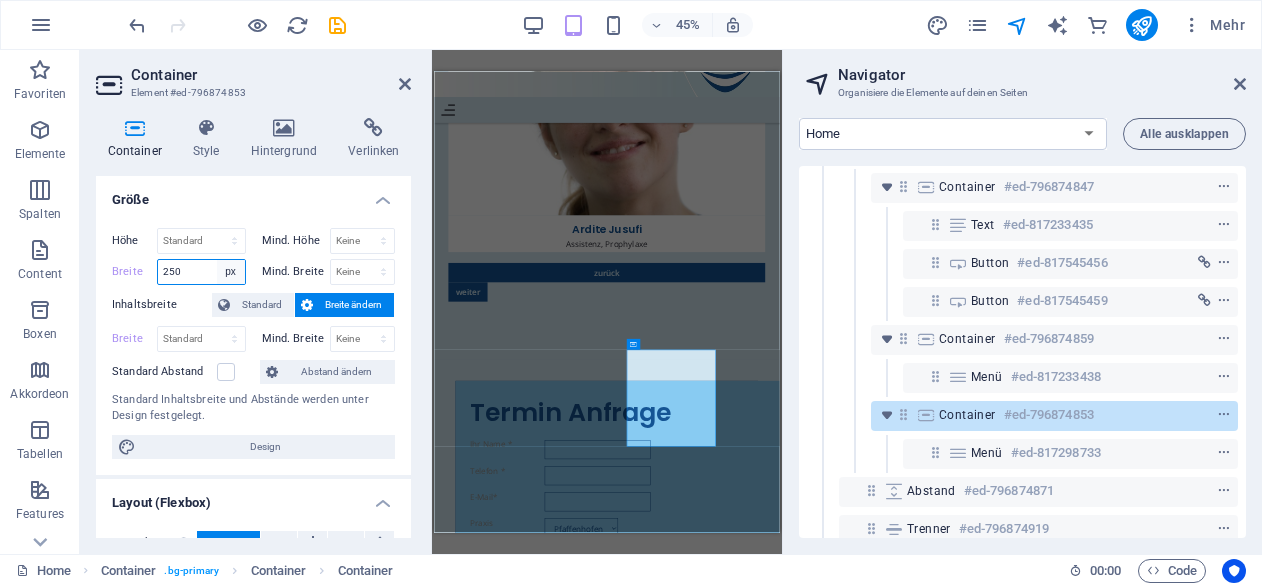 click on "Standard px rem % em vh vw" at bounding box center (231, 272) 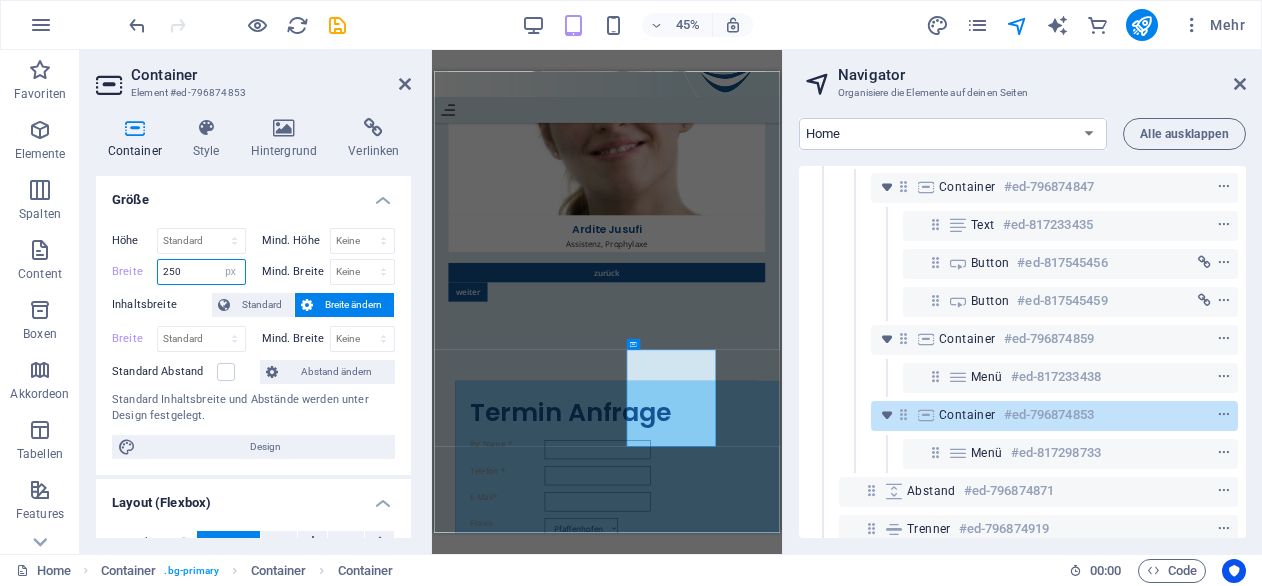 select on "default" 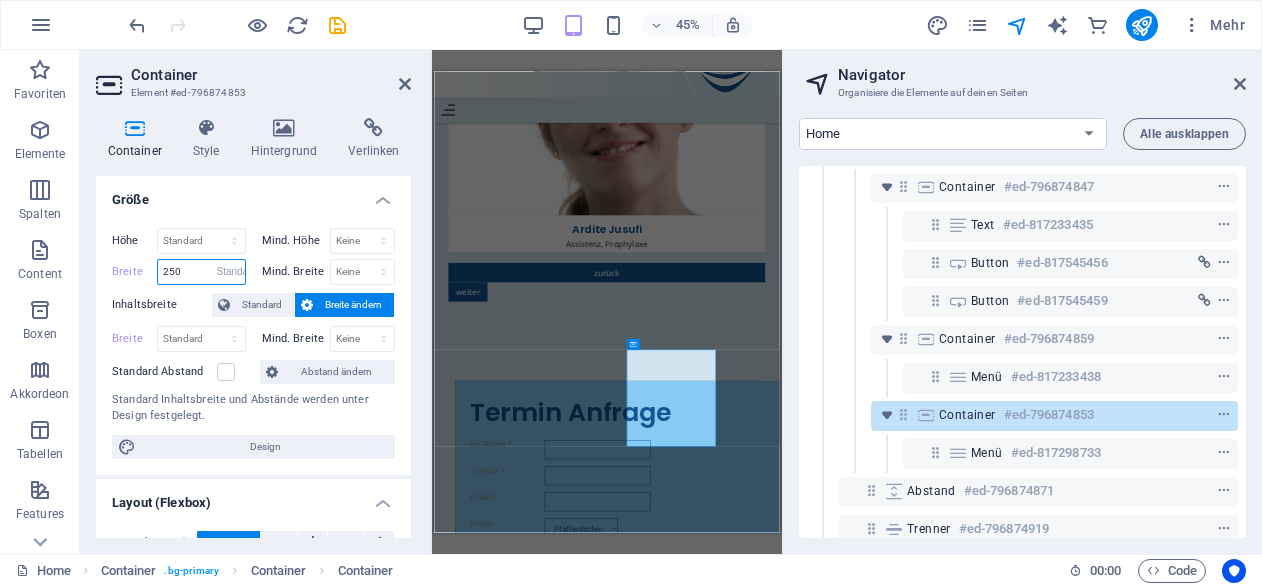 click on "Standard px rem % em vh vw" at bounding box center (231, 272) 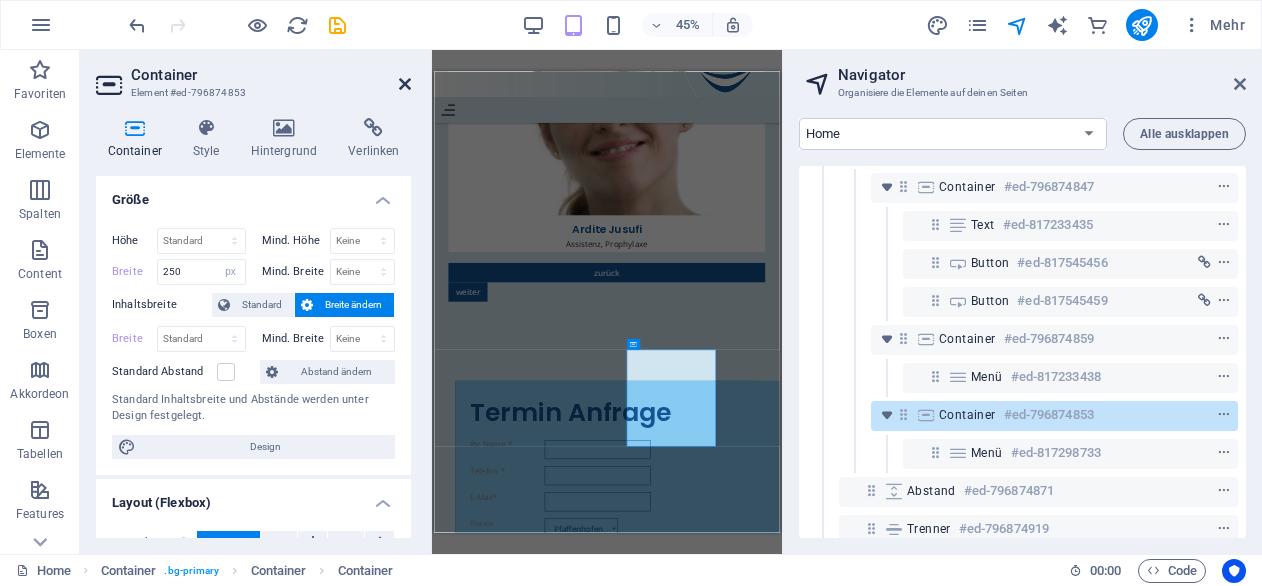 click at bounding box center [405, 84] 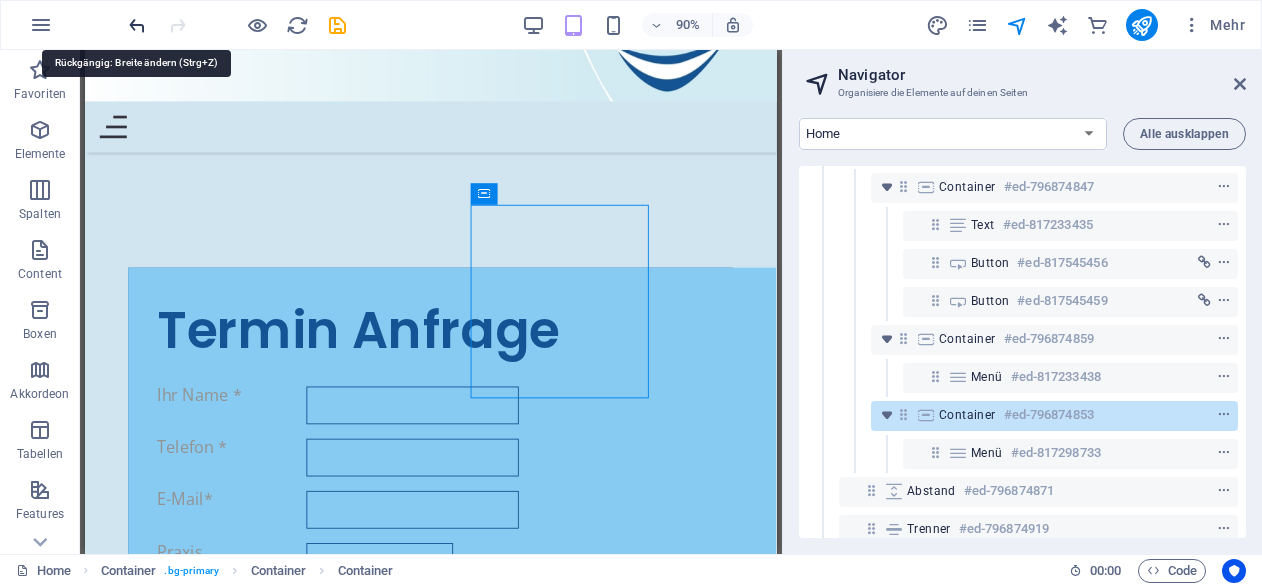 click at bounding box center (137, 25) 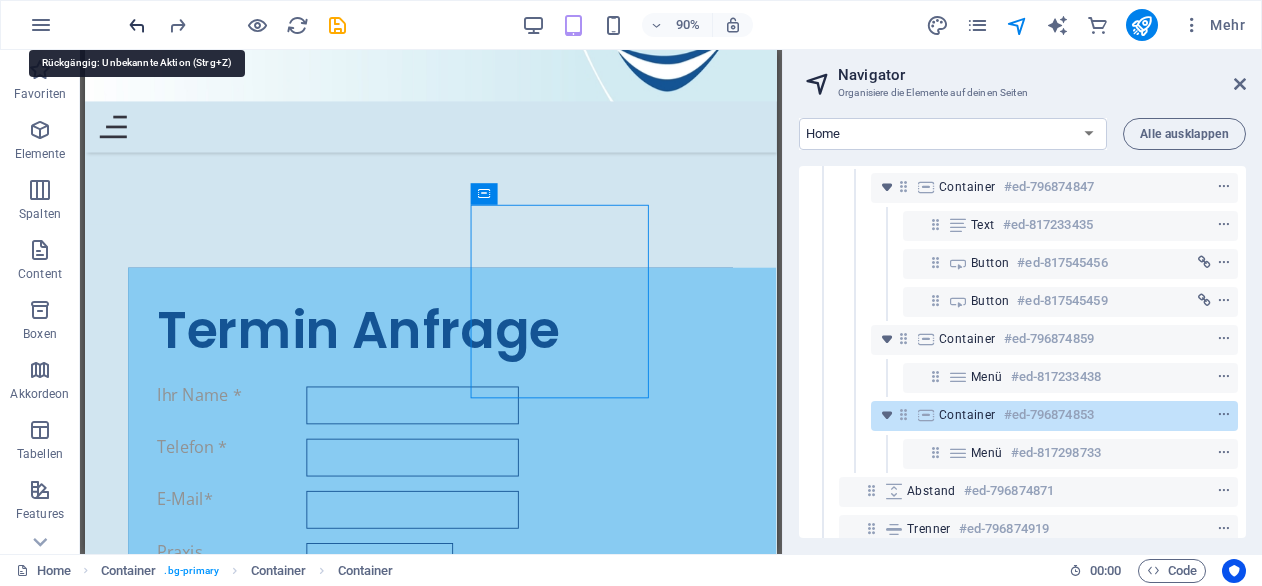 click at bounding box center [137, 25] 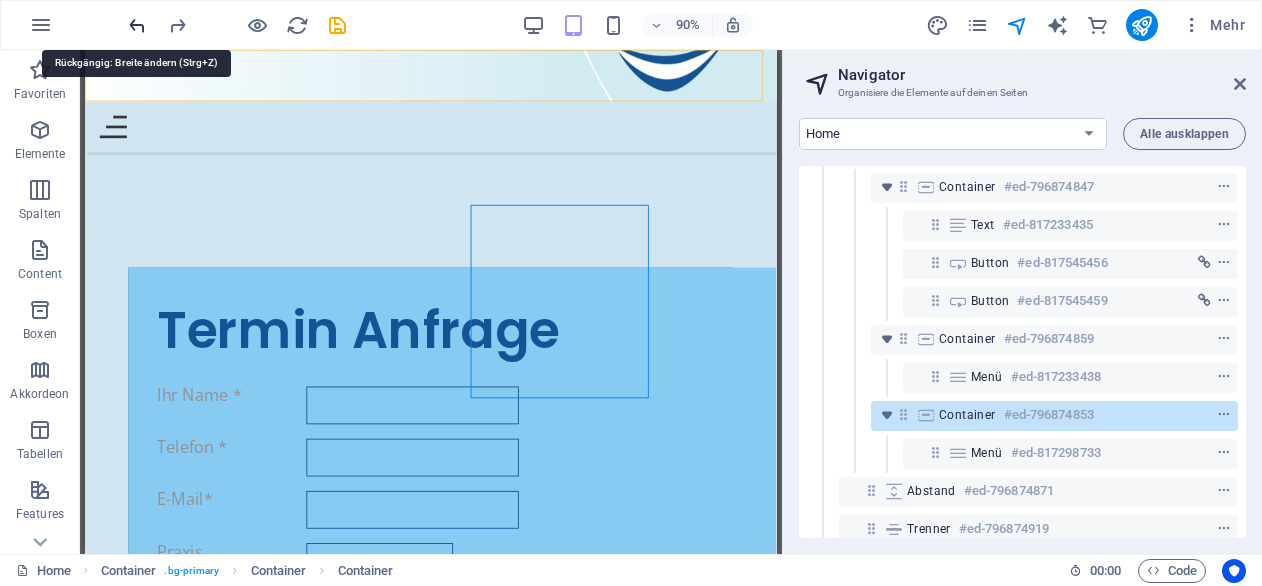 click at bounding box center [137, 25] 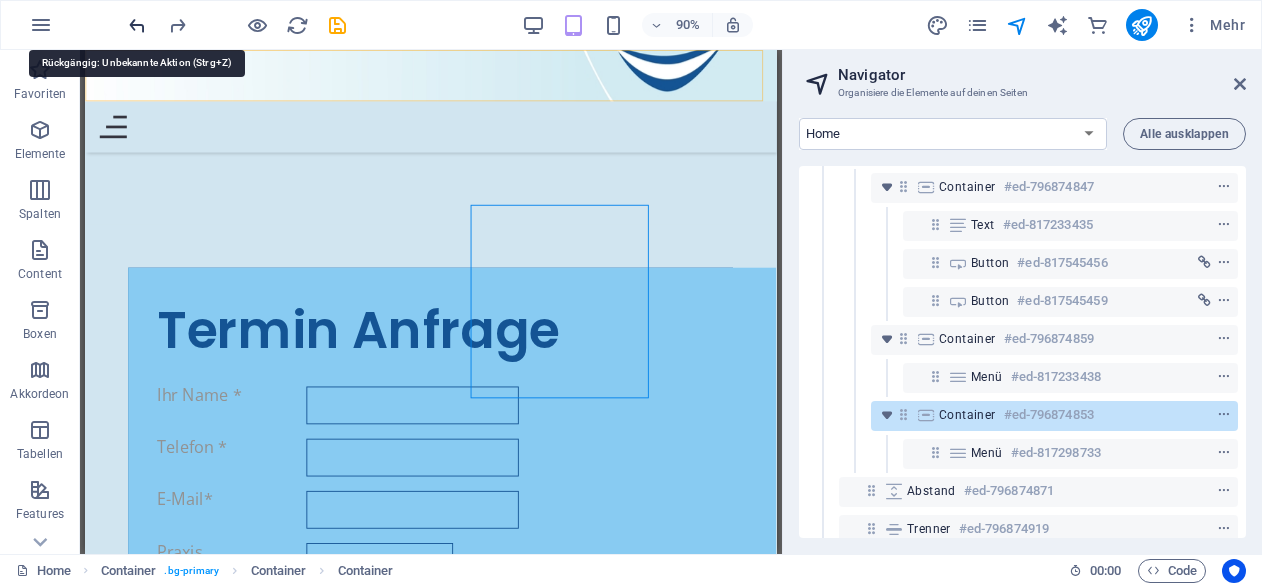 click at bounding box center (137, 25) 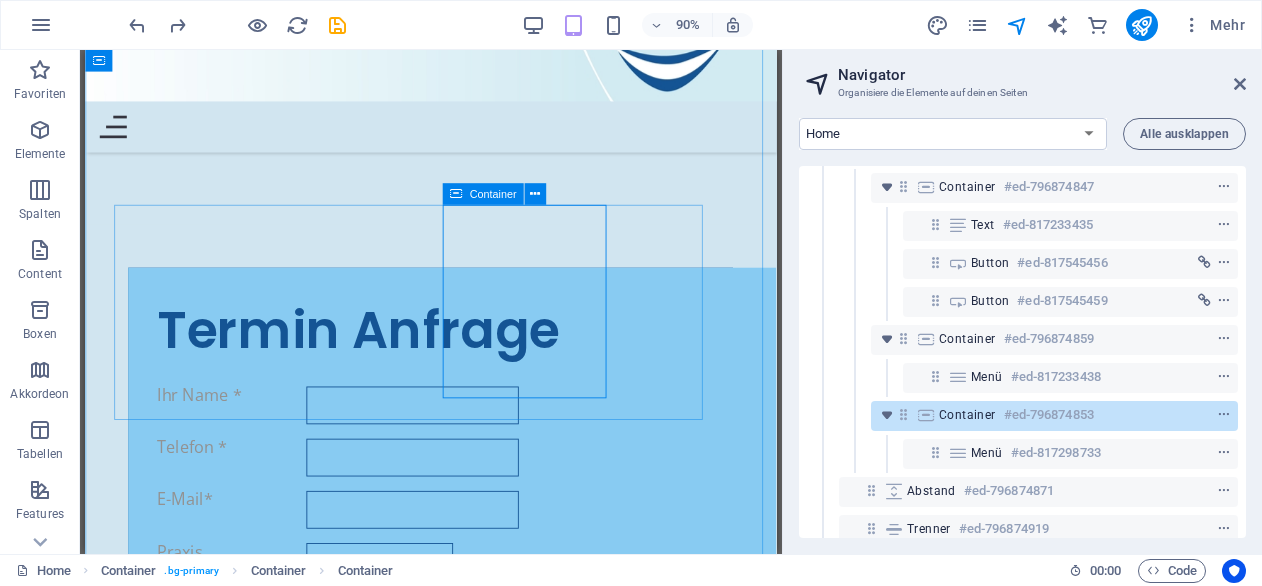 click at bounding box center (456, 195) 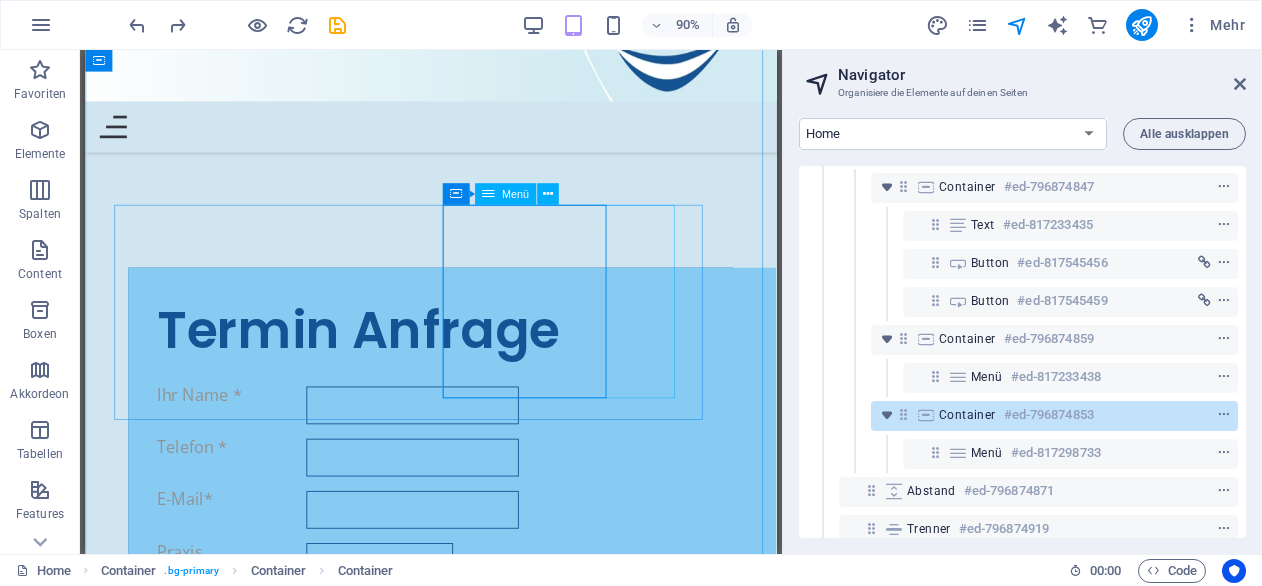 click on "Menü" at bounding box center (515, 194) 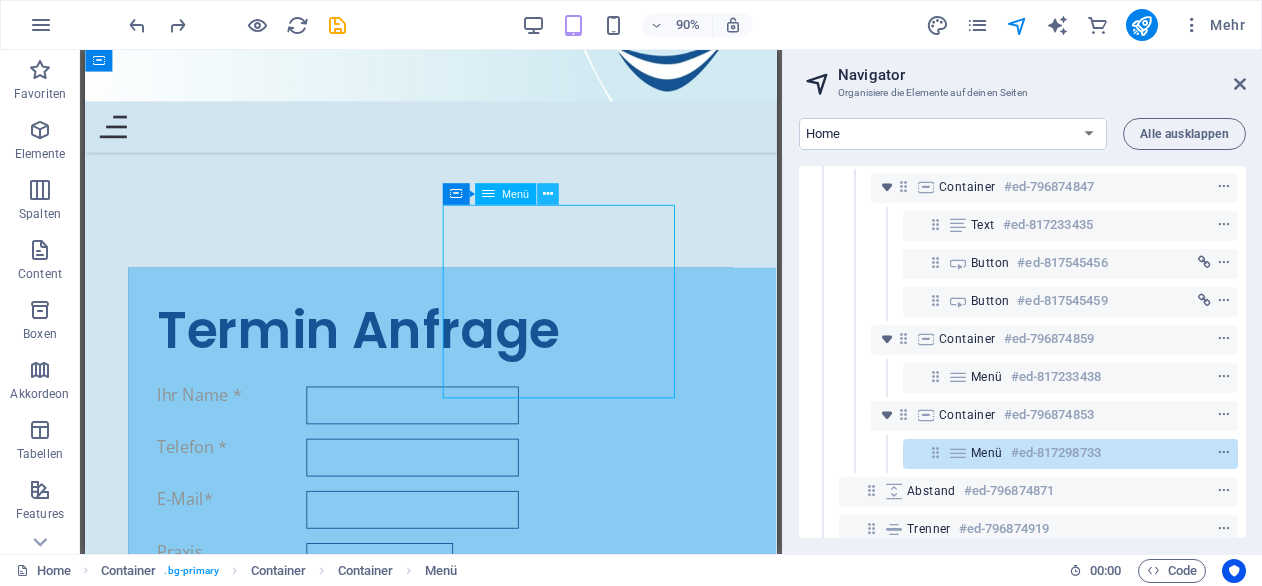 click at bounding box center [548, 194] 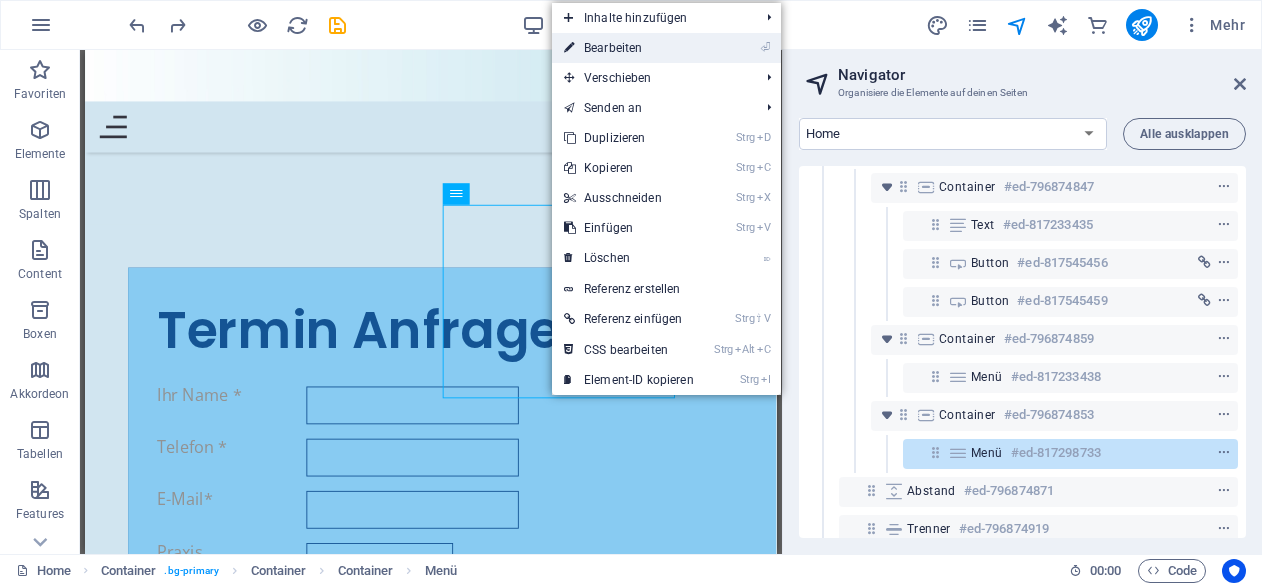 click on "⏎  Bearbeiten" at bounding box center (629, 48) 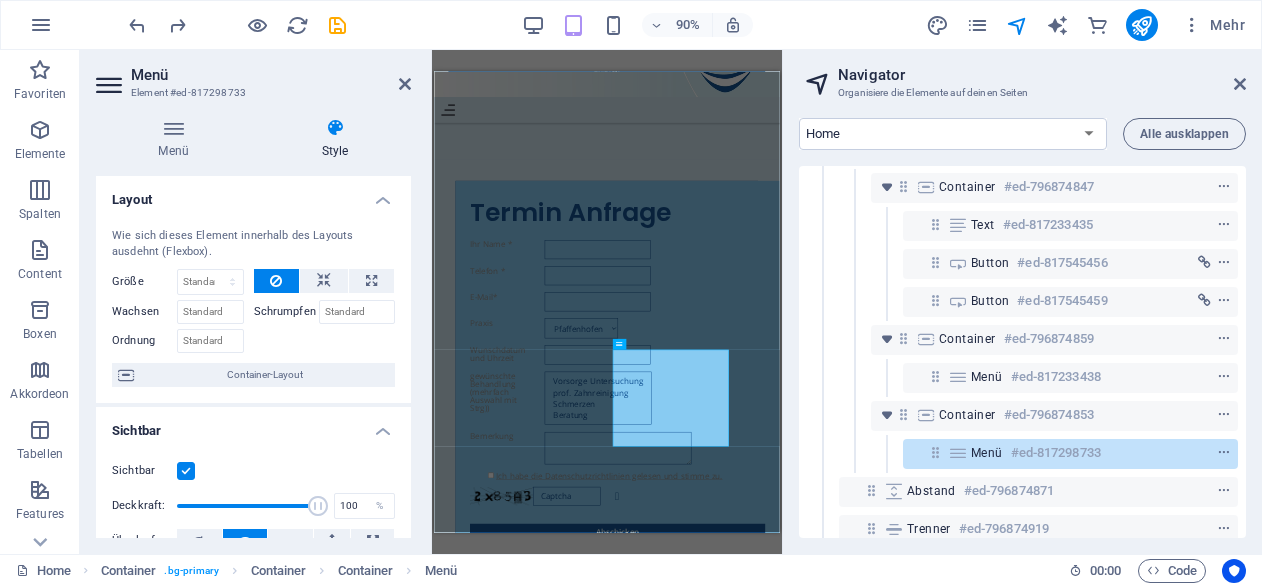 scroll, scrollTop: 9526, scrollLeft: 0, axis: vertical 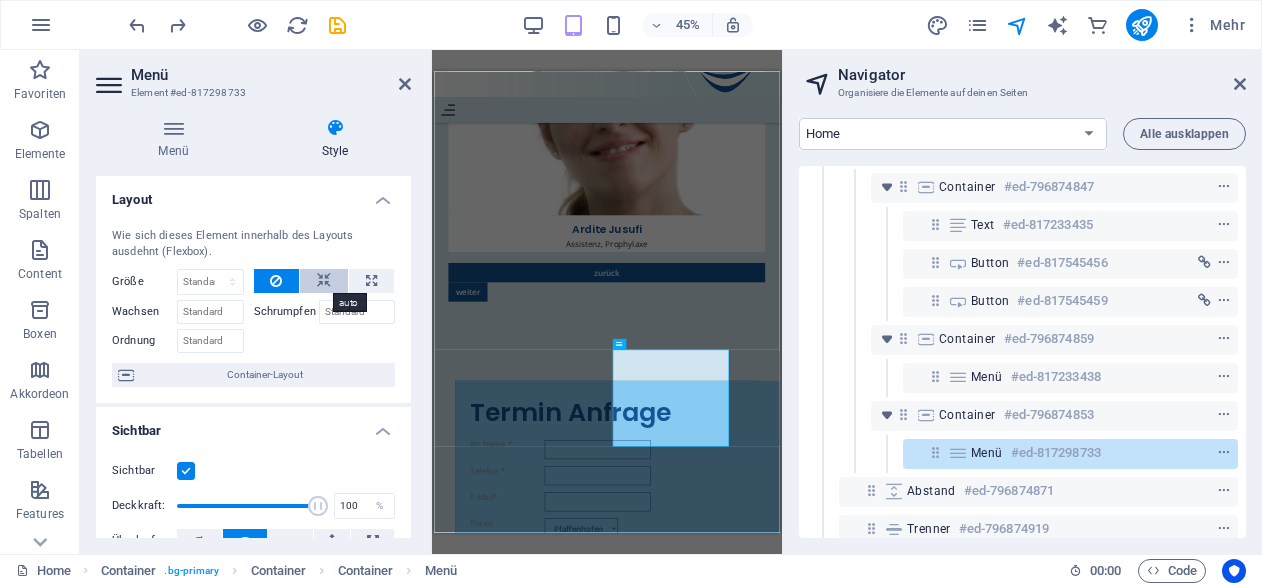 click at bounding box center (324, 281) 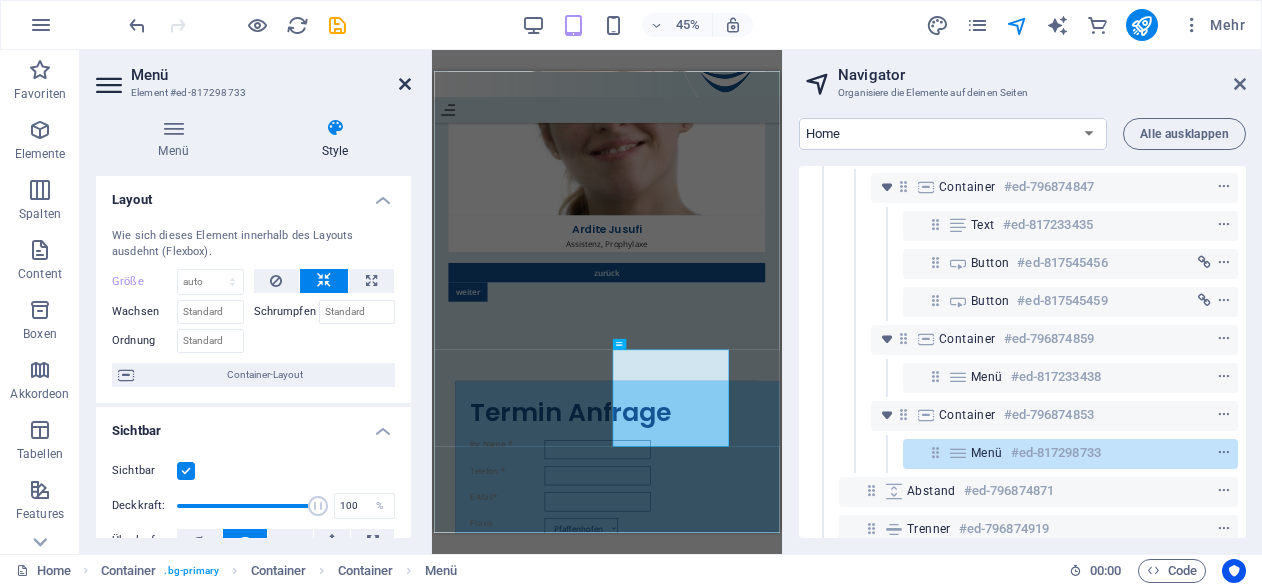 click at bounding box center (405, 84) 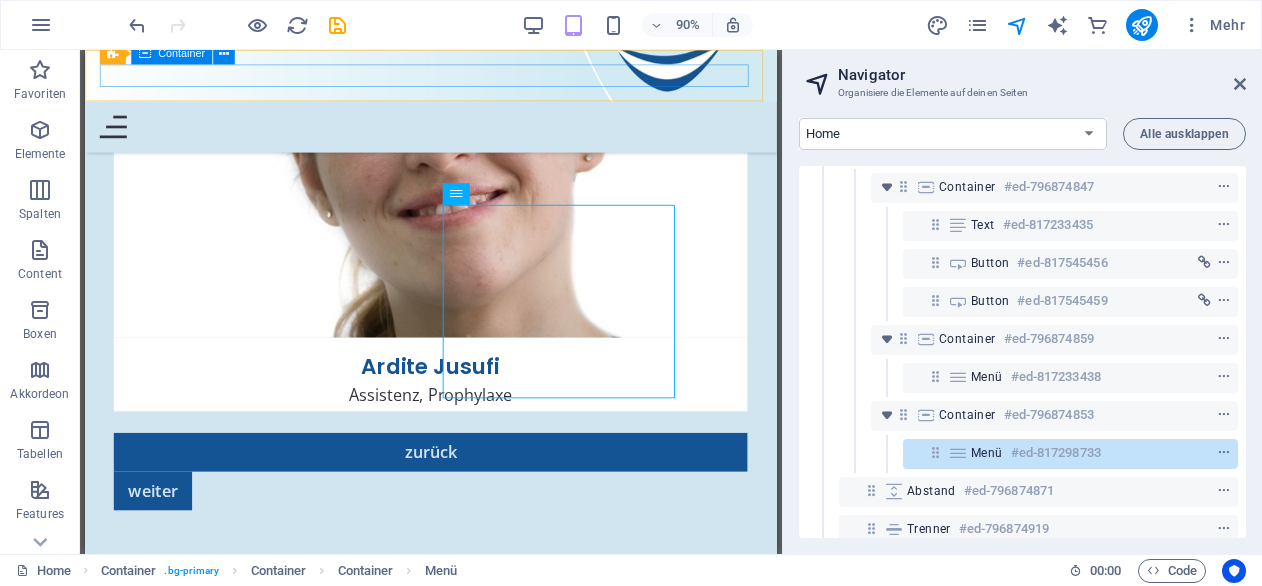 scroll, scrollTop: 9971, scrollLeft: 0, axis: vertical 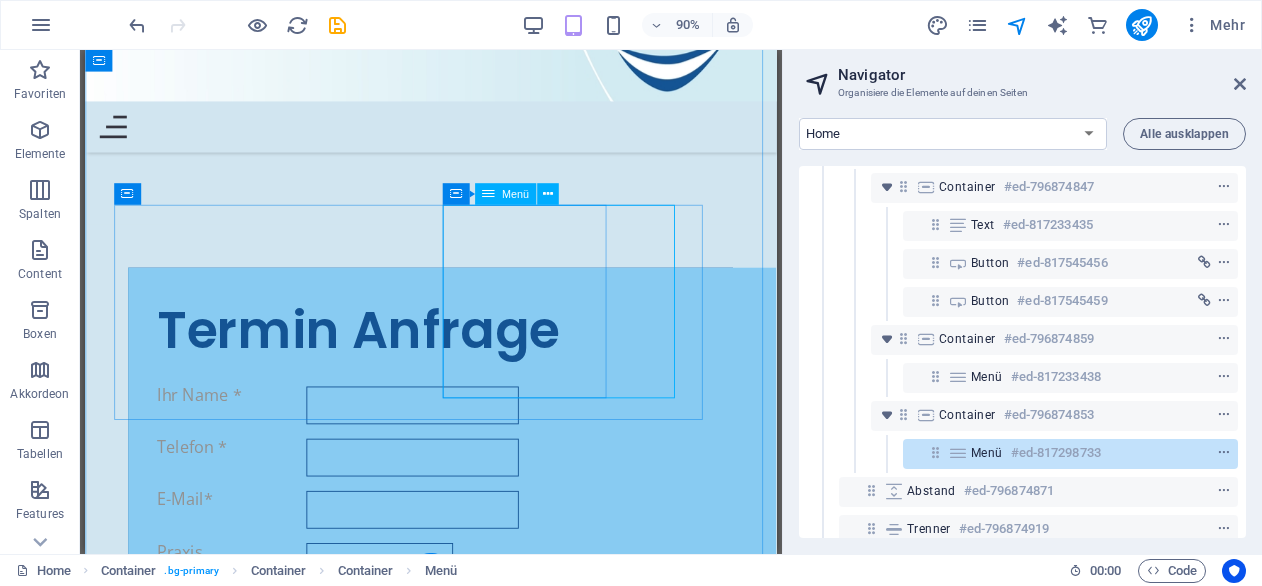 click on "#ed-817298733" at bounding box center (1056, 453) 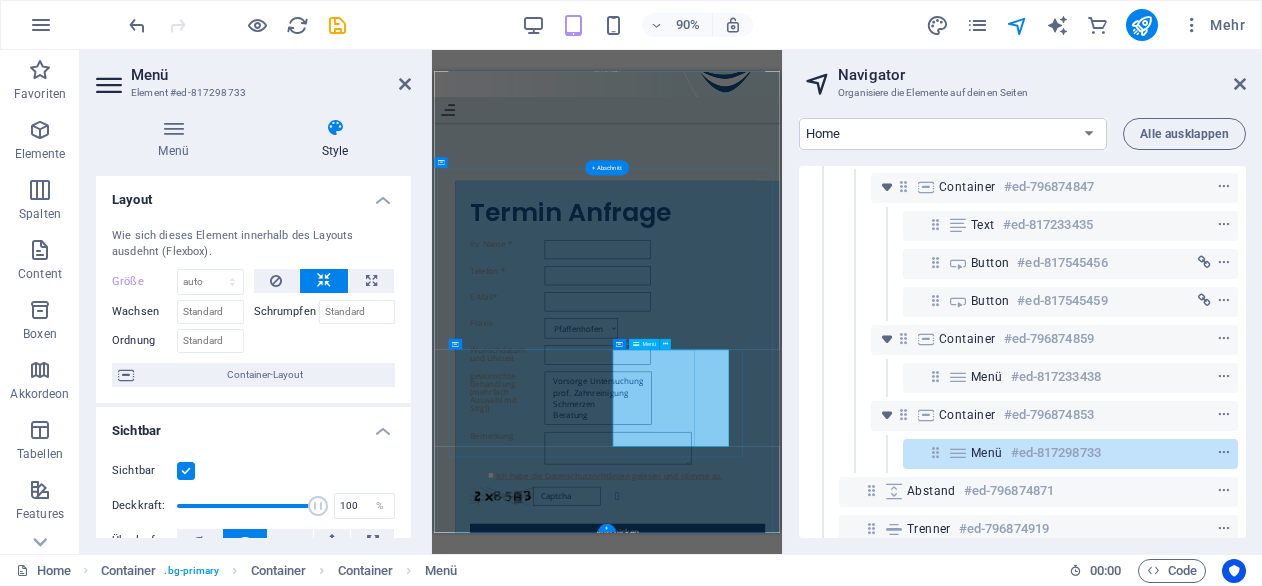 scroll, scrollTop: 9526, scrollLeft: 0, axis: vertical 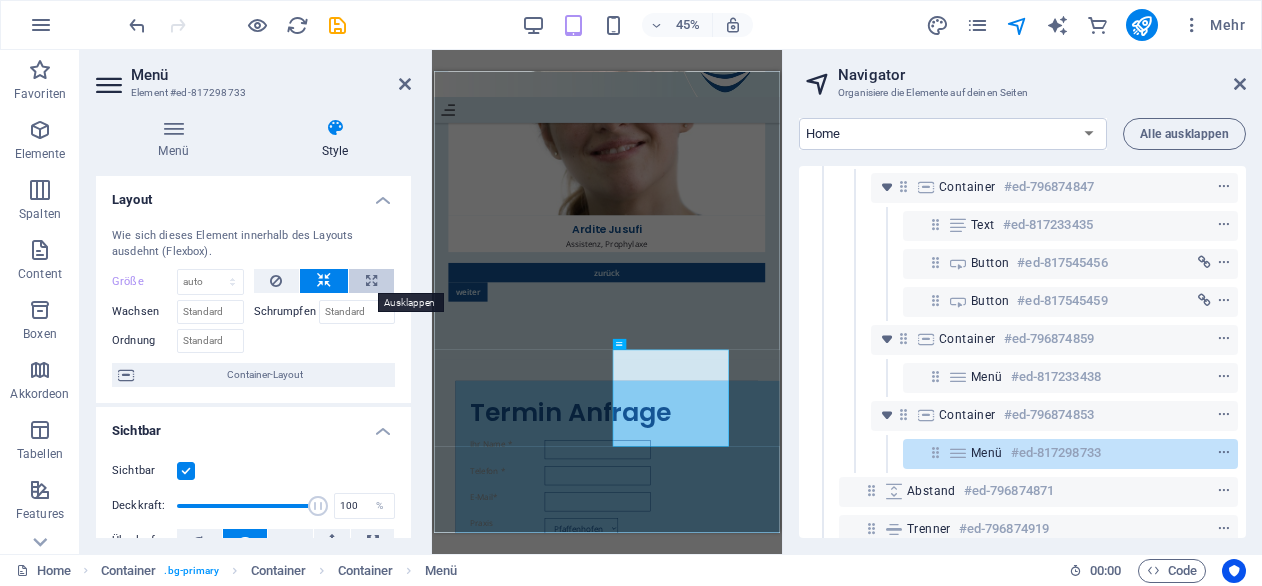 click at bounding box center (371, 281) 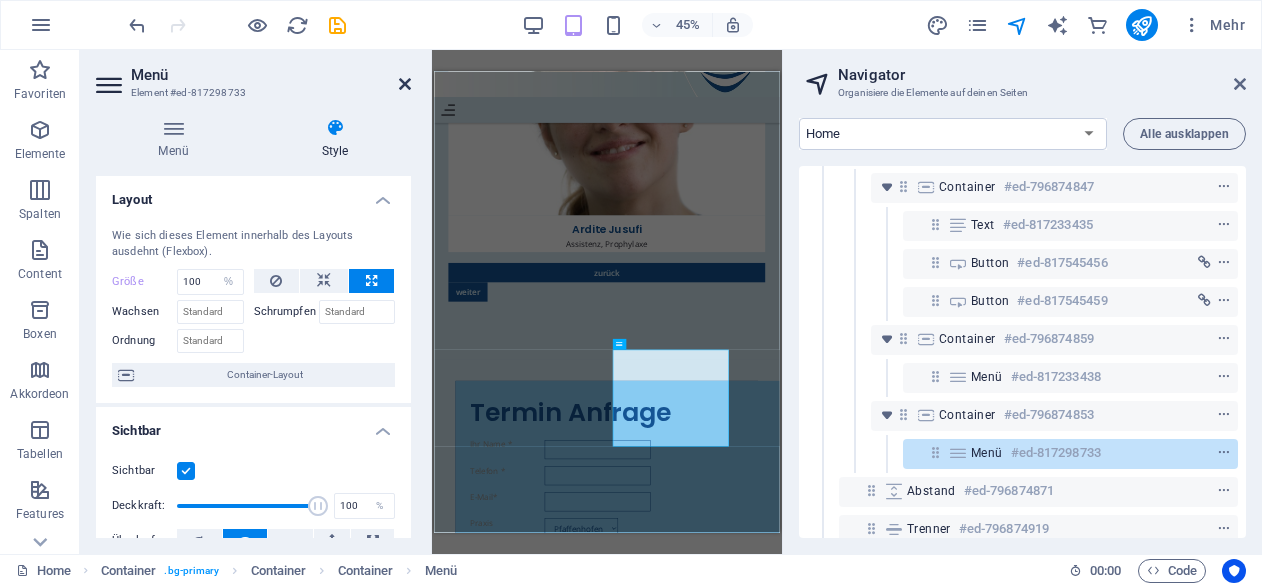 click at bounding box center [405, 84] 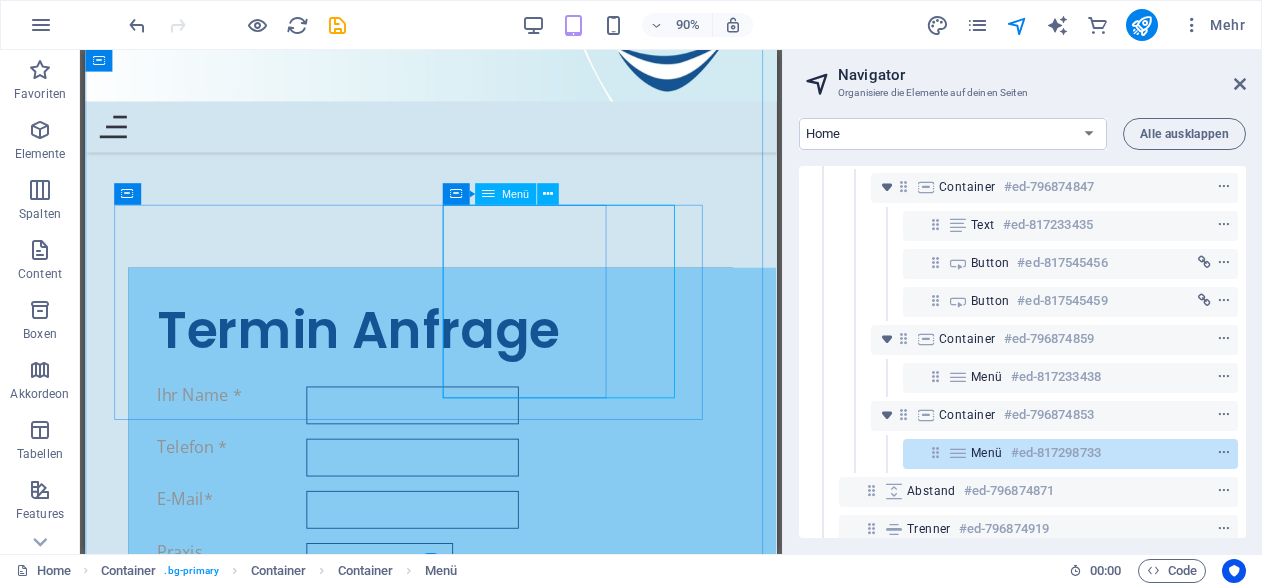 click on "Menü #ed-817298733" at bounding box center [1070, 454] 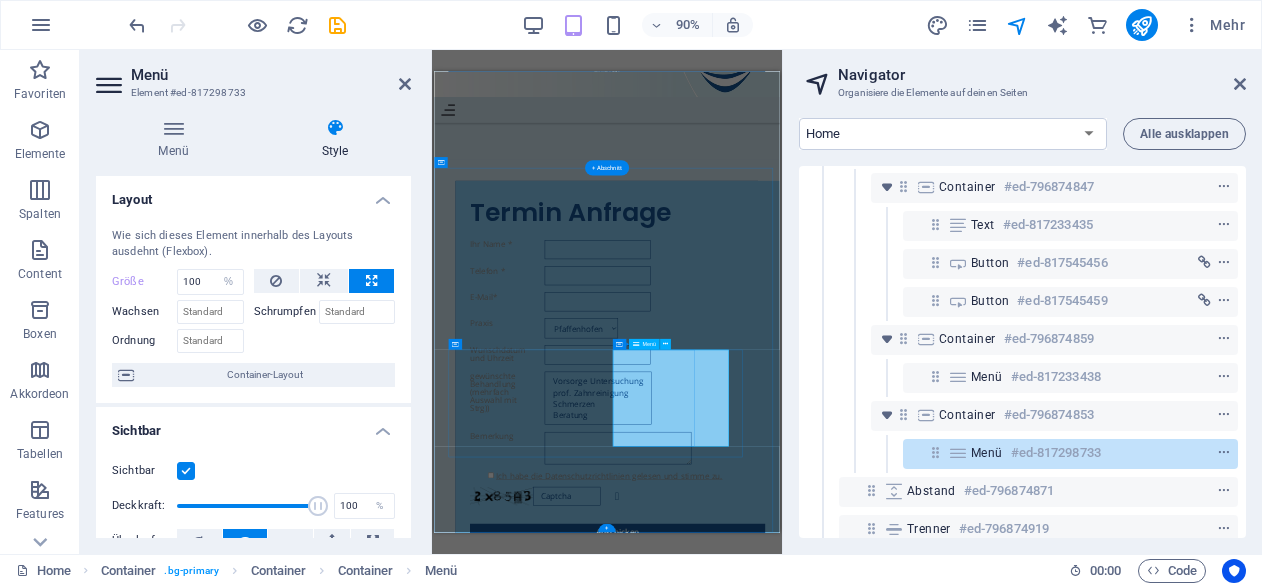 scroll, scrollTop: 9526, scrollLeft: 0, axis: vertical 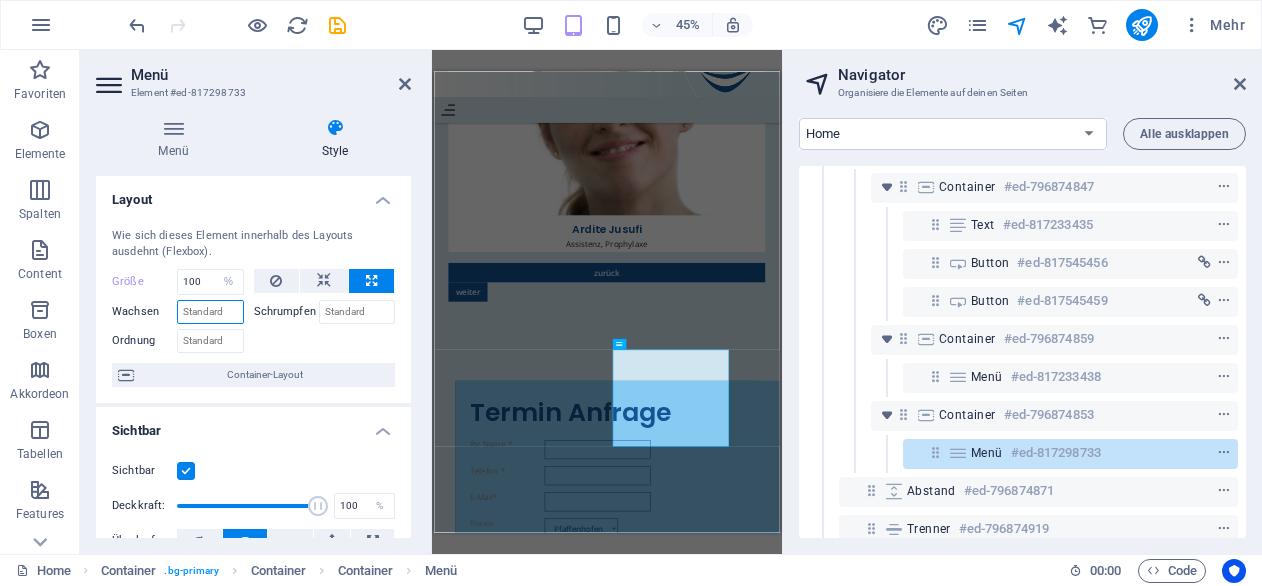 click on "Wachsen" at bounding box center (210, 312) 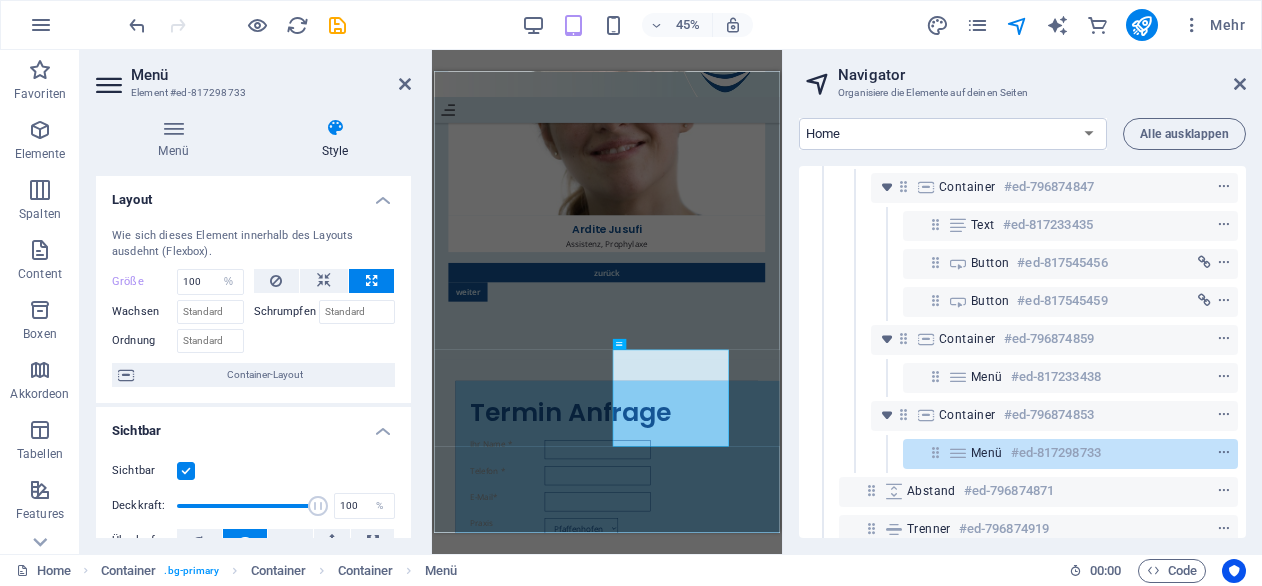 click at bounding box center (325, 338) 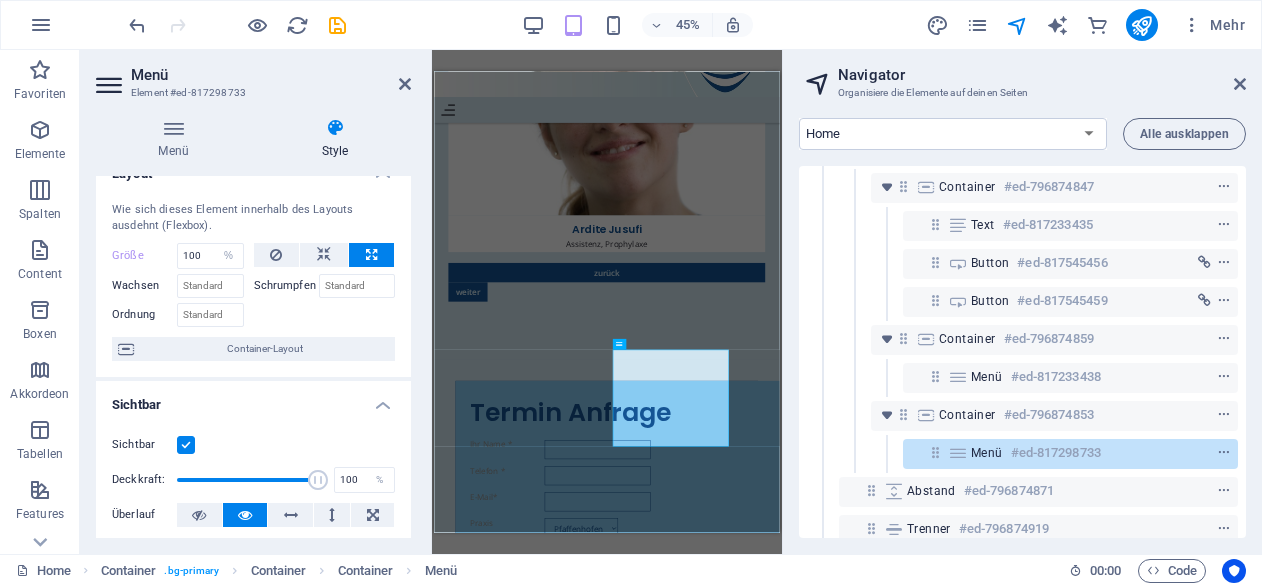 scroll, scrollTop: 0, scrollLeft: 0, axis: both 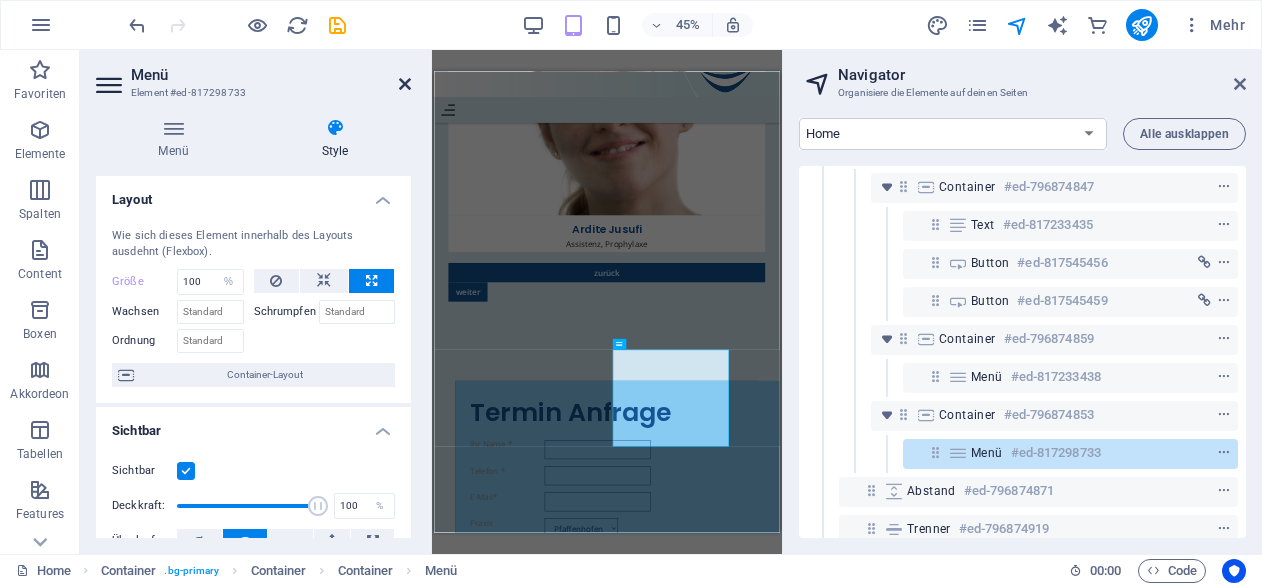 click at bounding box center (405, 84) 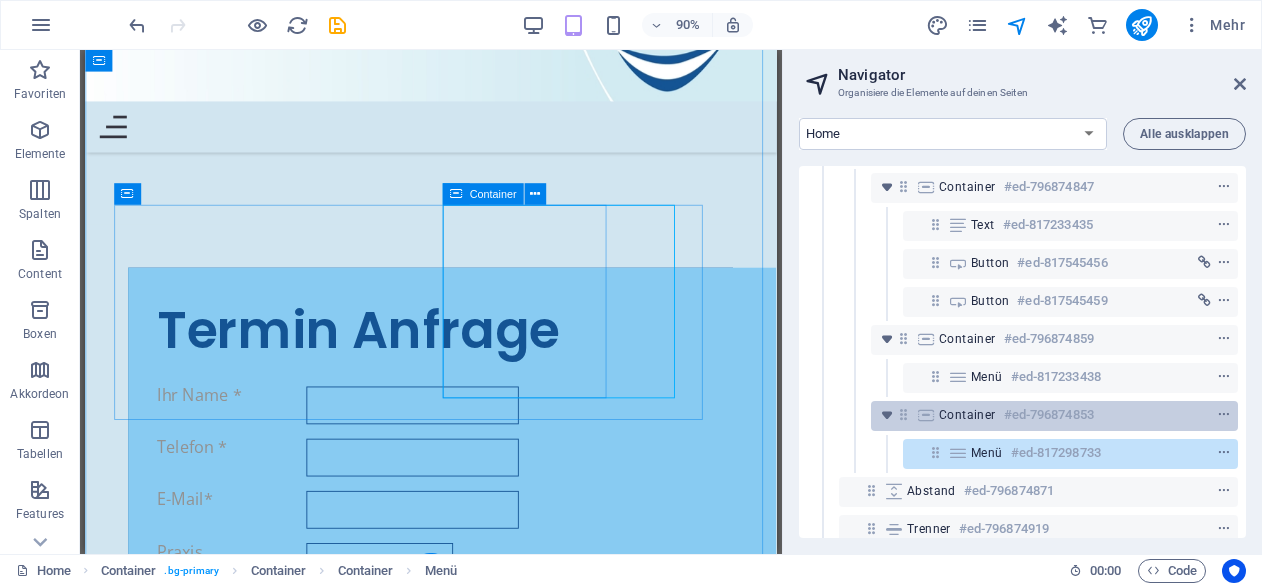 click on "Container #ed-796874853" at bounding box center (1054, 416) 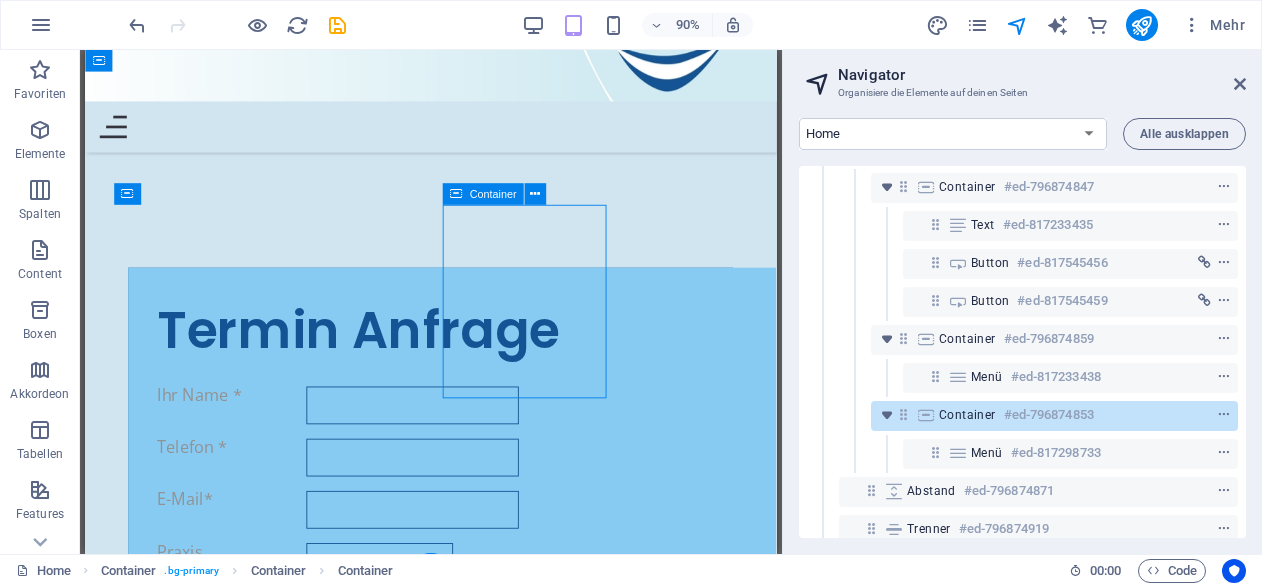 click on "Container #ed-796874853" at bounding box center [1054, 416] 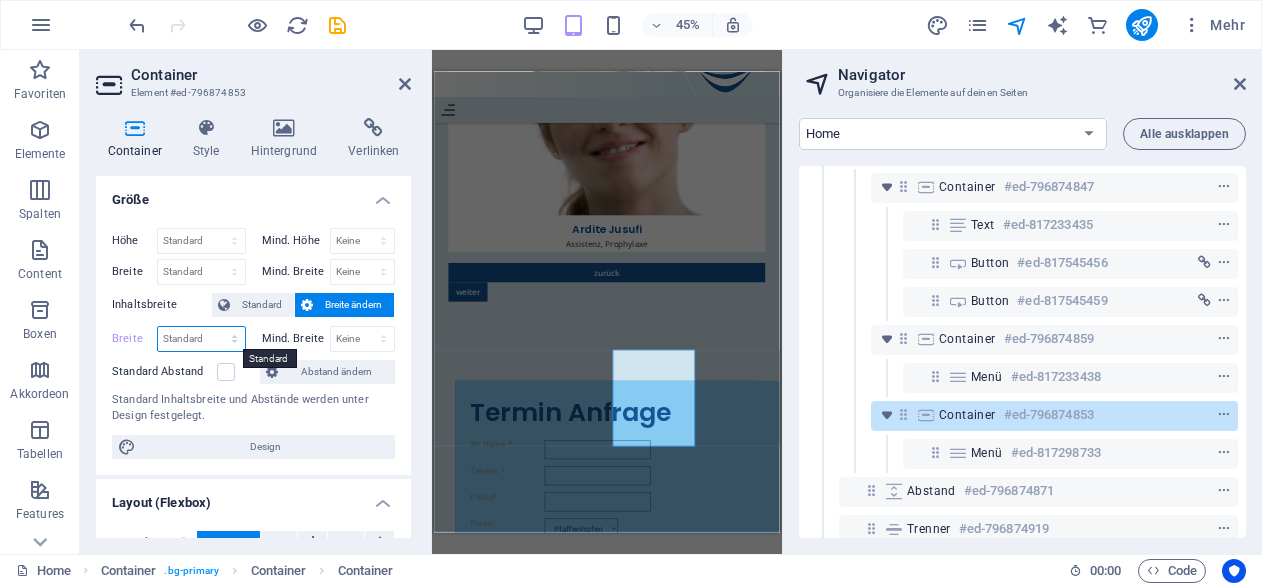 click on "Standard px rem % em vh vw" at bounding box center (201, 339) 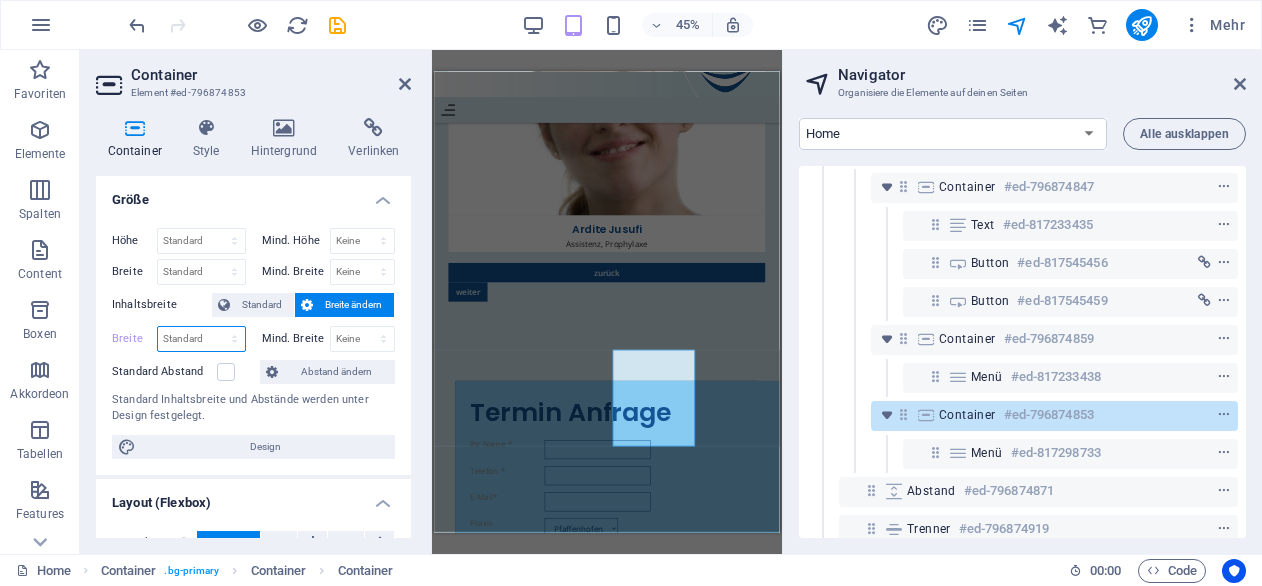select on "px" 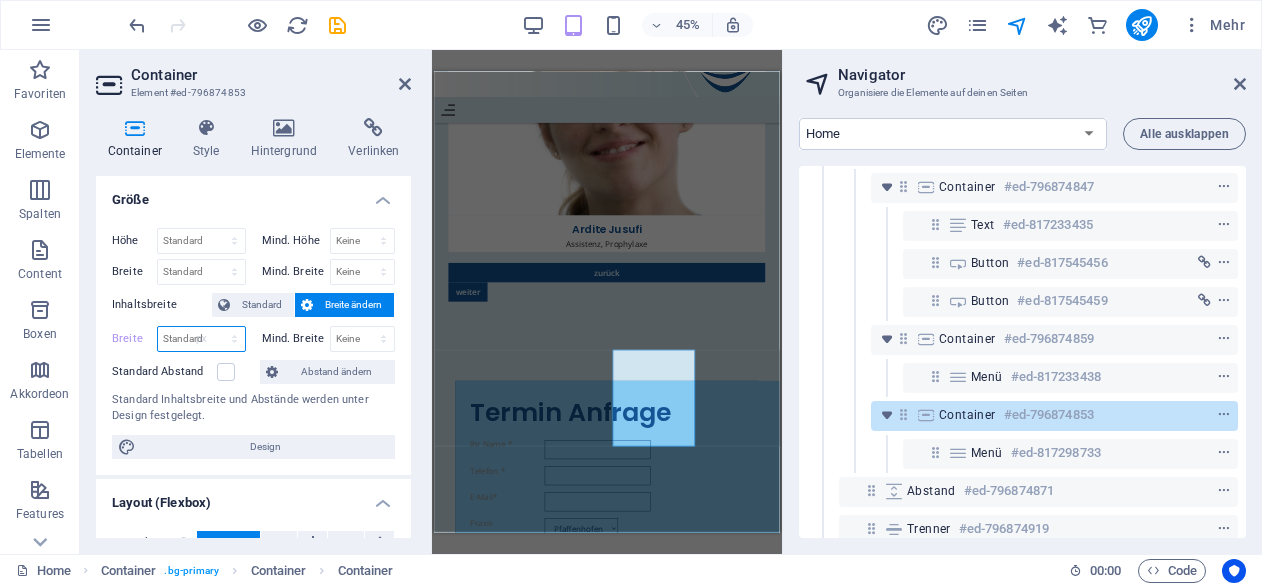 click on "Standard px rem % em vh vw" at bounding box center (201, 339) 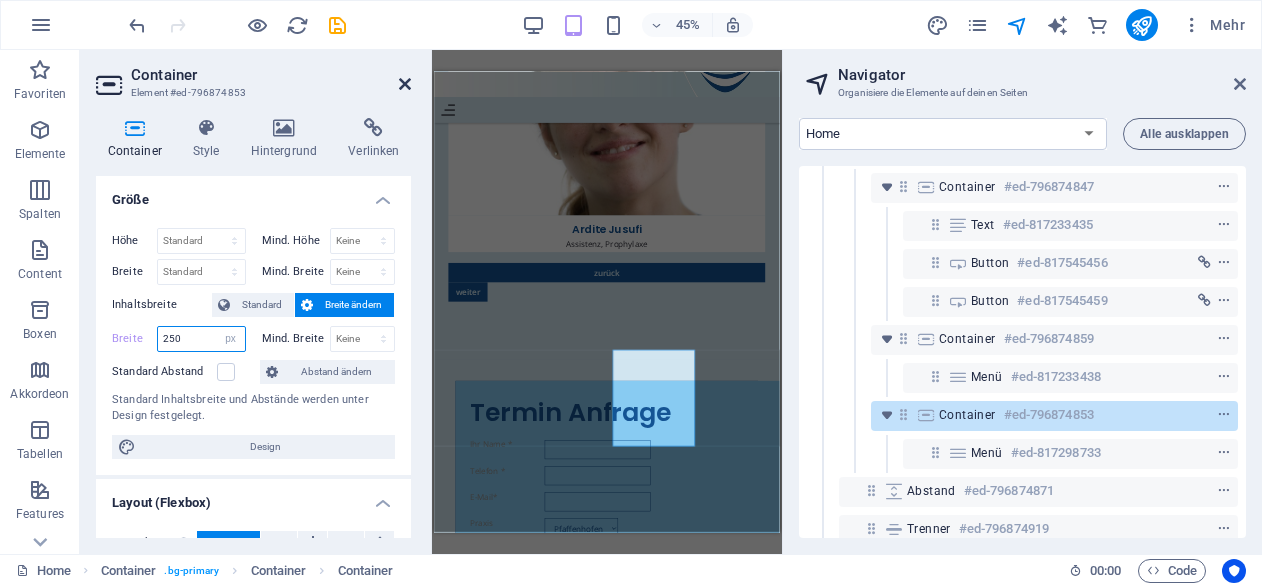 type on "250" 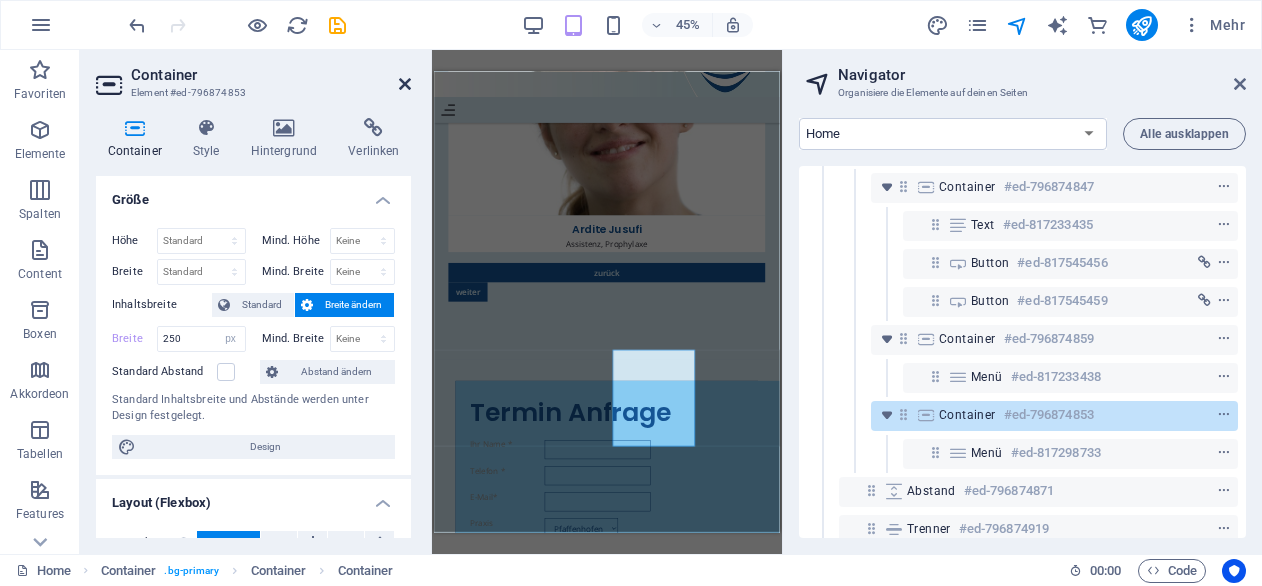 click at bounding box center [405, 84] 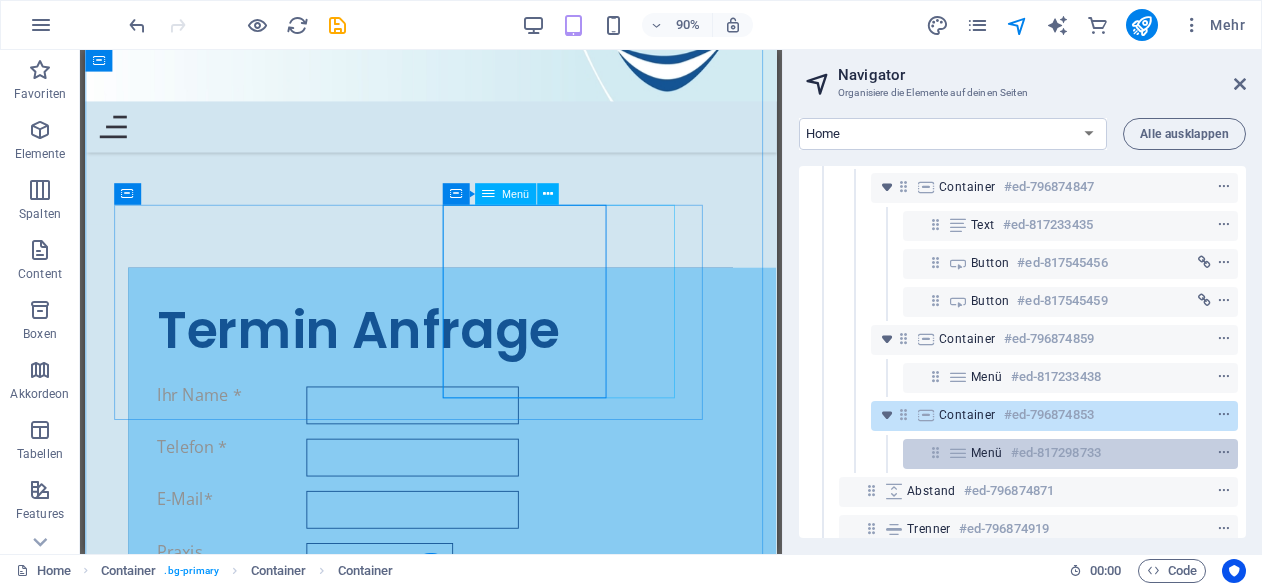 click on "Menü" at bounding box center (987, 453) 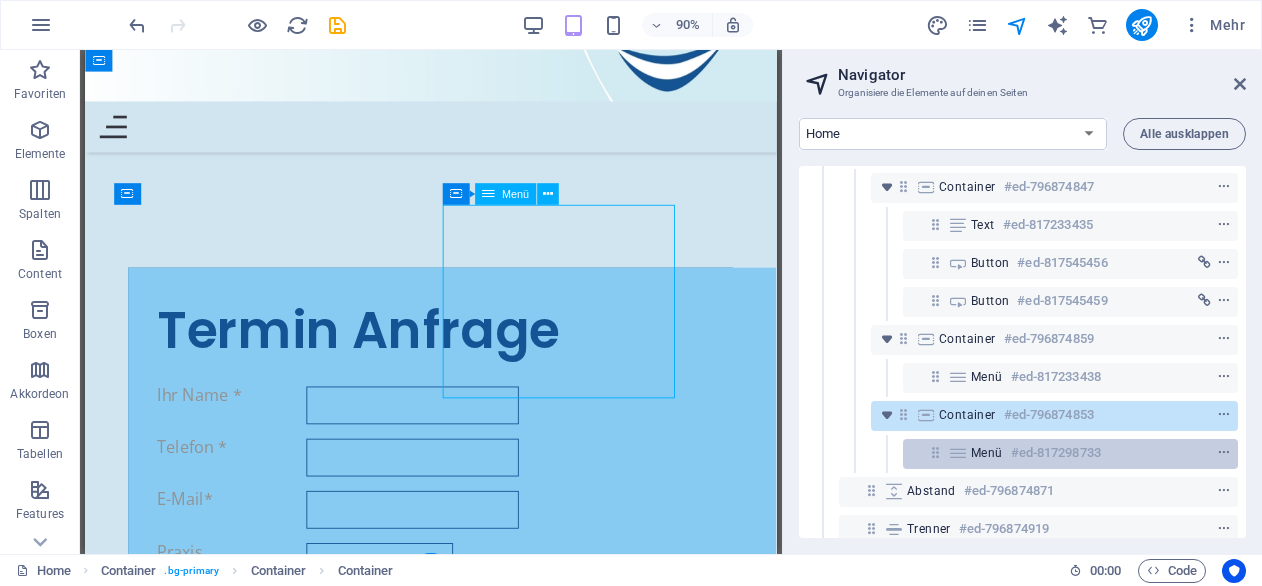 click on "Menü" at bounding box center [987, 453] 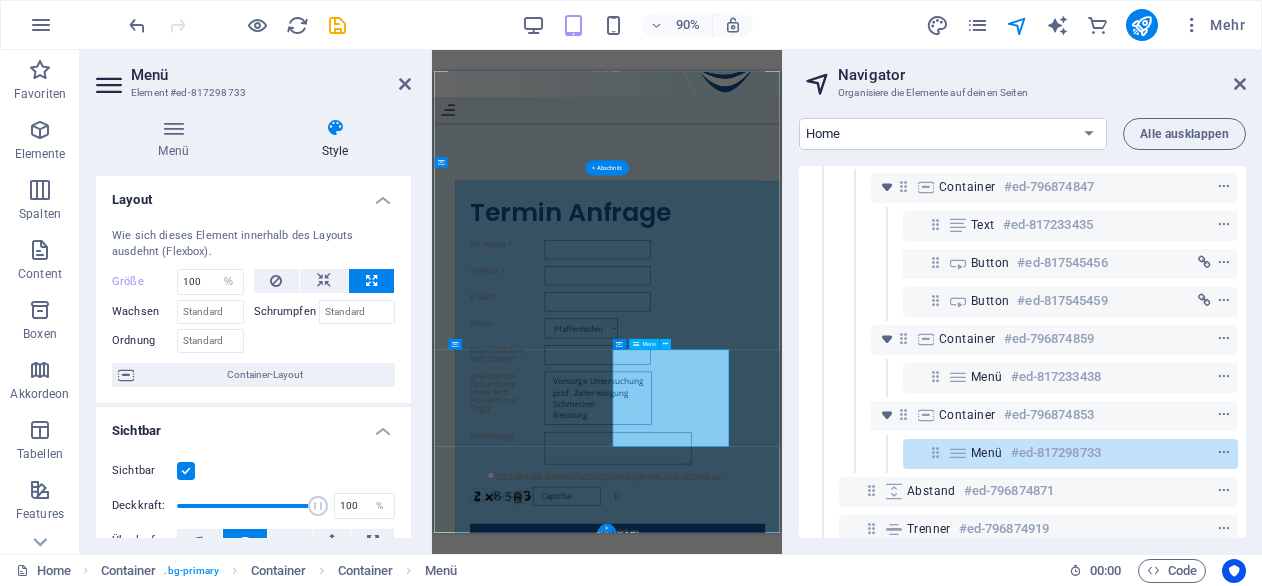 scroll, scrollTop: 9526, scrollLeft: 0, axis: vertical 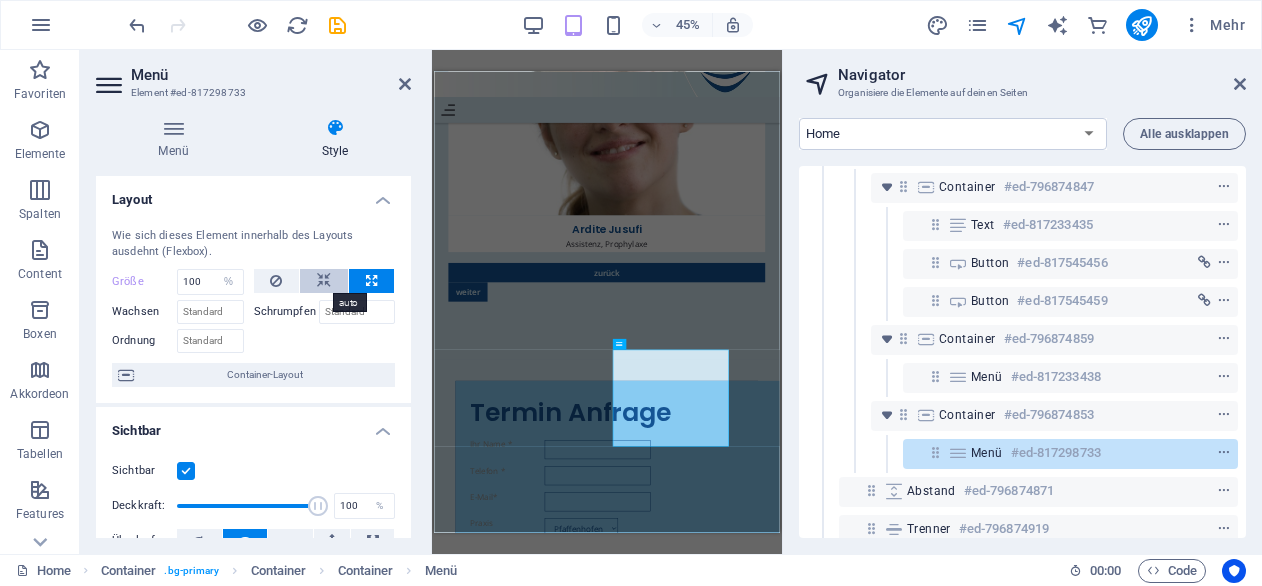 click at bounding box center (324, 281) 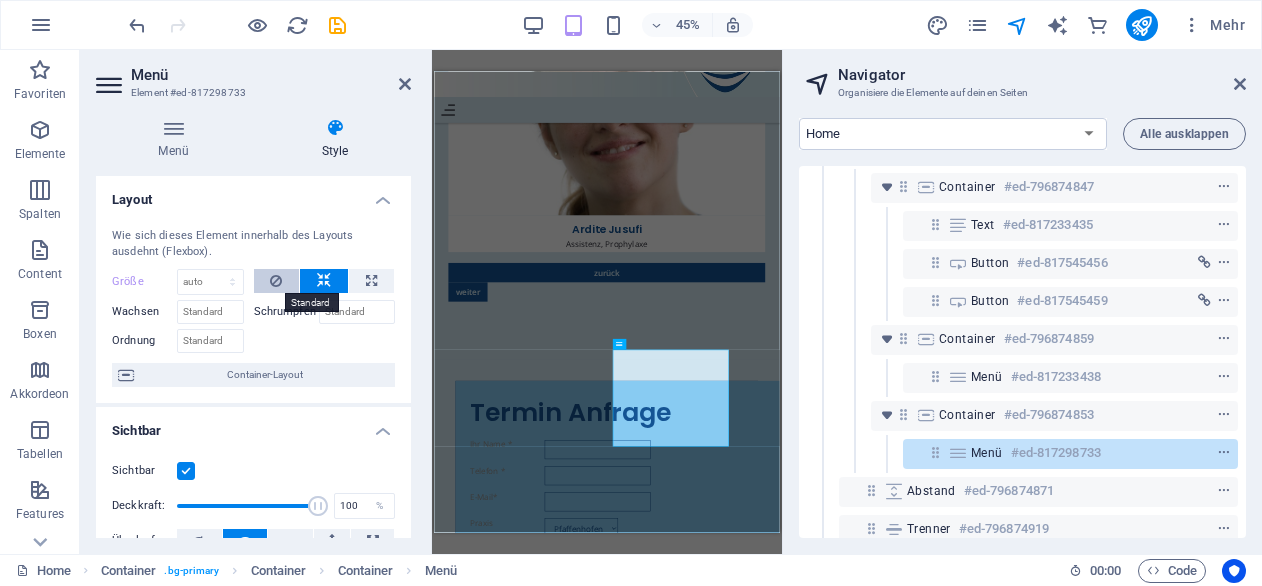 click at bounding box center (276, 281) 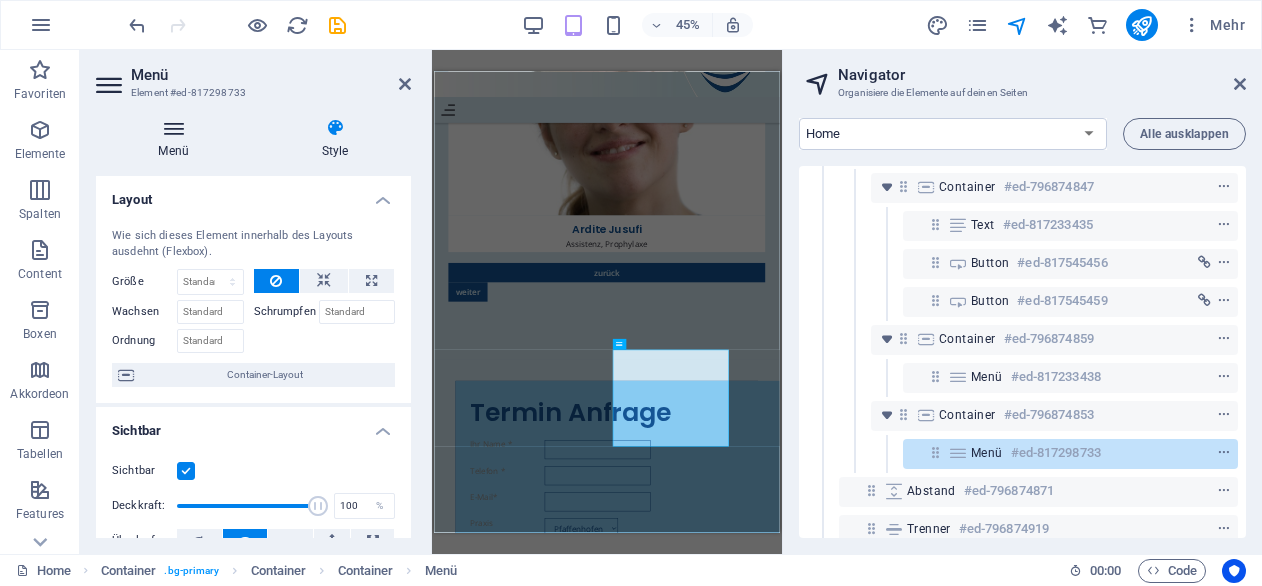 click on "Menü" at bounding box center [177, 139] 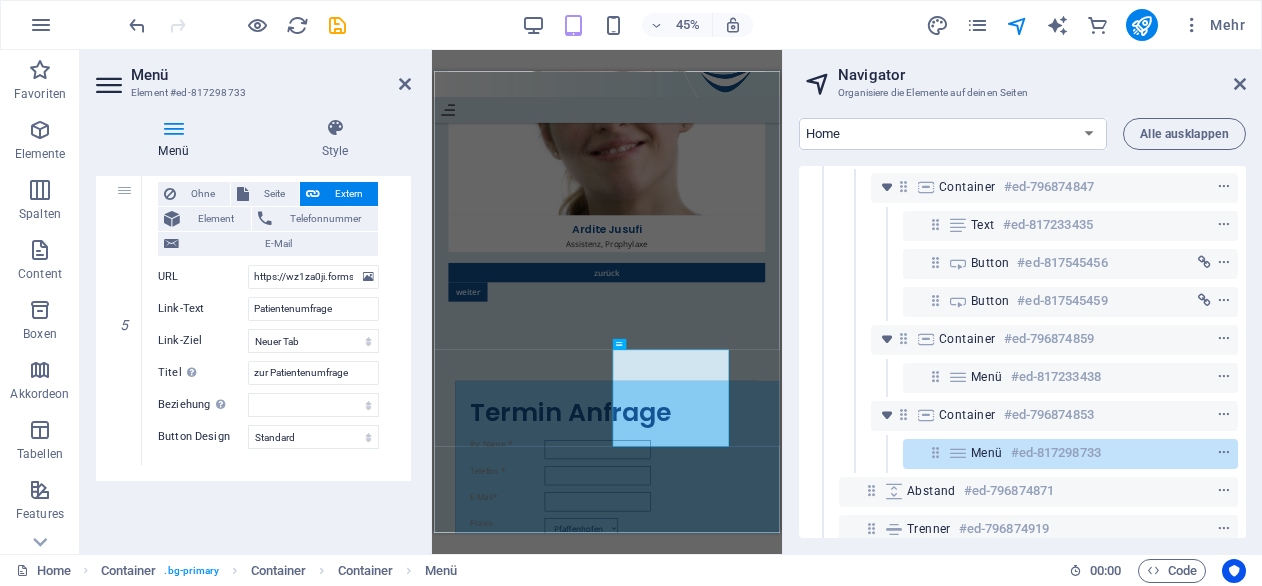 scroll, scrollTop: 1411, scrollLeft: 0, axis: vertical 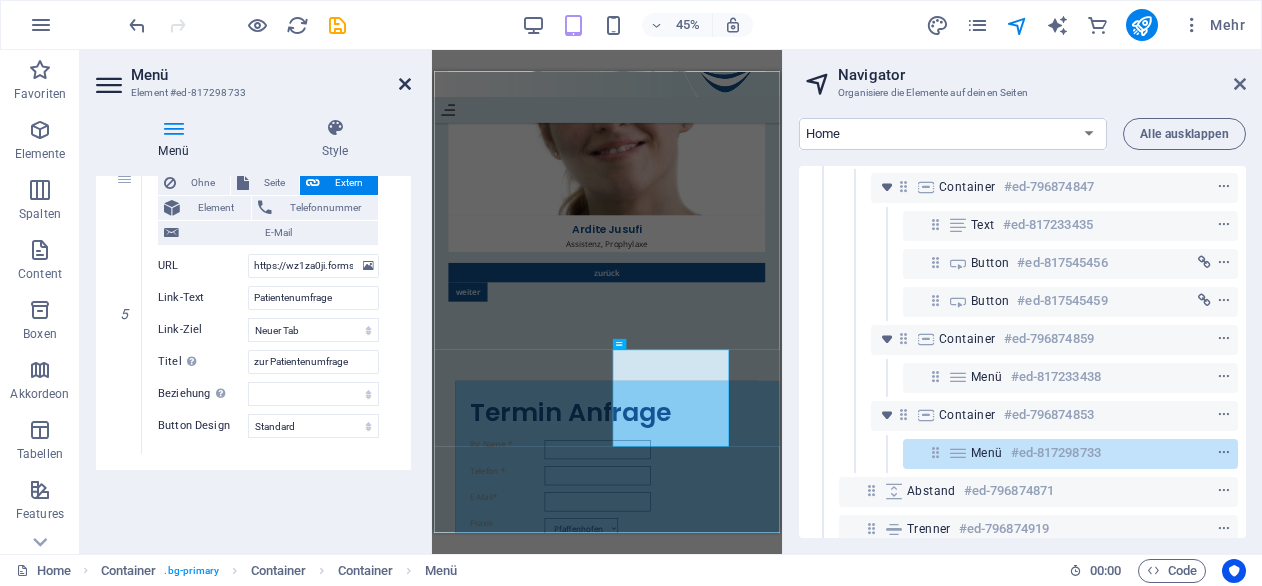 click at bounding box center (405, 84) 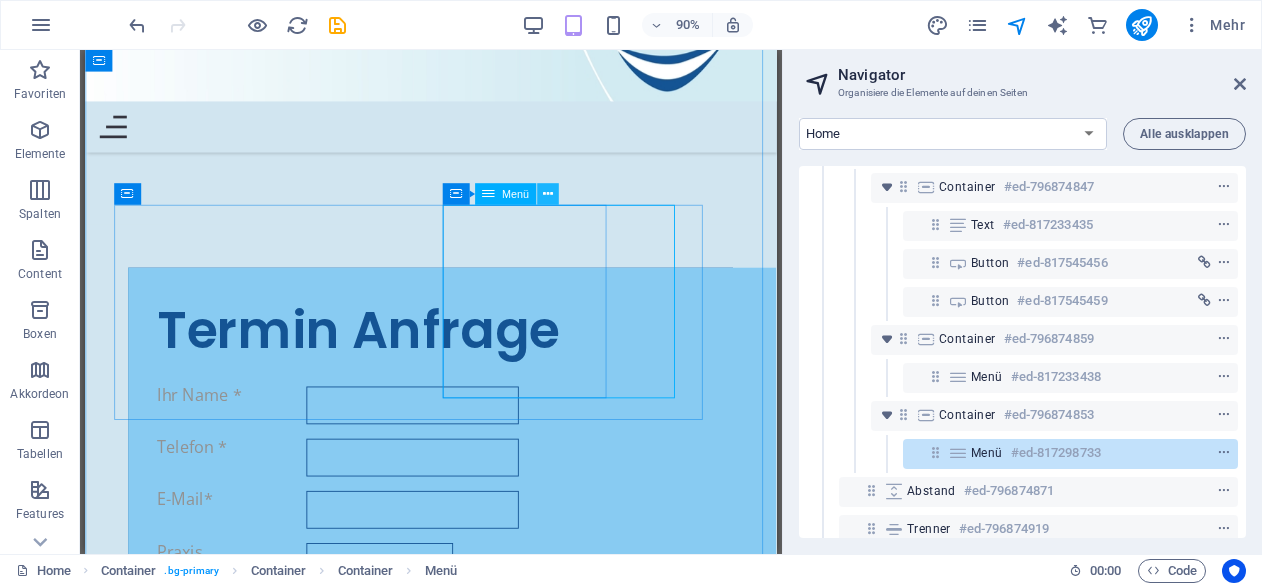 click at bounding box center [548, 194] 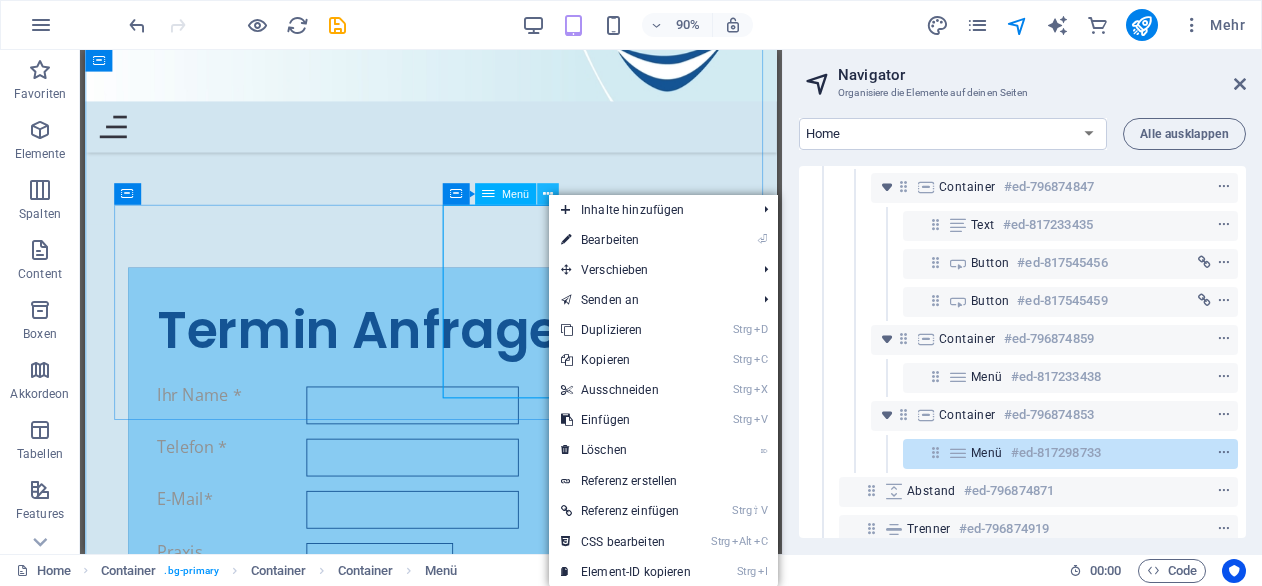 click at bounding box center [548, 194] 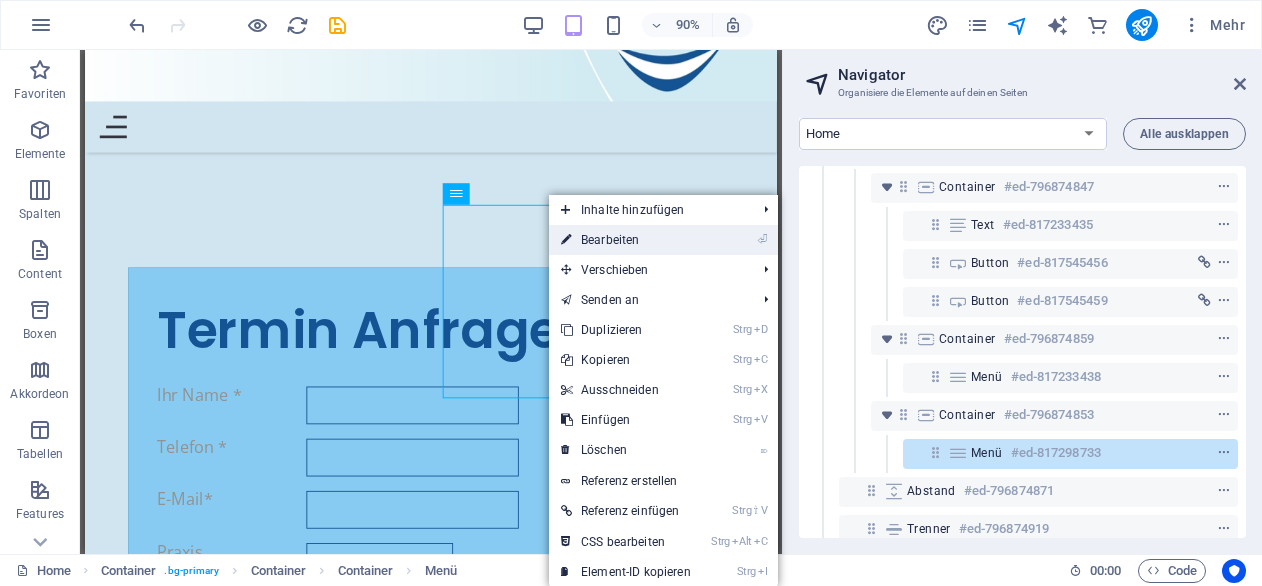 click on "⏎  Bearbeiten" at bounding box center [626, 240] 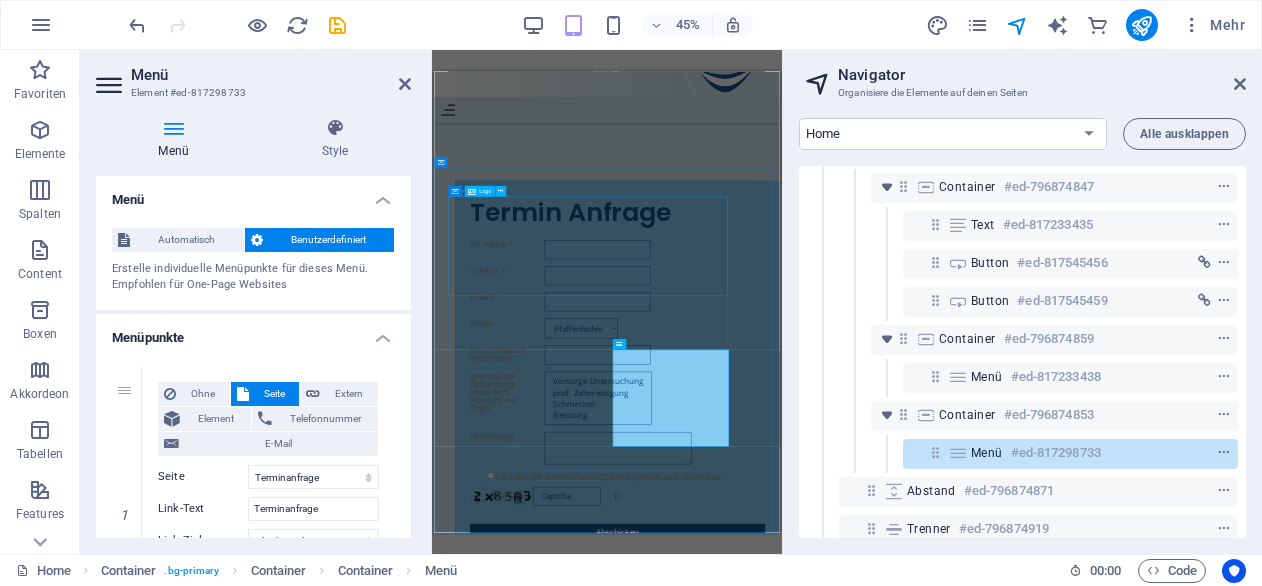 scroll, scrollTop: 9526, scrollLeft: 0, axis: vertical 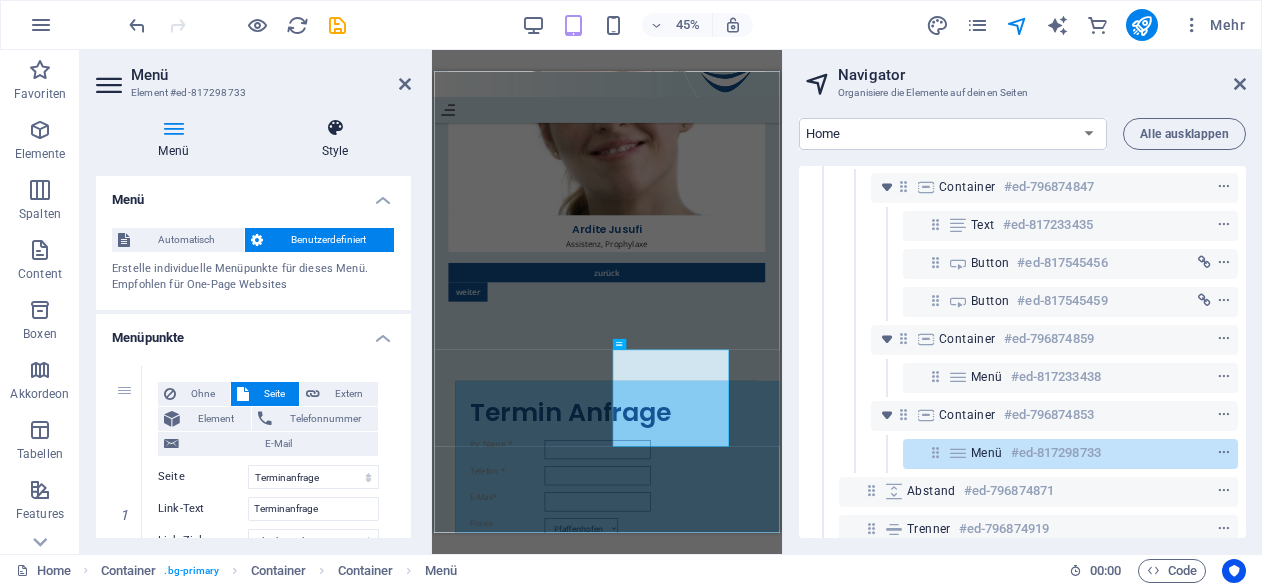 click at bounding box center [335, 128] 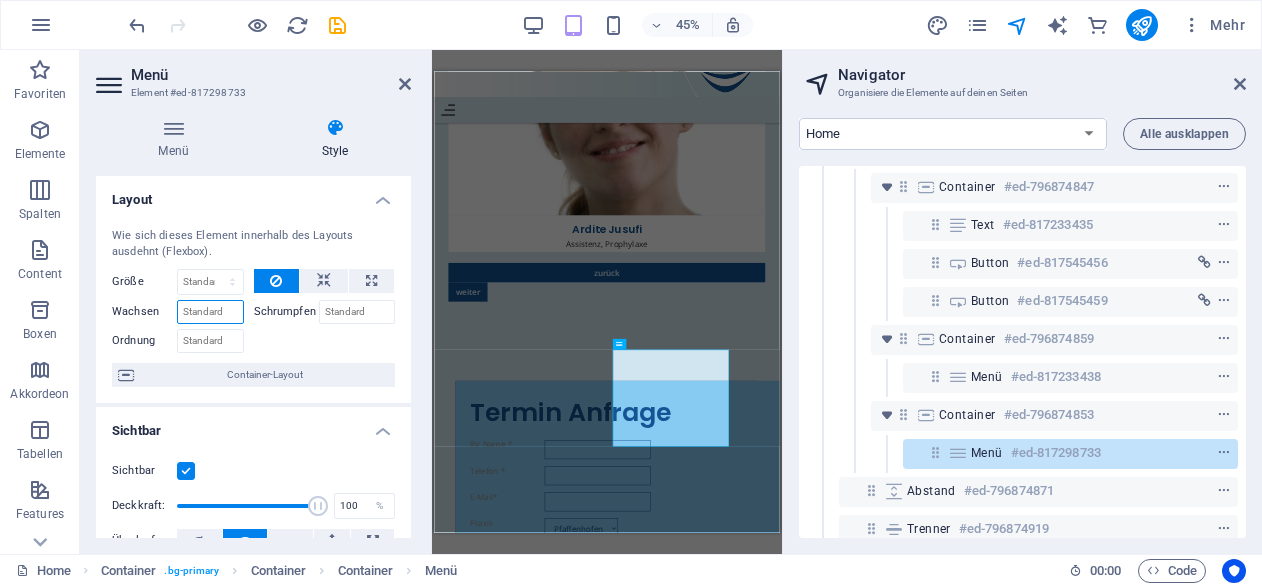 click on "Wachsen" at bounding box center [210, 312] 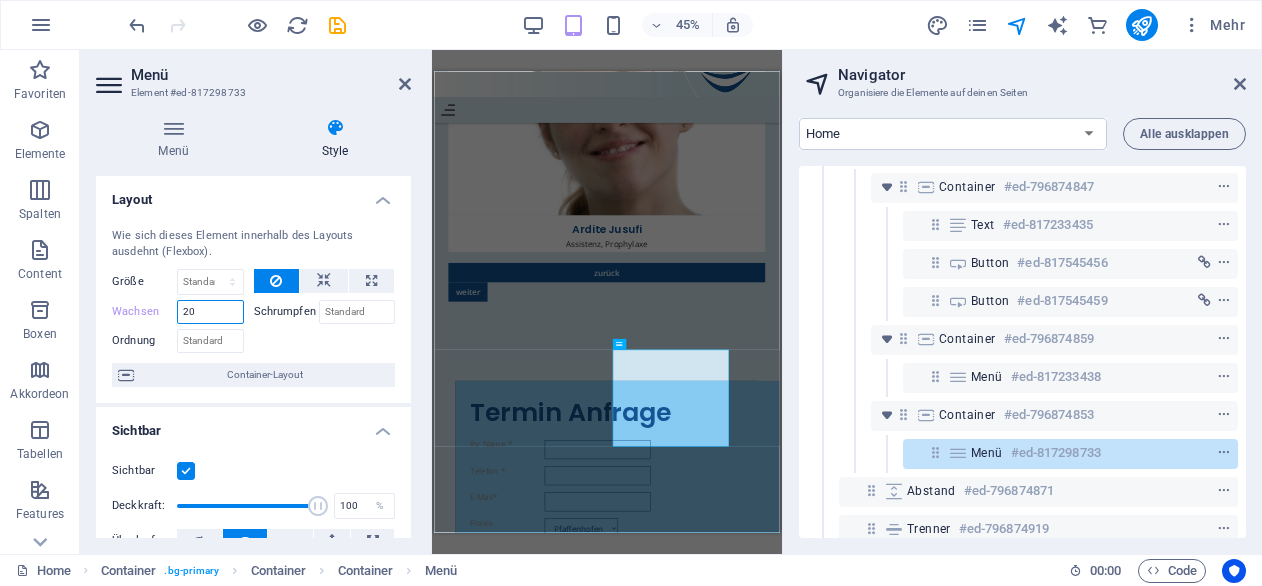type on "20" 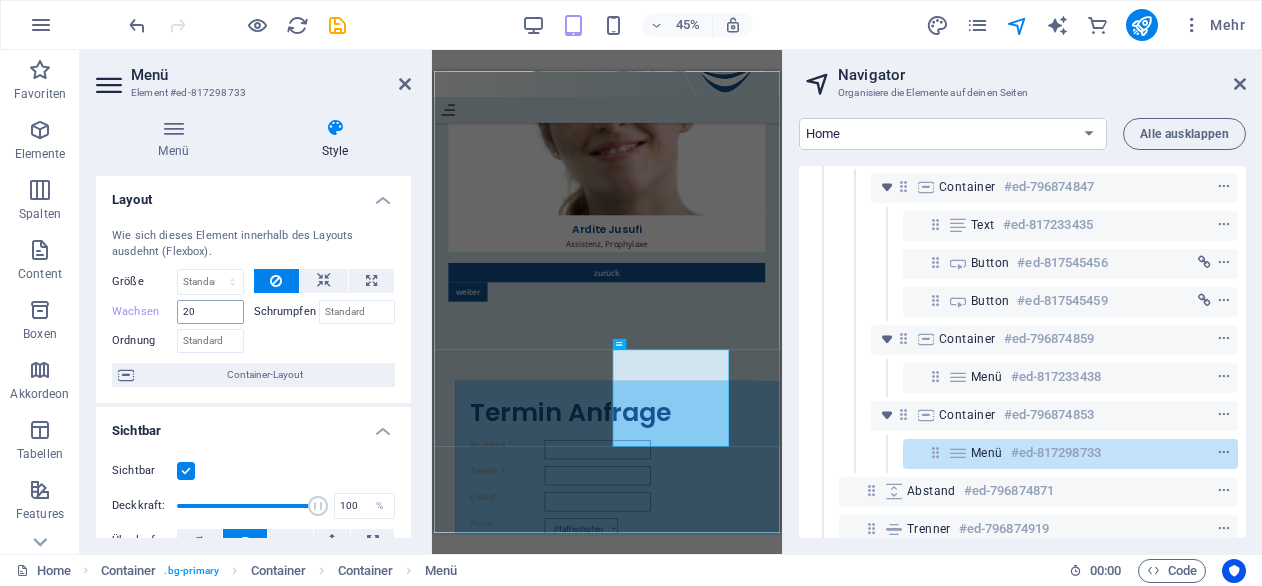 scroll, scrollTop: 9971, scrollLeft: 0, axis: vertical 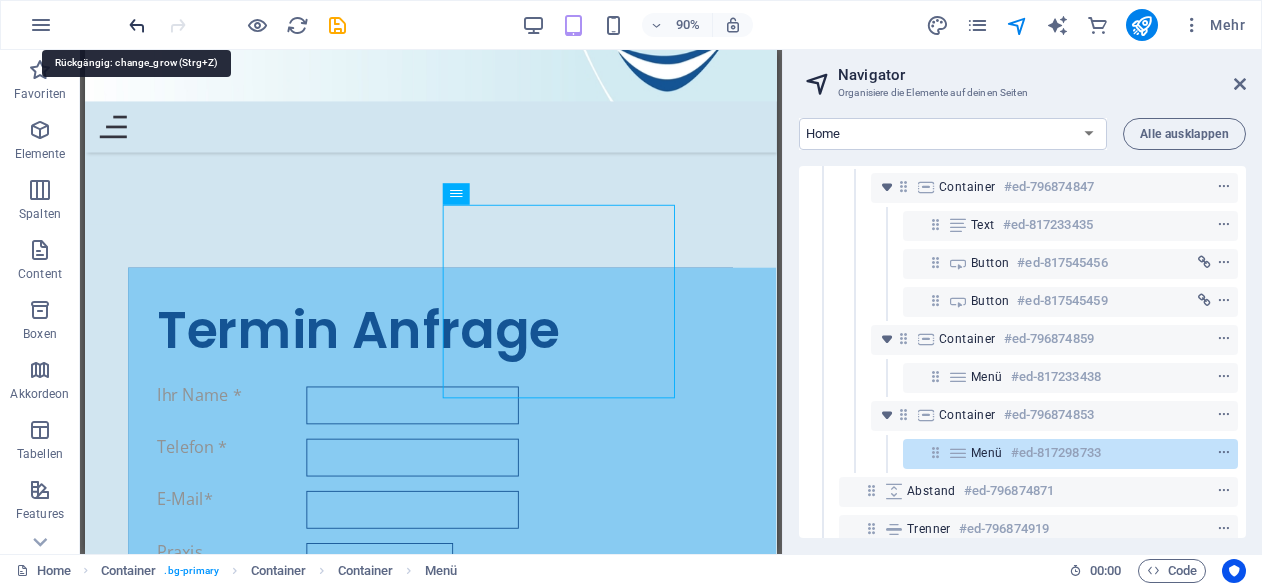 click at bounding box center [137, 25] 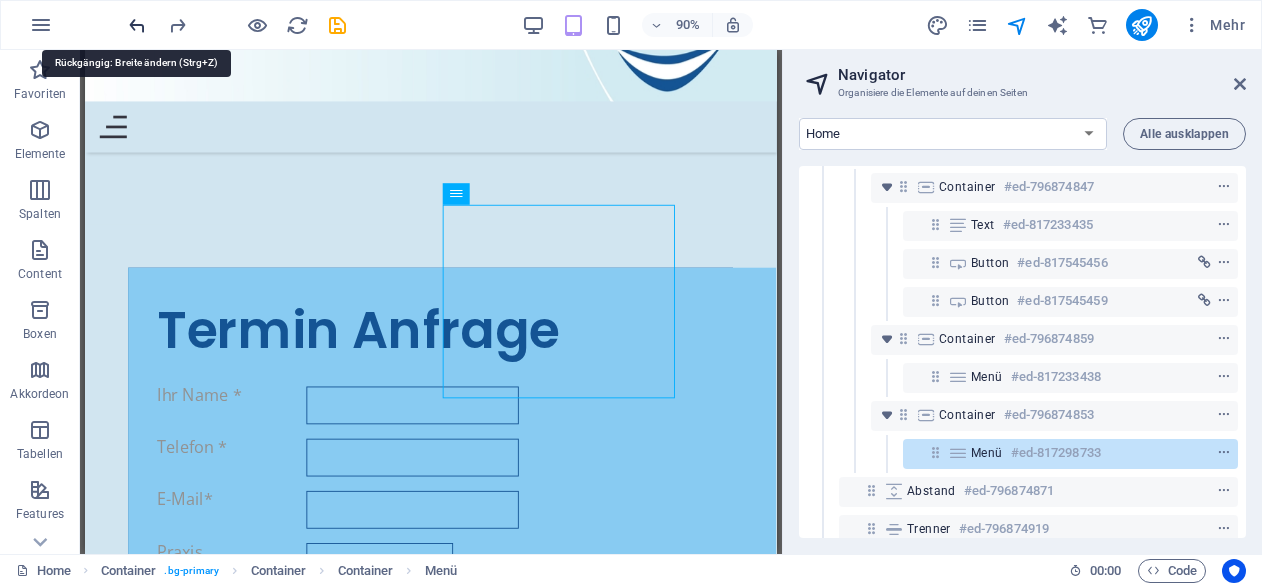 click at bounding box center (137, 25) 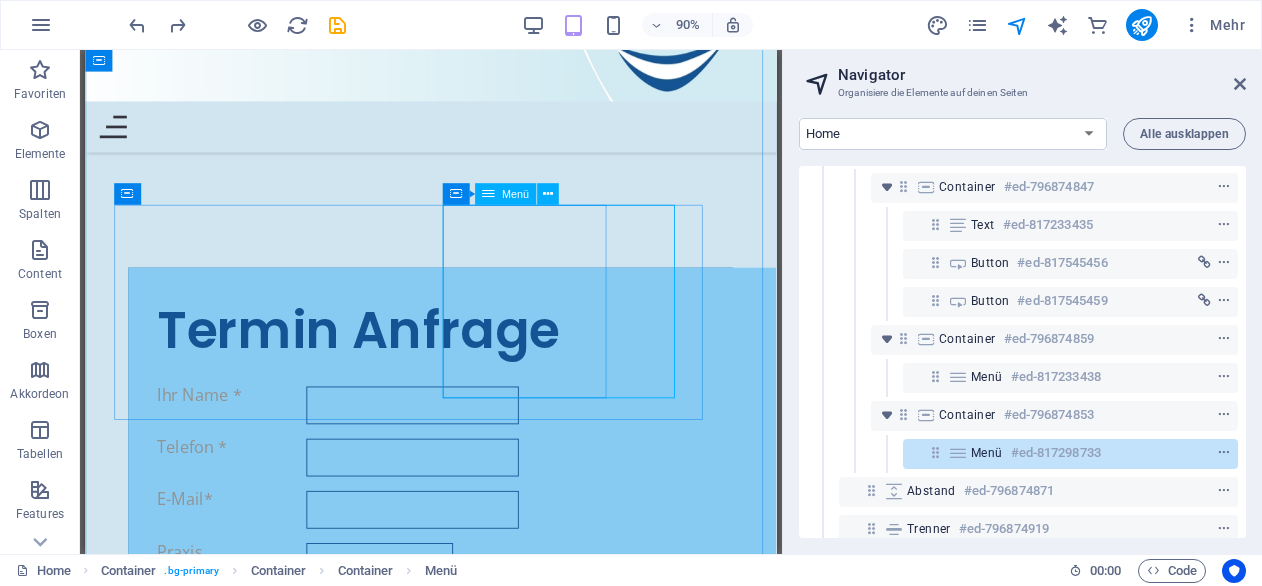 click on "Menü" at bounding box center (515, 194) 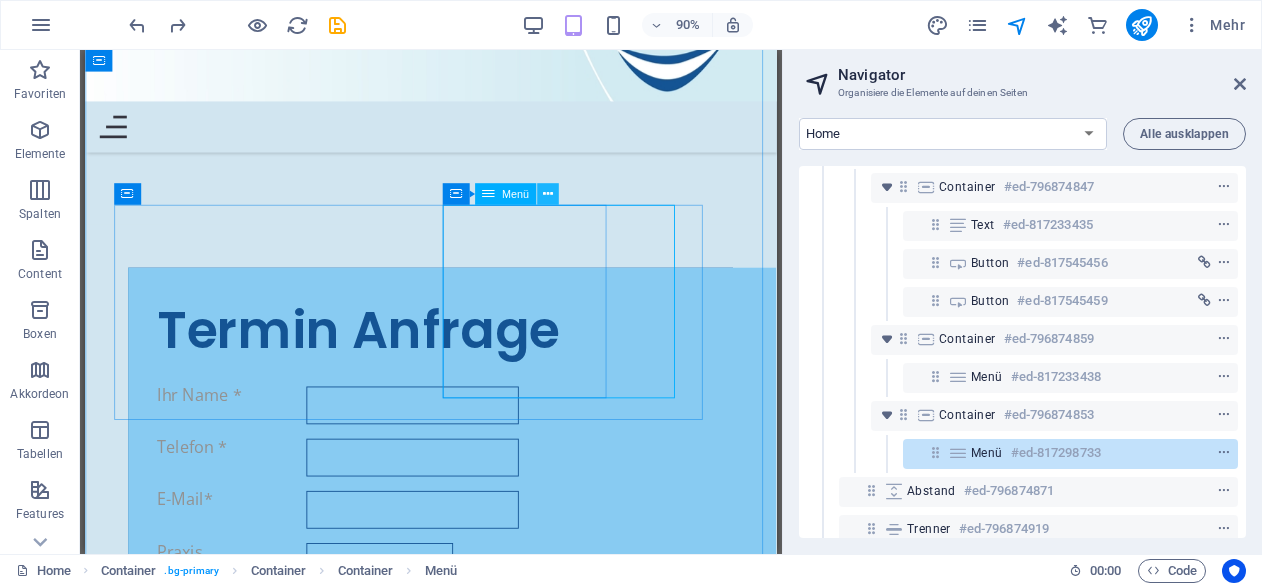click at bounding box center [548, 194] 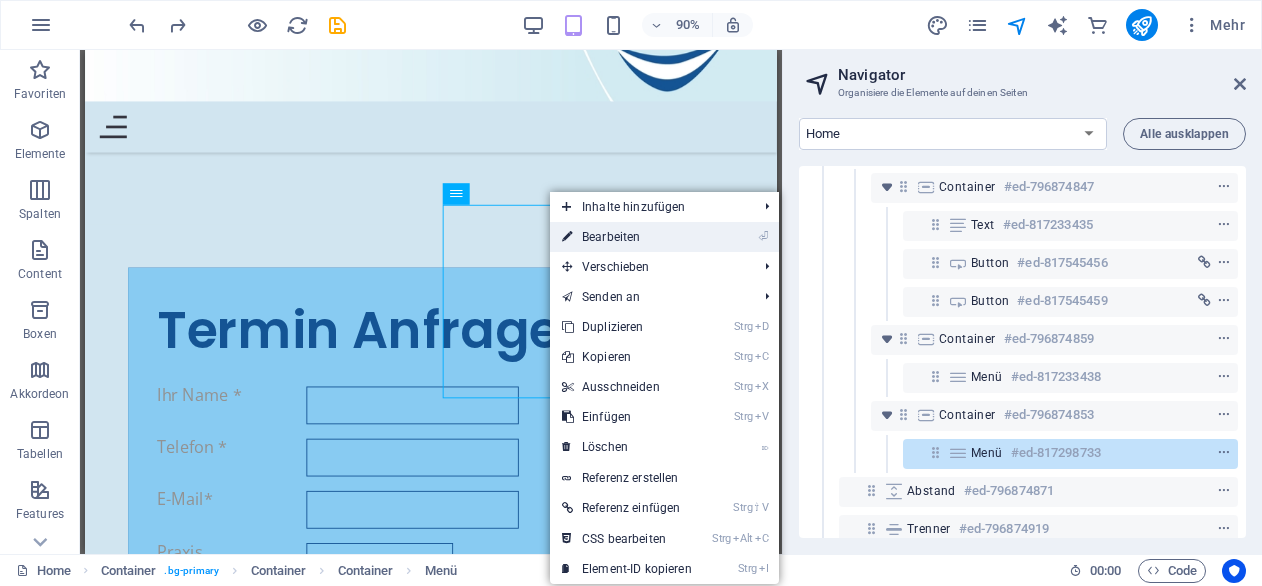 click on "⏎  Bearbeiten" at bounding box center (627, 237) 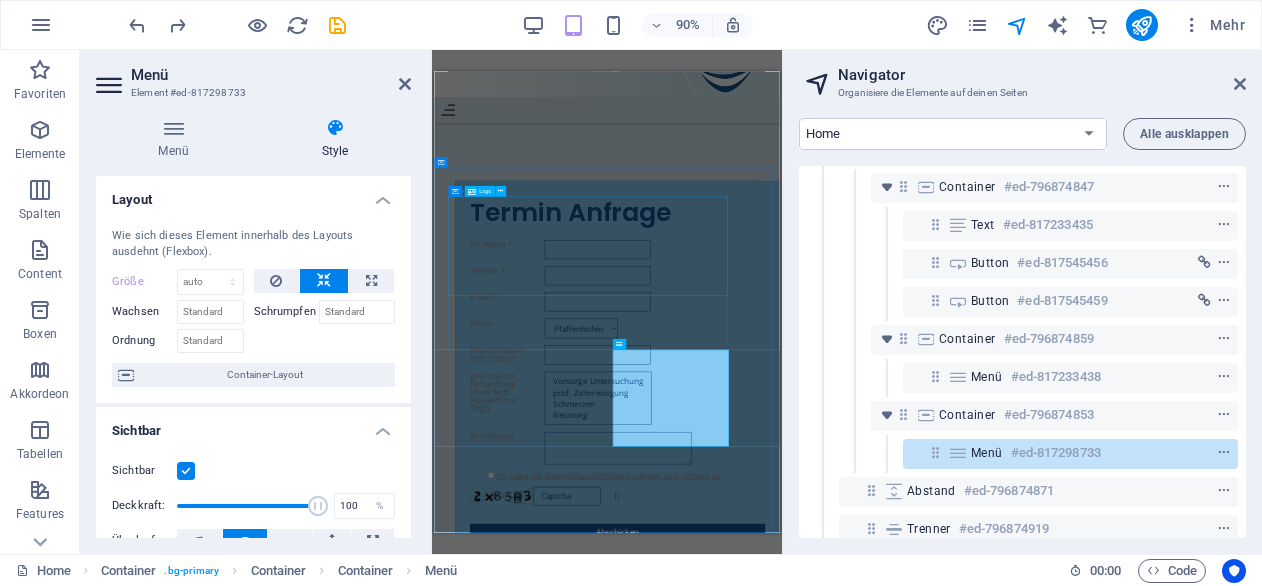 scroll, scrollTop: 9526, scrollLeft: 0, axis: vertical 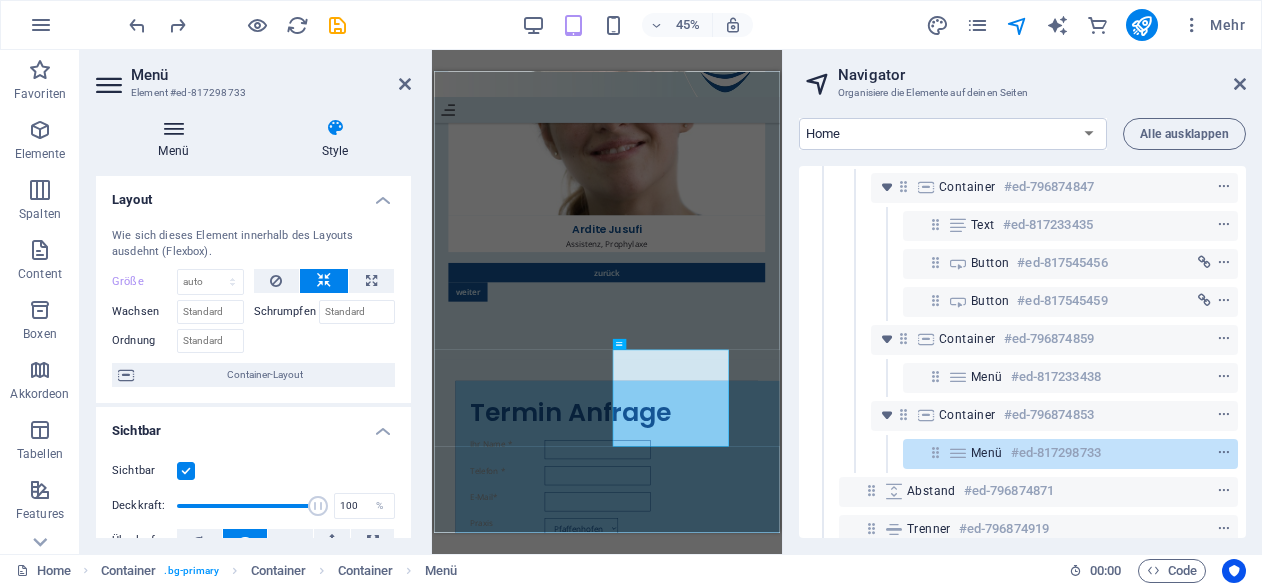 click on "Menü" at bounding box center (177, 139) 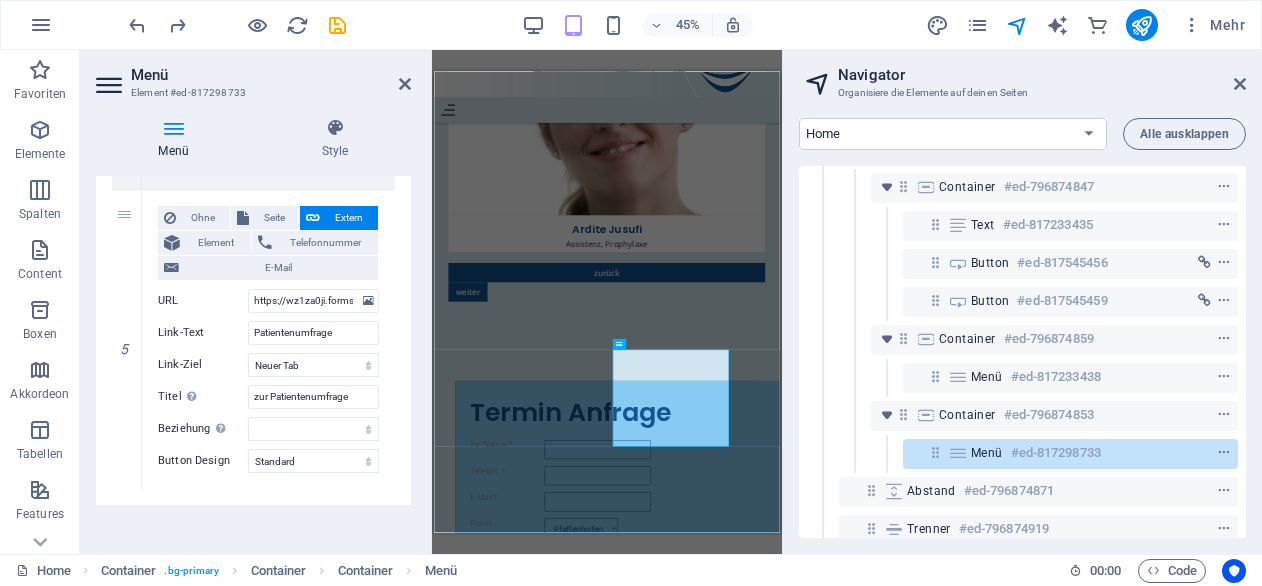 scroll, scrollTop: 1379, scrollLeft: 0, axis: vertical 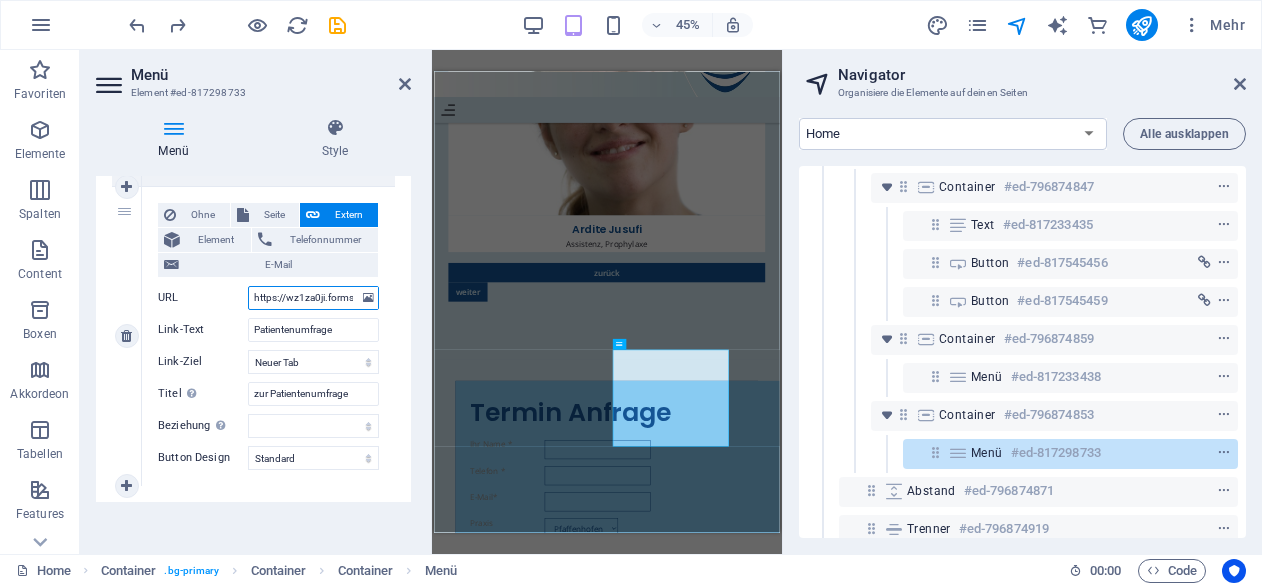 click on "https://wz1za0ji.forms.app/my-new-form" at bounding box center [313, 298] 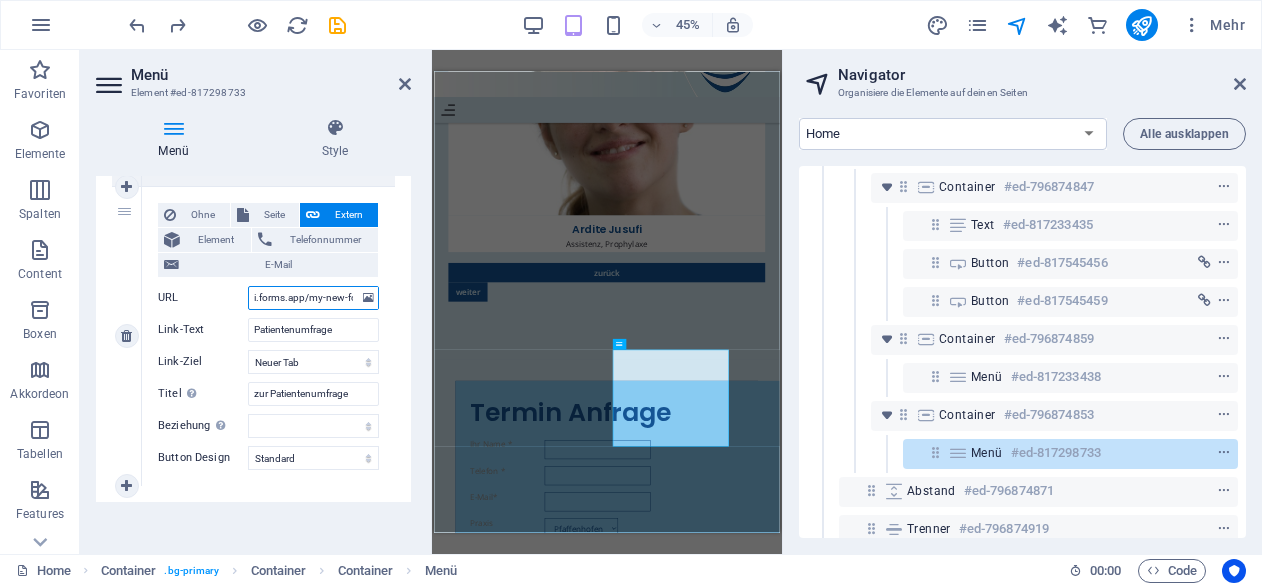 scroll, scrollTop: 0, scrollLeft: 86, axis: horizontal 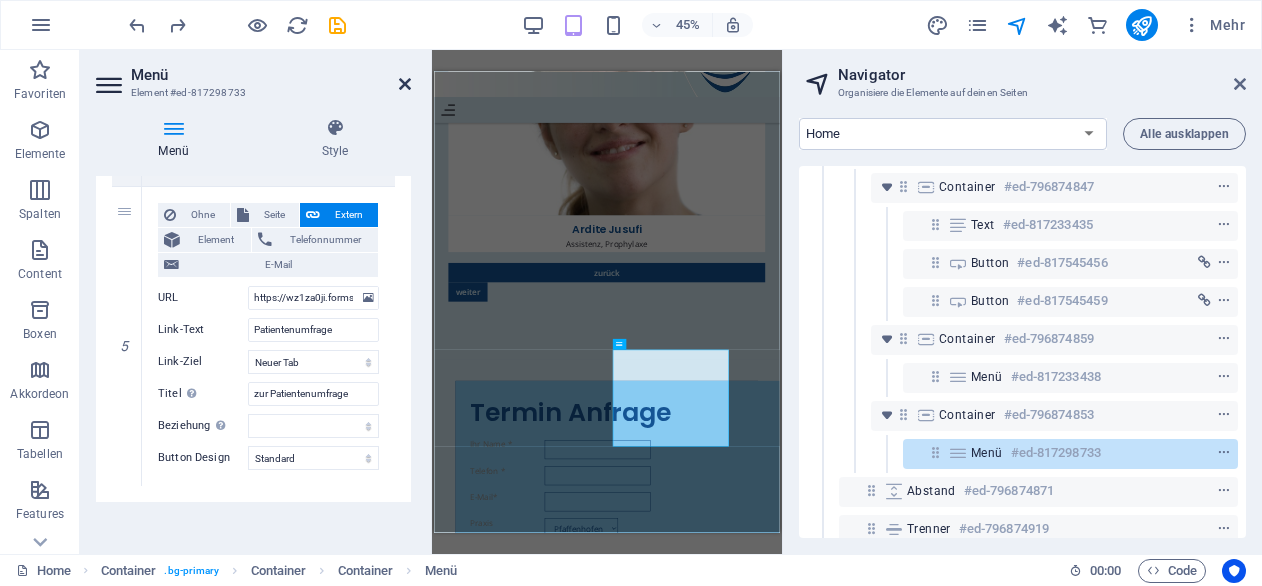 click at bounding box center (405, 84) 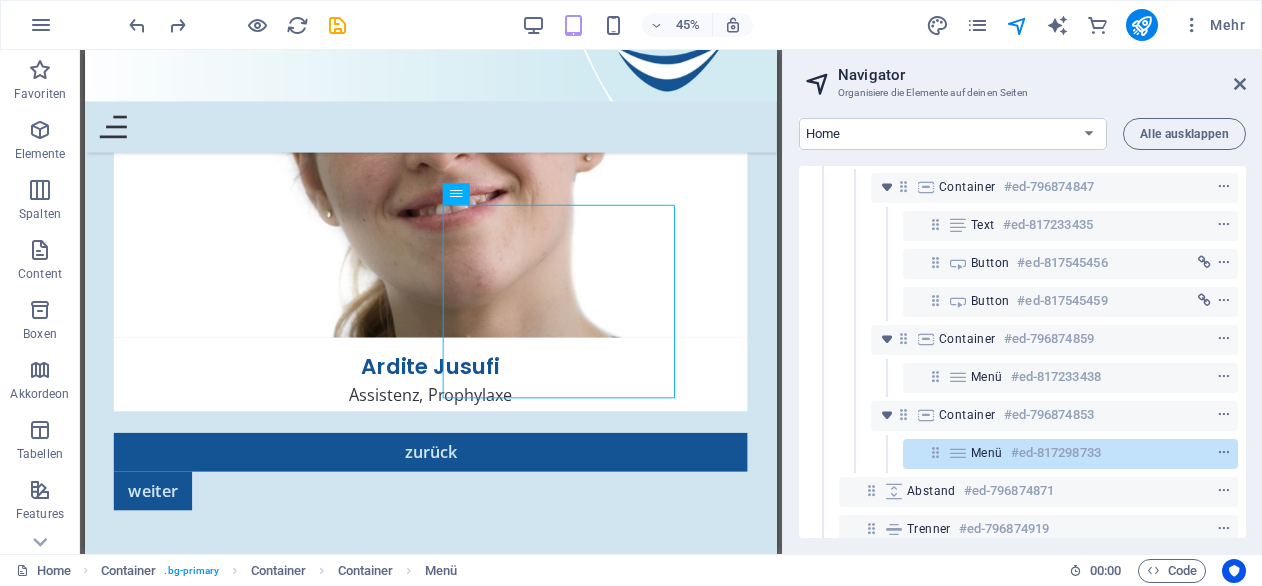 scroll, scrollTop: 9971, scrollLeft: 0, axis: vertical 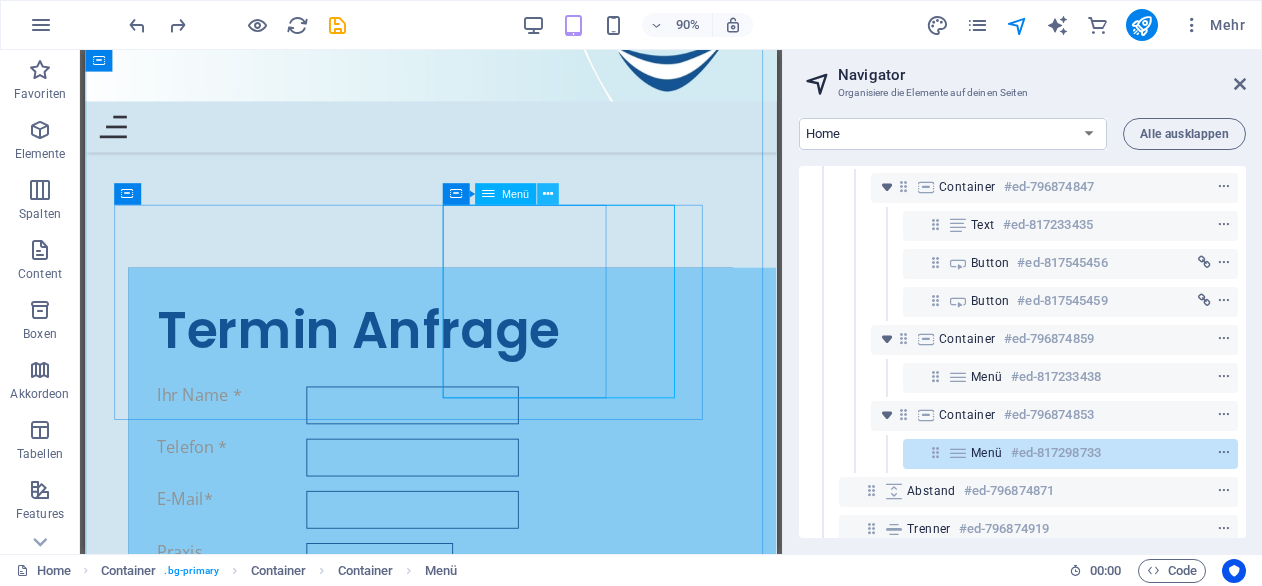 click at bounding box center [548, 194] 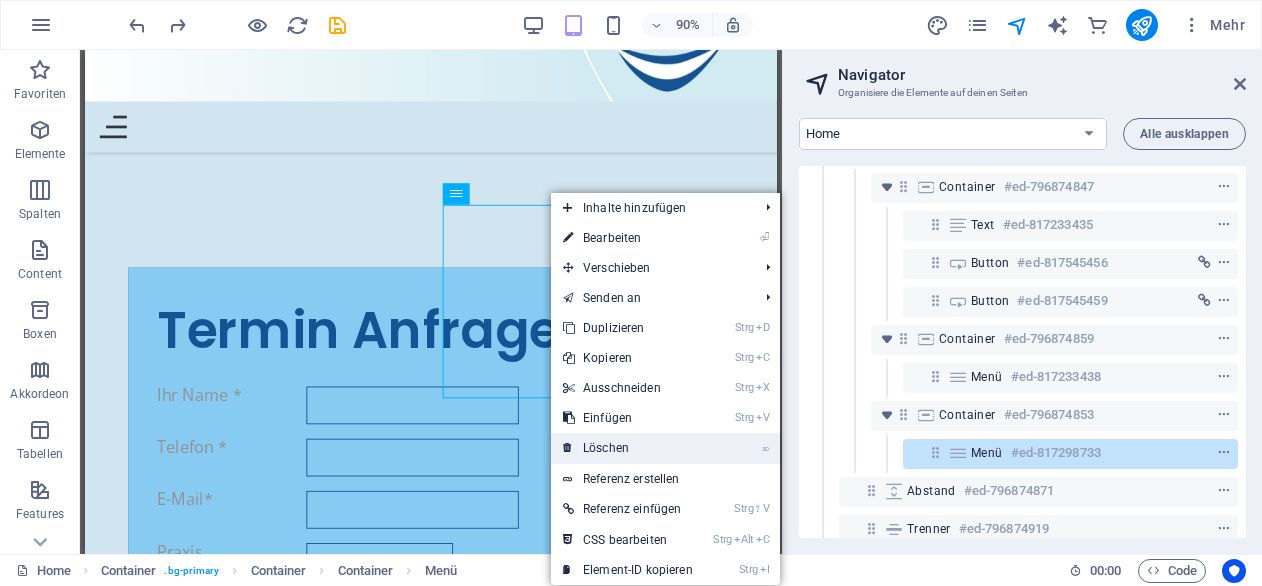 click on "⌦  Löschen" at bounding box center (628, 448) 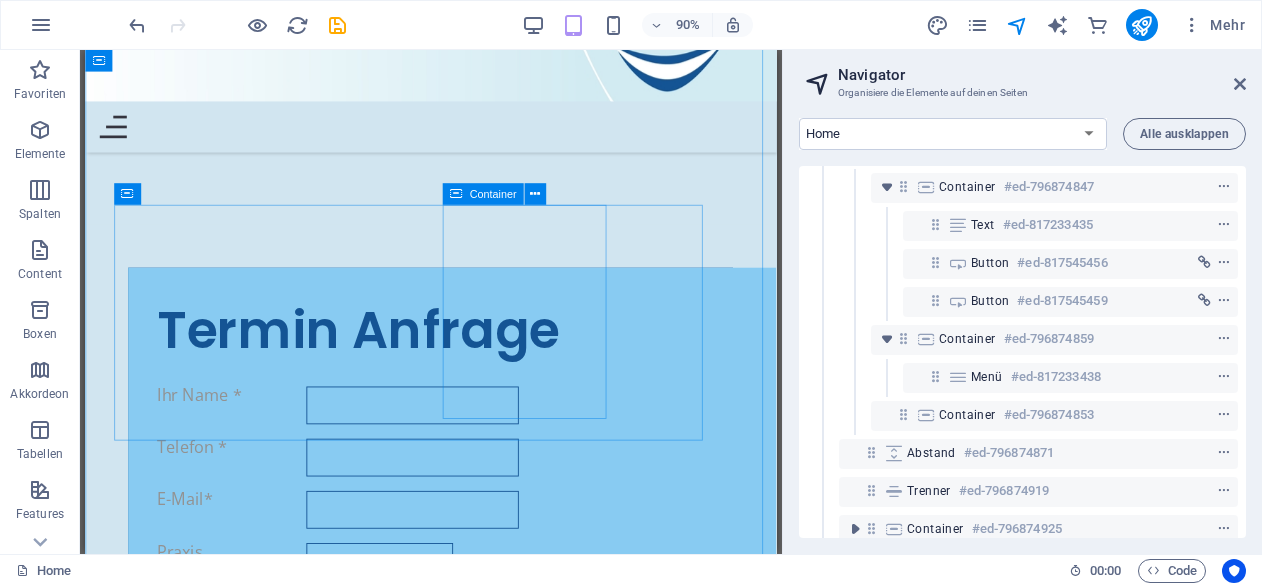 click on "Elemente hinzufügen" at bounding box center [242, 4916] 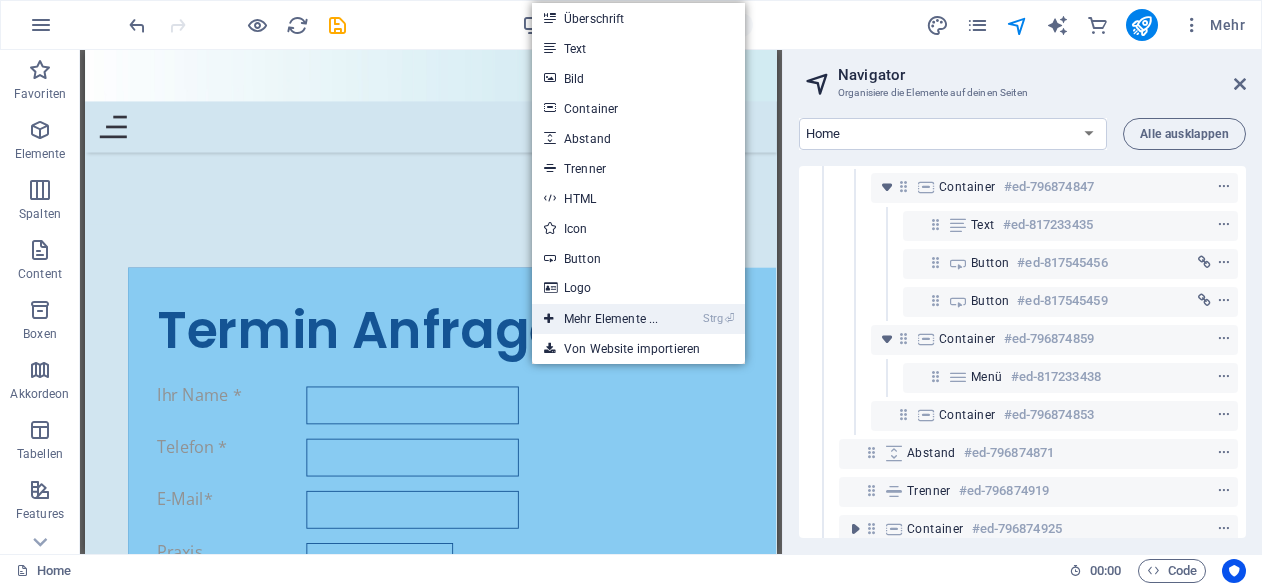 click on "Strg ⏎  Mehr Elemente ..." at bounding box center (601, 319) 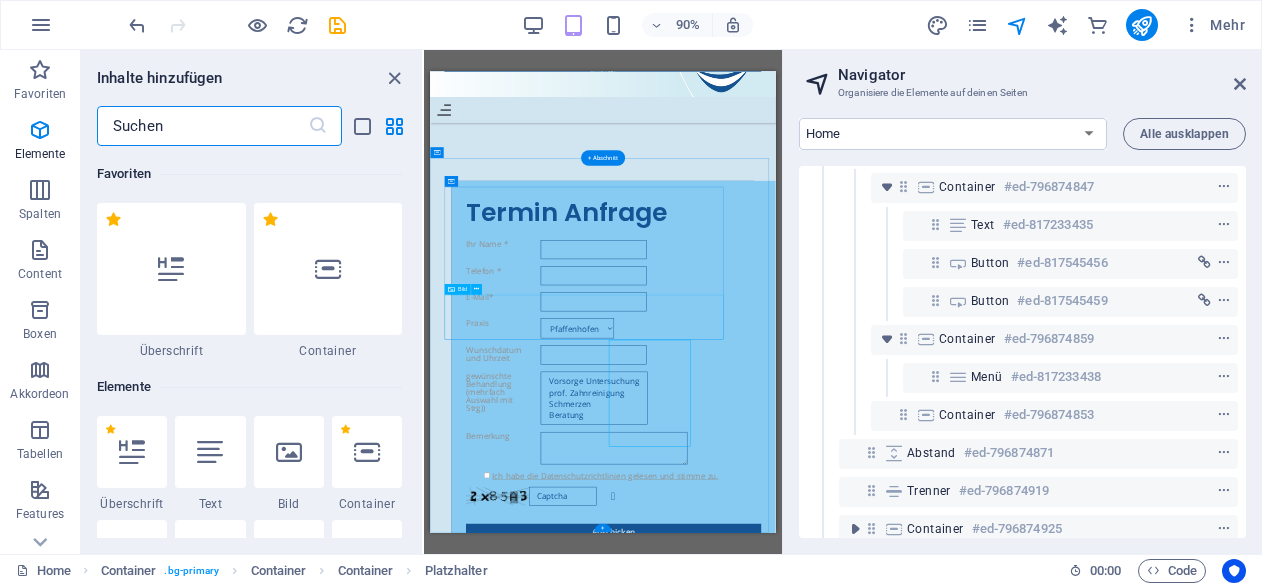 scroll, scrollTop: 9548, scrollLeft: 0, axis: vertical 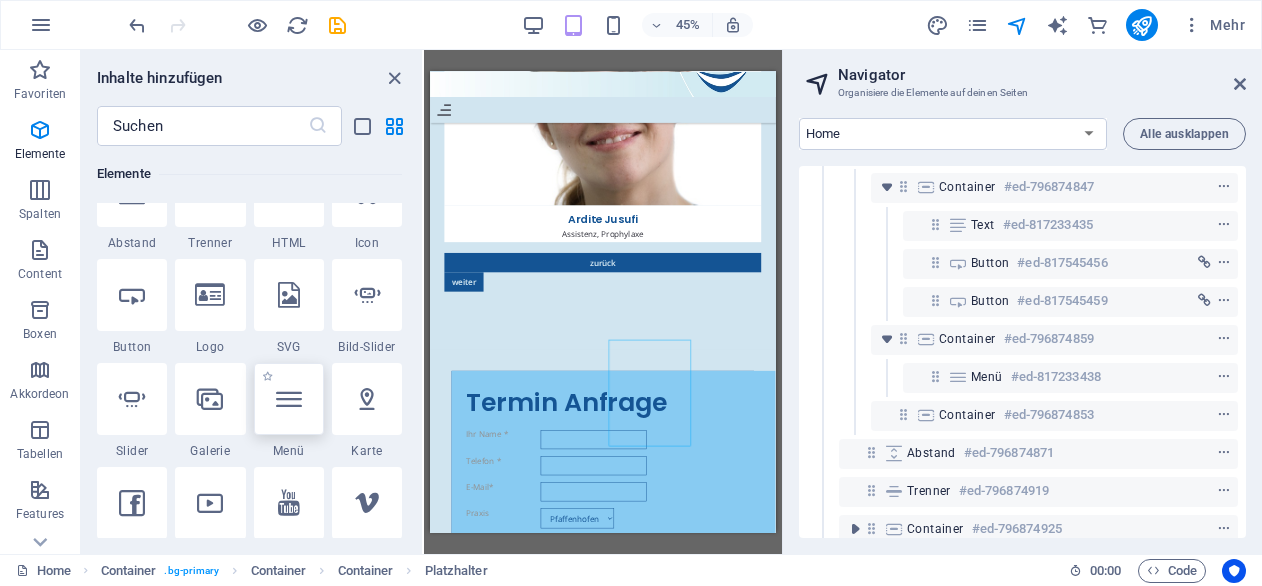 click at bounding box center [289, 399] 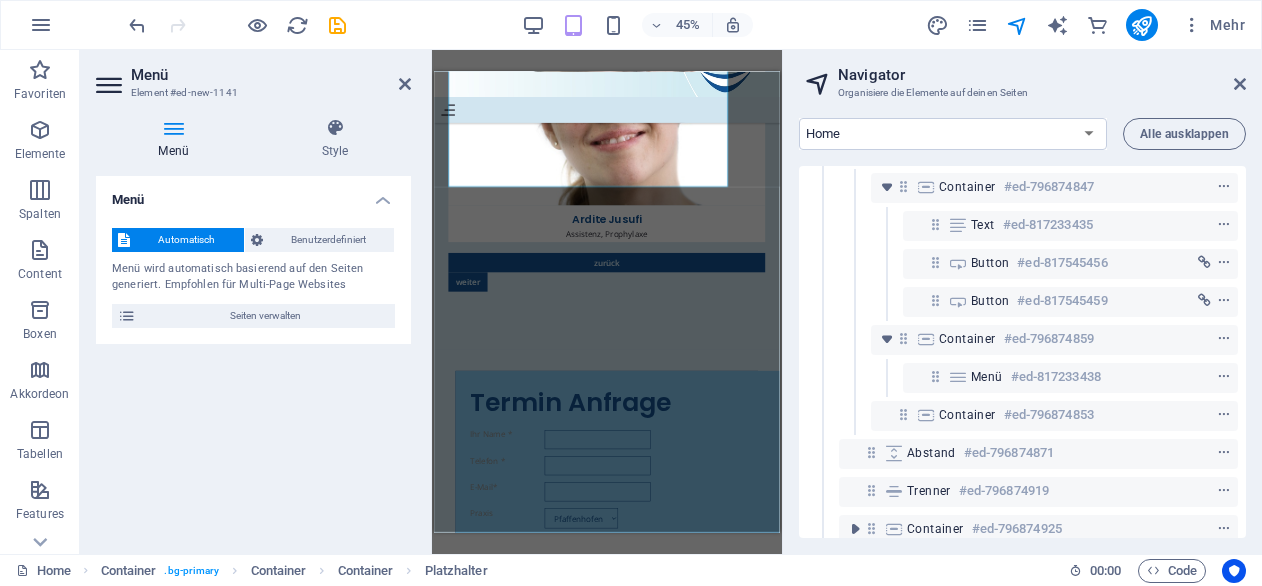 scroll, scrollTop: 9980, scrollLeft: 0, axis: vertical 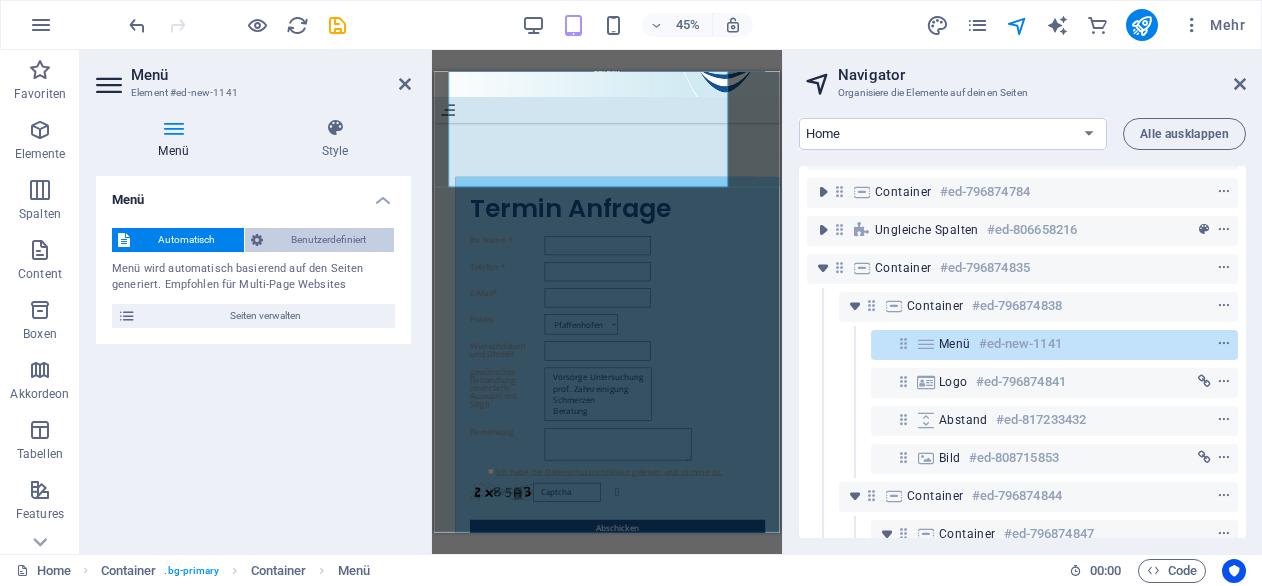 click on "Benutzerdefiniert" at bounding box center [329, 240] 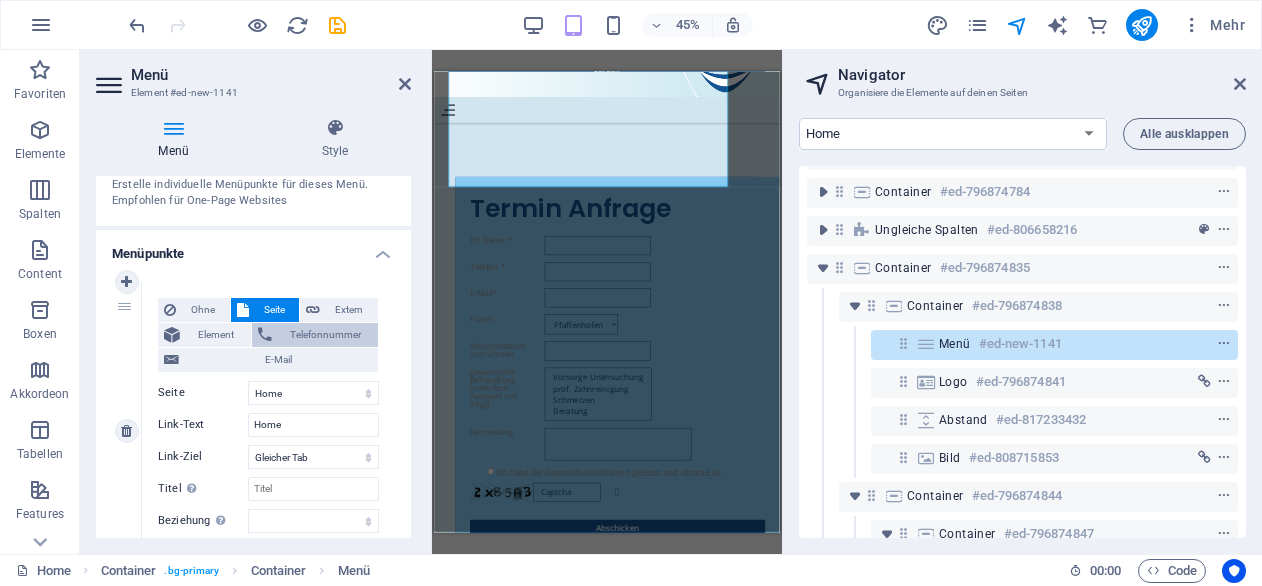 scroll, scrollTop: 83, scrollLeft: 0, axis: vertical 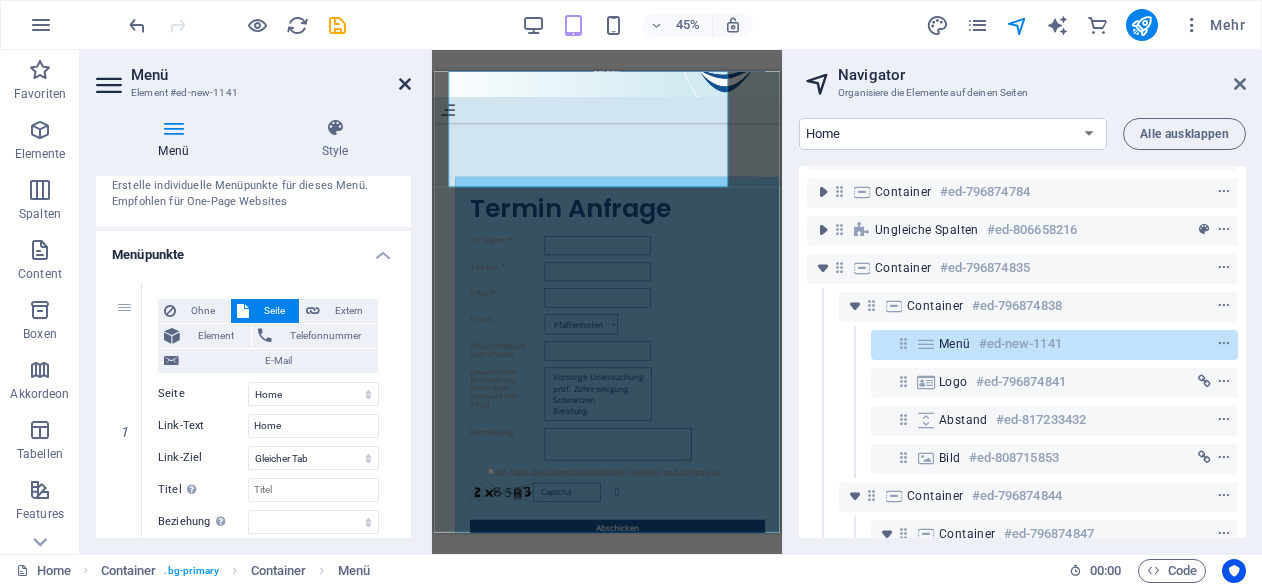 click at bounding box center (405, 84) 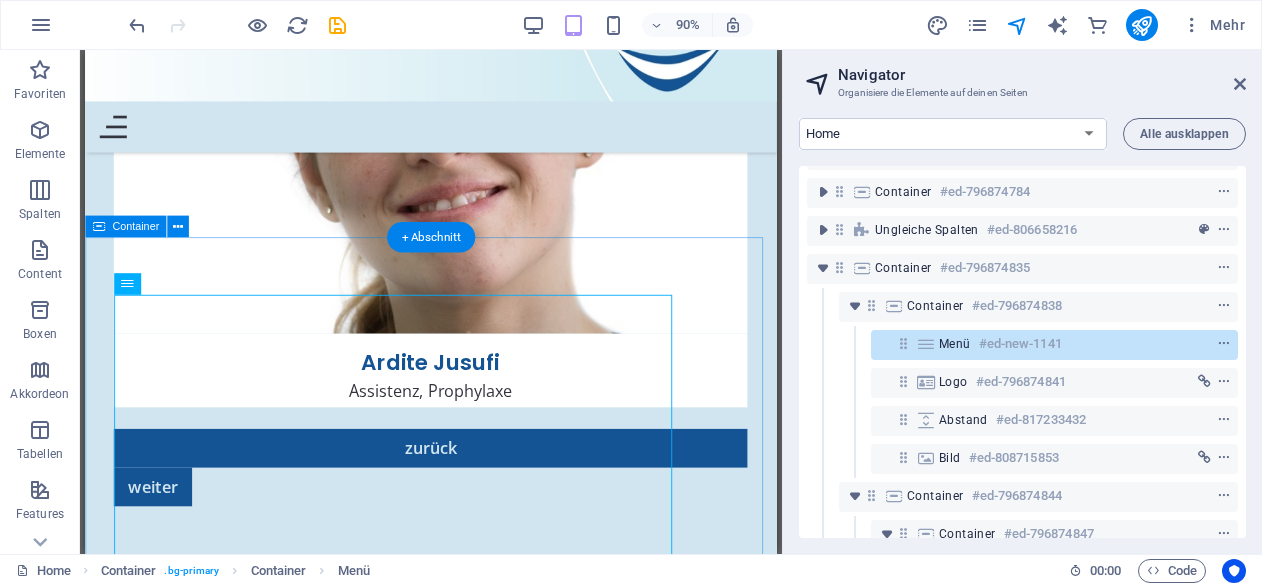 scroll, scrollTop: 9528, scrollLeft: 0, axis: vertical 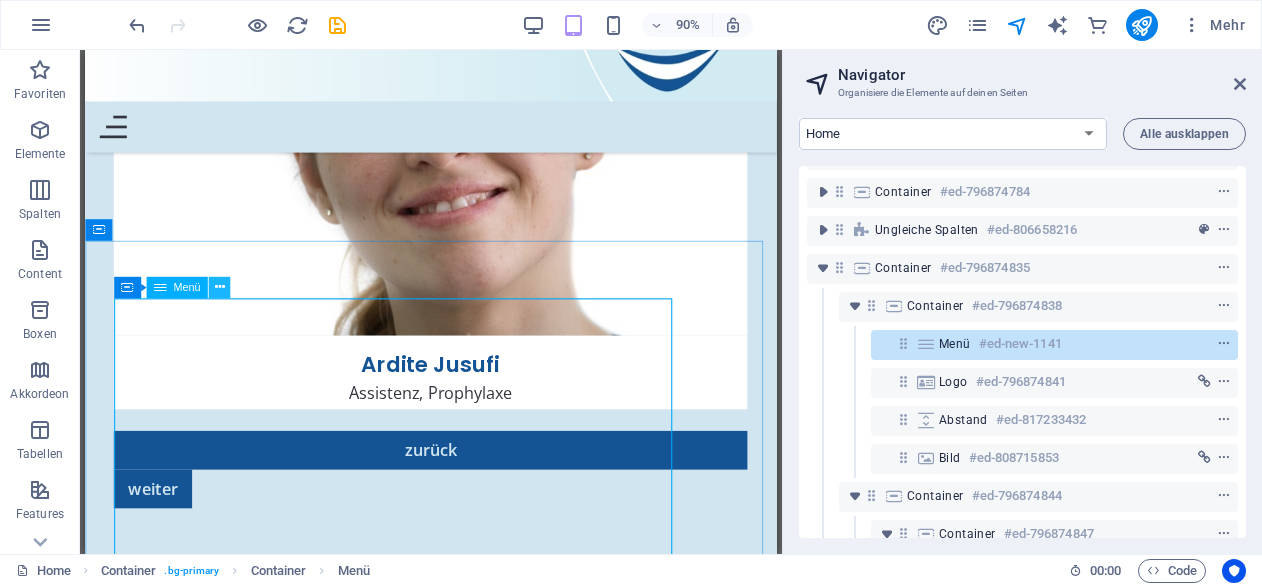 click at bounding box center [220, 287] 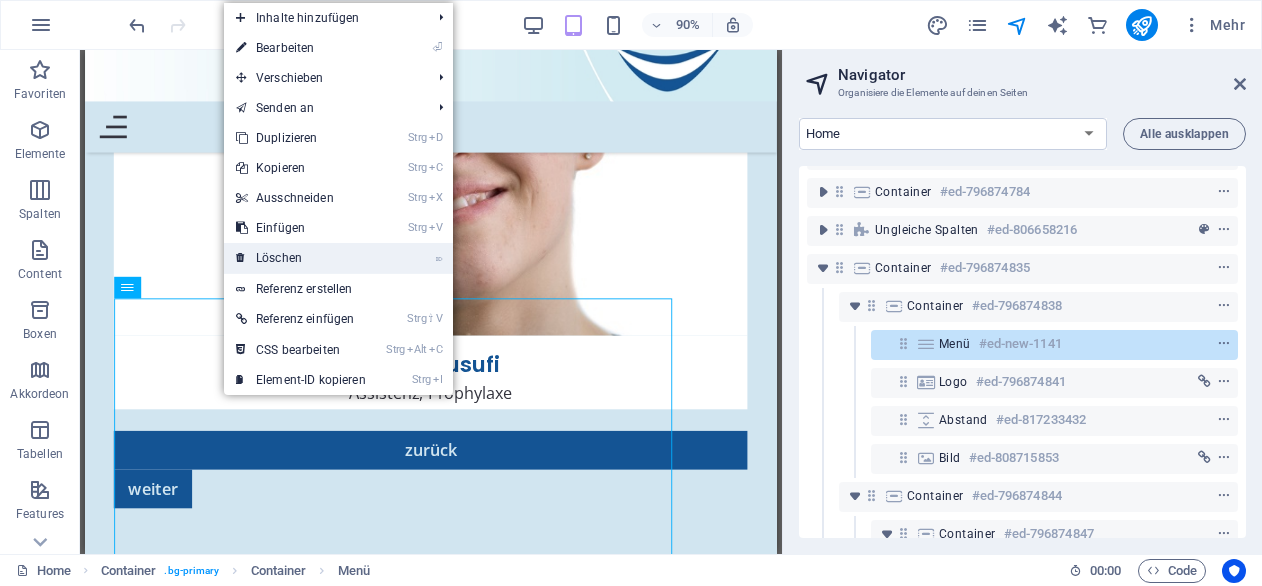 click on "⌦  Löschen" at bounding box center (301, 258) 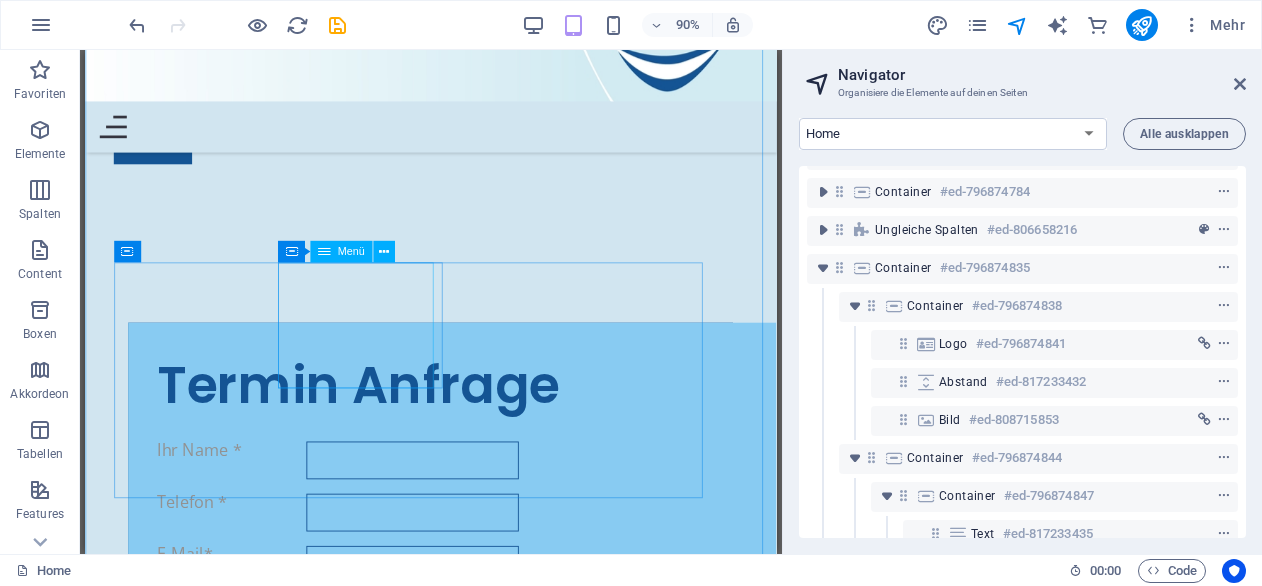 scroll, scrollTop: 9911, scrollLeft: 0, axis: vertical 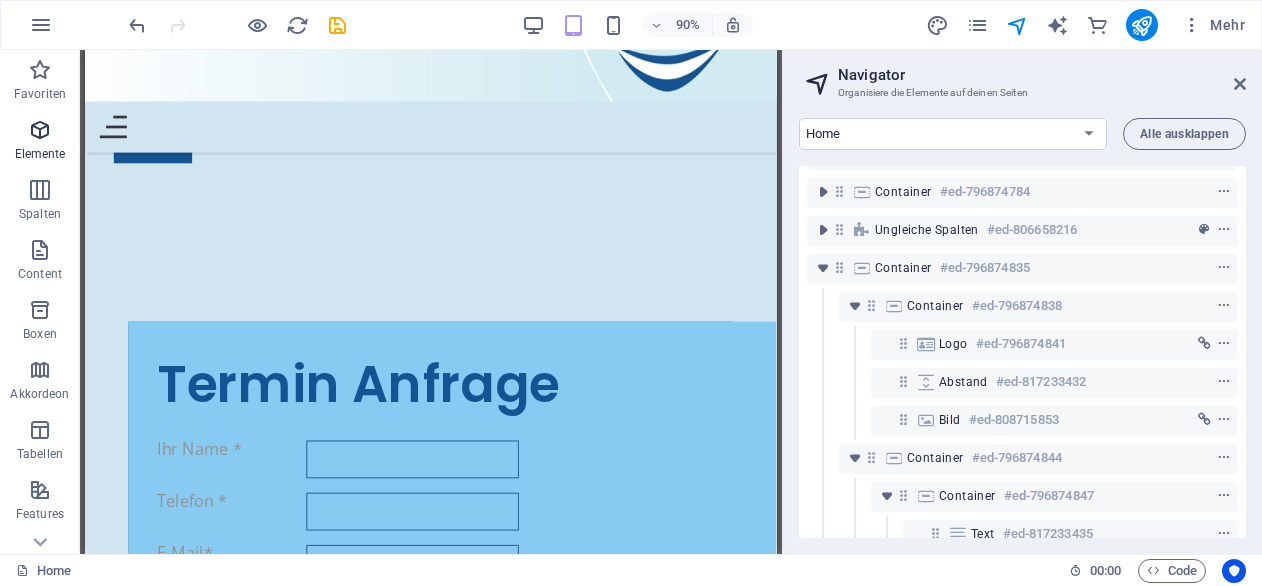 click at bounding box center [40, 130] 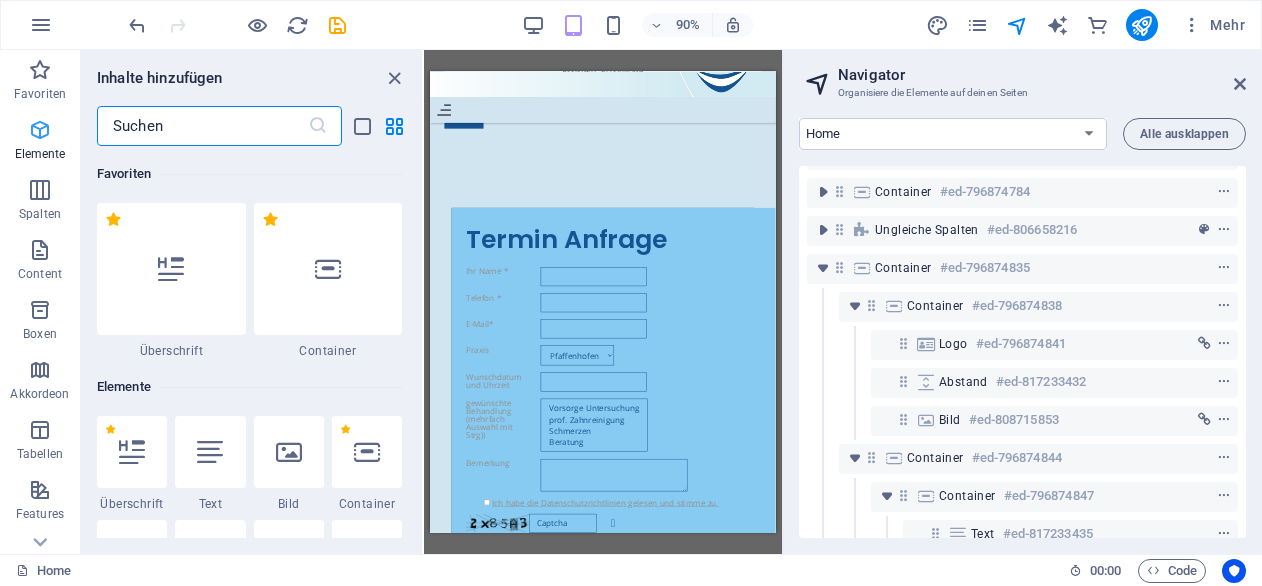 scroll, scrollTop: 9548, scrollLeft: 0, axis: vertical 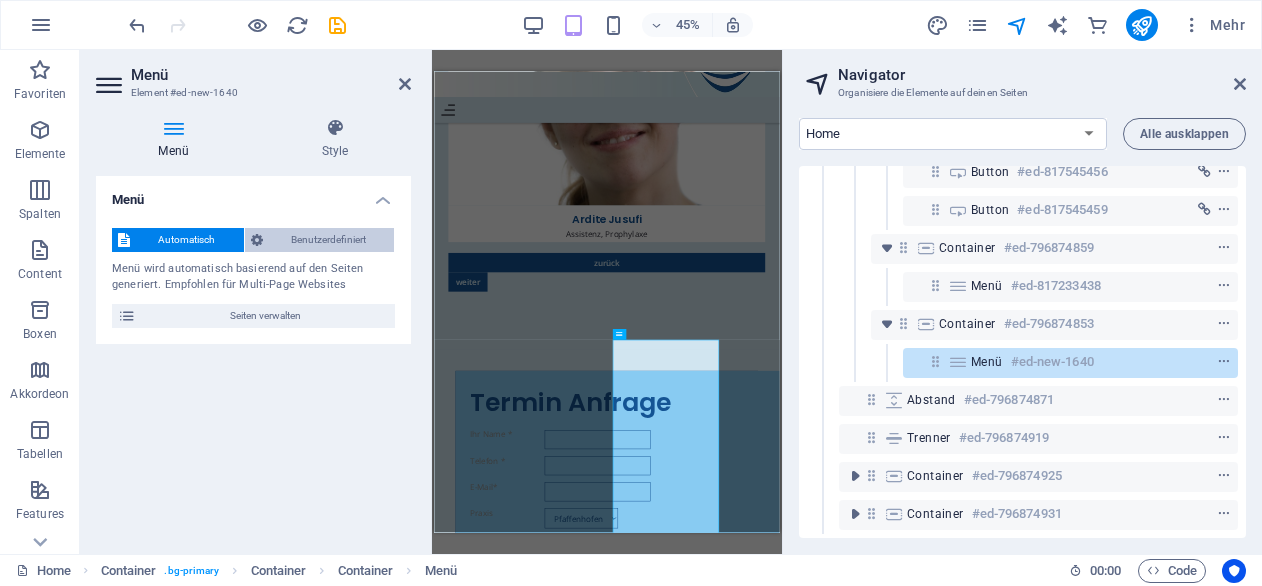 click on "Benutzerdefiniert" at bounding box center [329, 240] 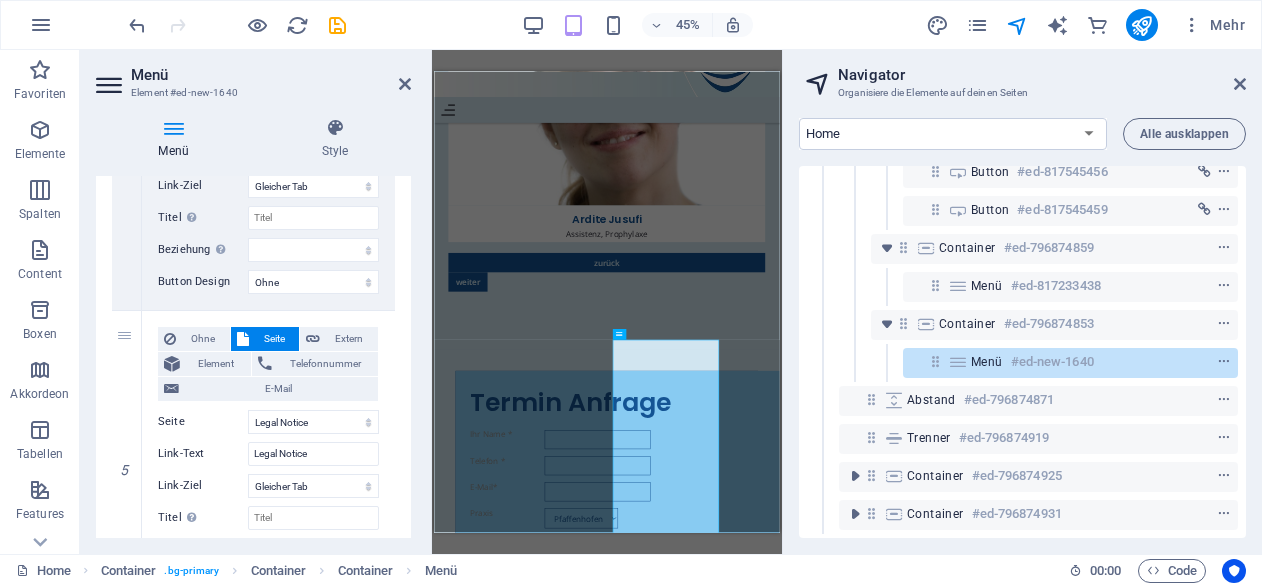 scroll, scrollTop: 1256, scrollLeft: 0, axis: vertical 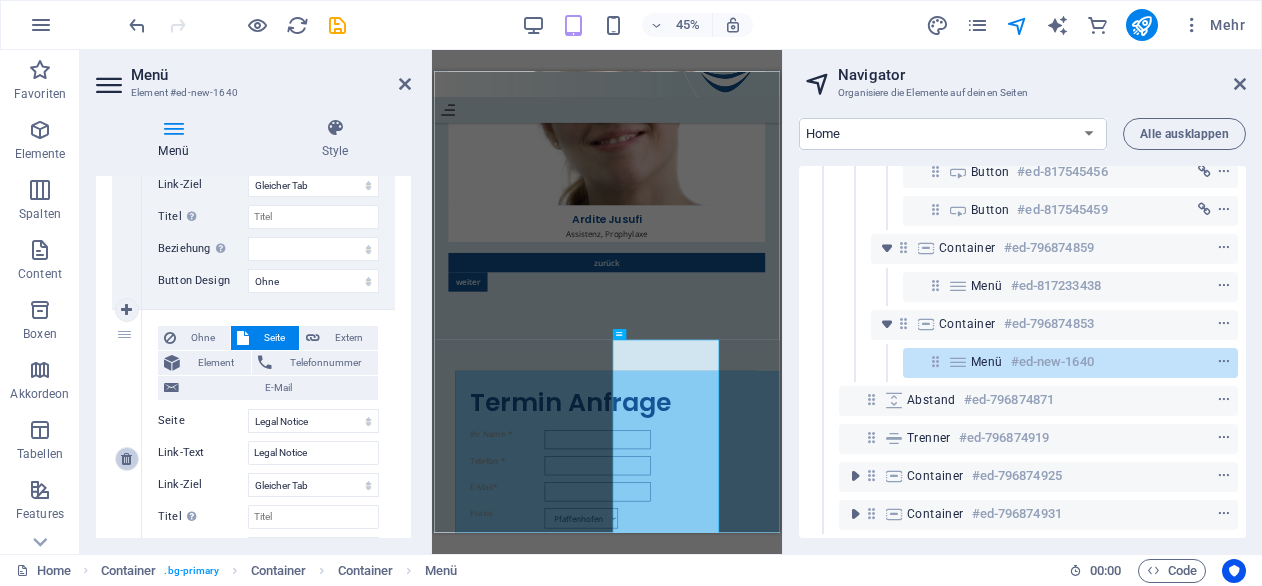 click at bounding box center (126, 459) 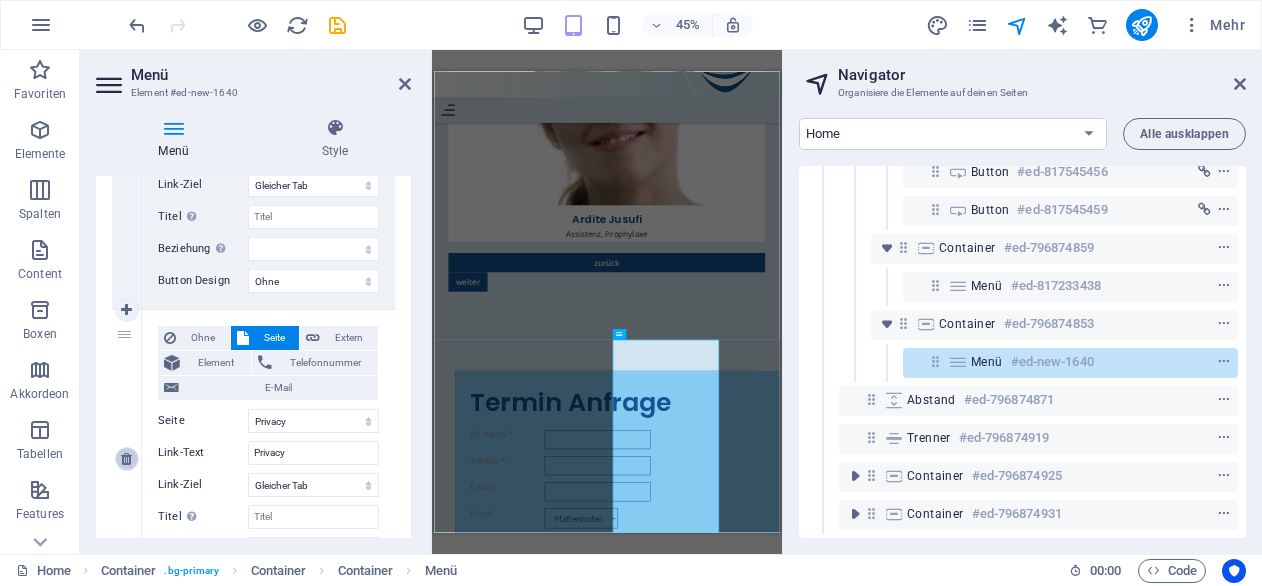 select on "12" 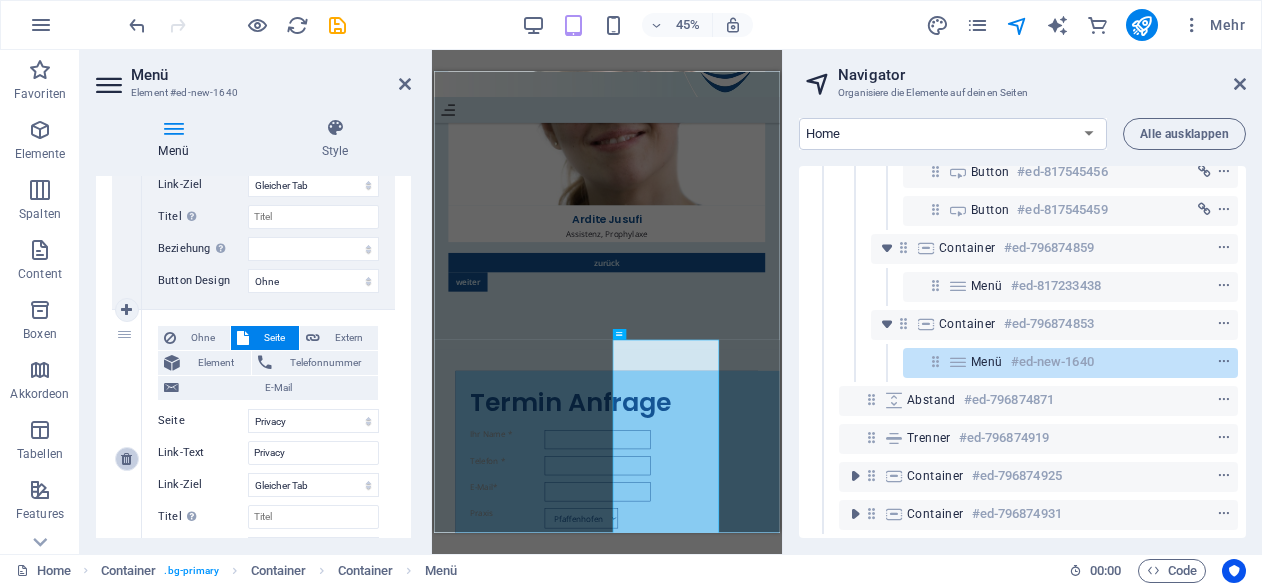 type on "Job Anfrage" 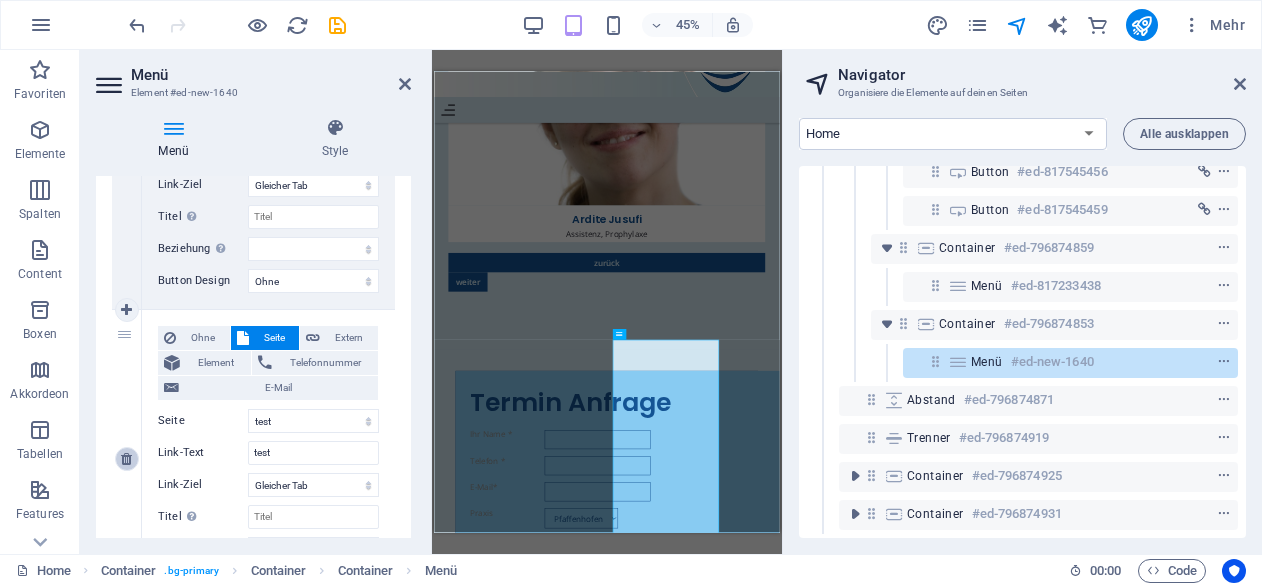 click at bounding box center [126, 459] 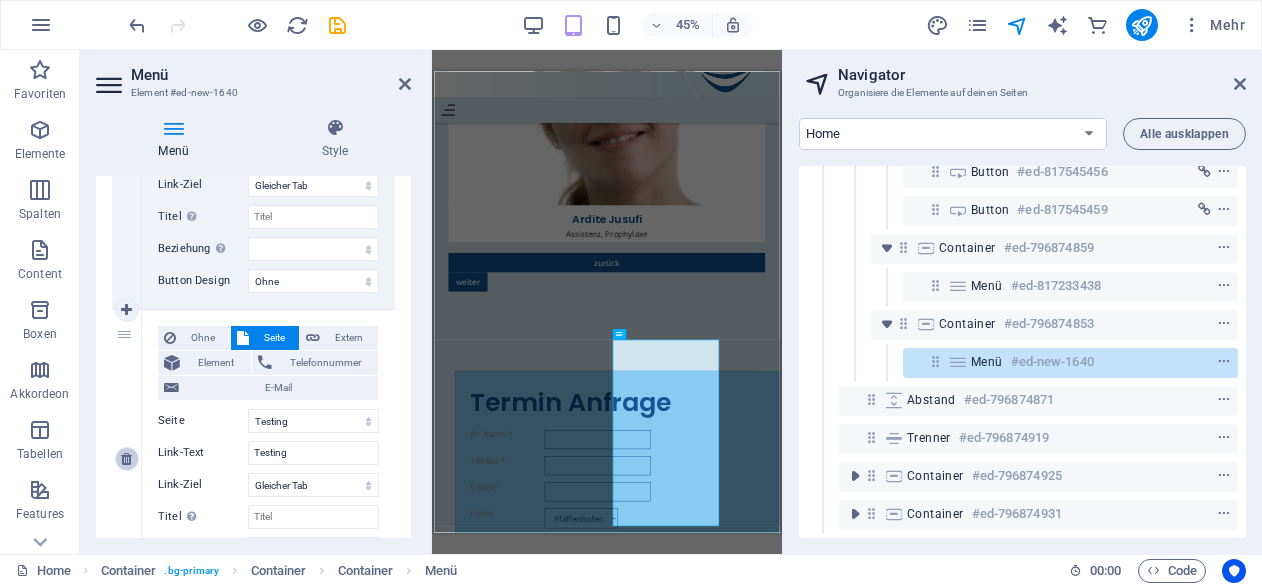 click at bounding box center [126, 459] 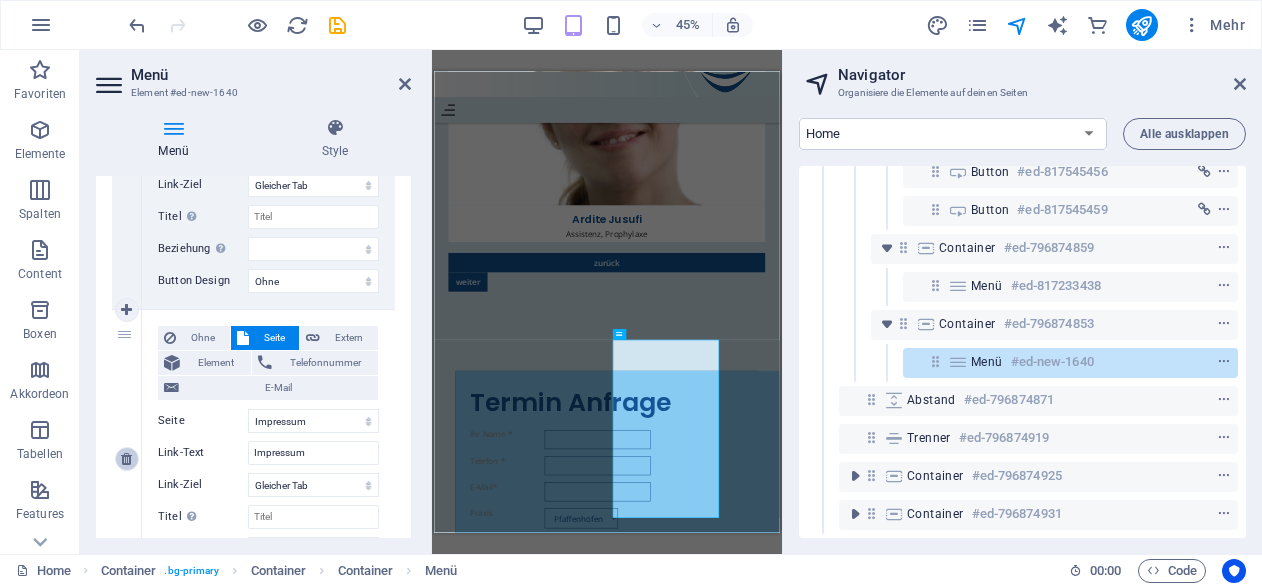 click at bounding box center (126, 459) 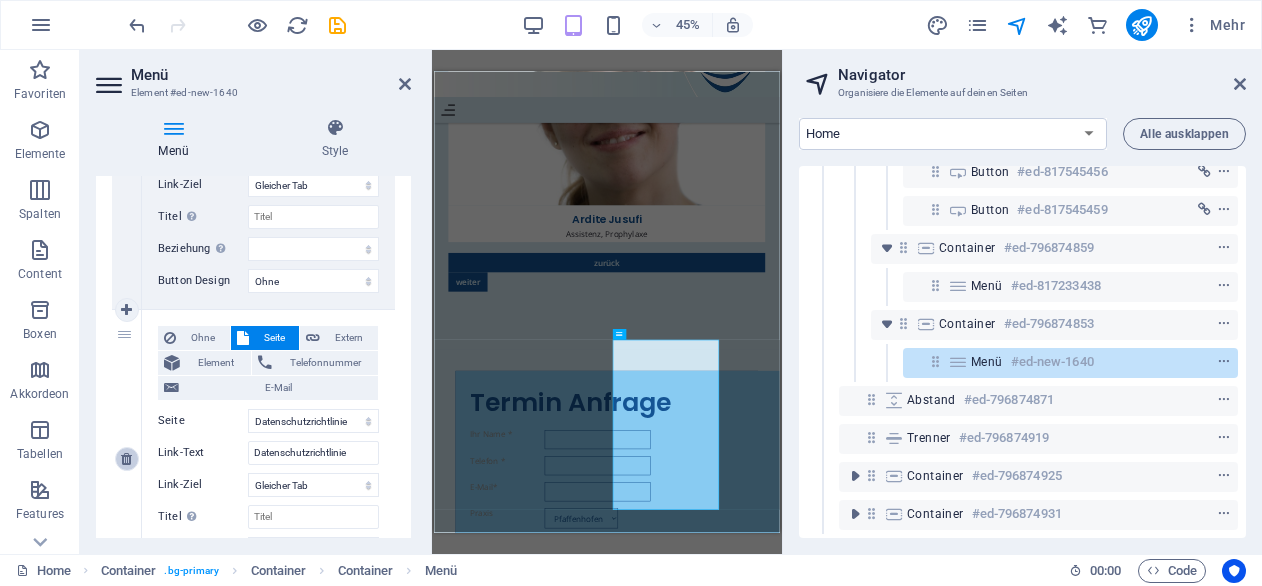 click at bounding box center [126, 459] 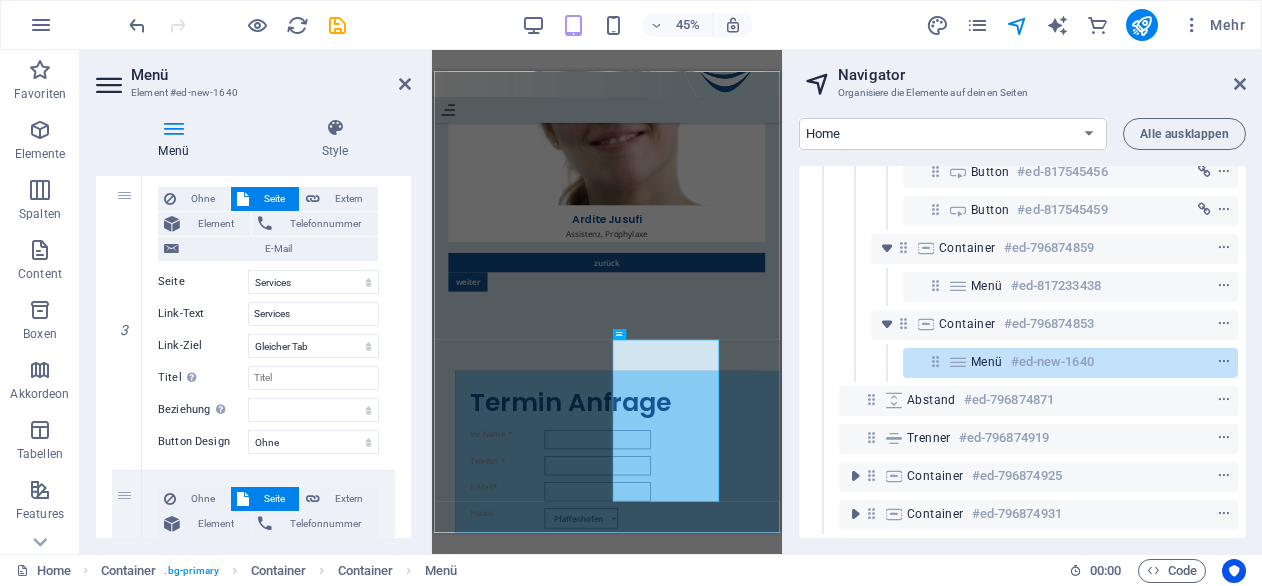 scroll, scrollTop: 791, scrollLeft: 0, axis: vertical 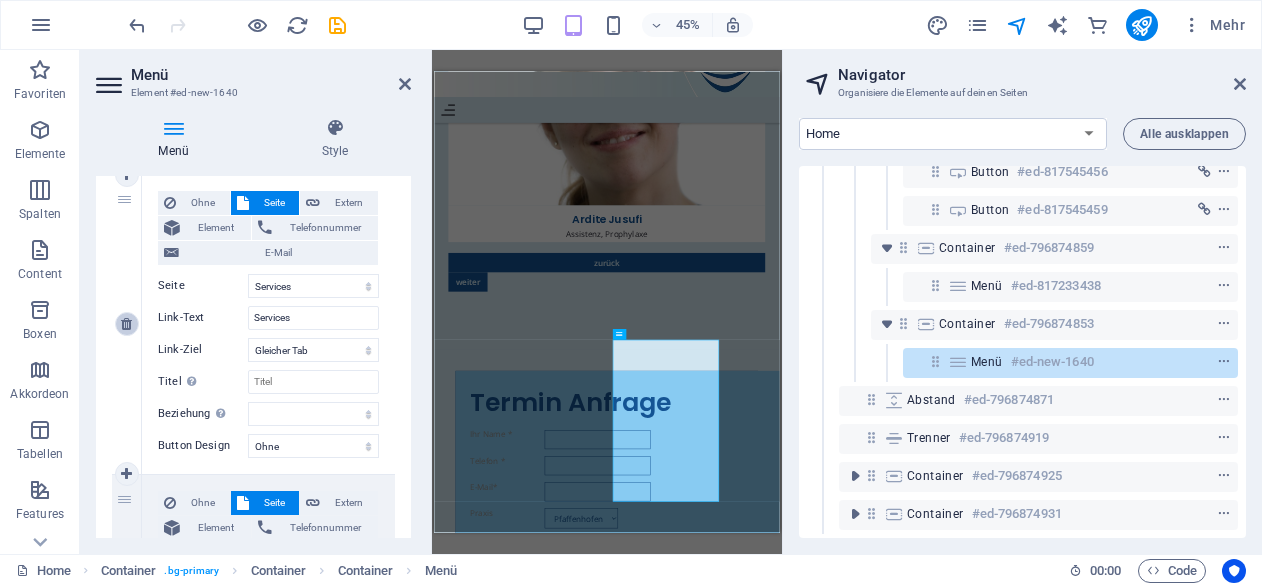 click at bounding box center (126, 324) 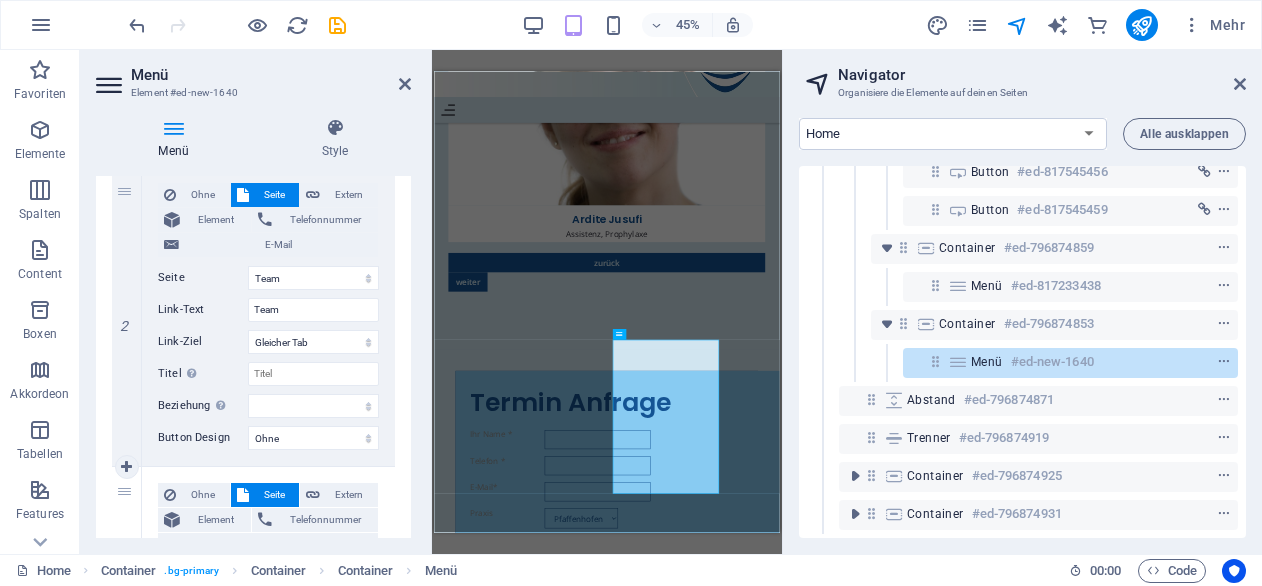 scroll, scrollTop: 494, scrollLeft: 0, axis: vertical 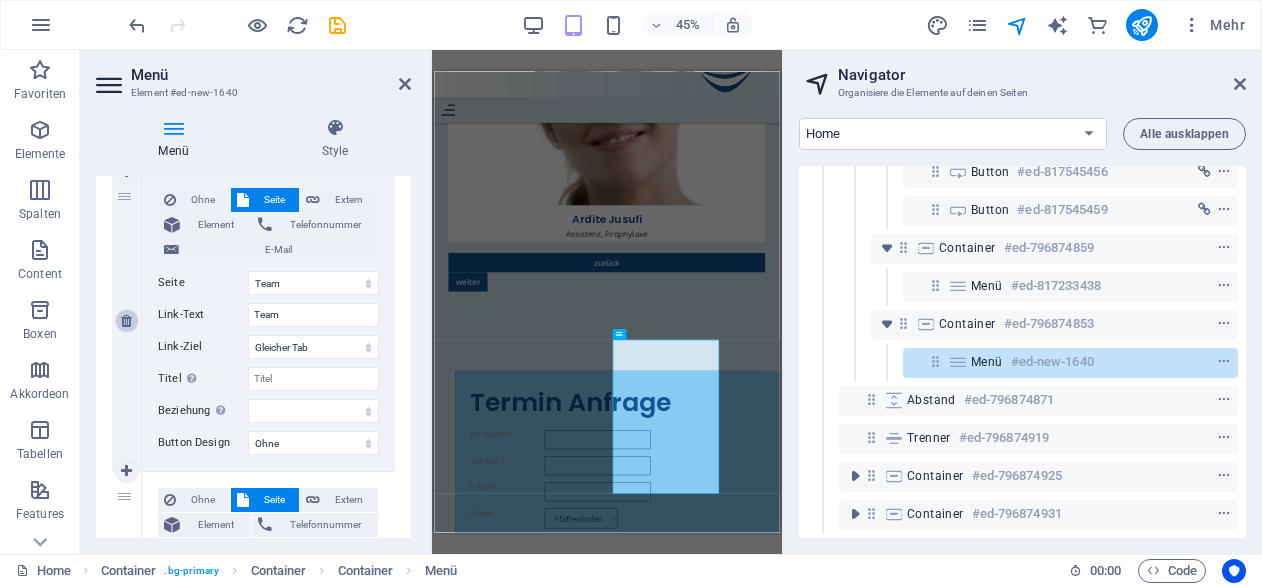 click at bounding box center (126, 321) 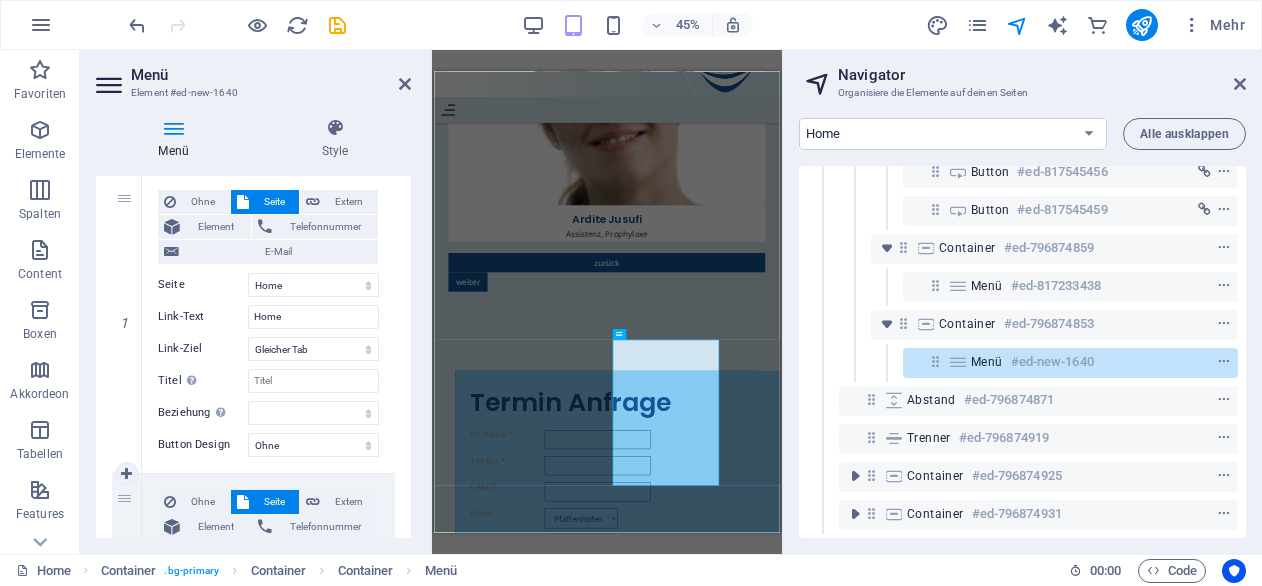 scroll, scrollTop: 189, scrollLeft: 0, axis: vertical 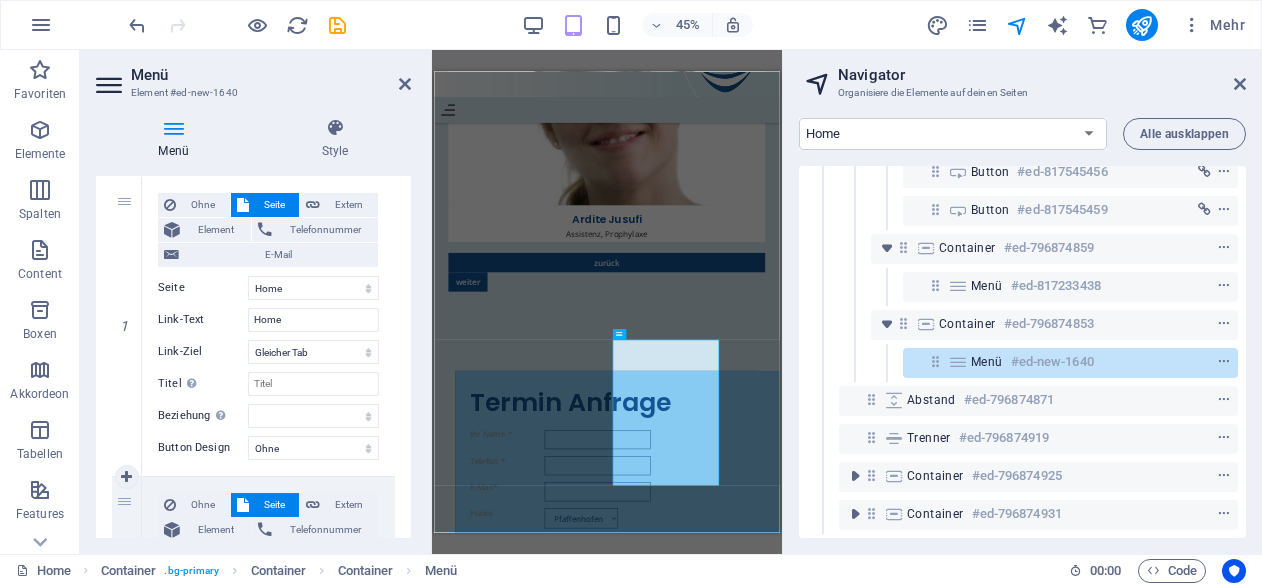click at bounding box center [0, 0] 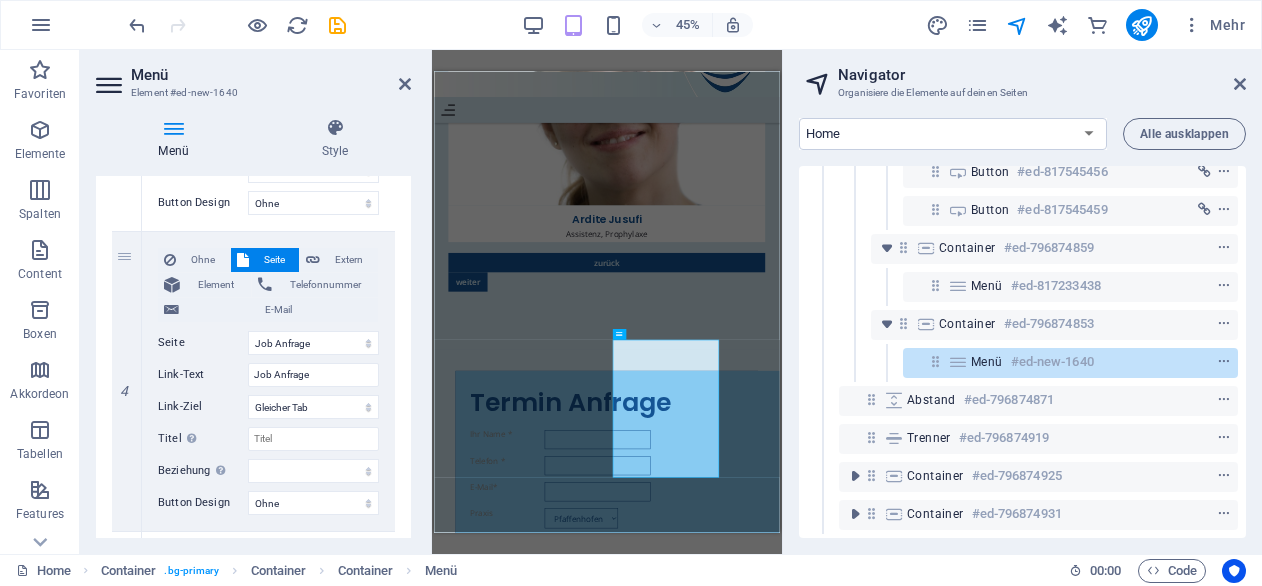 scroll, scrollTop: 1036, scrollLeft: 0, axis: vertical 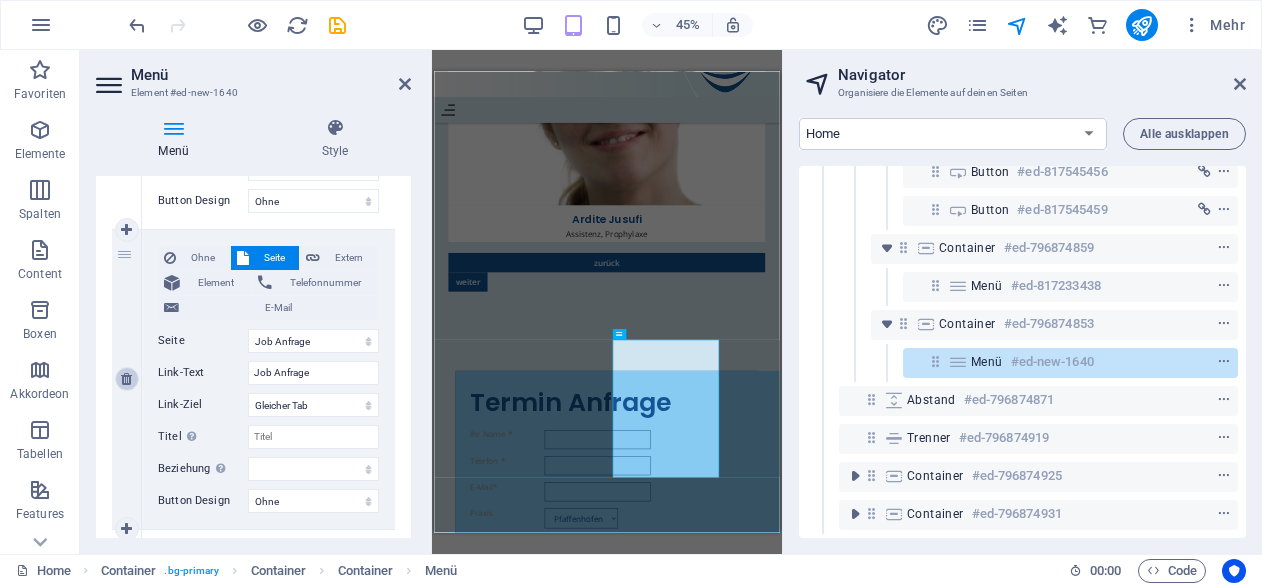 click at bounding box center [126, 379] 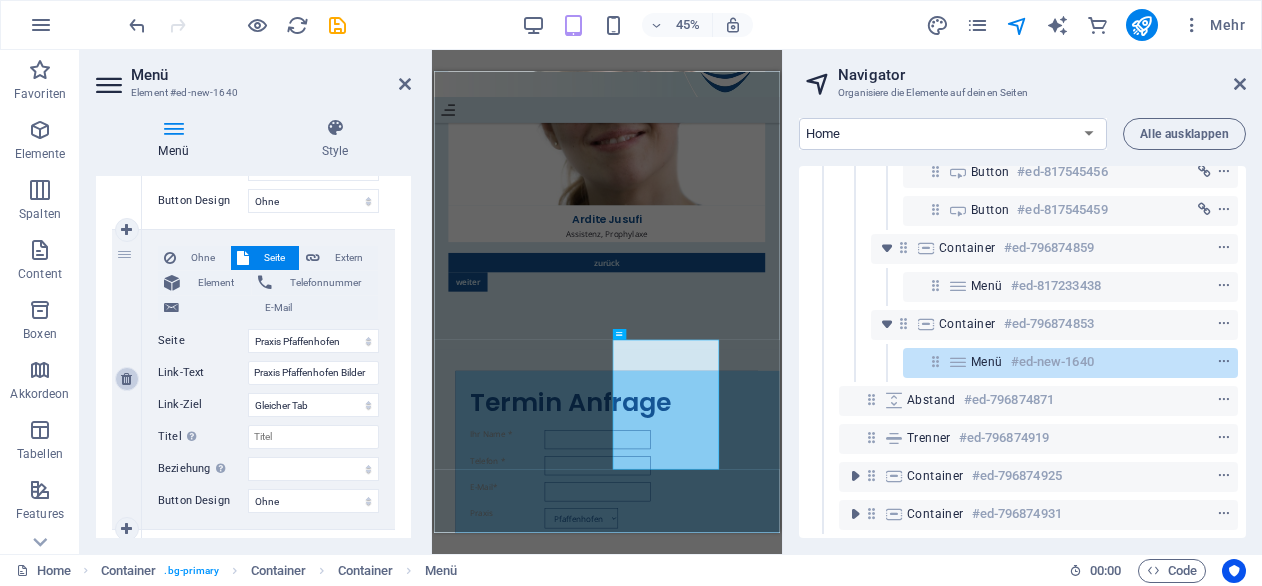 click at bounding box center [126, 379] 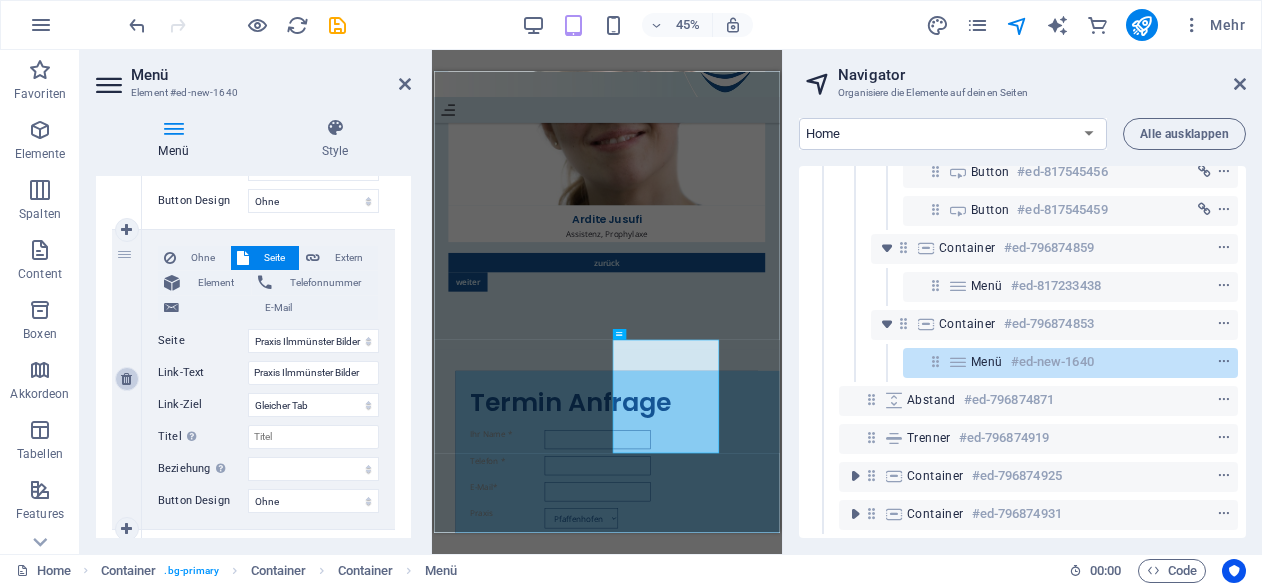 click at bounding box center [126, 379] 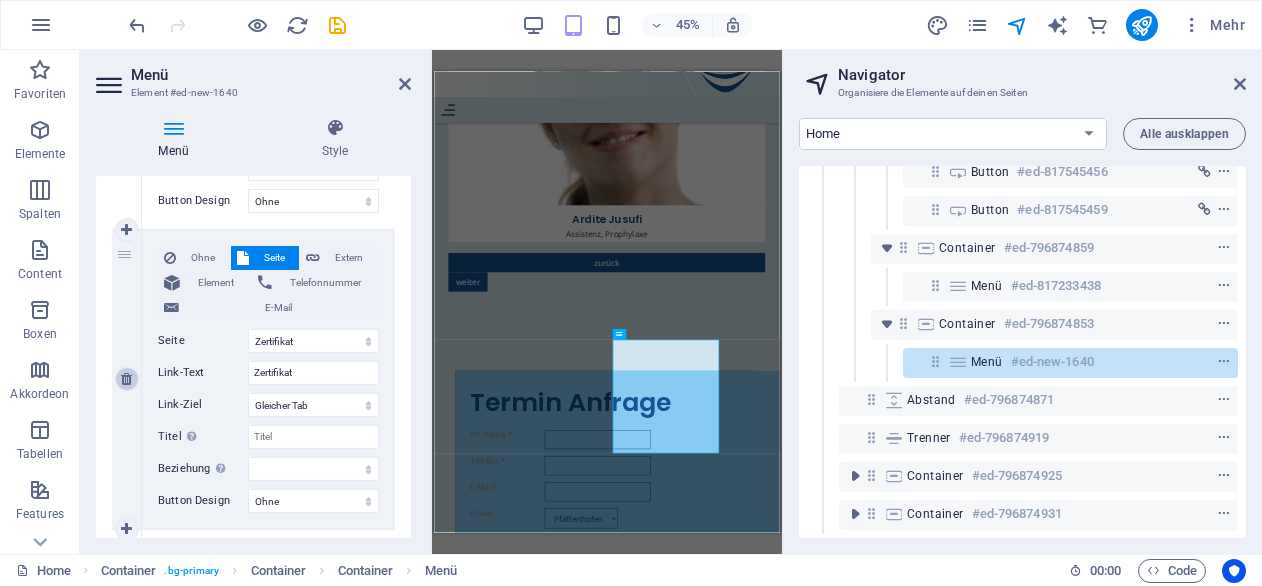 scroll, scrollTop: 9526, scrollLeft: 0, axis: vertical 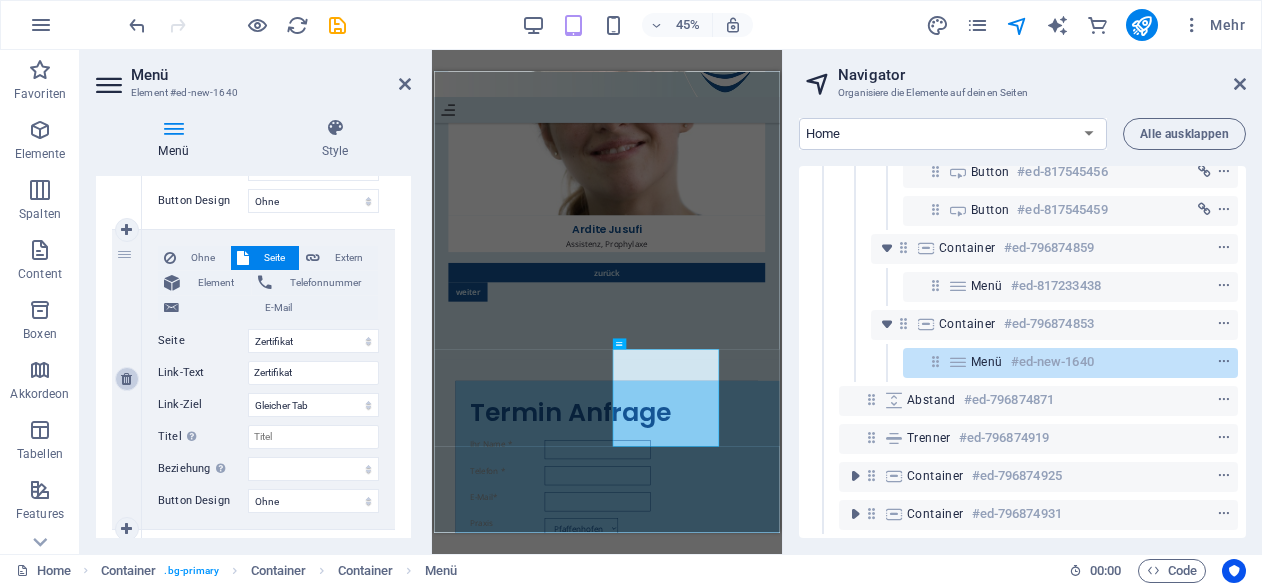 click at bounding box center (126, 379) 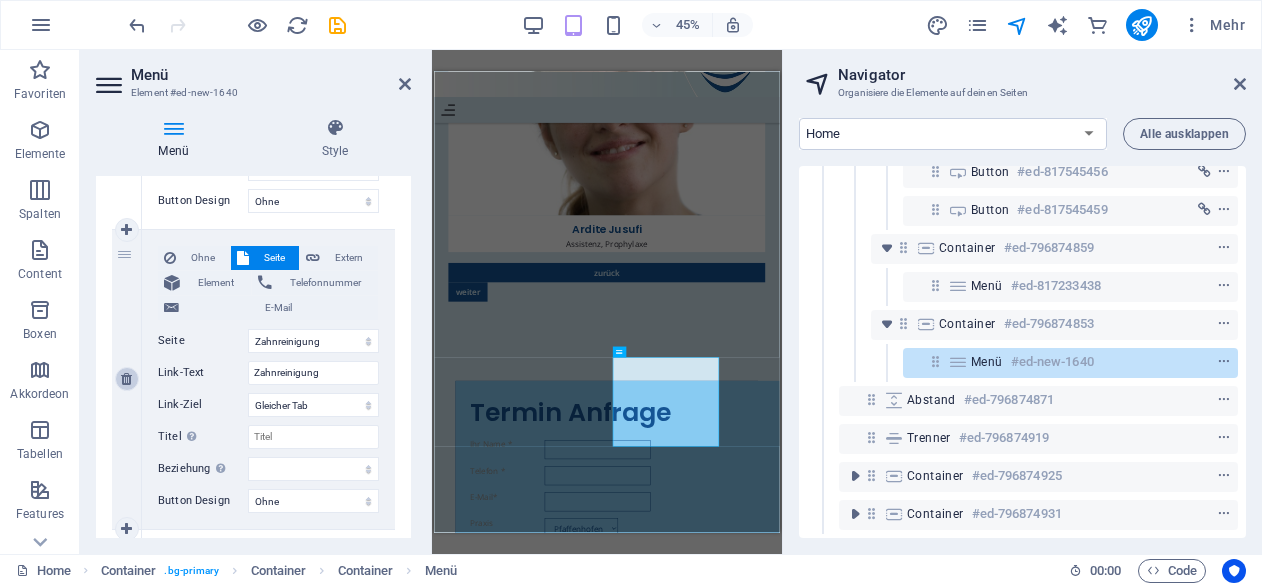 scroll, scrollTop: 9508, scrollLeft: 0, axis: vertical 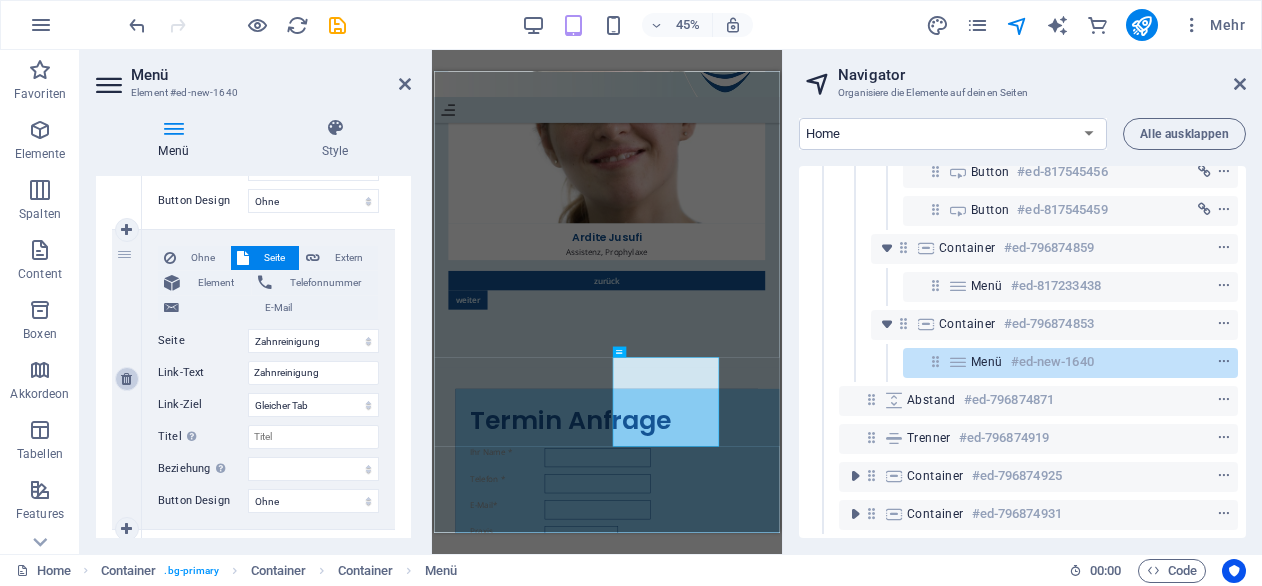 click at bounding box center [126, 379] 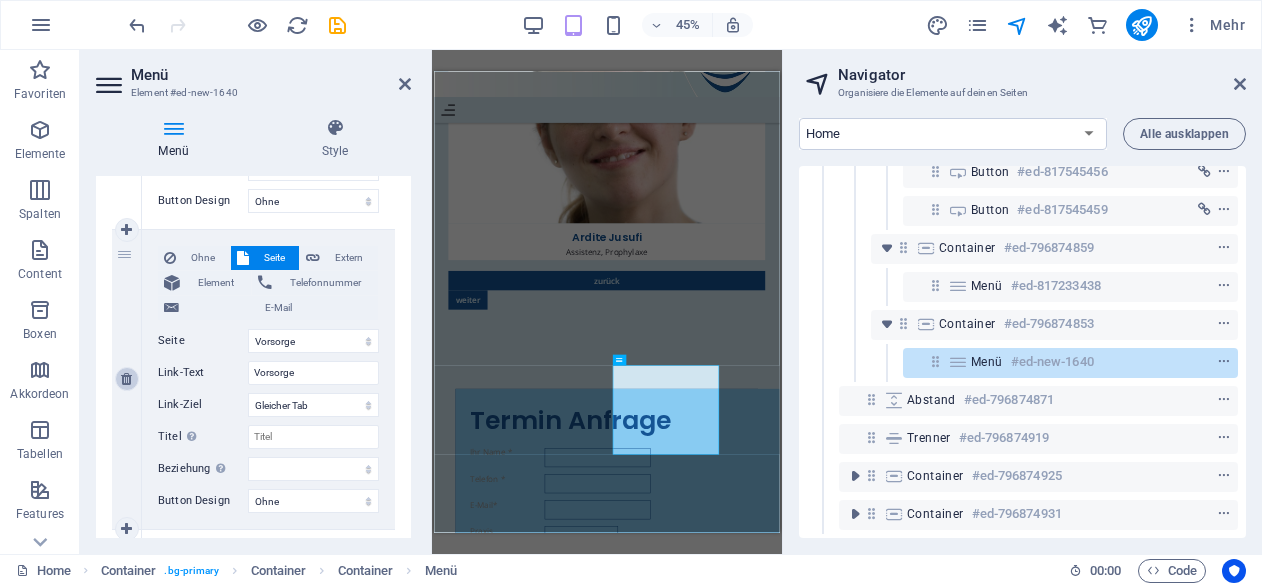 scroll, scrollTop: 9490, scrollLeft: 0, axis: vertical 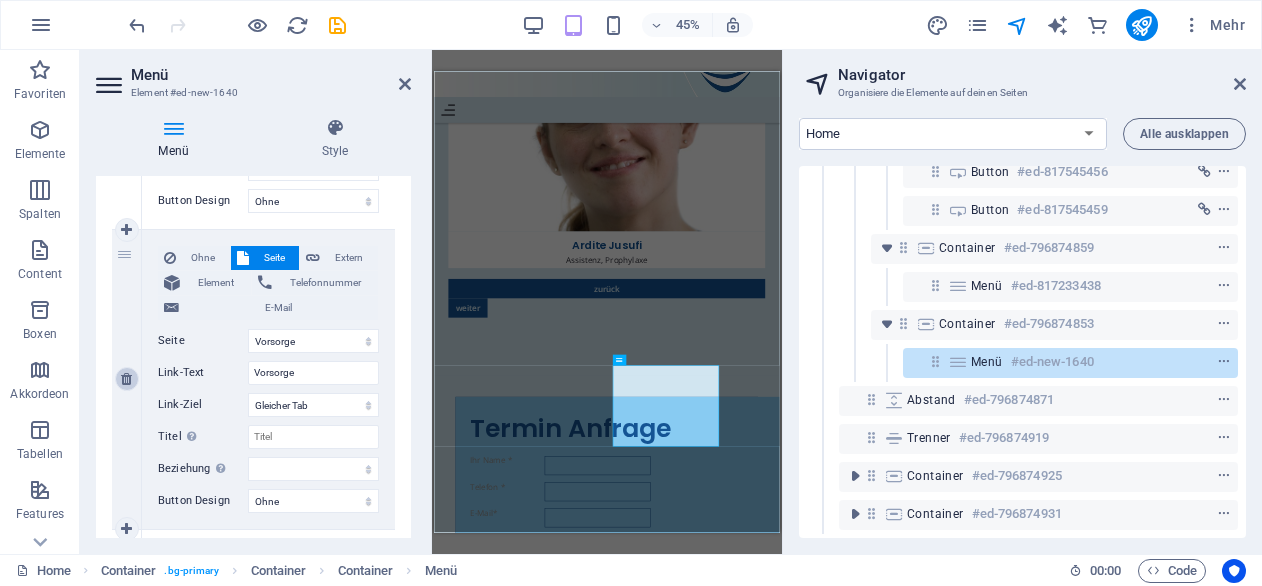 click at bounding box center (126, 379) 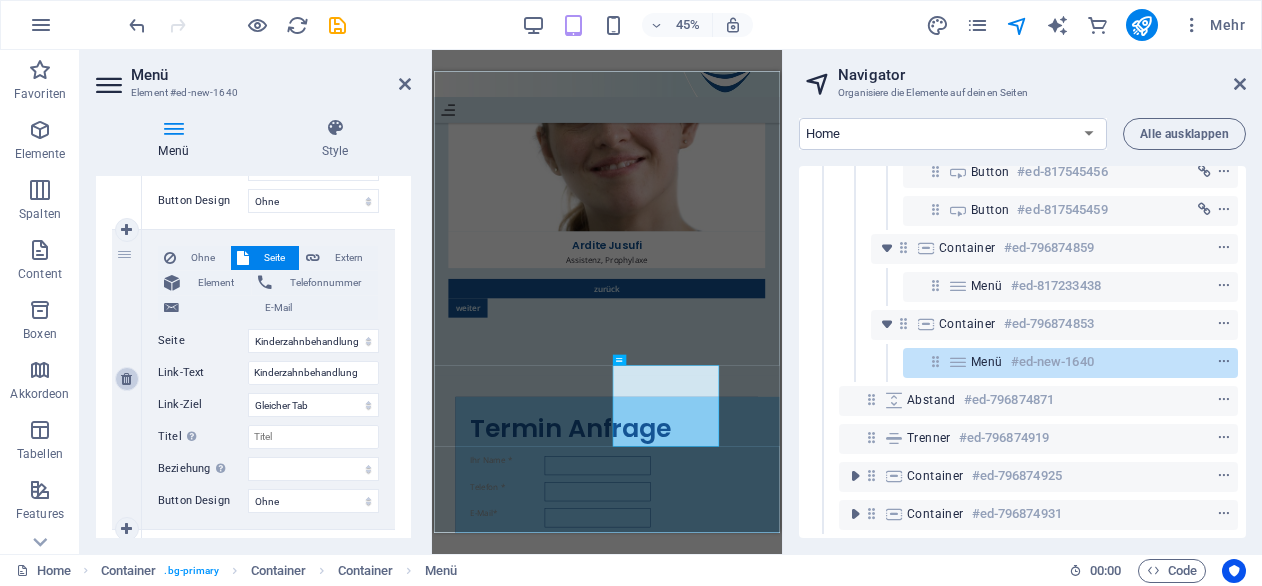 scroll, scrollTop: 9472, scrollLeft: 0, axis: vertical 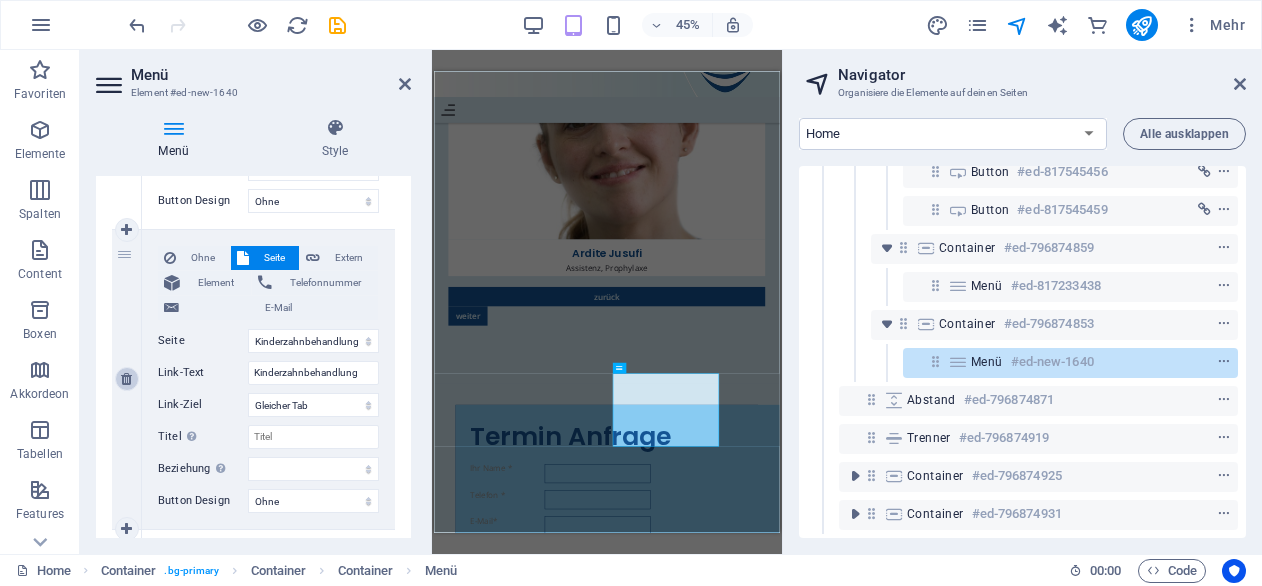 click at bounding box center [126, 379] 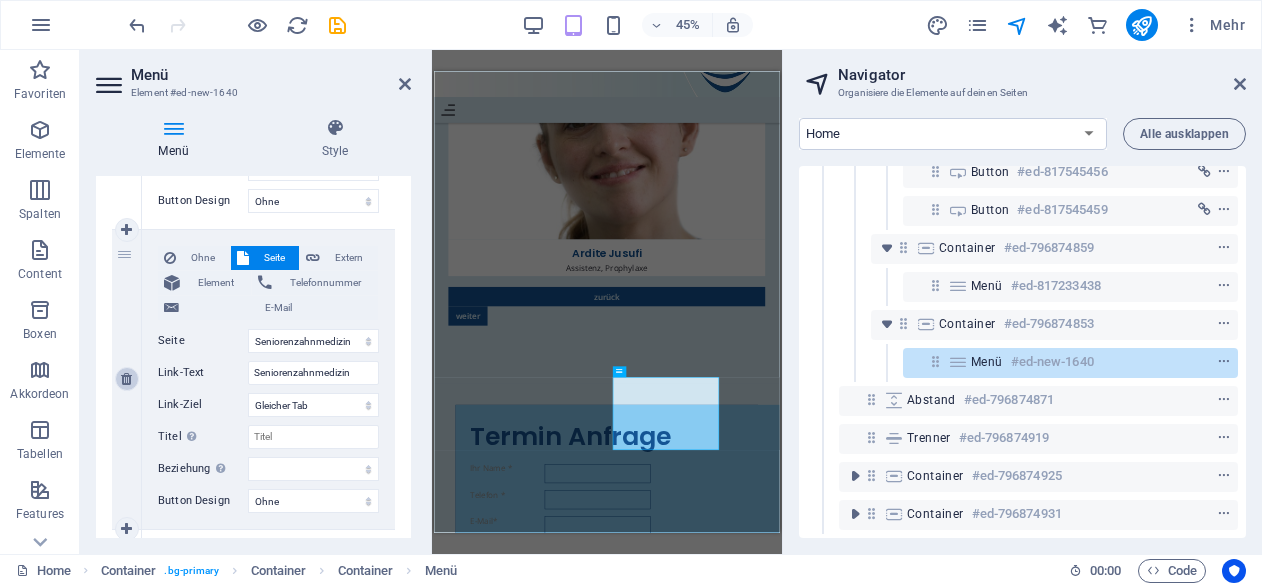 scroll, scrollTop: 9464, scrollLeft: 0, axis: vertical 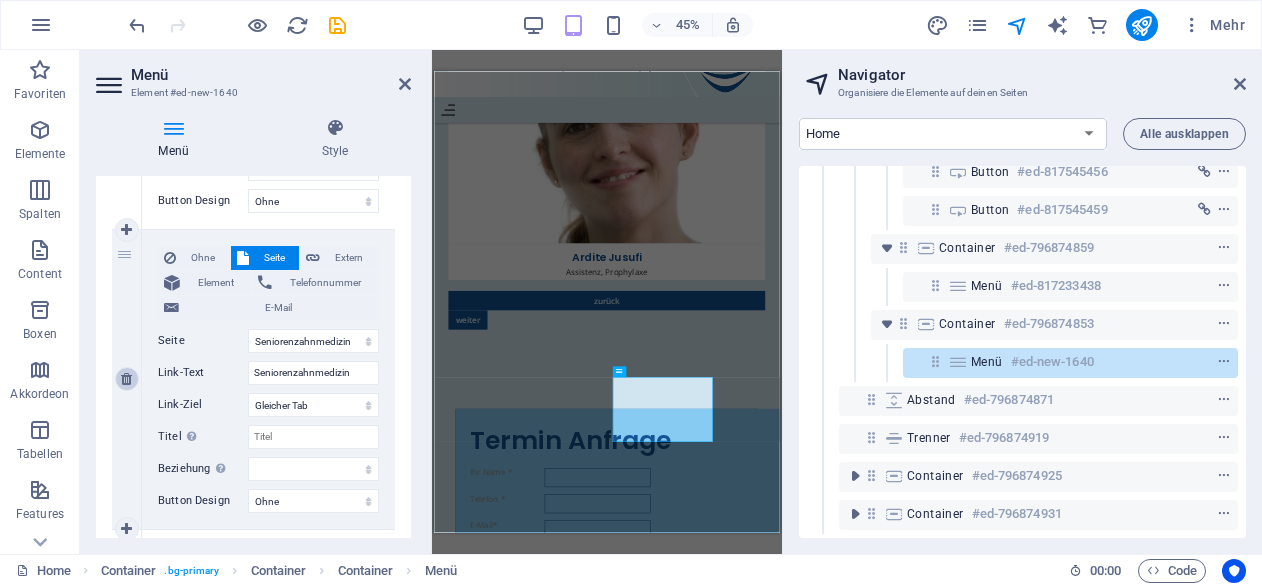 click at bounding box center [126, 379] 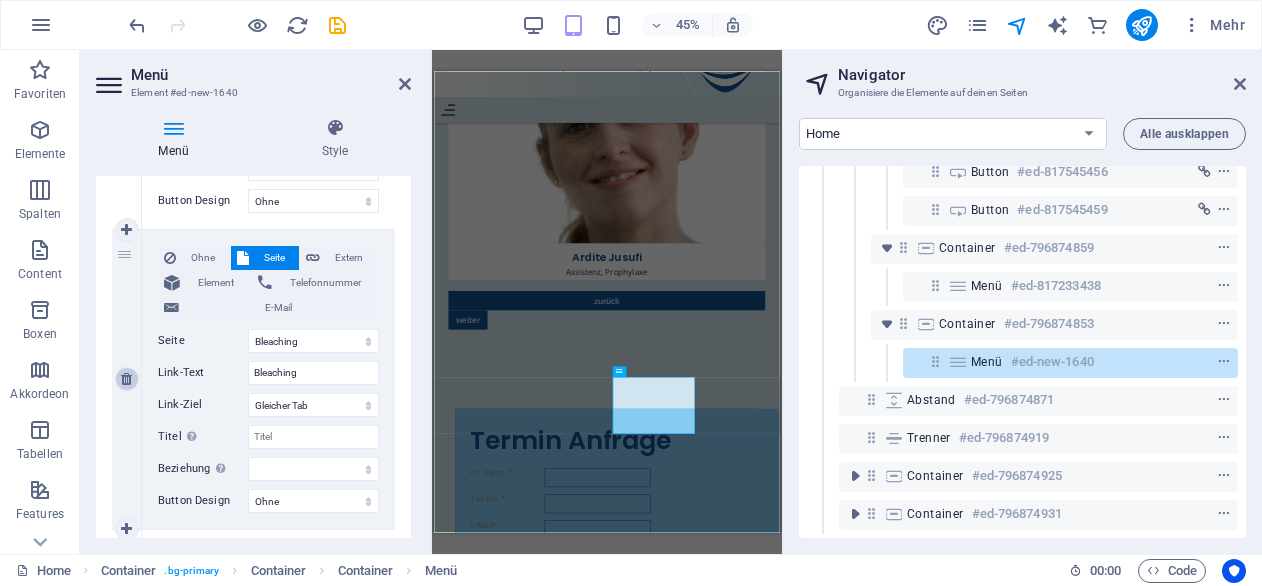 click at bounding box center (126, 379) 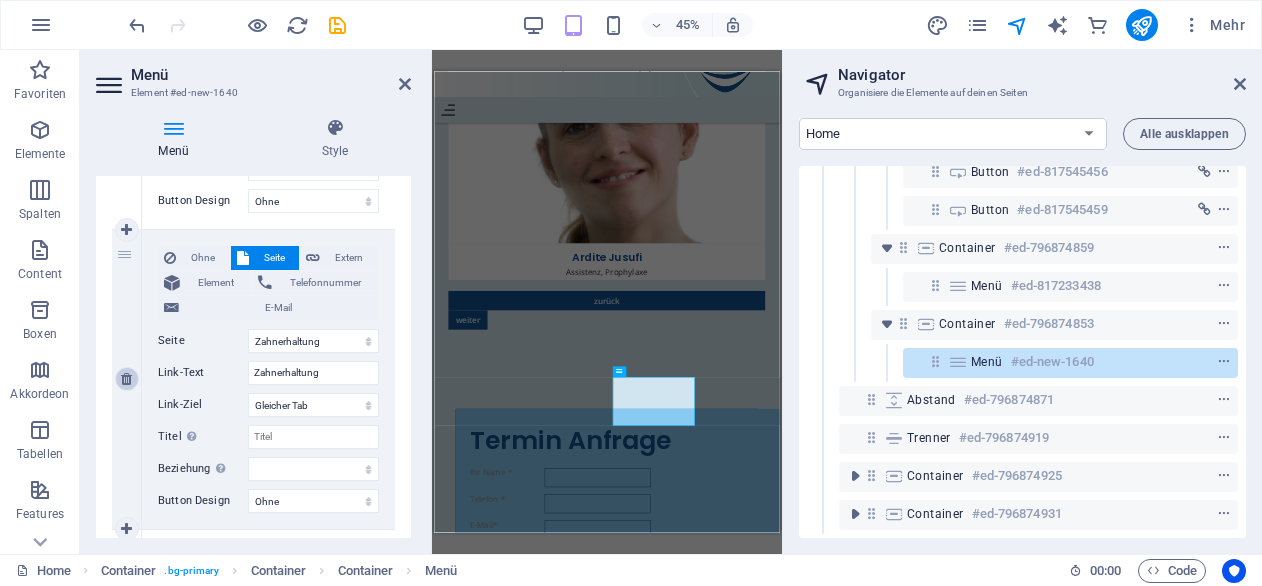 click at bounding box center (126, 379) 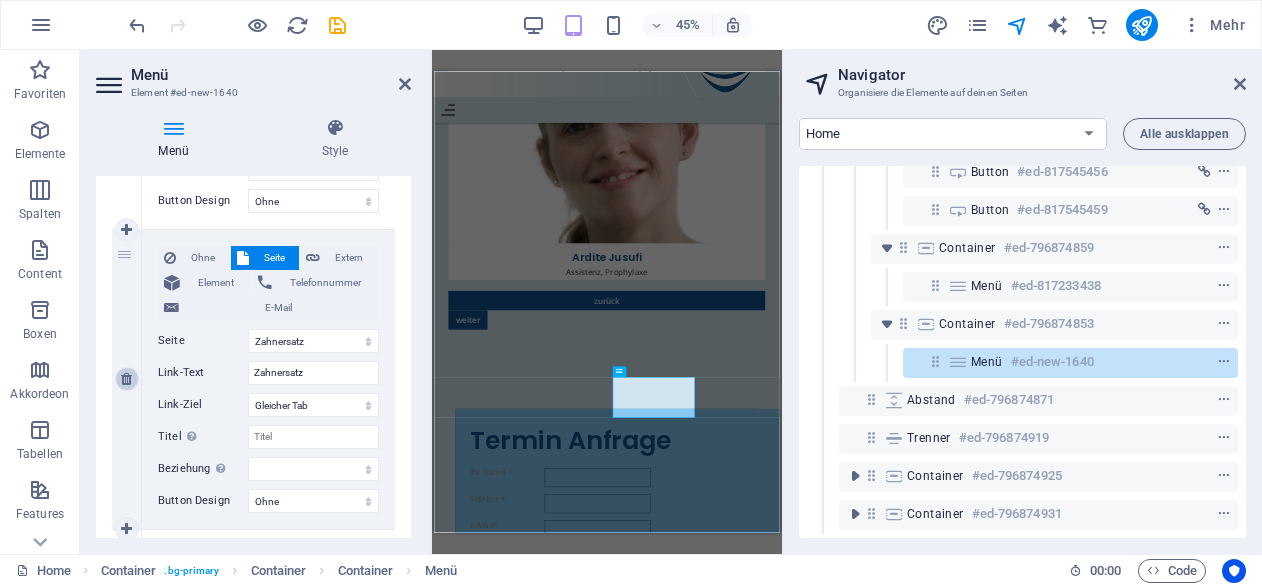 click at bounding box center [126, 379] 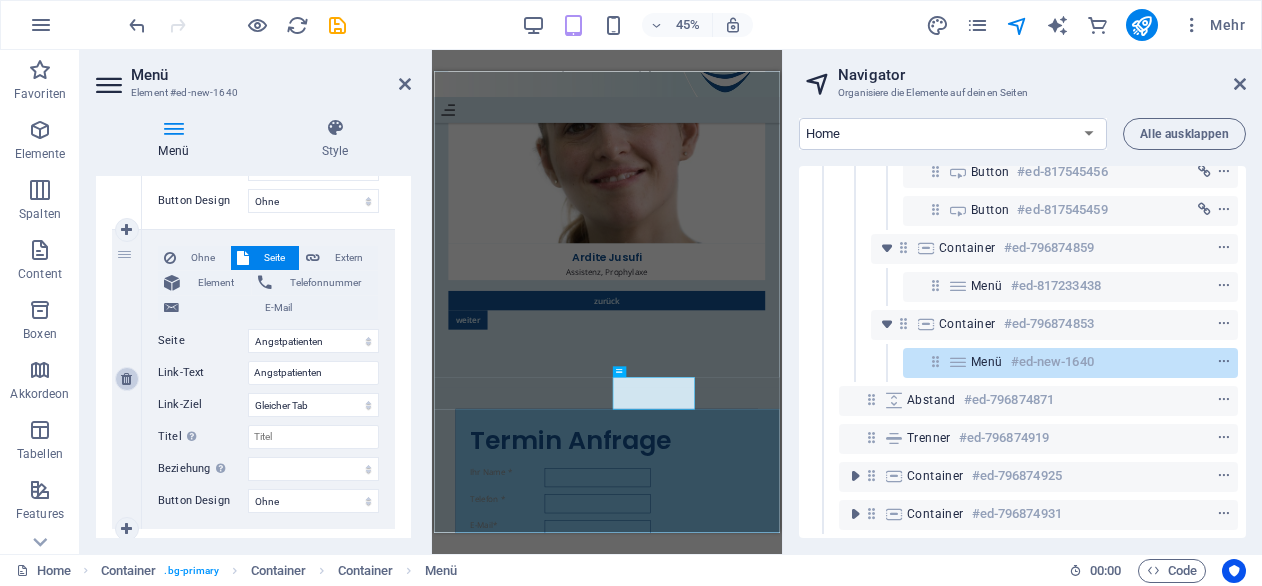click at bounding box center [126, 379] 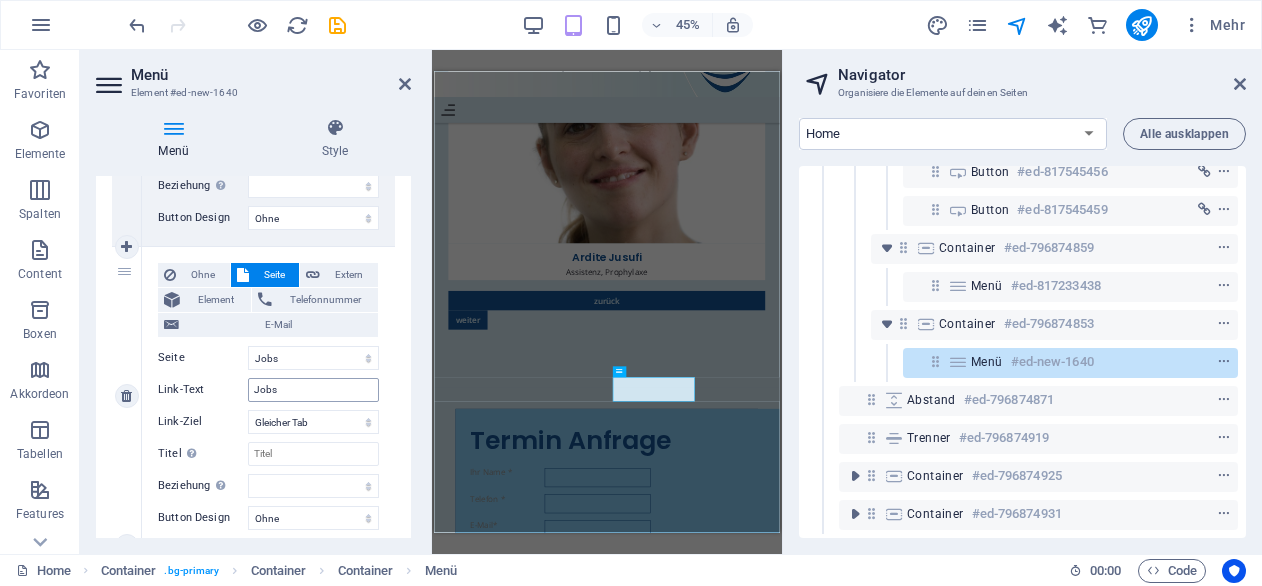 scroll, scrollTop: 763, scrollLeft: 0, axis: vertical 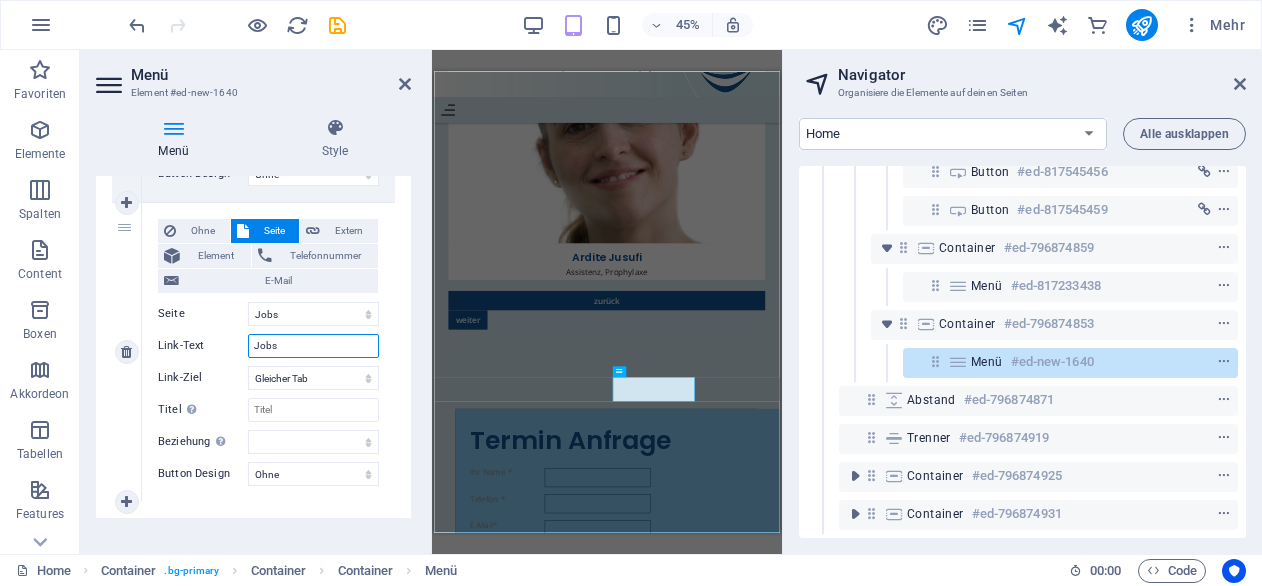 click on "Jobs" at bounding box center (313, 346) 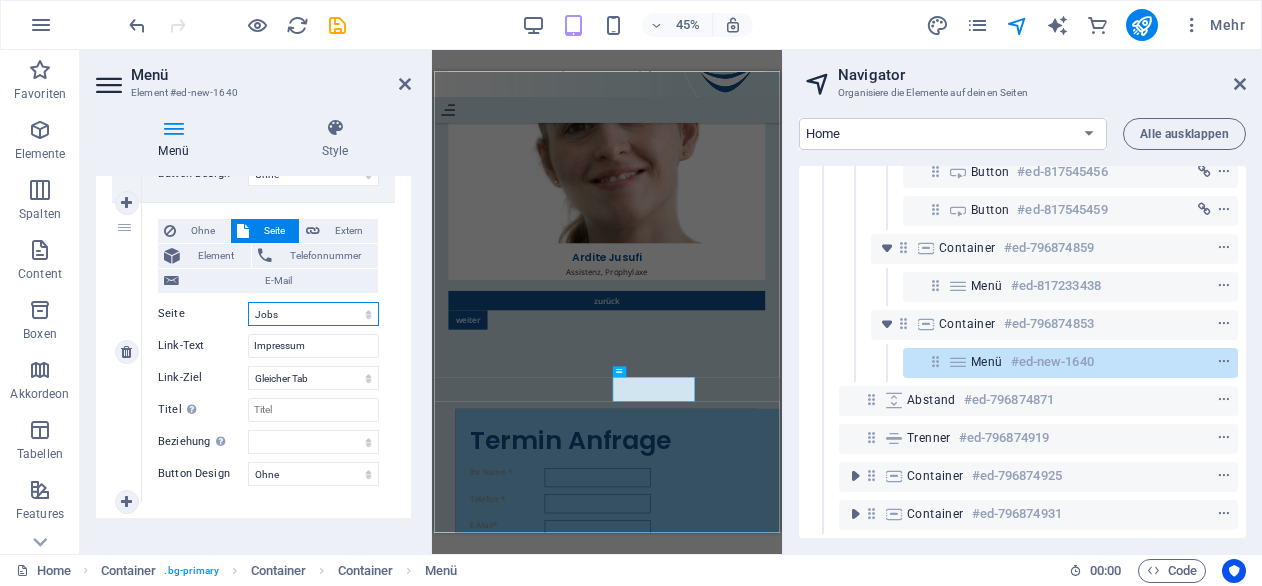 click on "Home Team Services Terminanfrage Legal Notice Privacy test Testing Impressum Datenschutzrichtlinie Kontaktanfrage Jobs Job Anfrage Praxis Pfaffenhofen Bilder Praxis Ilmmünster Bilder Zertifikat Zahnreinigung Vorsorge Kinderzahnbehandlung Seniorenzahnmedizin Bleaching Zahnerhaltung Zahnersatz Angstpatienten" at bounding box center (313, 314) 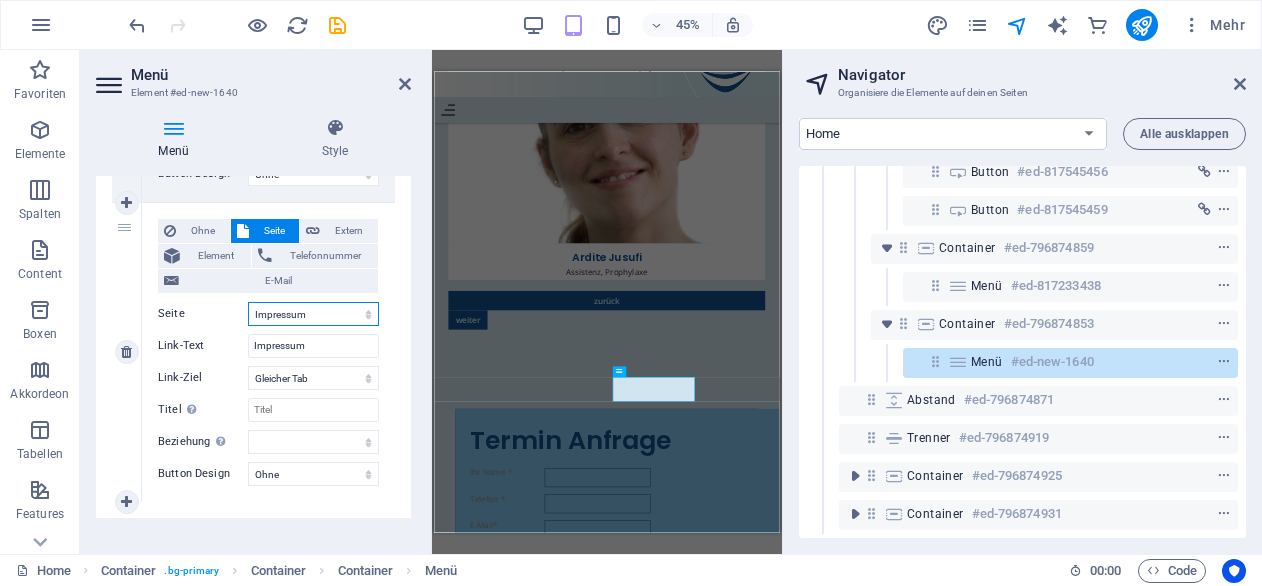 click on "Home Team Services Terminanfrage Legal Notice Privacy test Testing Impressum Datenschutzrichtlinie Kontaktanfrage Jobs Job Anfrage Praxis Pfaffenhofen Bilder Praxis Ilmmünster Bilder Zertifikat Zahnreinigung Vorsorge Kinderzahnbehandlung Seniorenzahnmedizin Bleaching Zahnerhaltung Zahnersatz Angstpatienten" at bounding box center [313, 314] 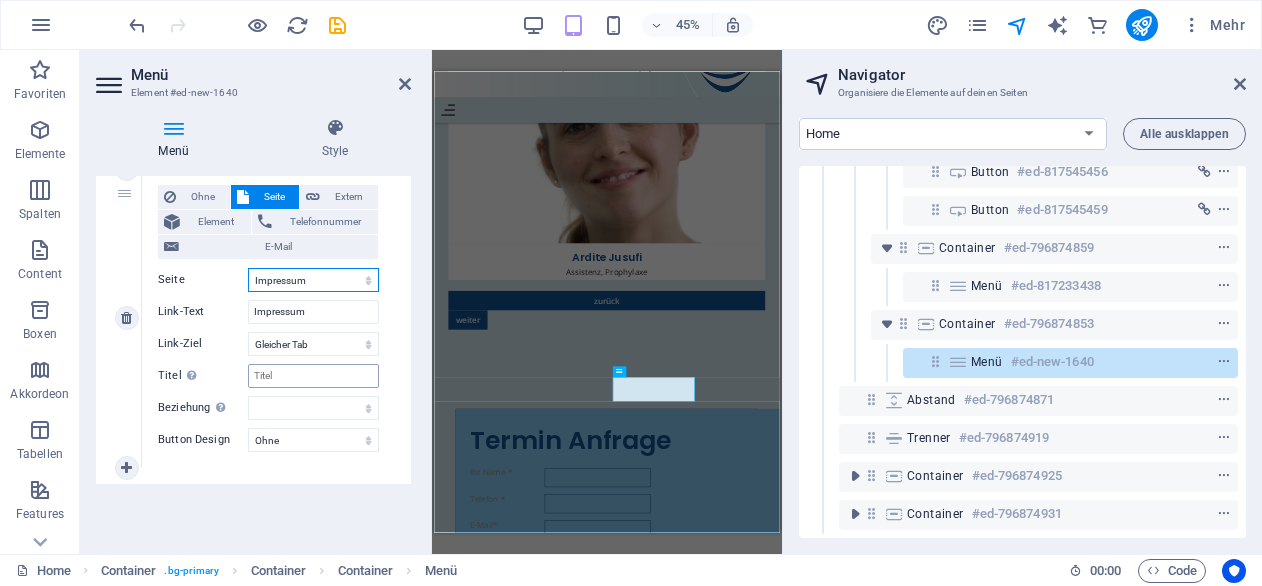 scroll, scrollTop: 812, scrollLeft: 0, axis: vertical 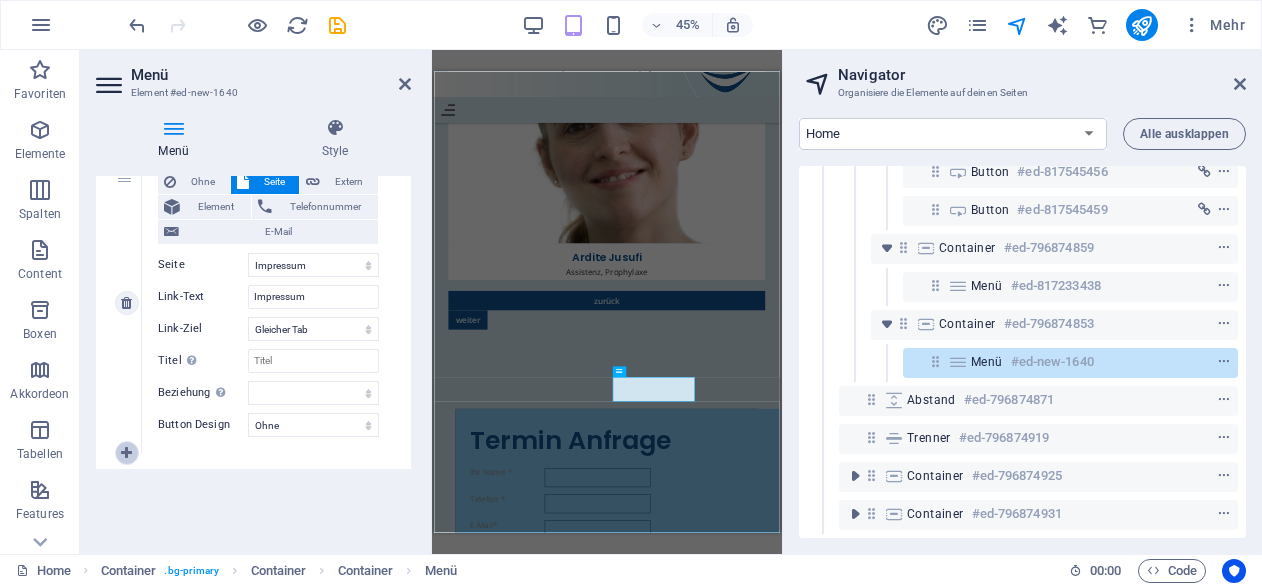 click at bounding box center (126, 453) 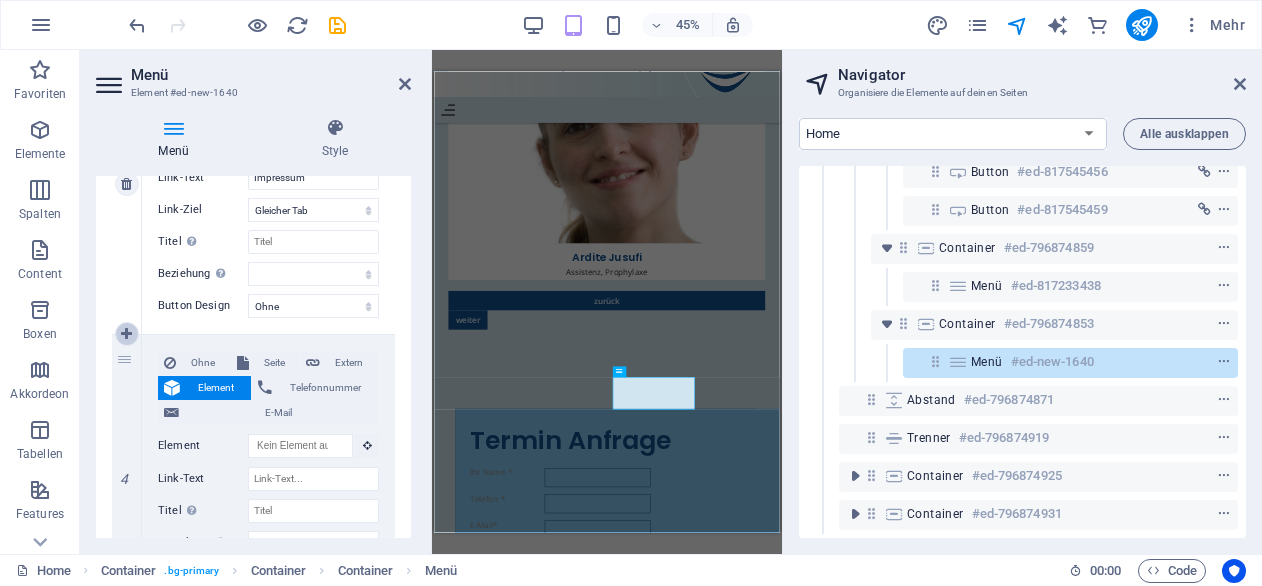 scroll, scrollTop: 937, scrollLeft: 0, axis: vertical 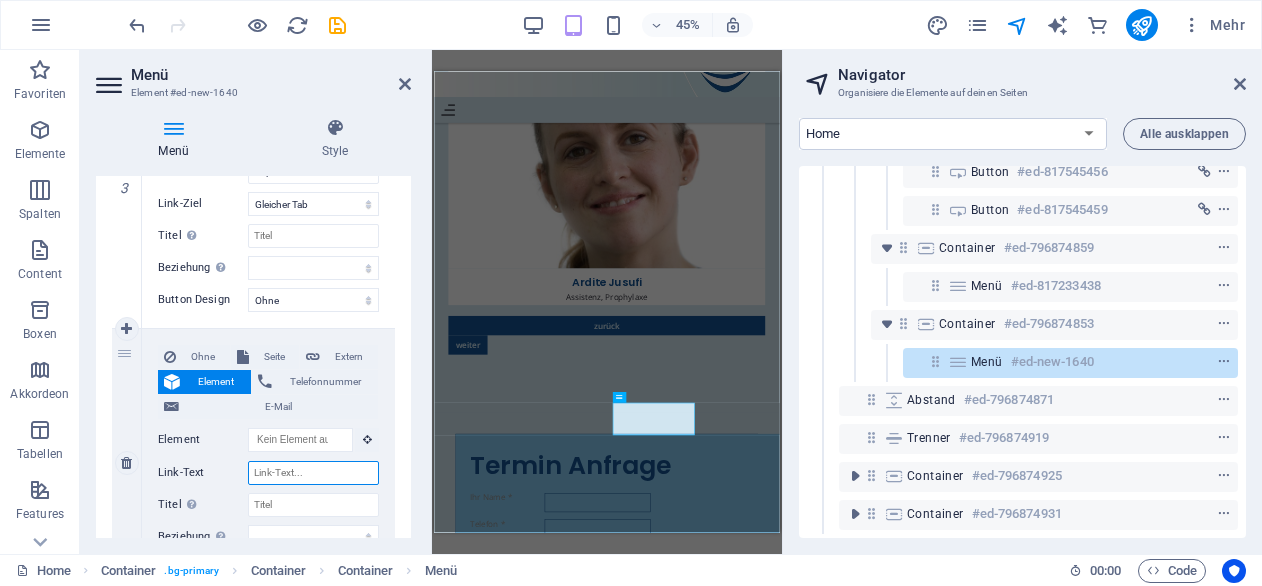 click on "Link-Text" at bounding box center [313, 473] 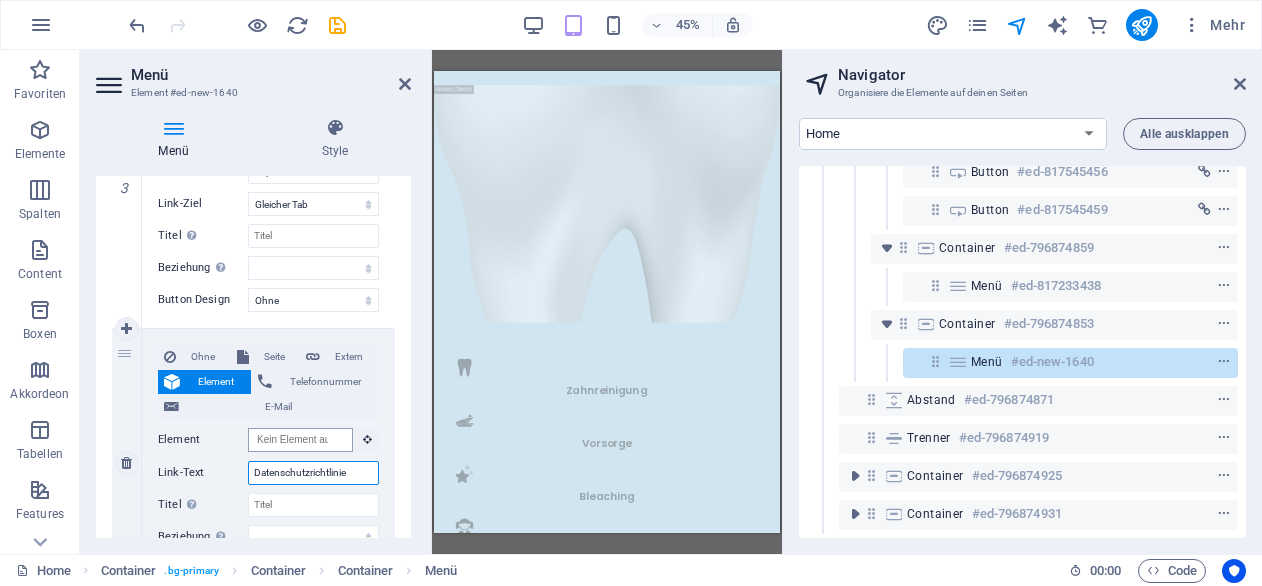 scroll, scrollTop: 0, scrollLeft: 0, axis: both 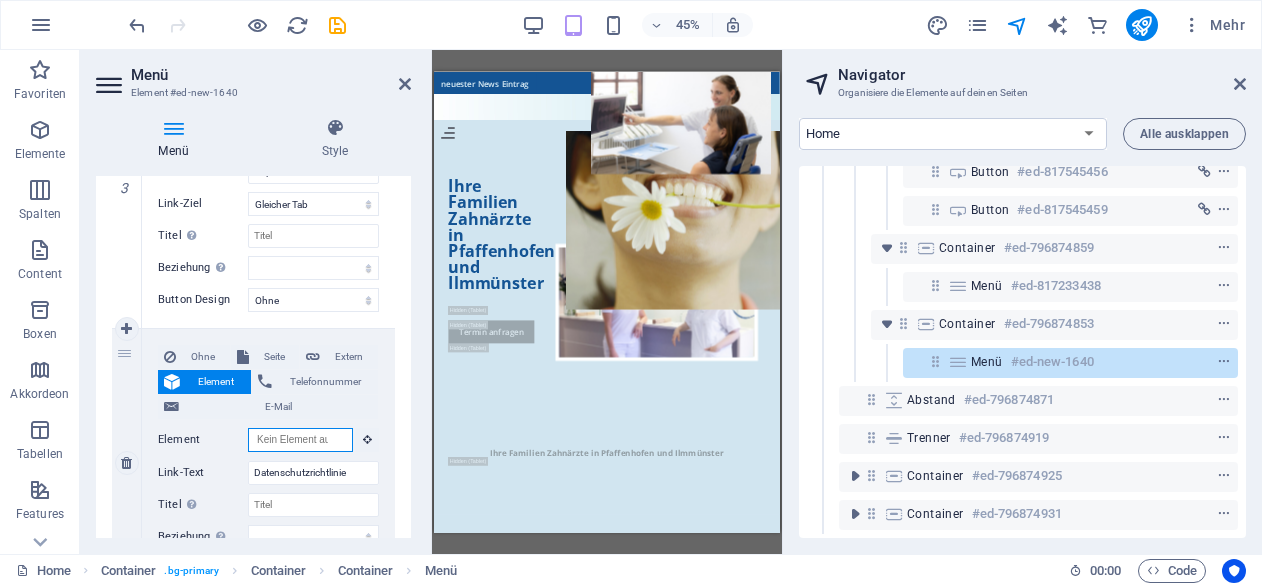 click on "Element" at bounding box center [300, 440] 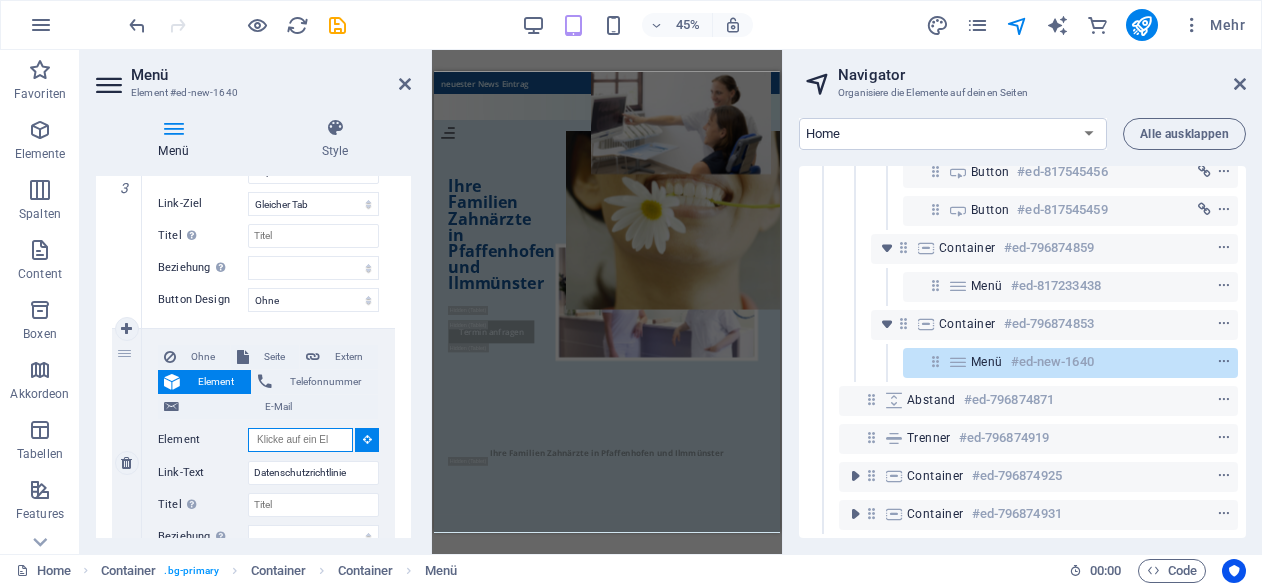 click on "Element" at bounding box center [300, 440] 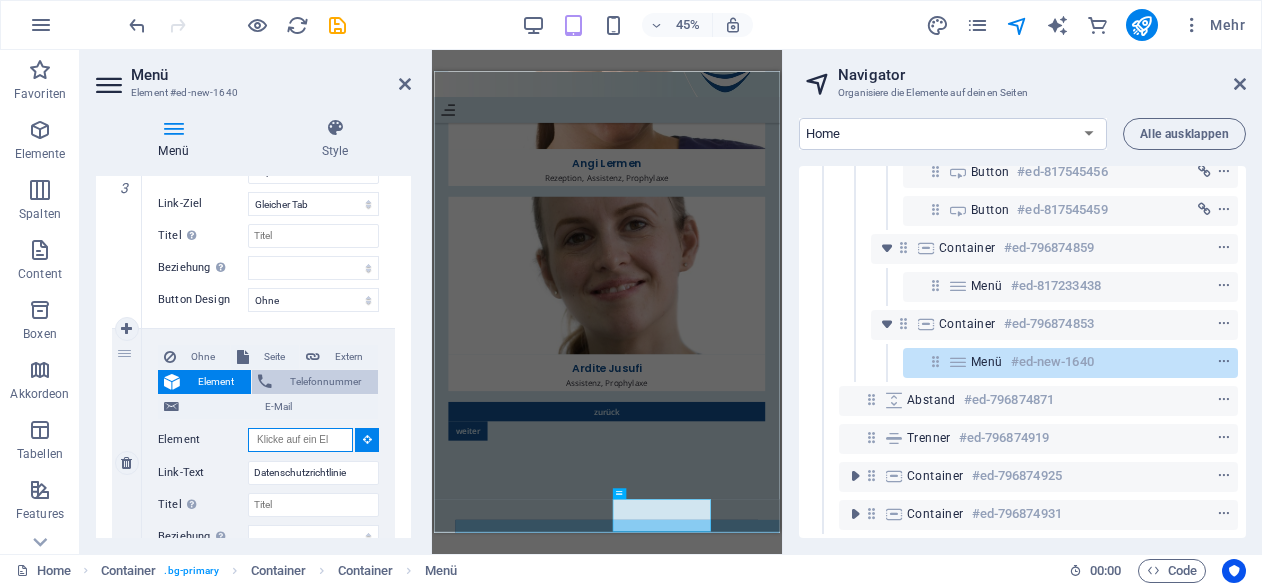 scroll, scrollTop: 9181, scrollLeft: 0, axis: vertical 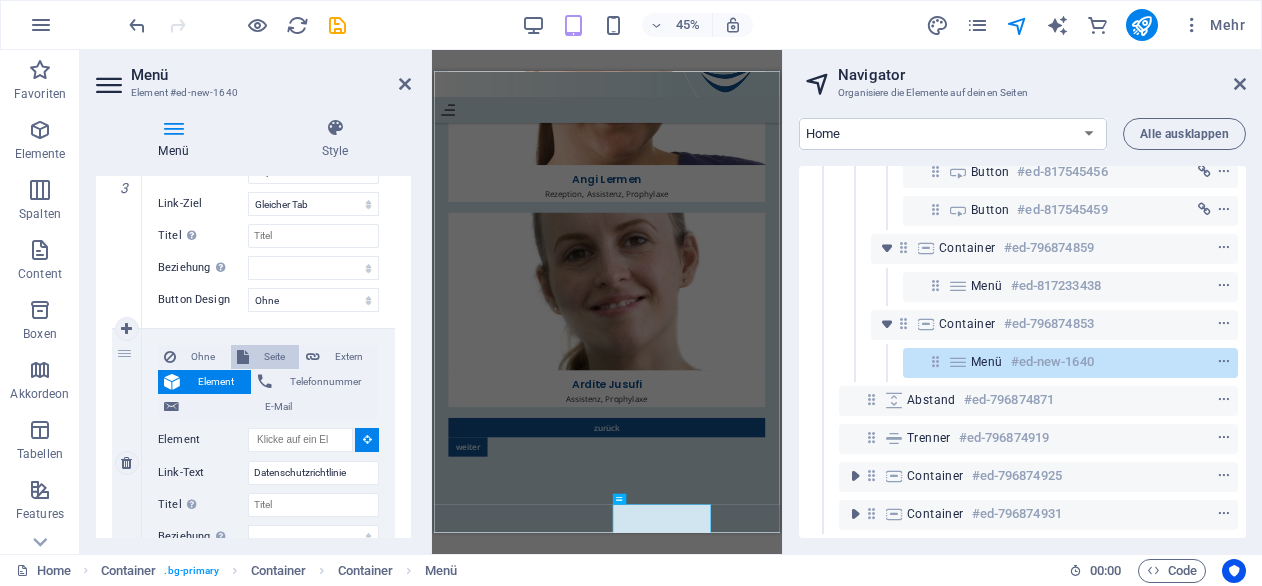click on "Seite" at bounding box center [274, 357] 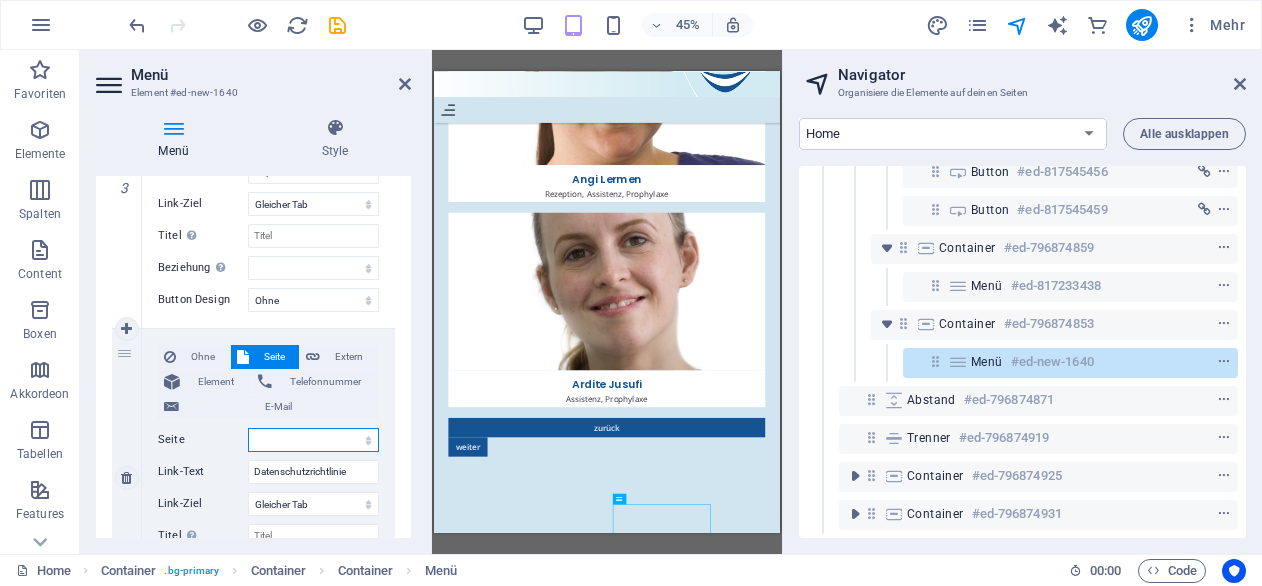 click on "Home Team Services Terminanfrage Legal Notice Privacy test Testing Impressum Datenschutzrichtlinie Kontaktanfrage Jobs Job Anfrage Praxis Pfaffenhofen Bilder Praxis Ilmmünster Bilder Zertifikat Zahnreinigung Vorsorge Kinderzahnbehandlung Seniorenzahnmedizin Bleaching Zahnerhaltung Zahnersatz Angstpatienten" at bounding box center [313, 440] 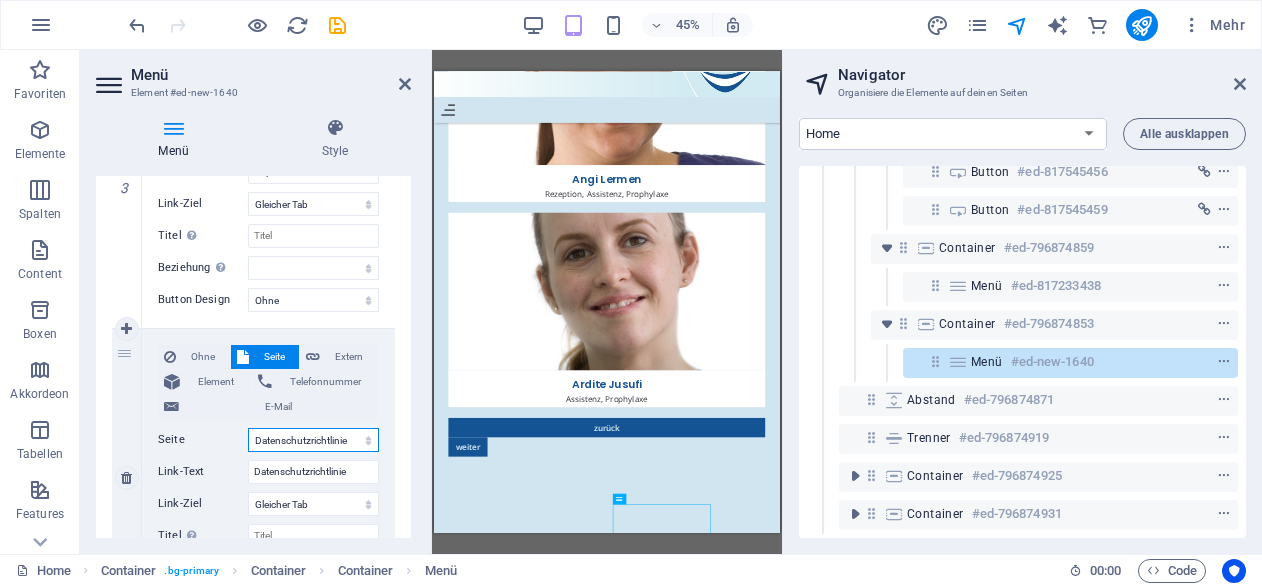 click on "Home Team Services Terminanfrage Legal Notice Privacy test Testing Impressum Datenschutzrichtlinie Kontaktanfrage Jobs Job Anfrage Praxis Pfaffenhofen Bilder Praxis Ilmmünster Bilder Zertifikat Zahnreinigung Vorsorge Kinderzahnbehandlung Seniorenzahnmedizin Bleaching Zahnerhaltung Zahnersatz Angstpatienten" at bounding box center [313, 440] 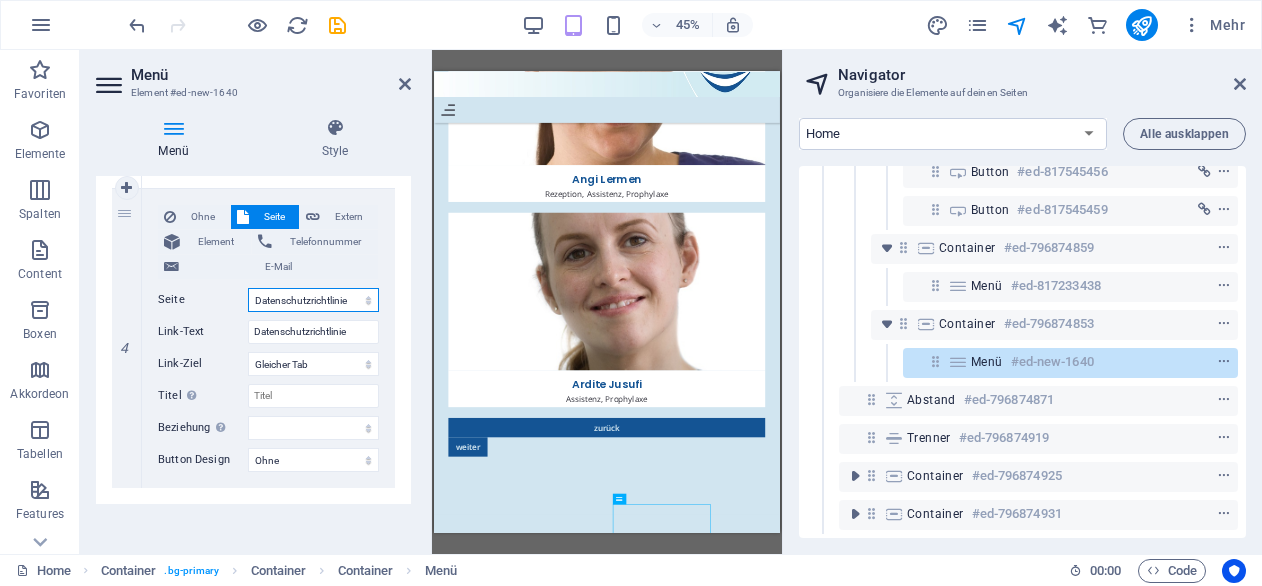 scroll, scrollTop: 1112, scrollLeft: 0, axis: vertical 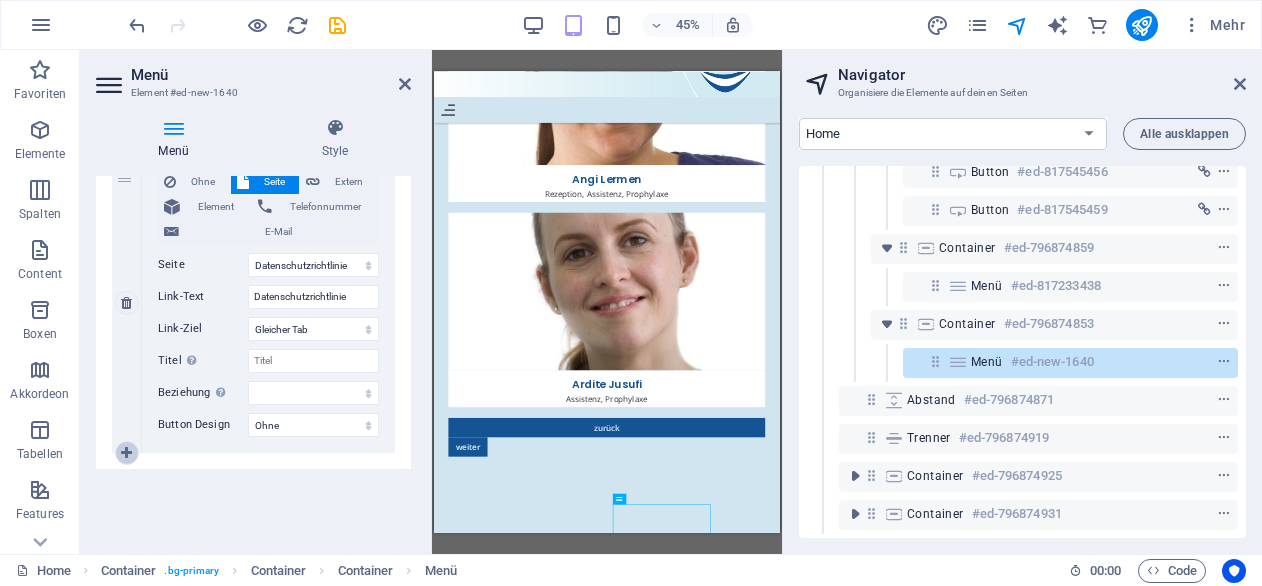 click at bounding box center (126, 453) 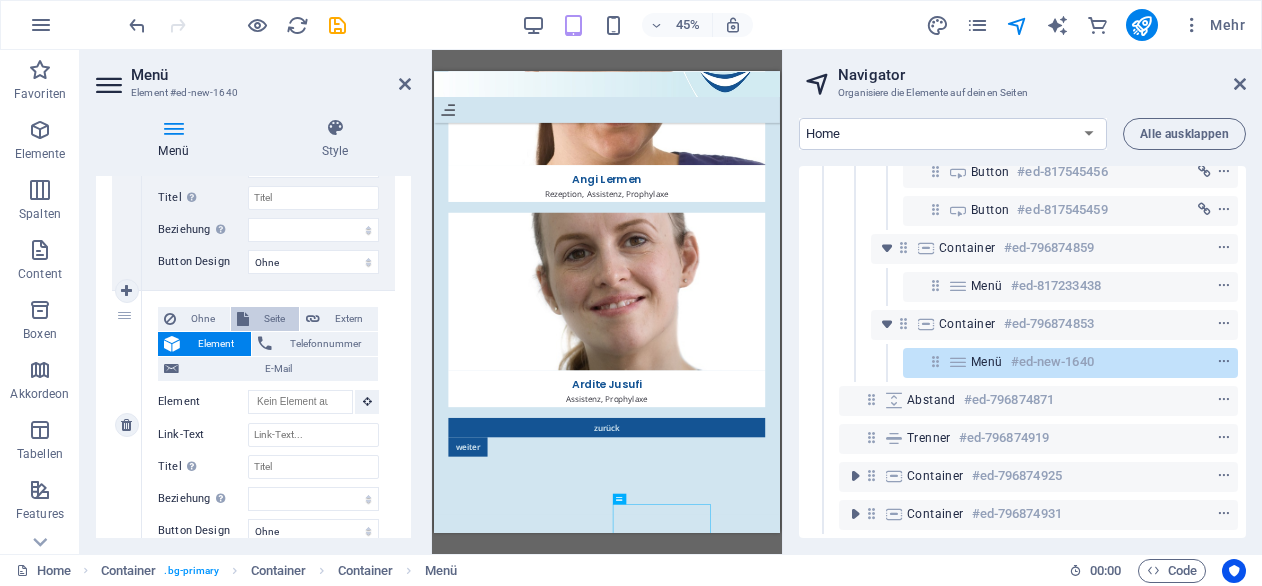 scroll, scrollTop: 1279, scrollLeft: 0, axis: vertical 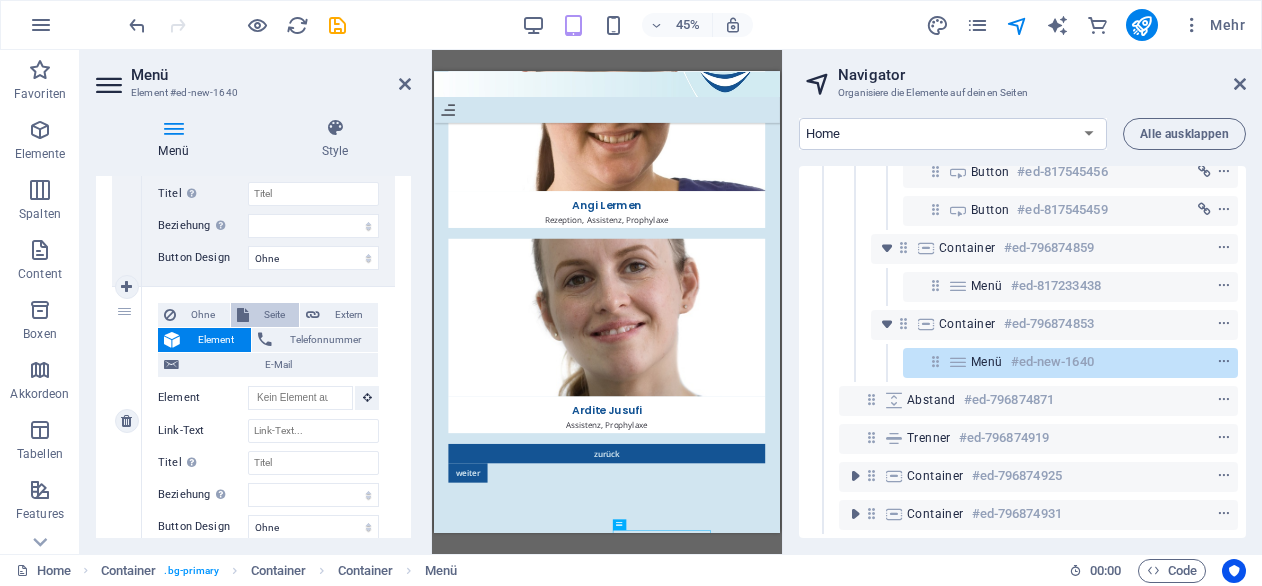 click on "Seite" at bounding box center [274, 315] 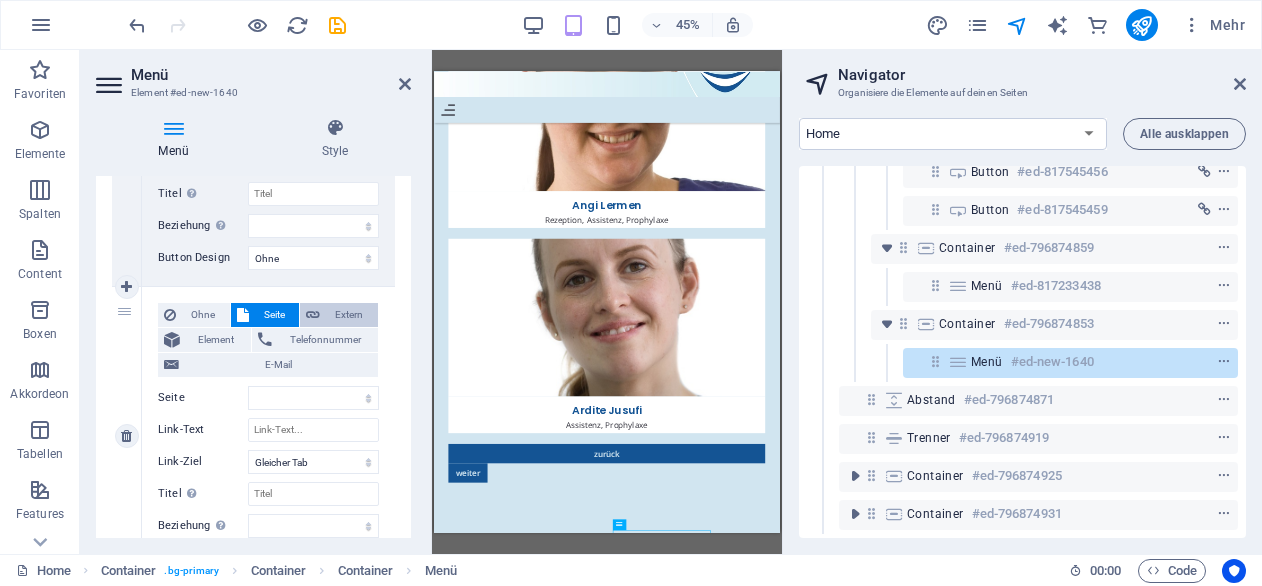 click on "Extern" at bounding box center (349, 315) 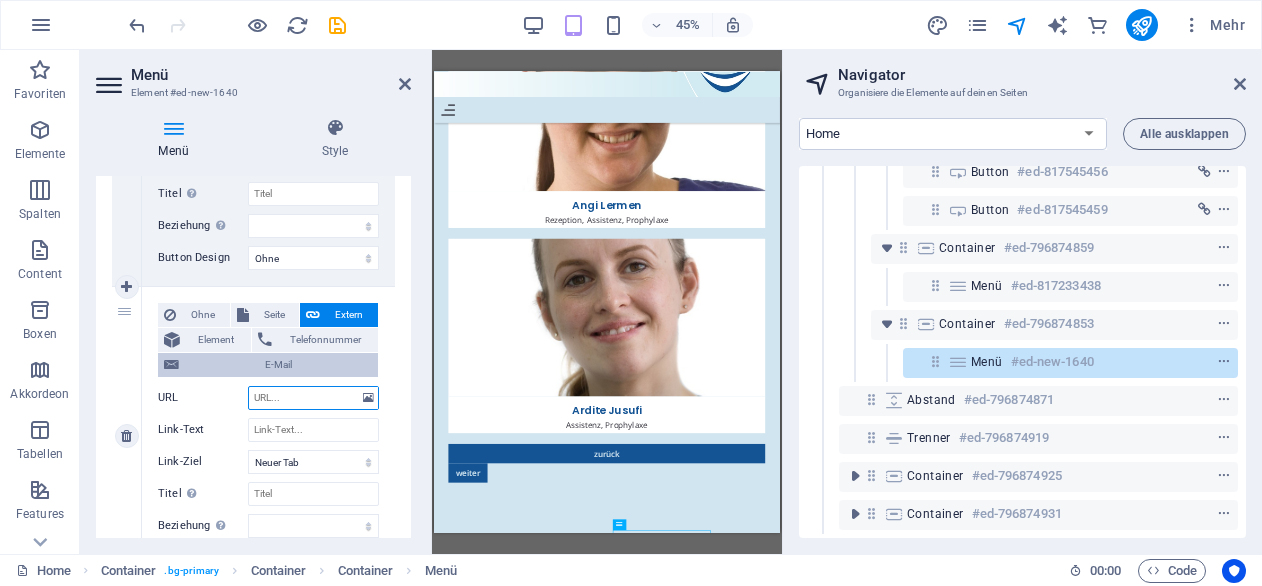 paste on "https://wz1za0ji.forms.app/my-new-form" 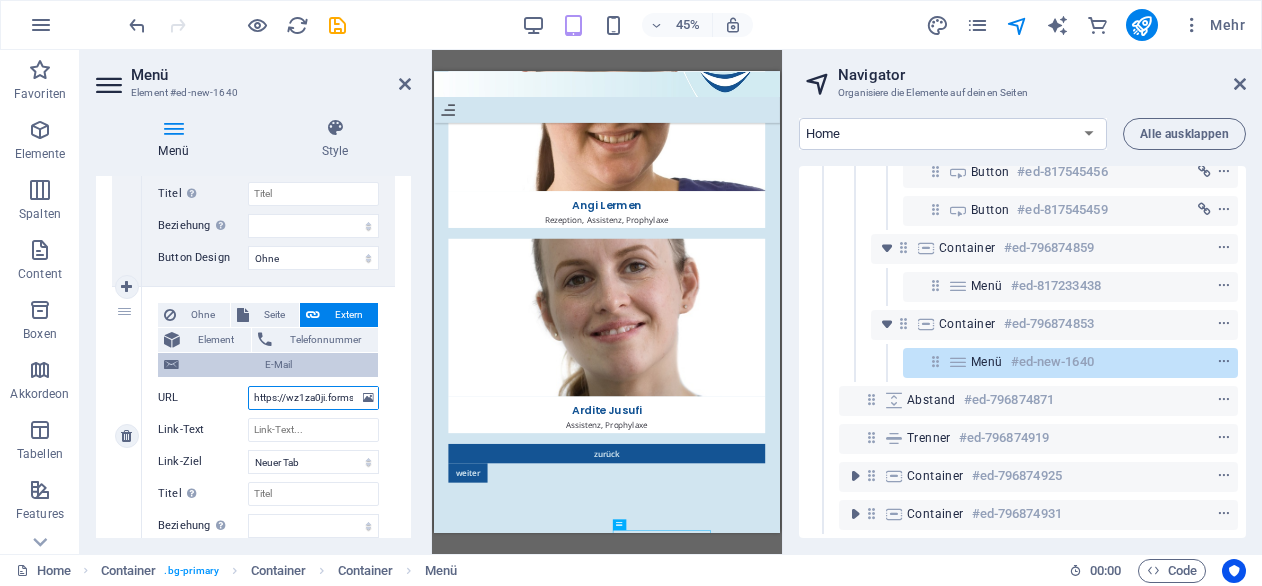scroll, scrollTop: 0, scrollLeft: 86, axis: horizontal 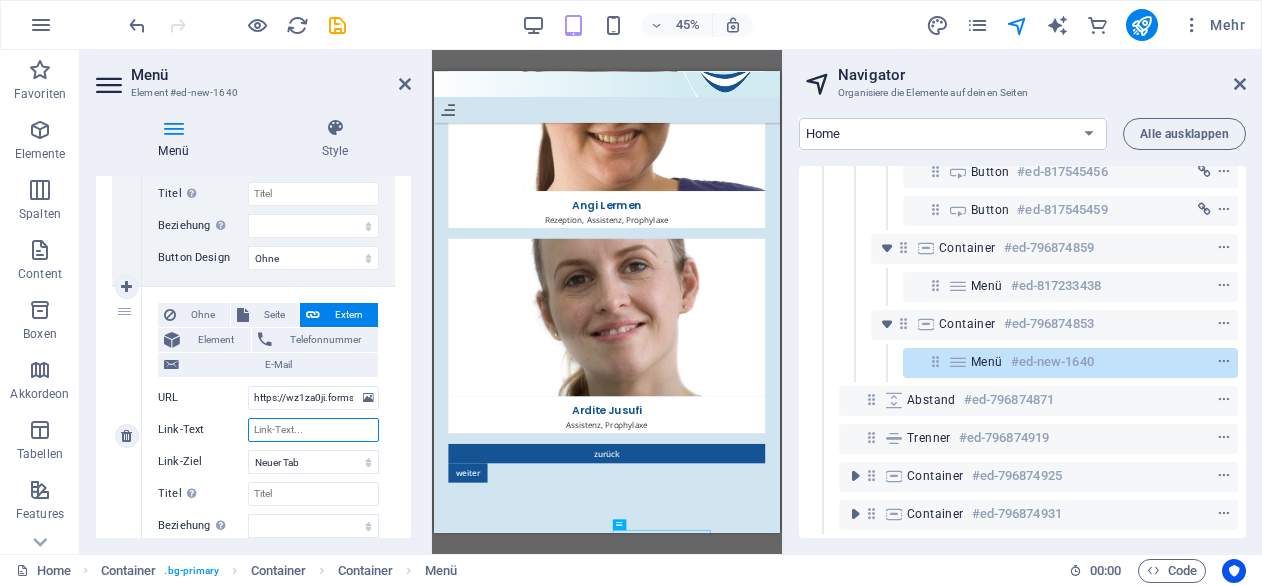 click on "Link-Text" at bounding box center (313, 430) 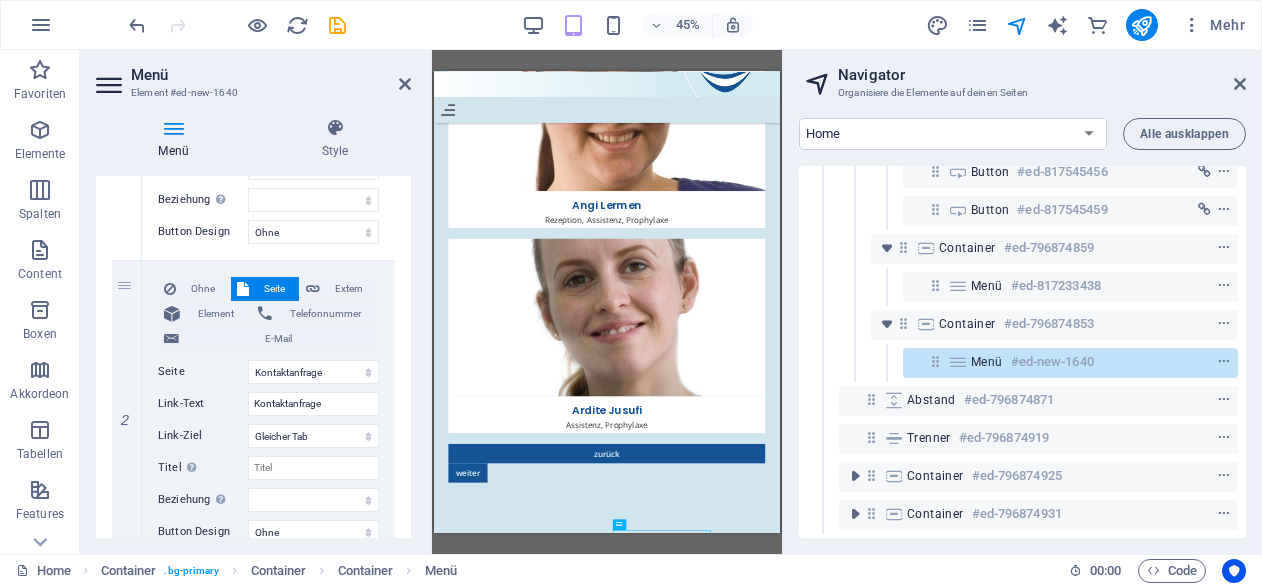 scroll, scrollTop: 404, scrollLeft: 0, axis: vertical 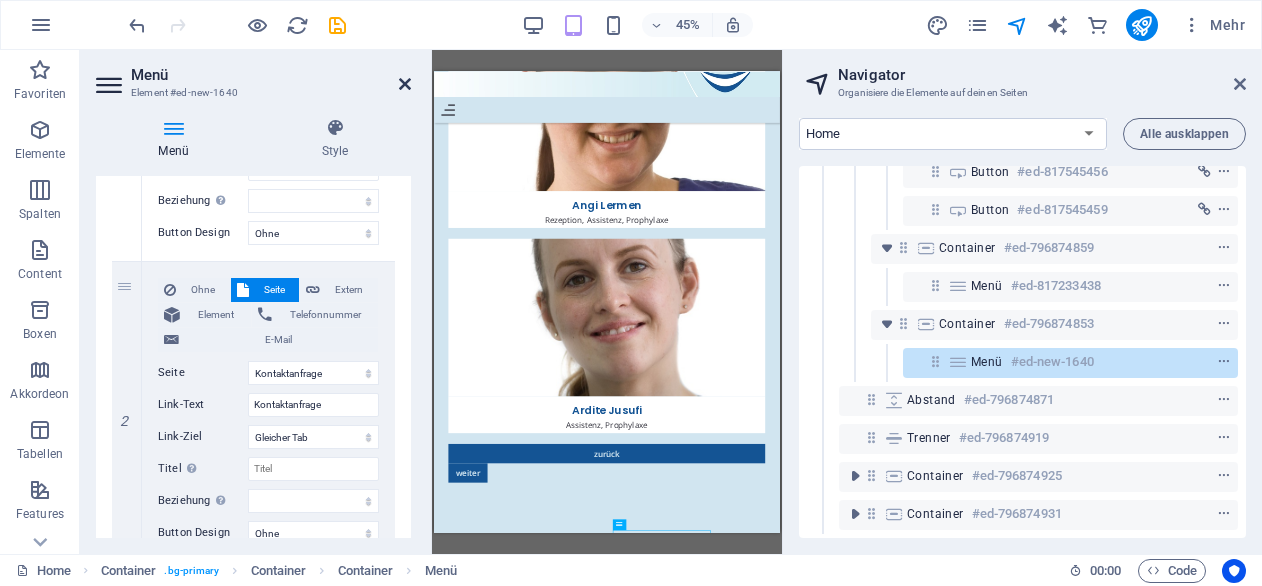 click at bounding box center (405, 84) 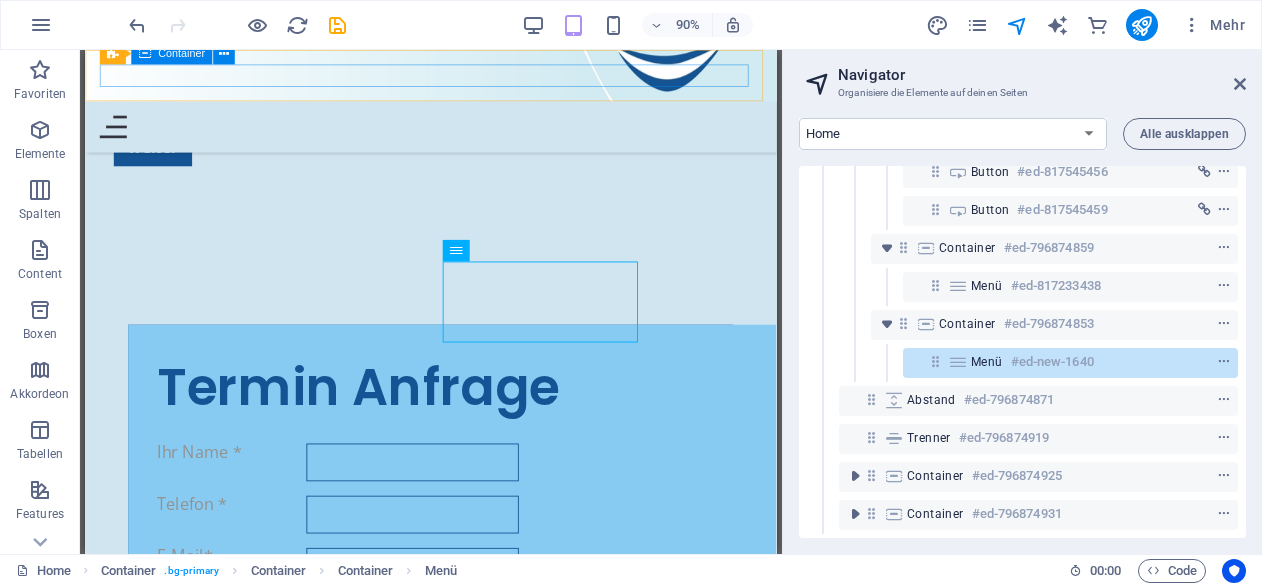 click on "Menu" at bounding box center (469, 135) 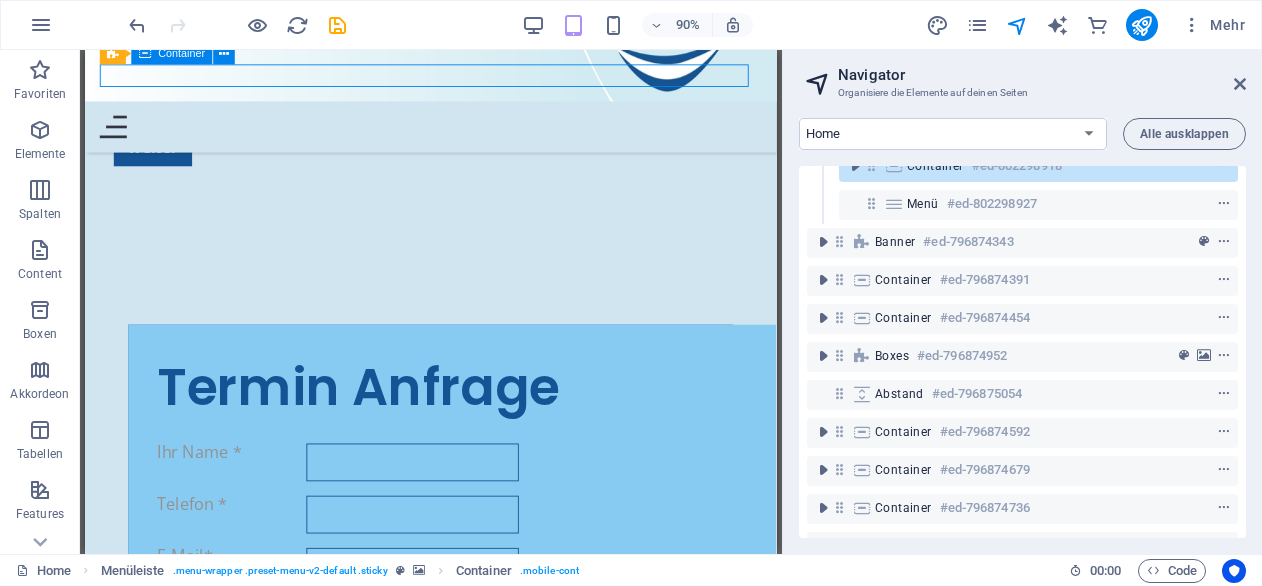 scroll, scrollTop: 0, scrollLeft: 0, axis: both 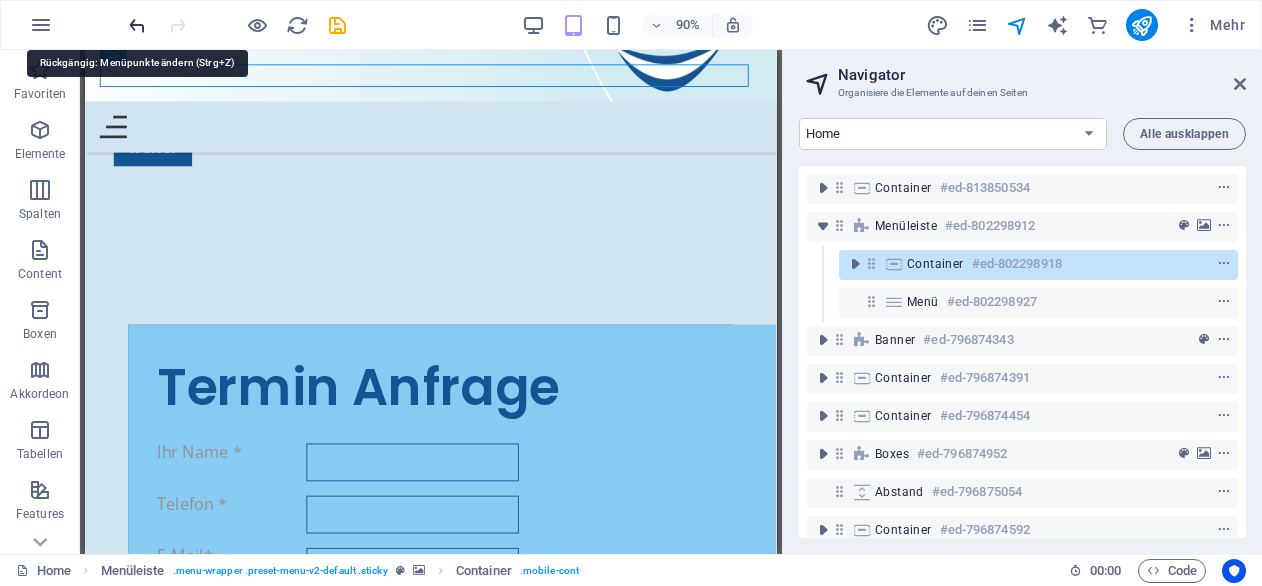 click at bounding box center (137, 25) 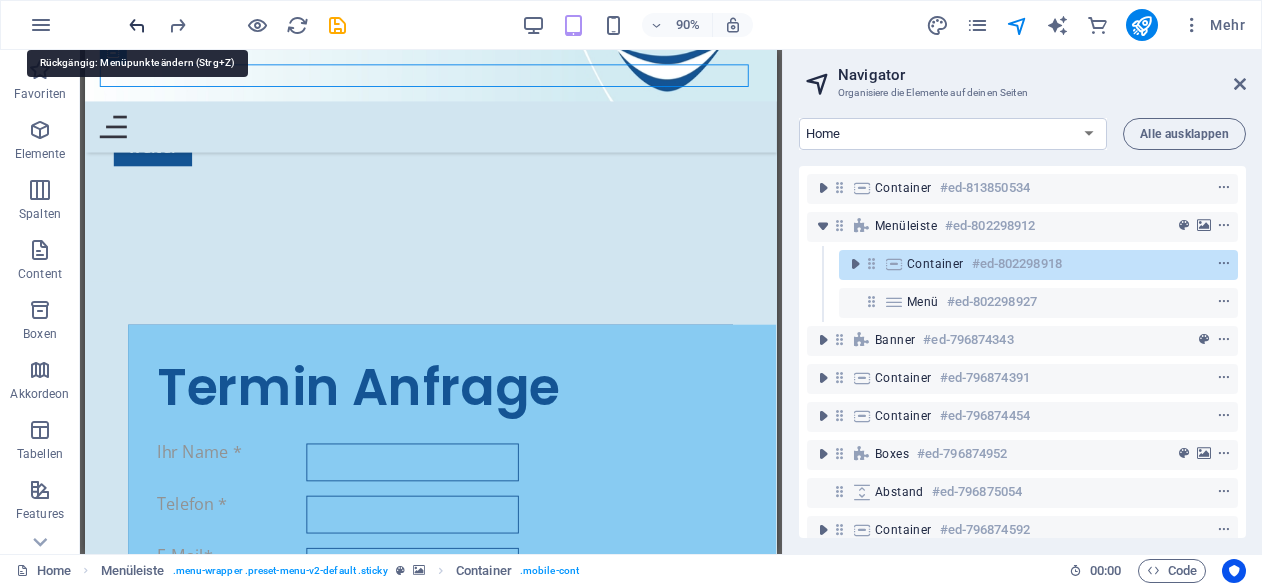 click at bounding box center (137, 25) 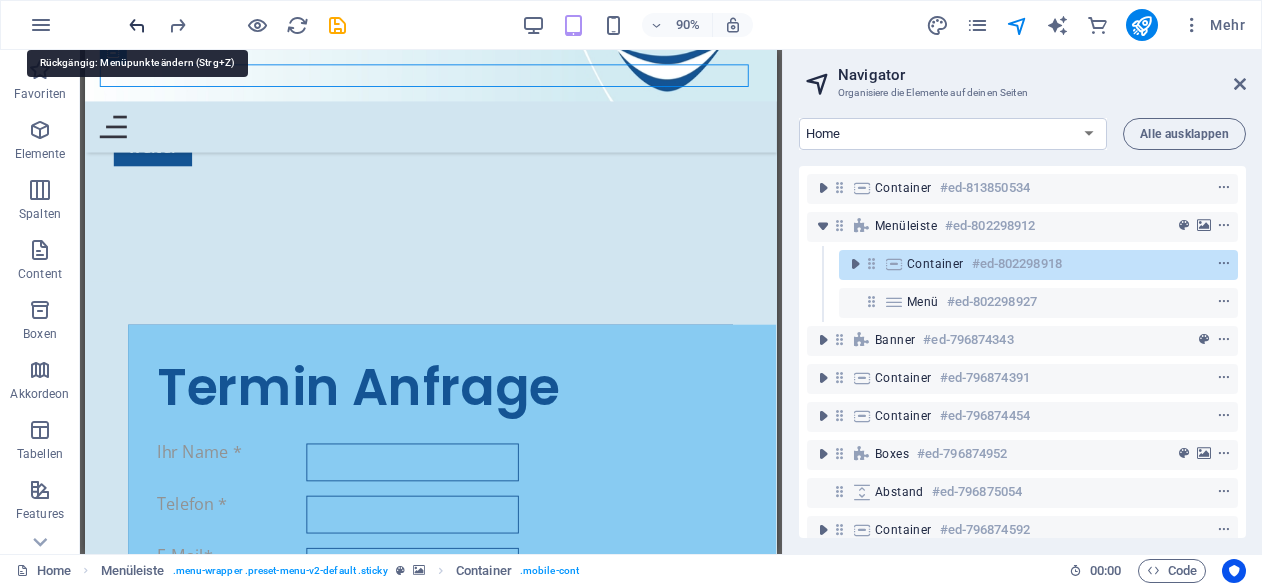 click at bounding box center [137, 25] 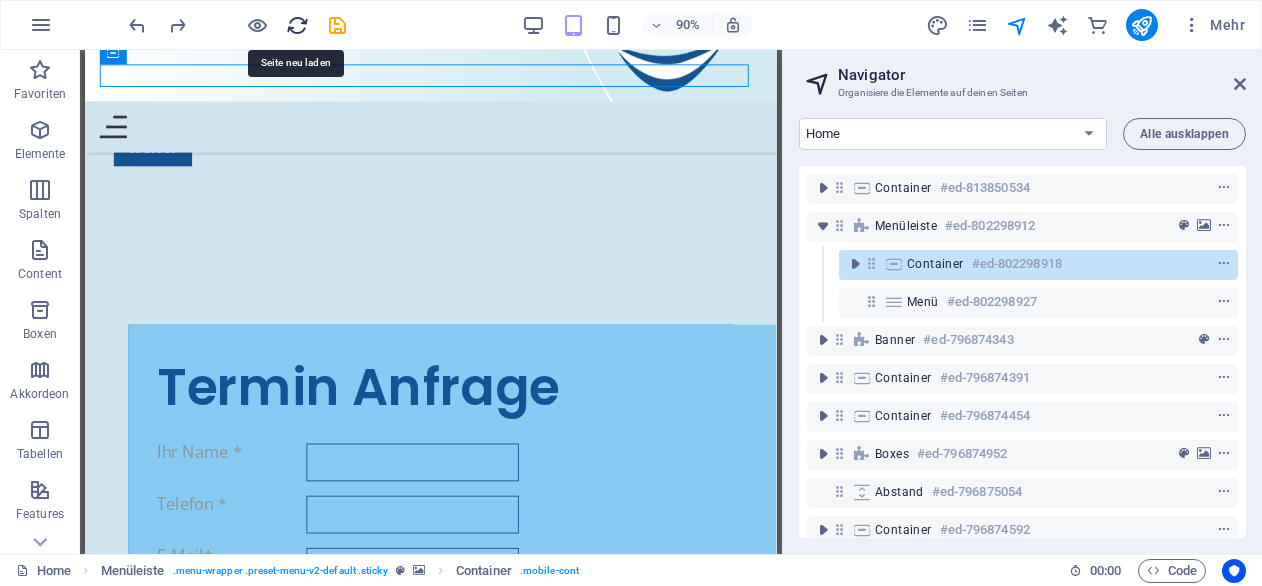 click at bounding box center (297, 25) 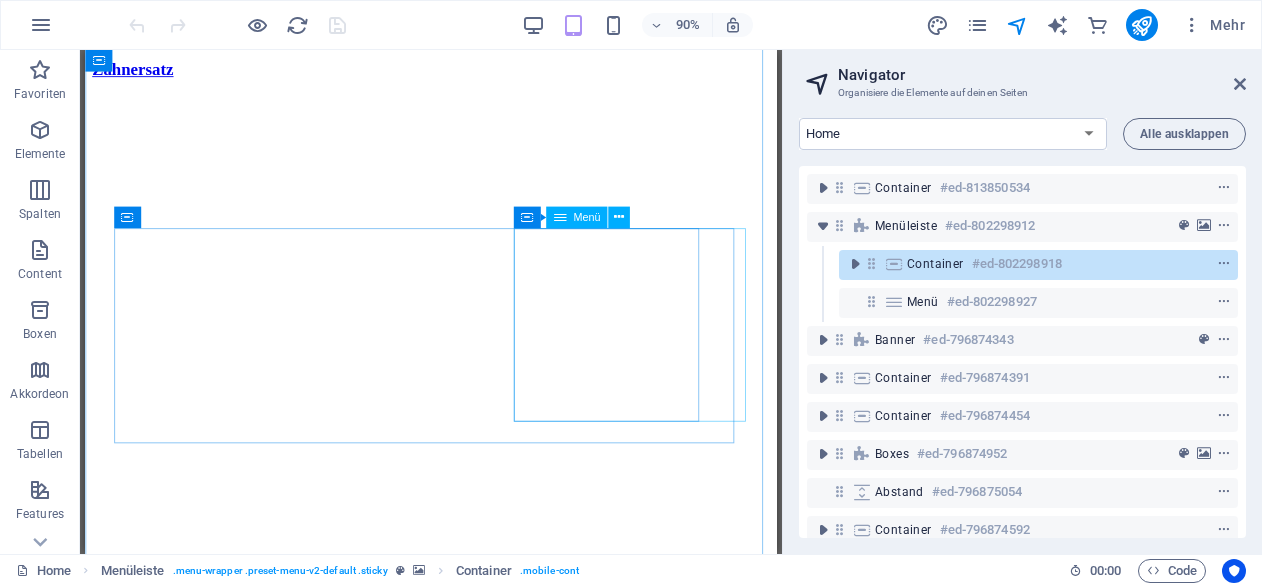 scroll, scrollTop: 9990, scrollLeft: 0, axis: vertical 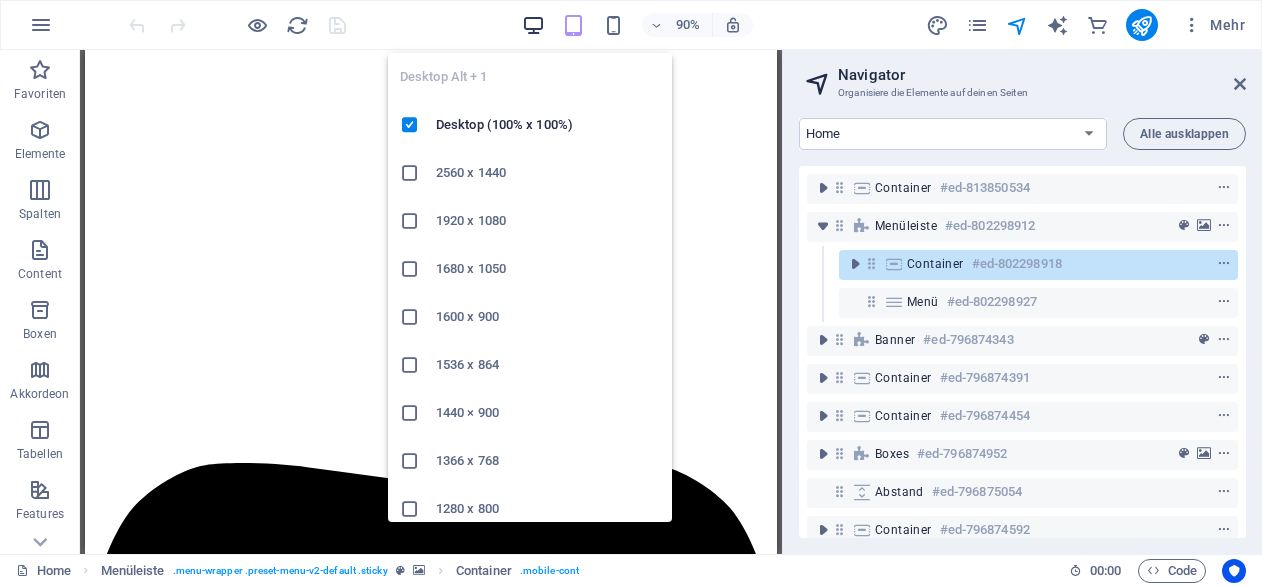 click at bounding box center (533, 25) 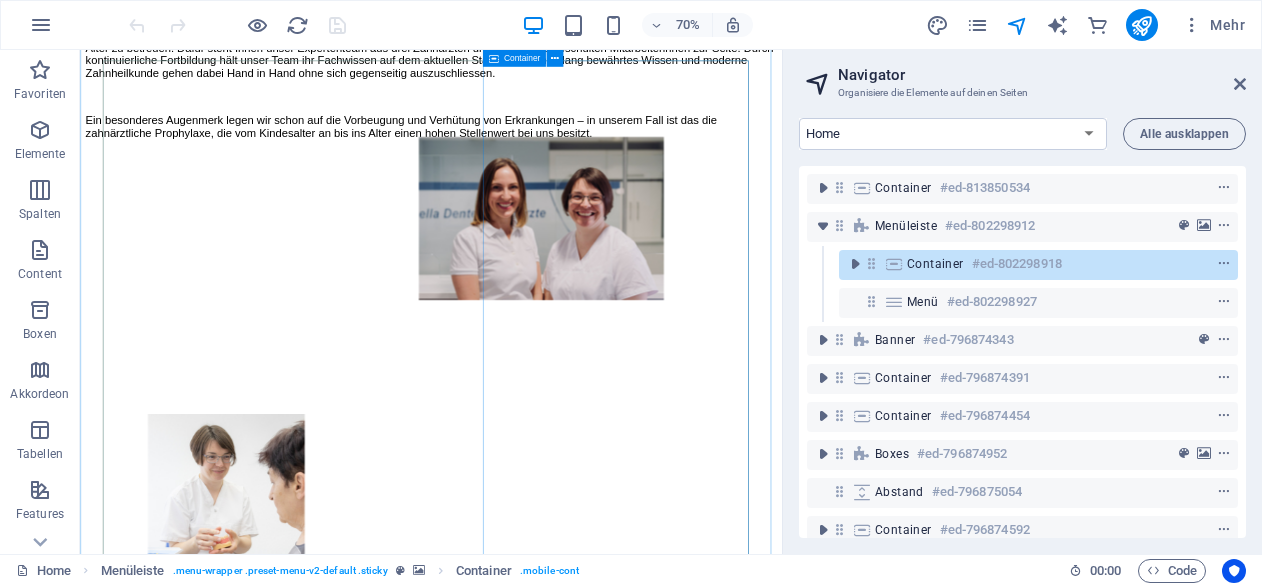 scroll, scrollTop: 1740, scrollLeft: 0, axis: vertical 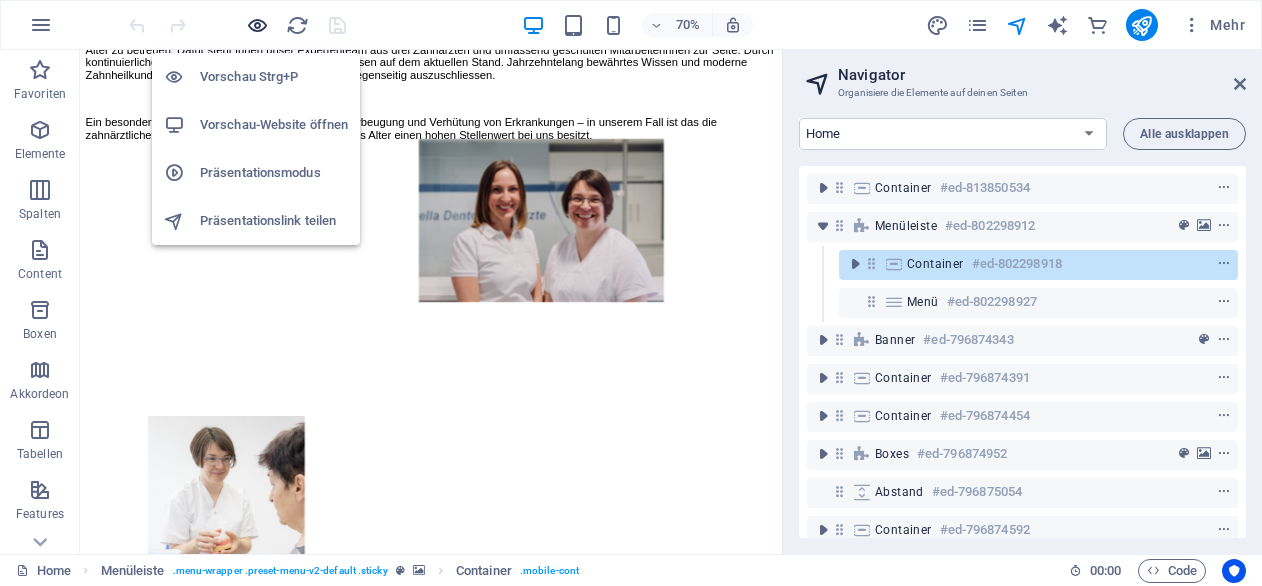 click at bounding box center [257, 25] 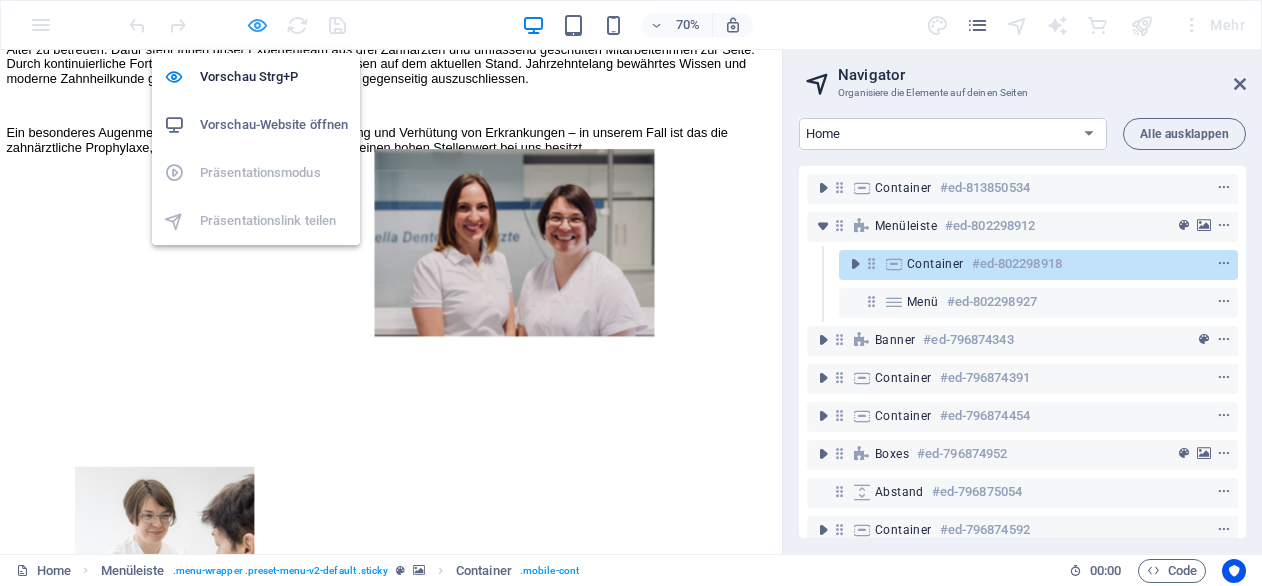 scroll, scrollTop: 1457, scrollLeft: 0, axis: vertical 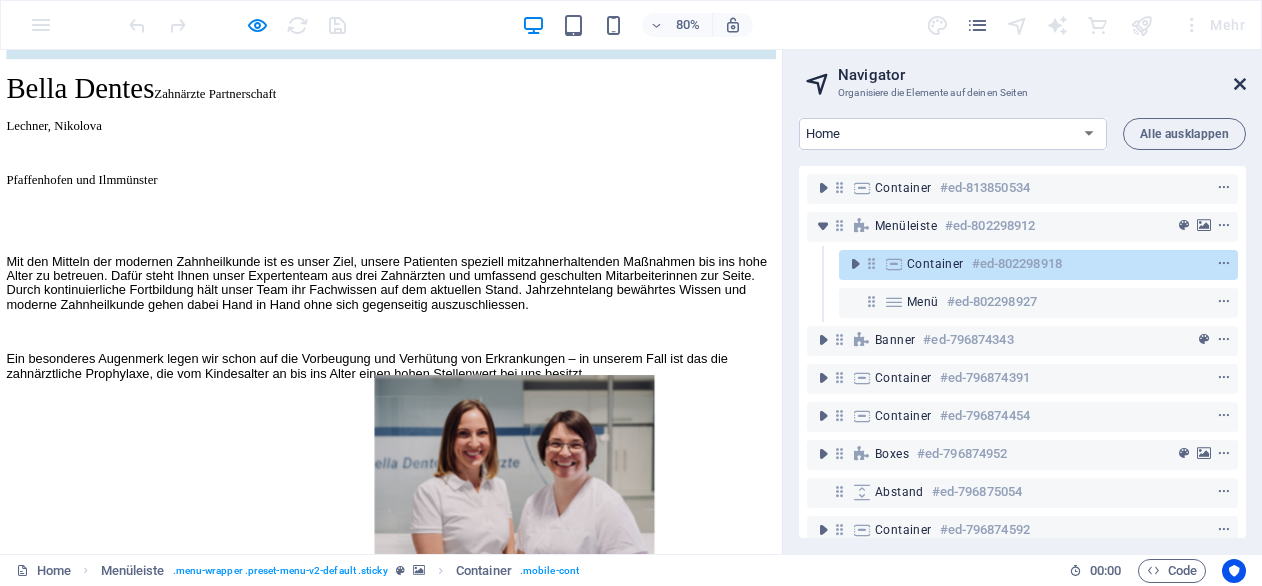 click at bounding box center [1240, 84] 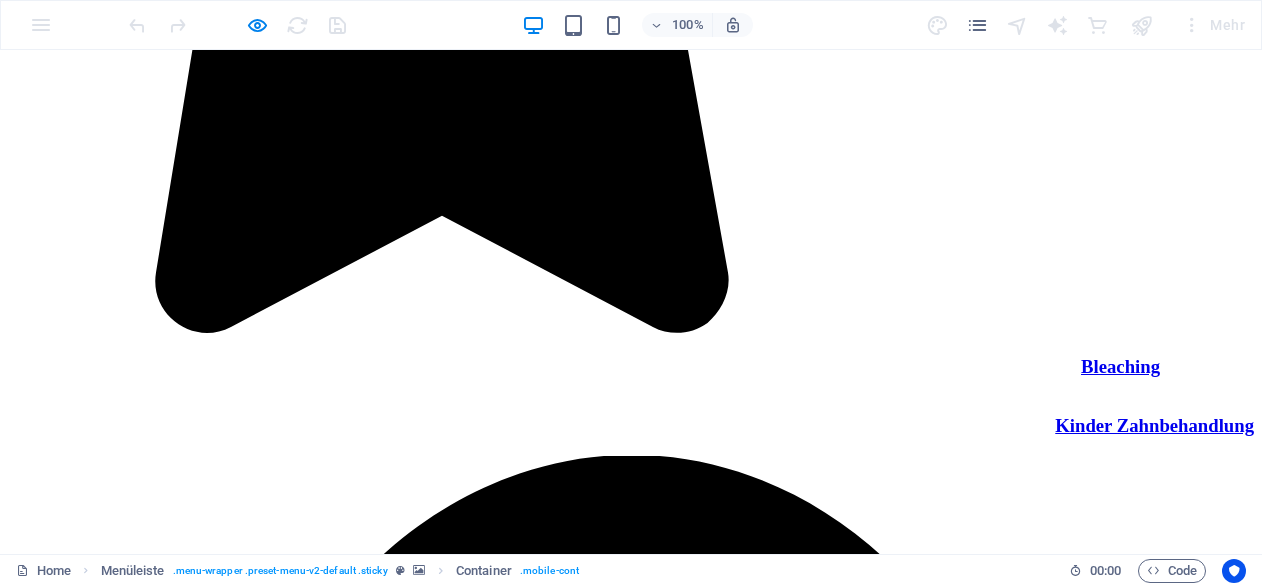 scroll, scrollTop: 7242, scrollLeft: 0, axis: vertical 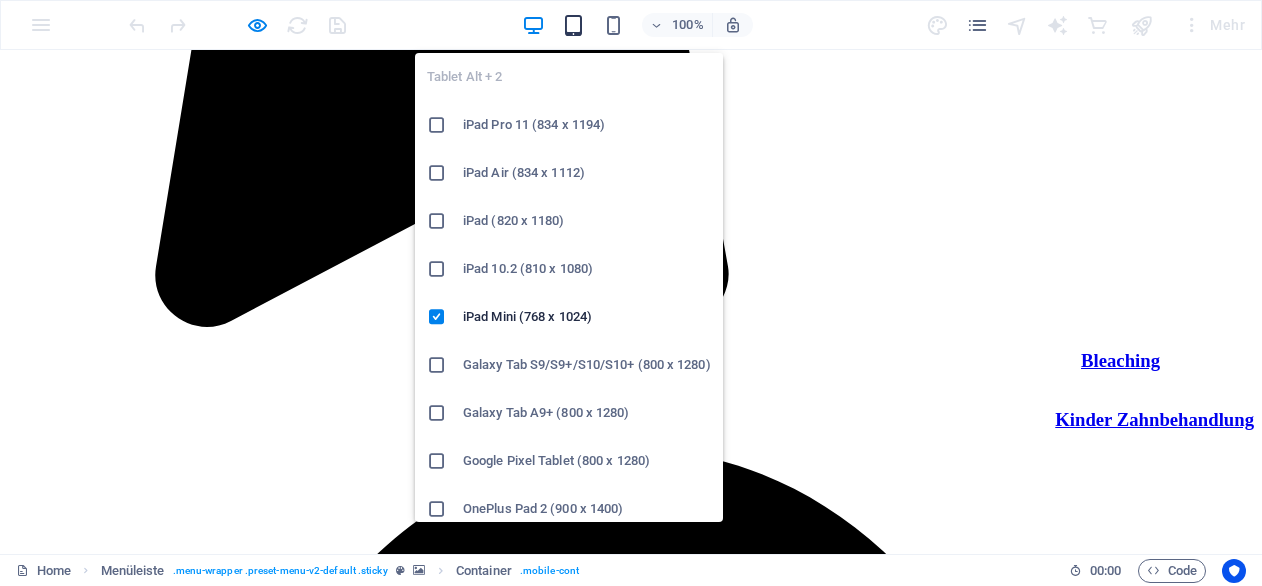 click at bounding box center (573, 25) 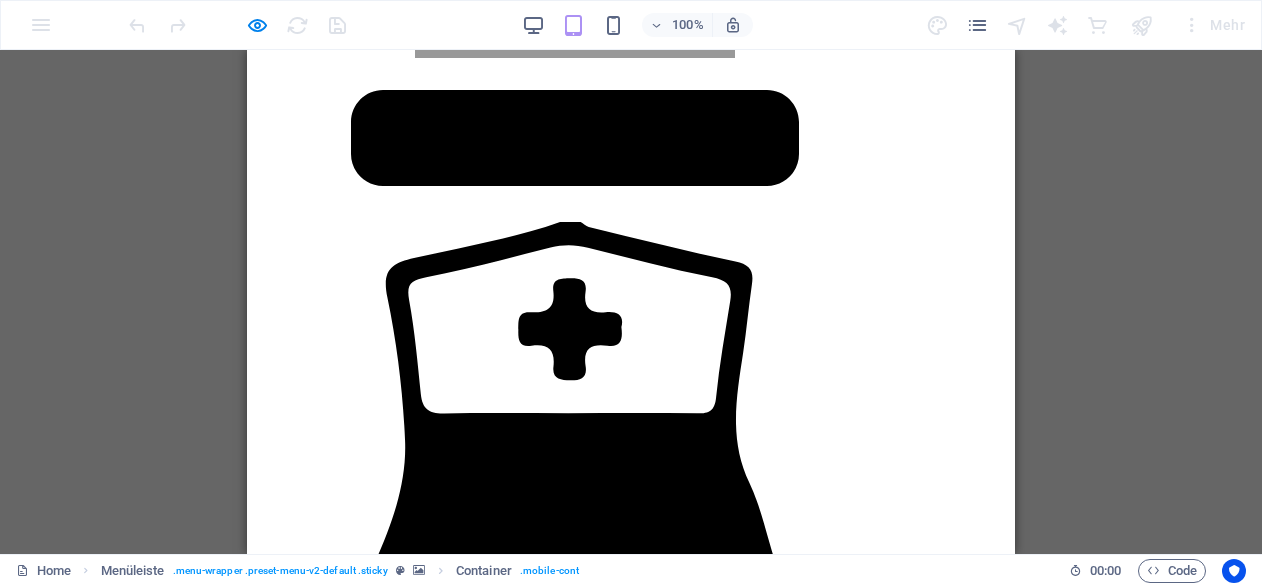 scroll, scrollTop: 9047, scrollLeft: 0, axis: vertical 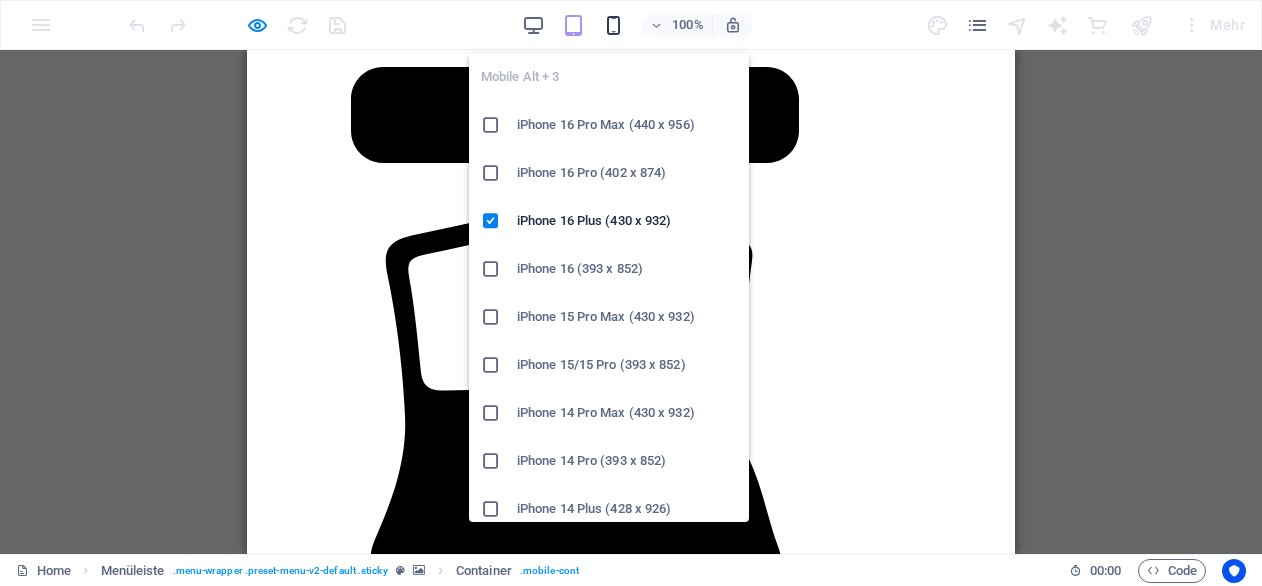 click at bounding box center (613, 25) 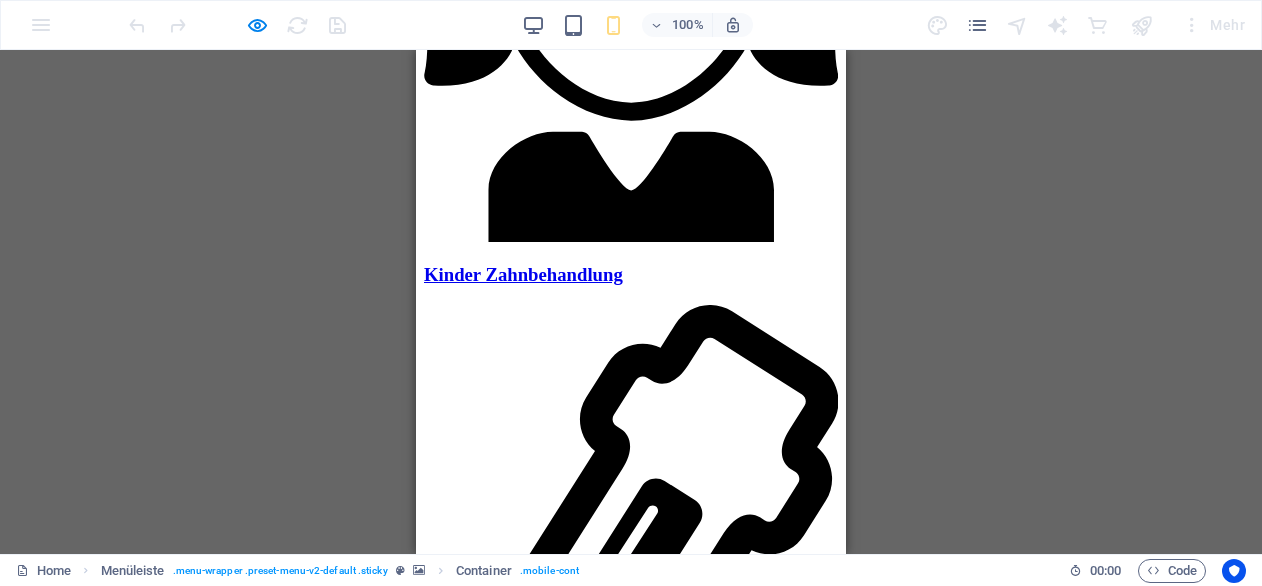 scroll, scrollTop: 10241, scrollLeft: 0, axis: vertical 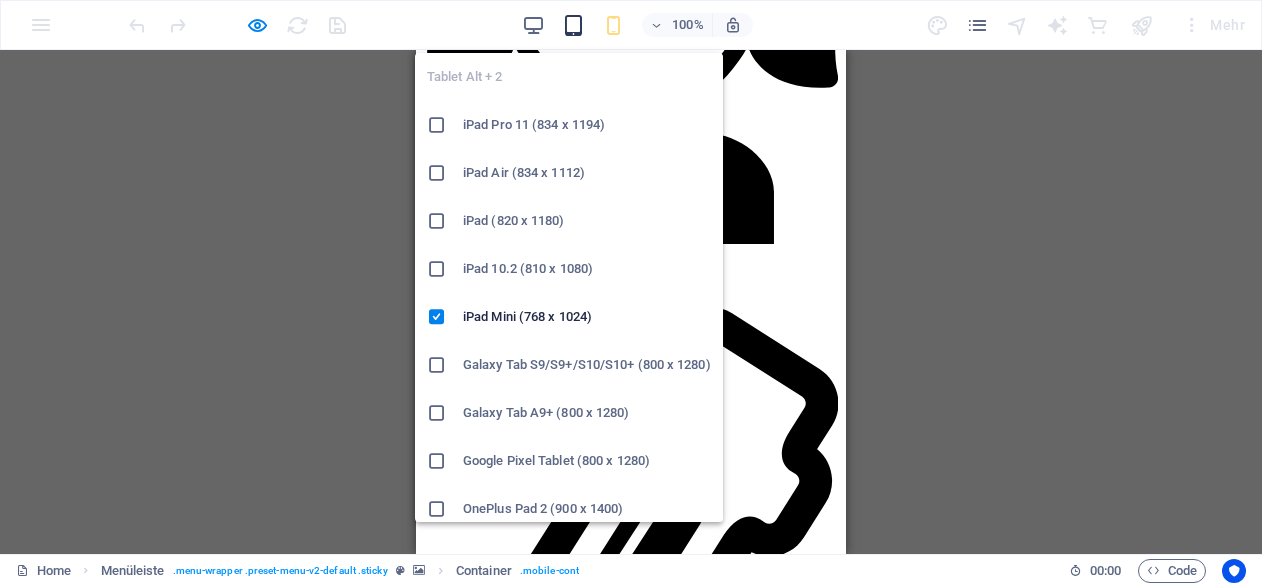 click at bounding box center (573, 25) 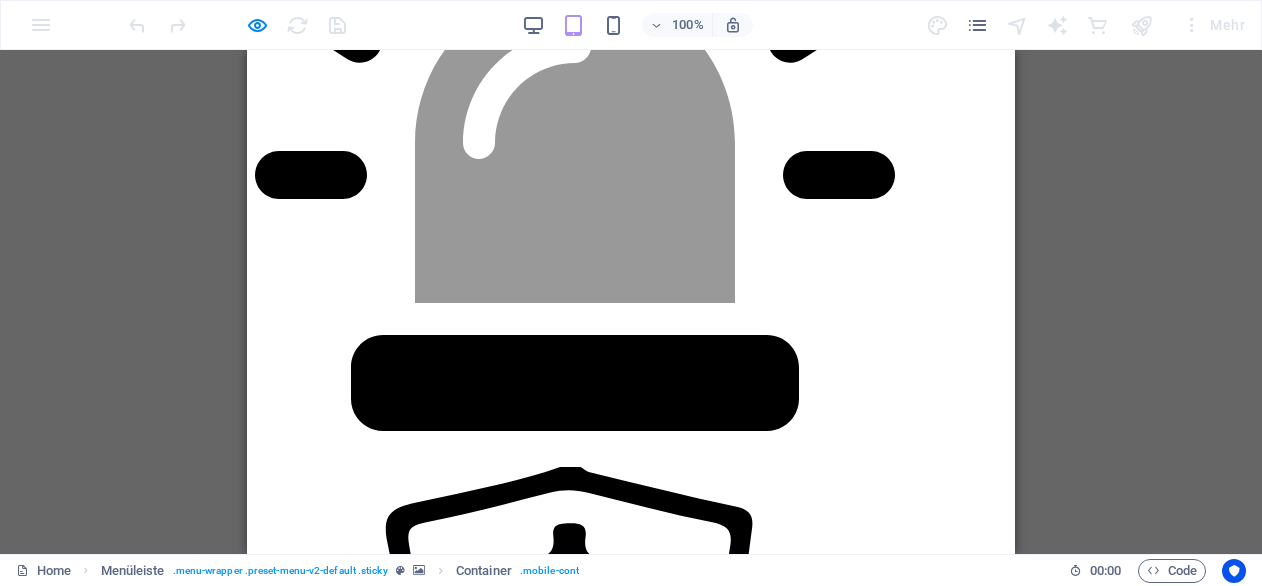 scroll, scrollTop: 8773, scrollLeft: 0, axis: vertical 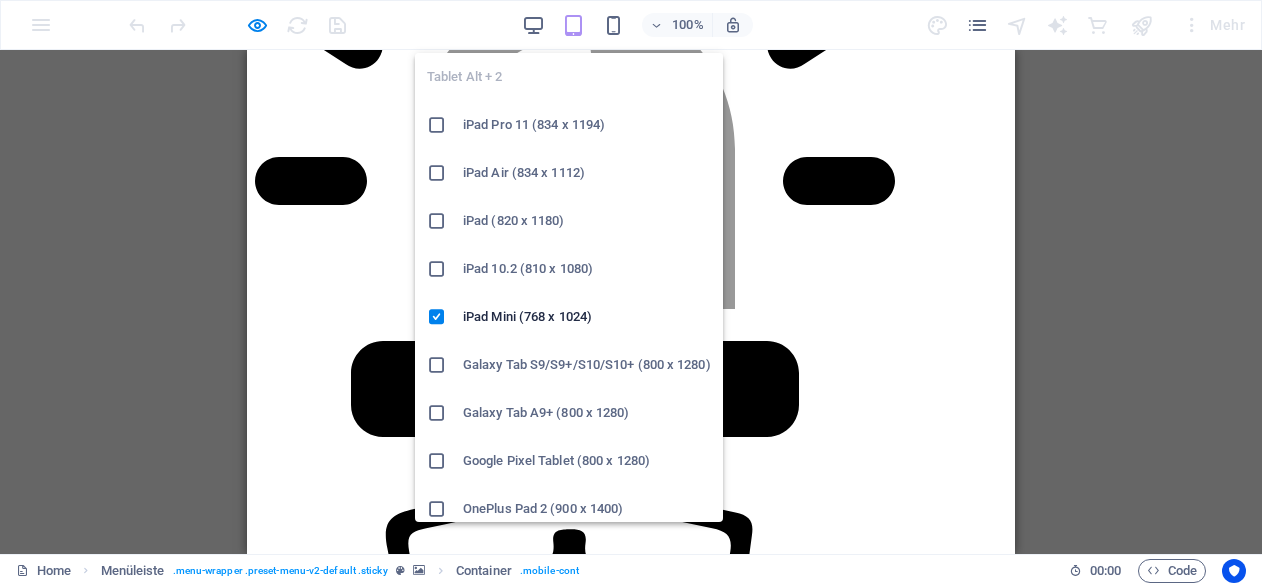 click on "iPad 10.2 (810 x 1080)" at bounding box center [587, 269] 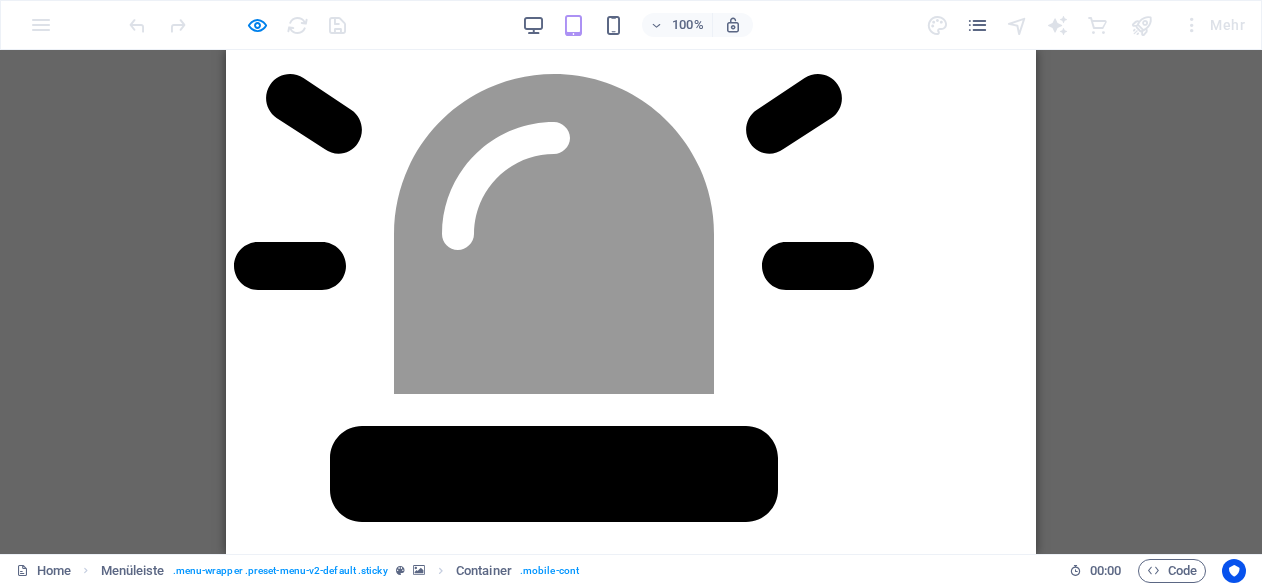 scroll, scrollTop: 8760, scrollLeft: 0, axis: vertical 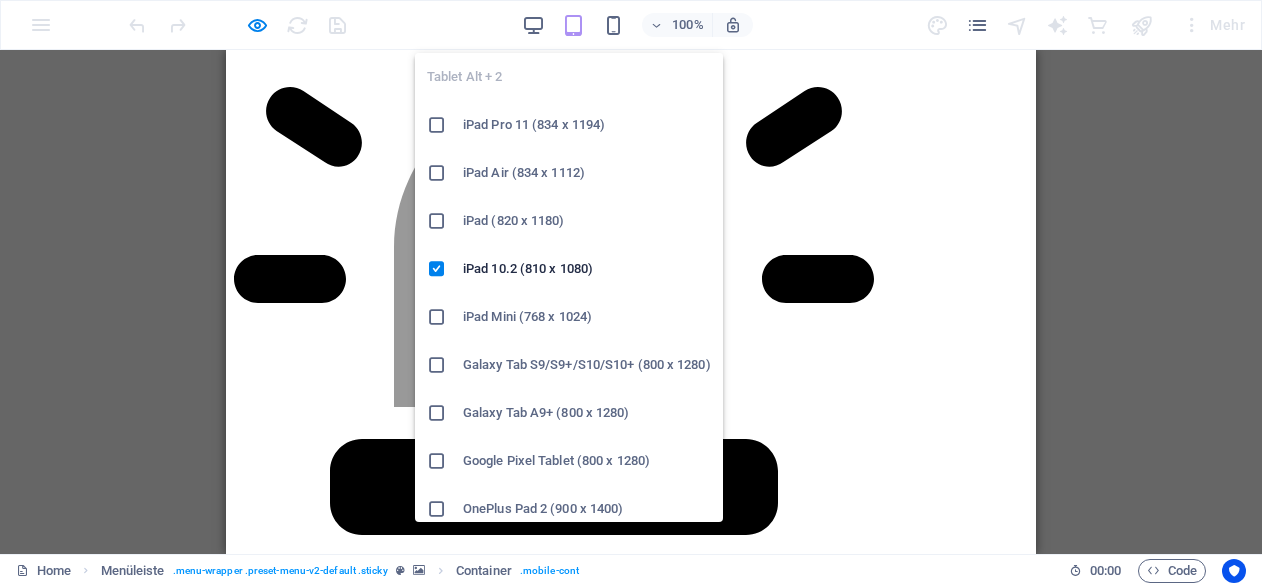 click at bounding box center [573, 25] 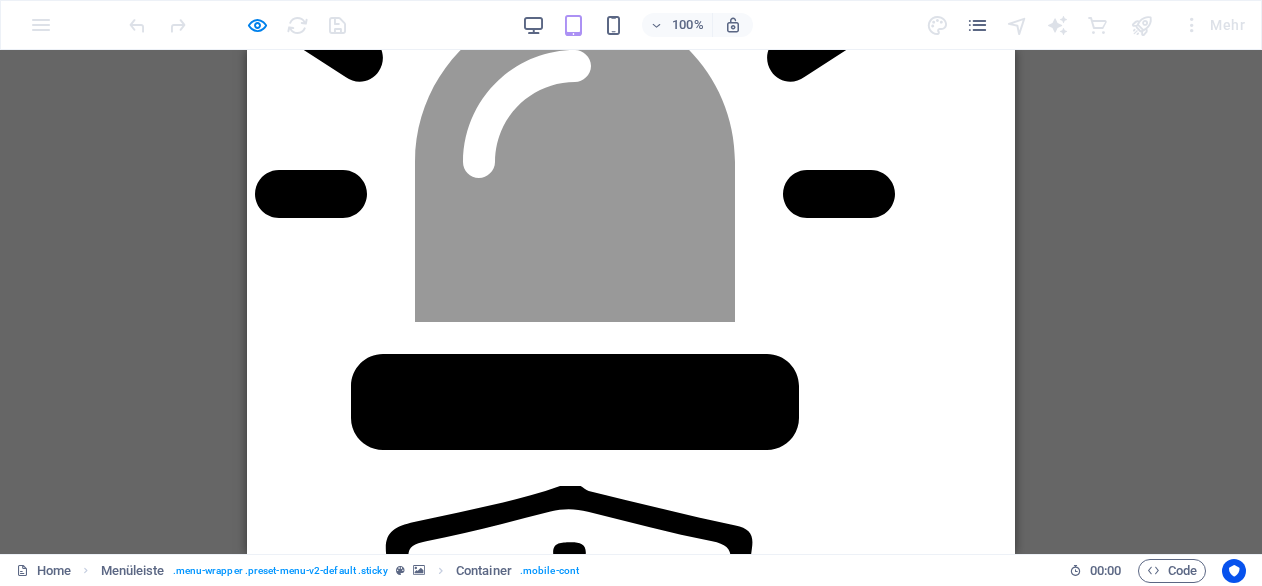 scroll, scrollTop: 8773, scrollLeft: 0, axis: vertical 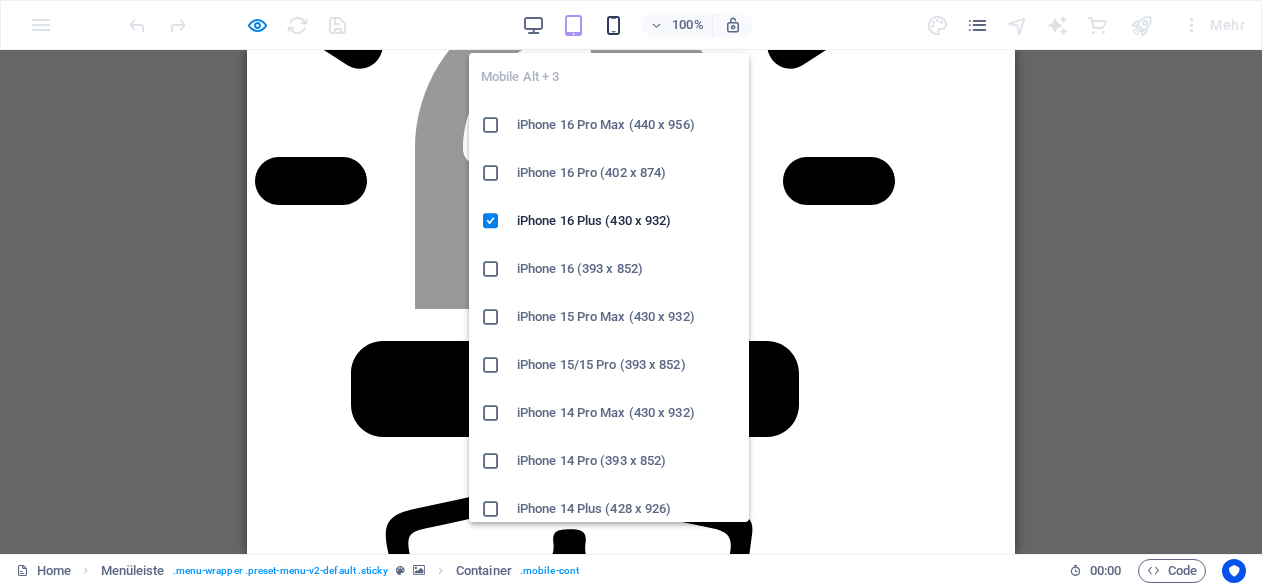 click at bounding box center [613, 25] 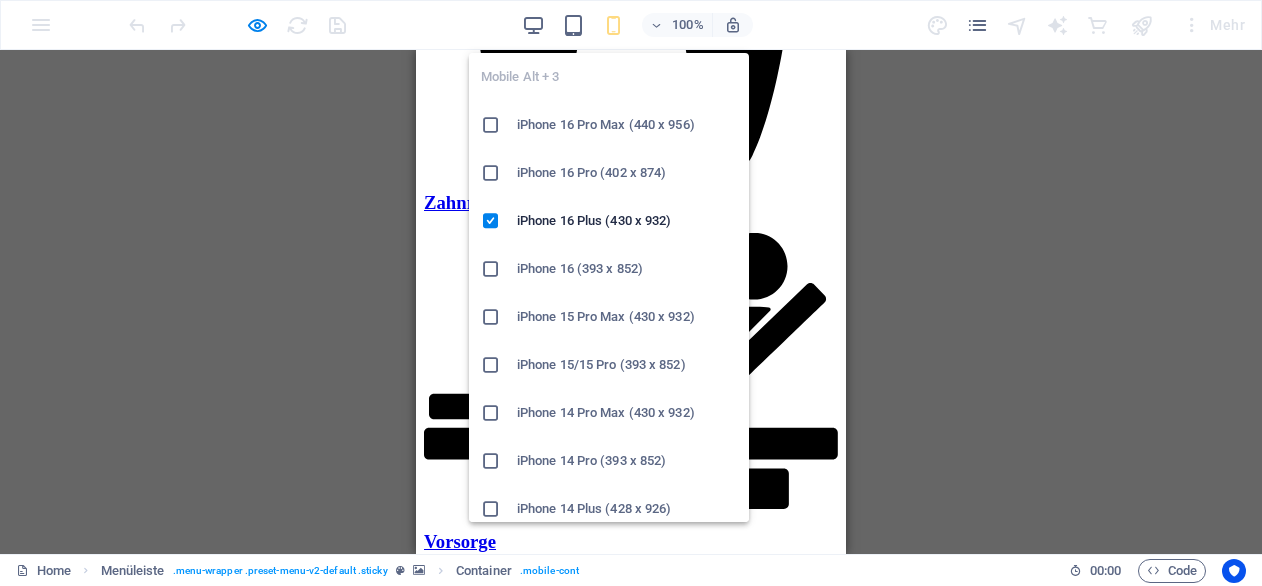 scroll, scrollTop: 9036, scrollLeft: 0, axis: vertical 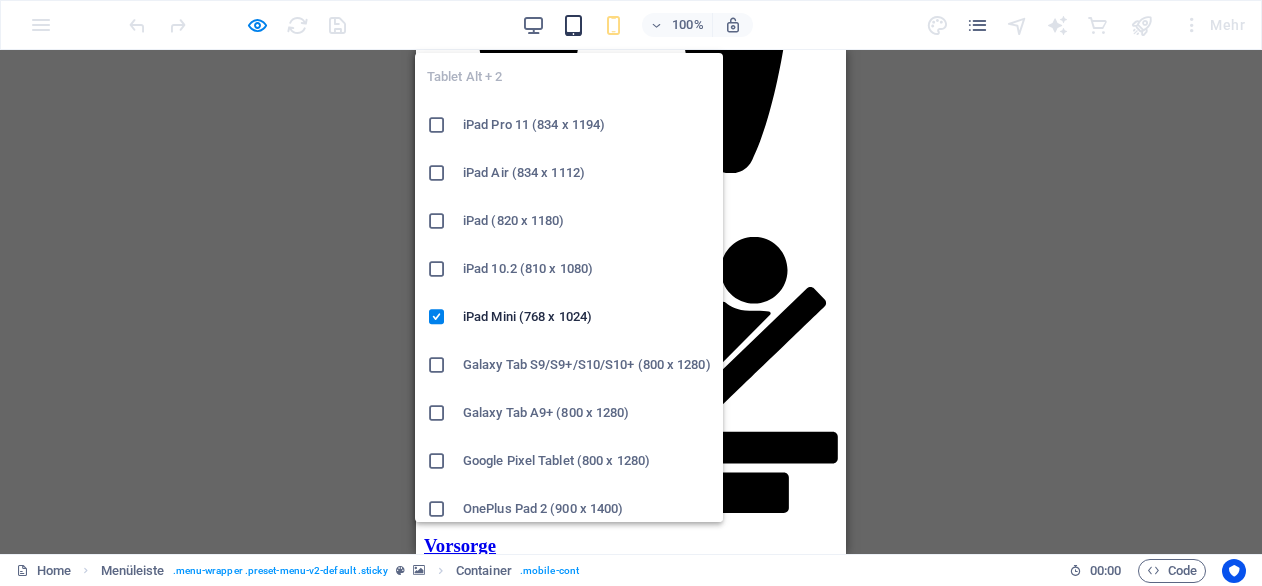 click at bounding box center (573, 25) 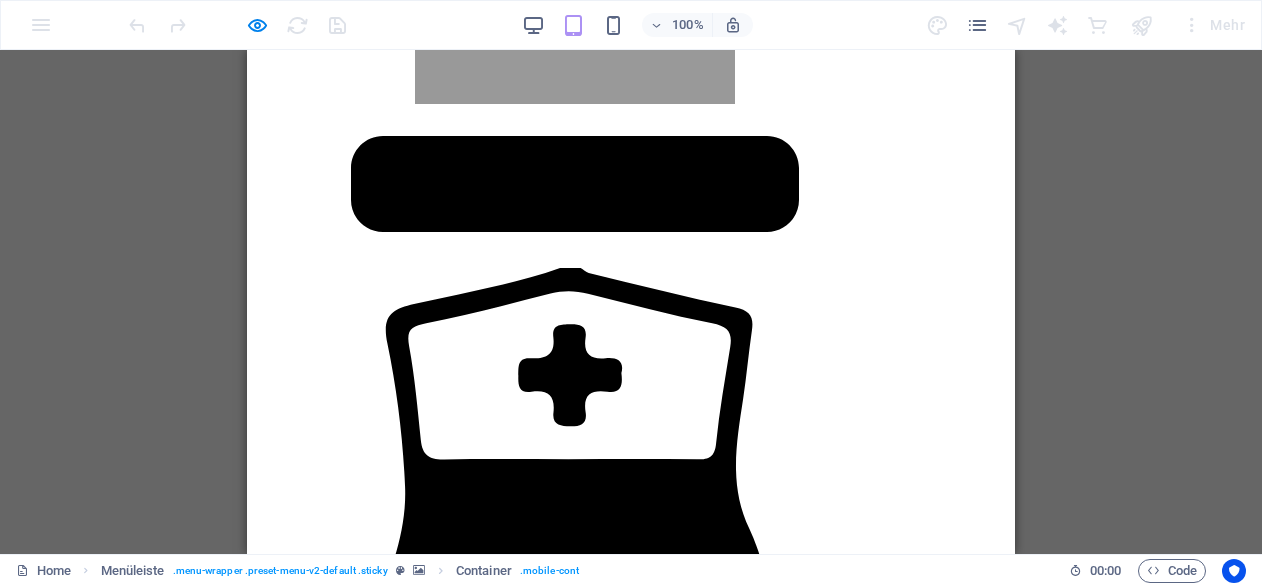 scroll, scrollTop: 8998, scrollLeft: 0, axis: vertical 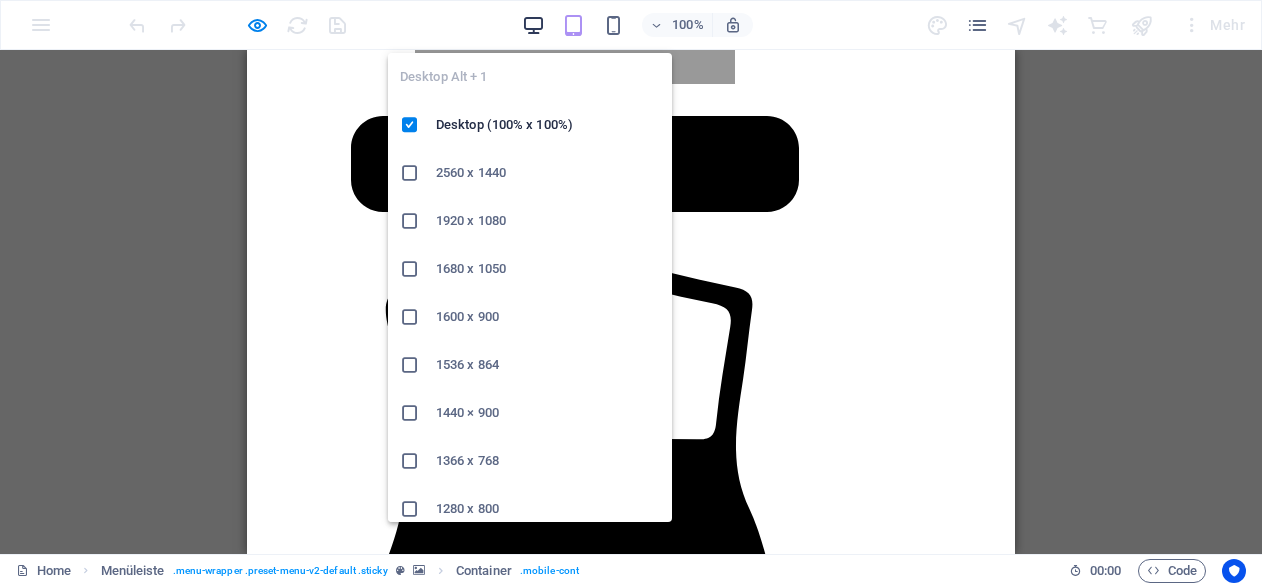 click at bounding box center [533, 25] 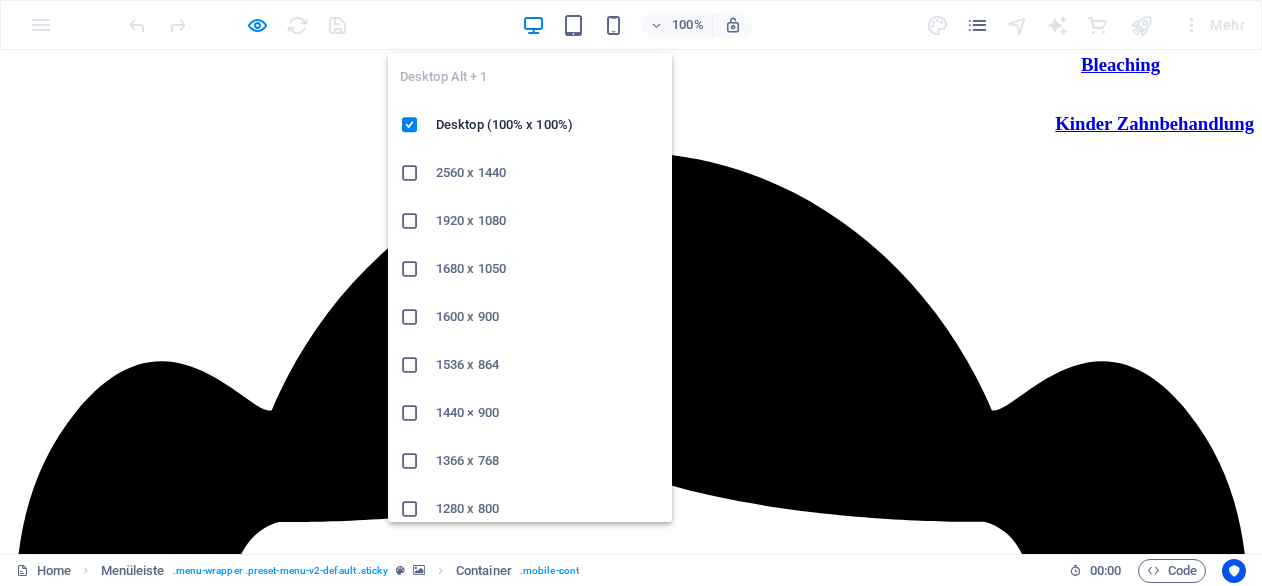 scroll, scrollTop: 7343, scrollLeft: 0, axis: vertical 